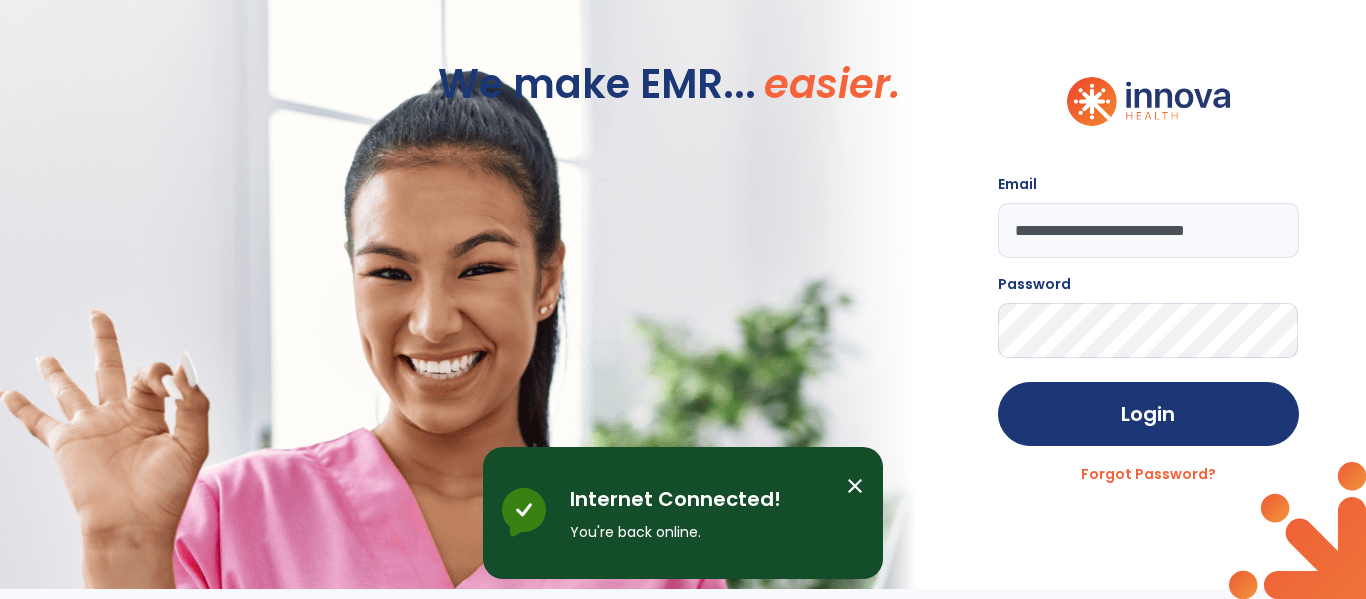 scroll, scrollTop: 0, scrollLeft: 0, axis: both 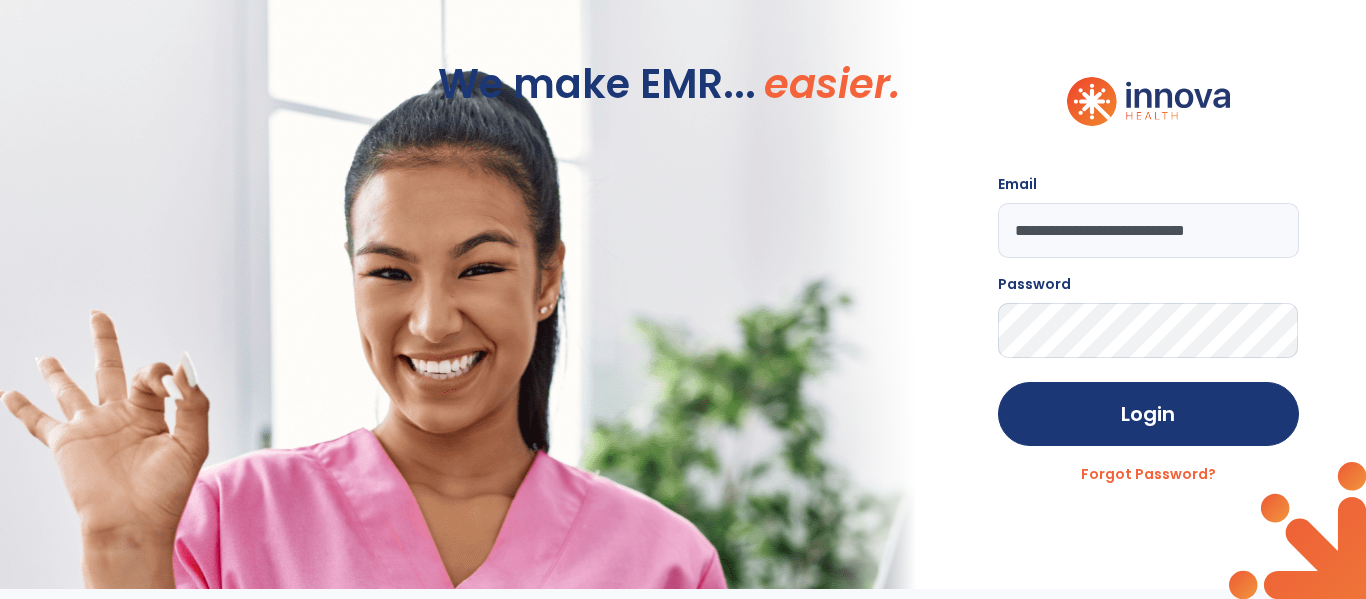 drag, startPoint x: 865, startPoint y: 3, endPoint x: 1061, endPoint y: 171, distance: 258.14725 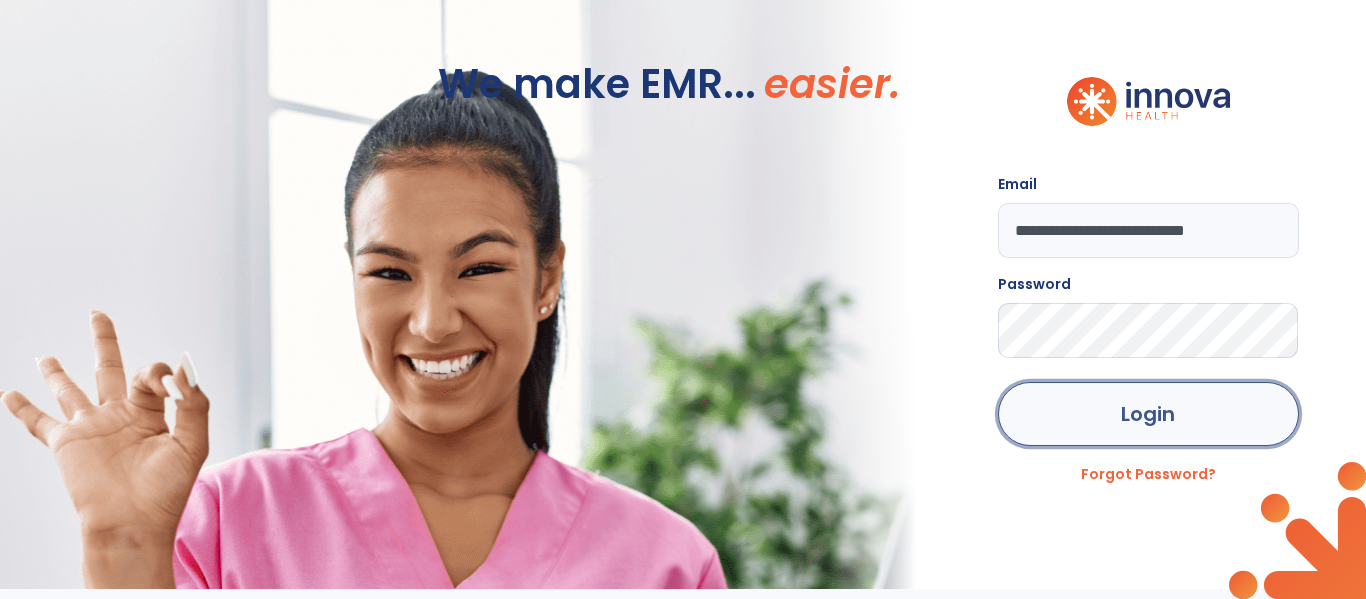 click on "Login" 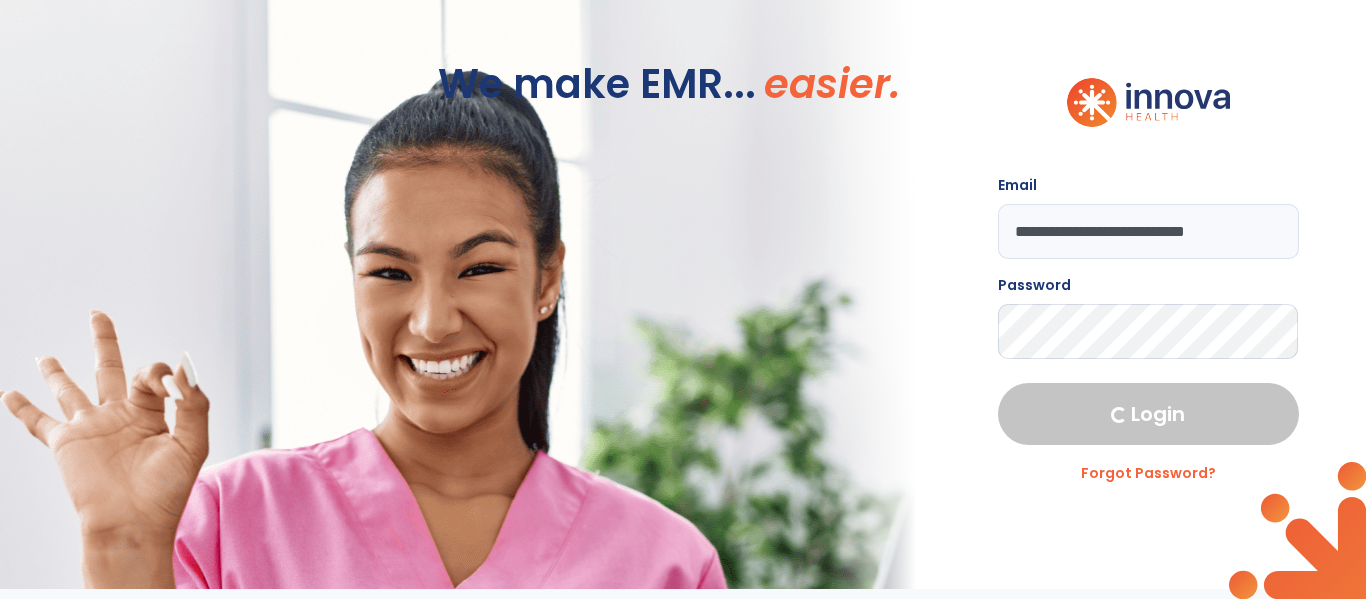 select on "****" 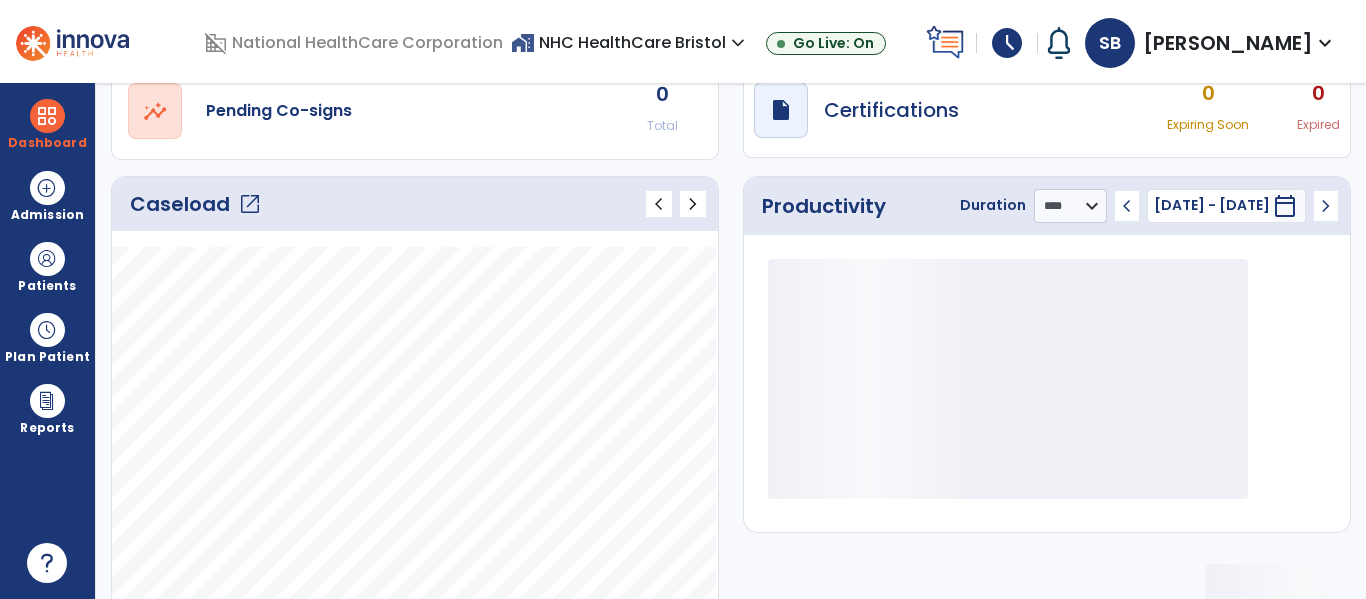 scroll, scrollTop: 200, scrollLeft: 0, axis: vertical 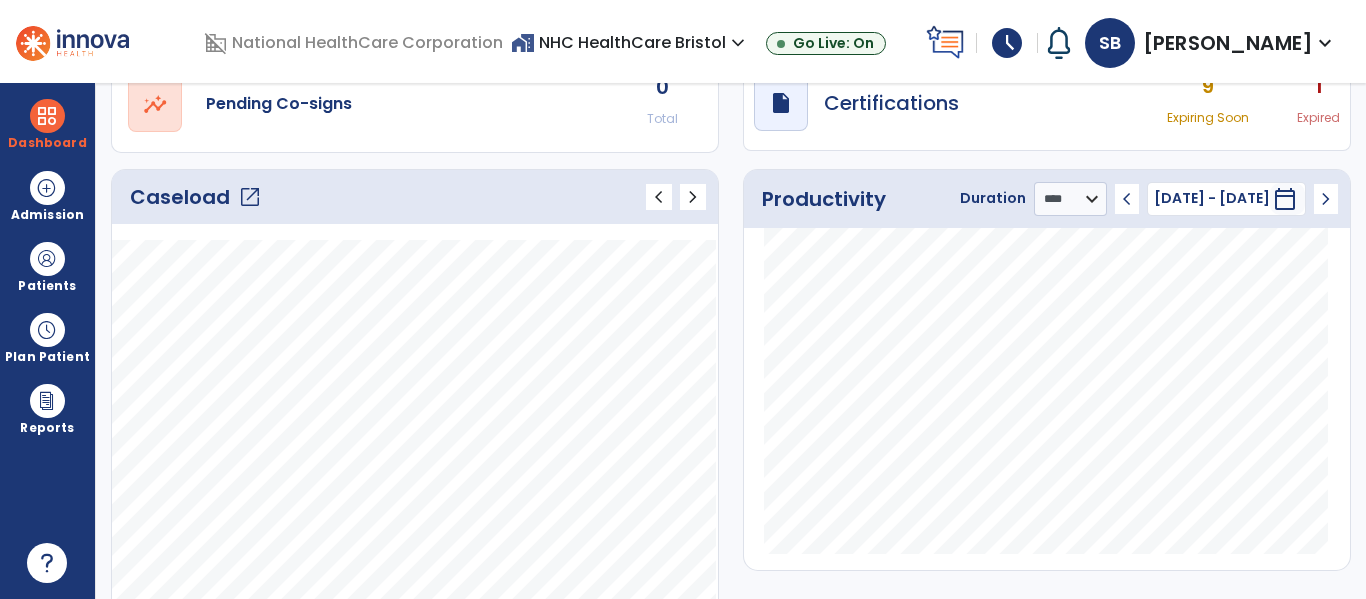 click on "open_in_new" 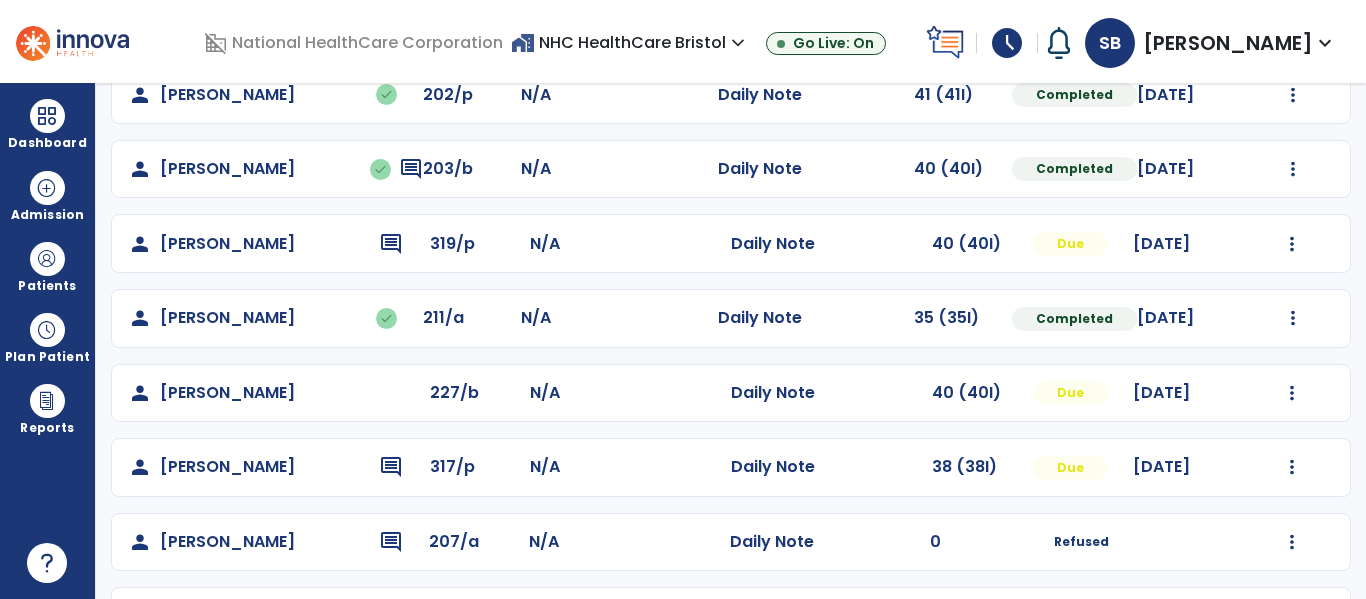 scroll, scrollTop: 468, scrollLeft: 0, axis: vertical 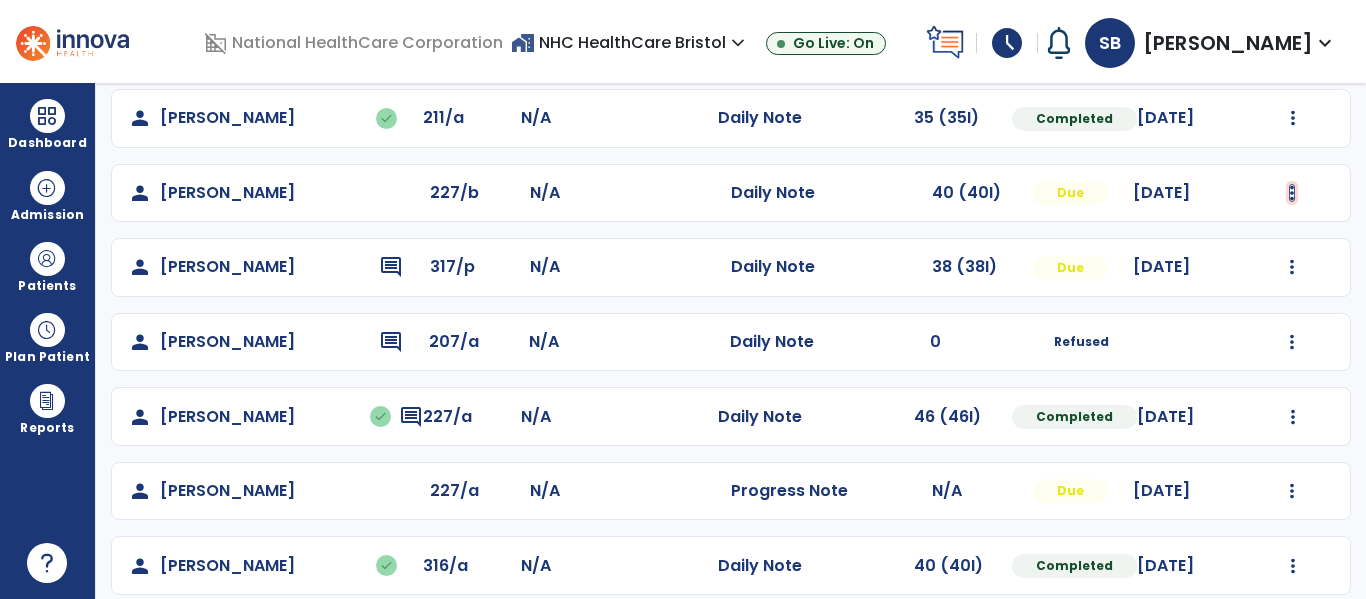 click at bounding box center (1293, -180) 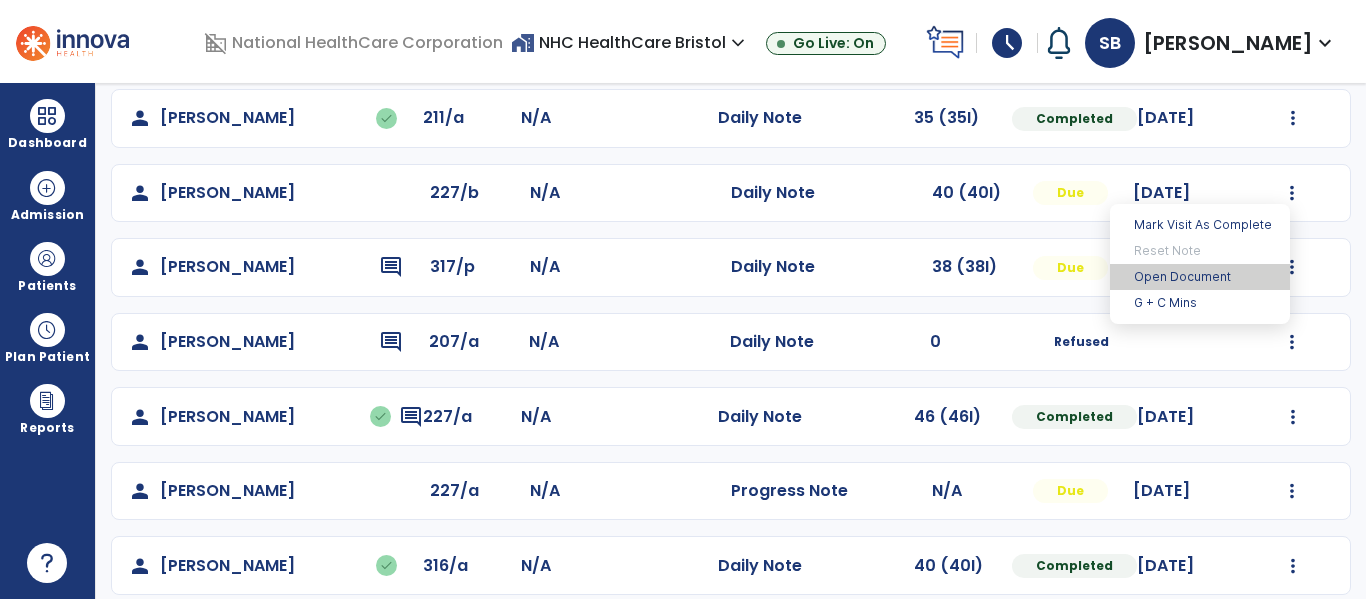 click on "Open Document" at bounding box center [1200, 277] 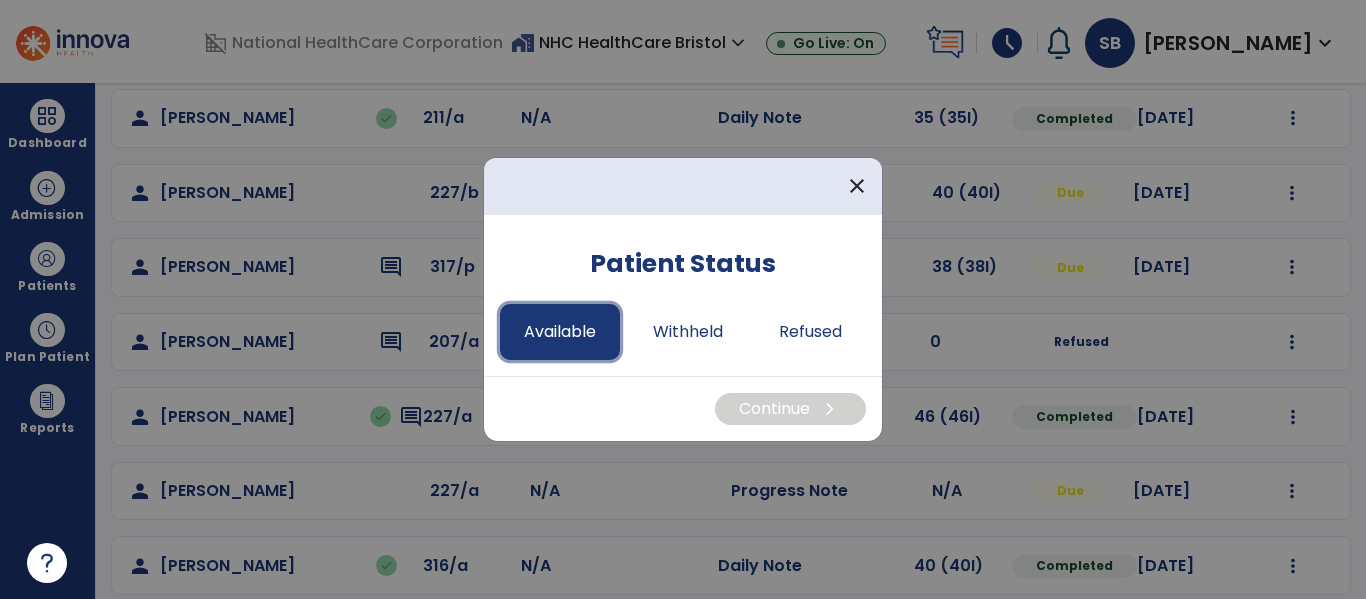 drag, startPoint x: 563, startPoint y: 332, endPoint x: 604, endPoint y: 352, distance: 45.617977 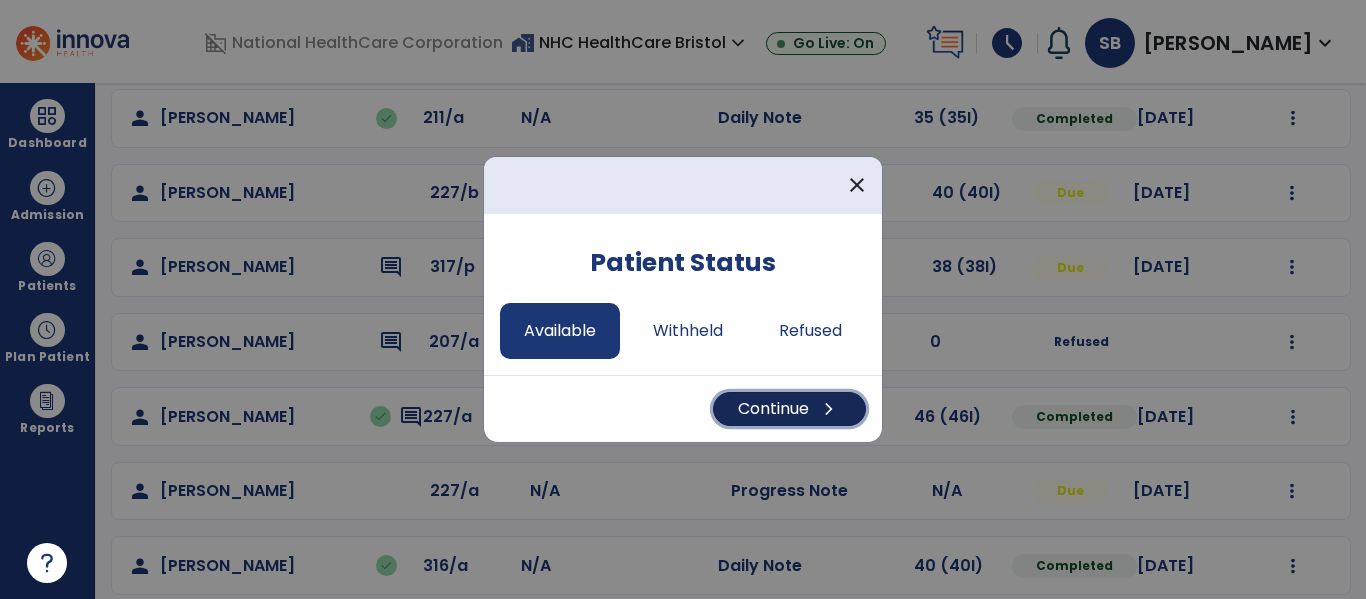click on "Continue   chevron_right" at bounding box center [789, 409] 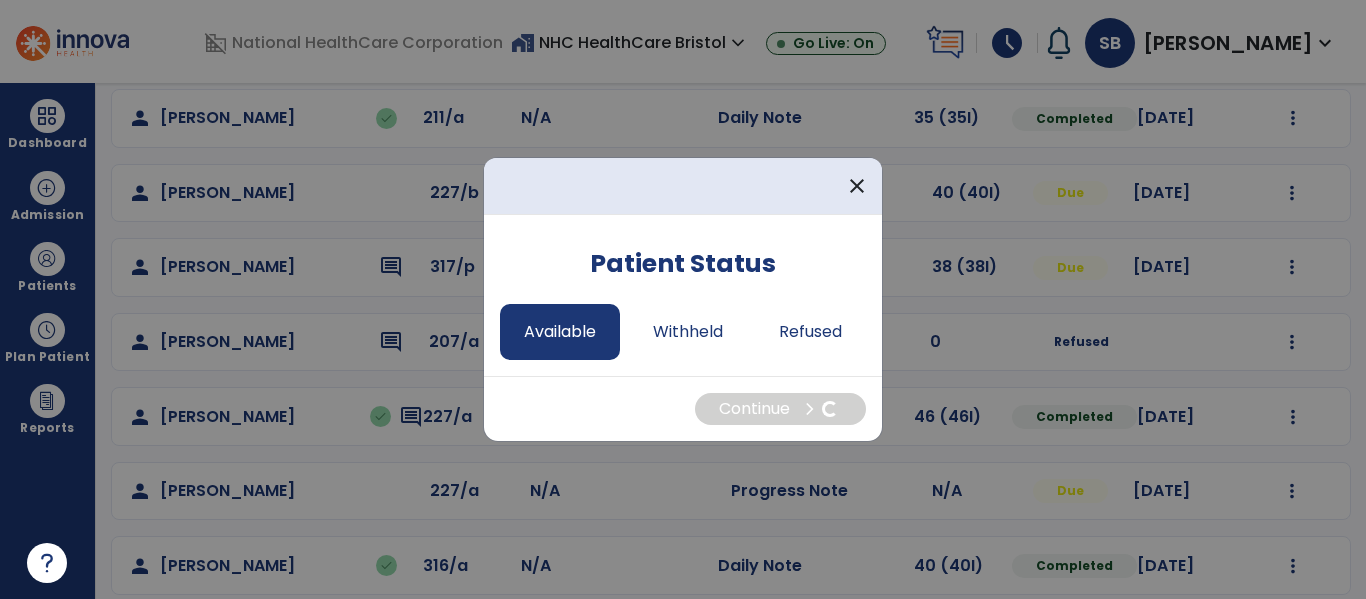 select on "*" 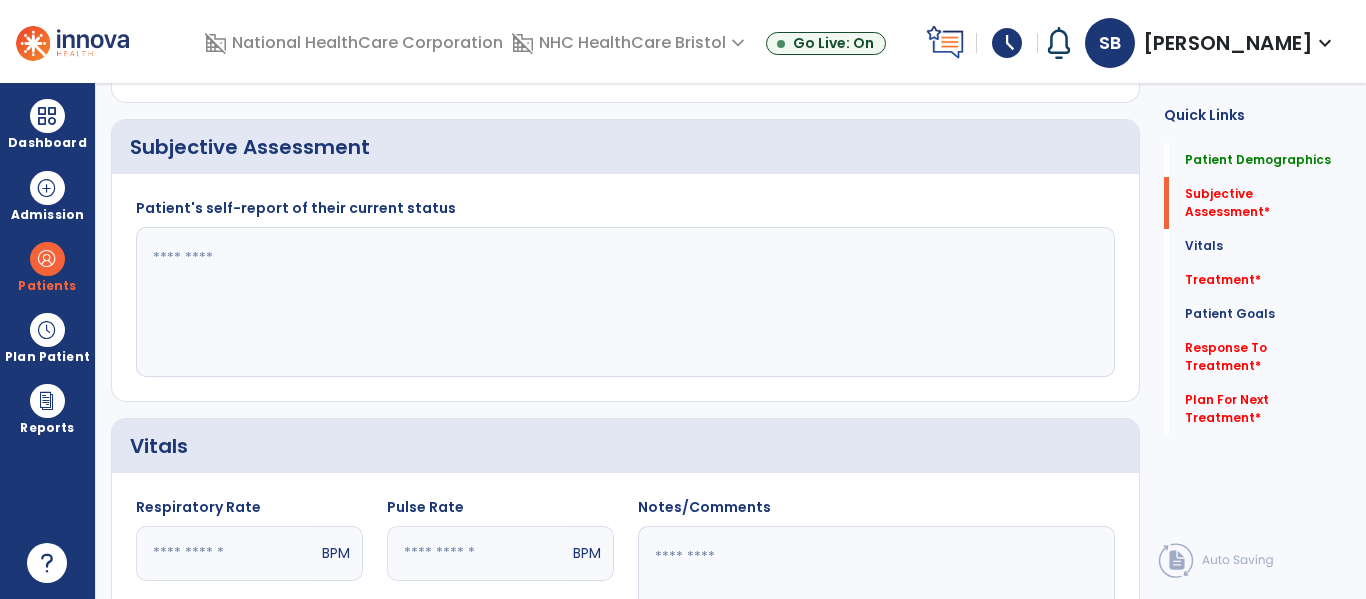 click 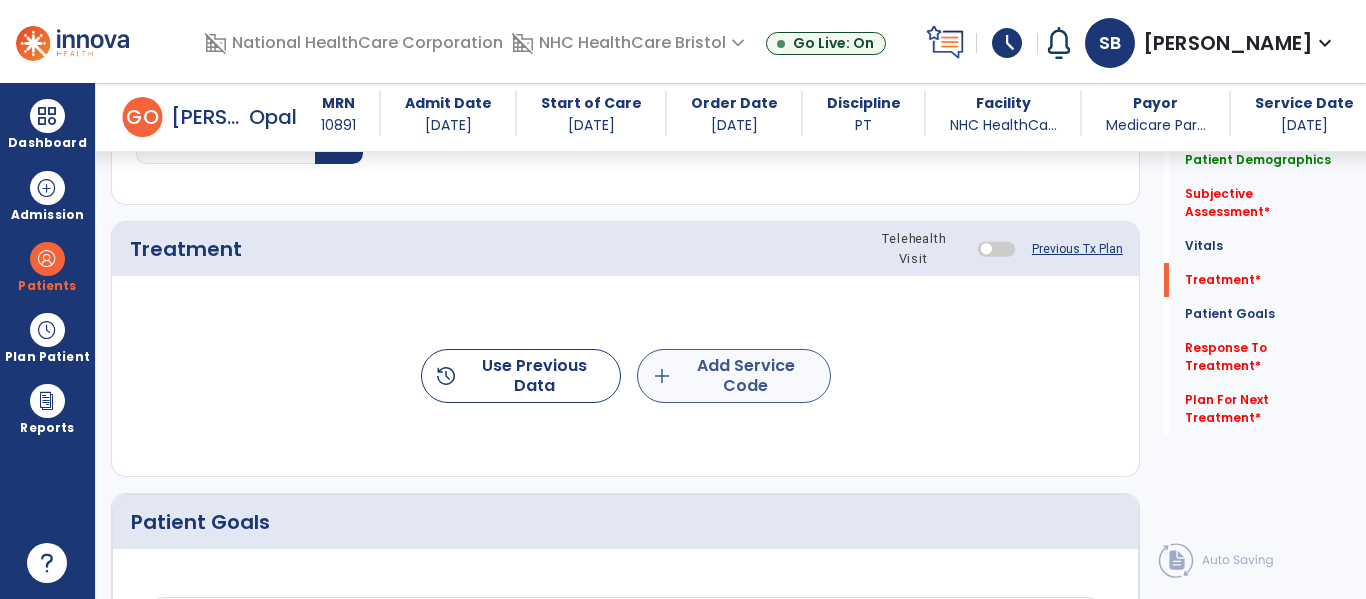 type on "**********" 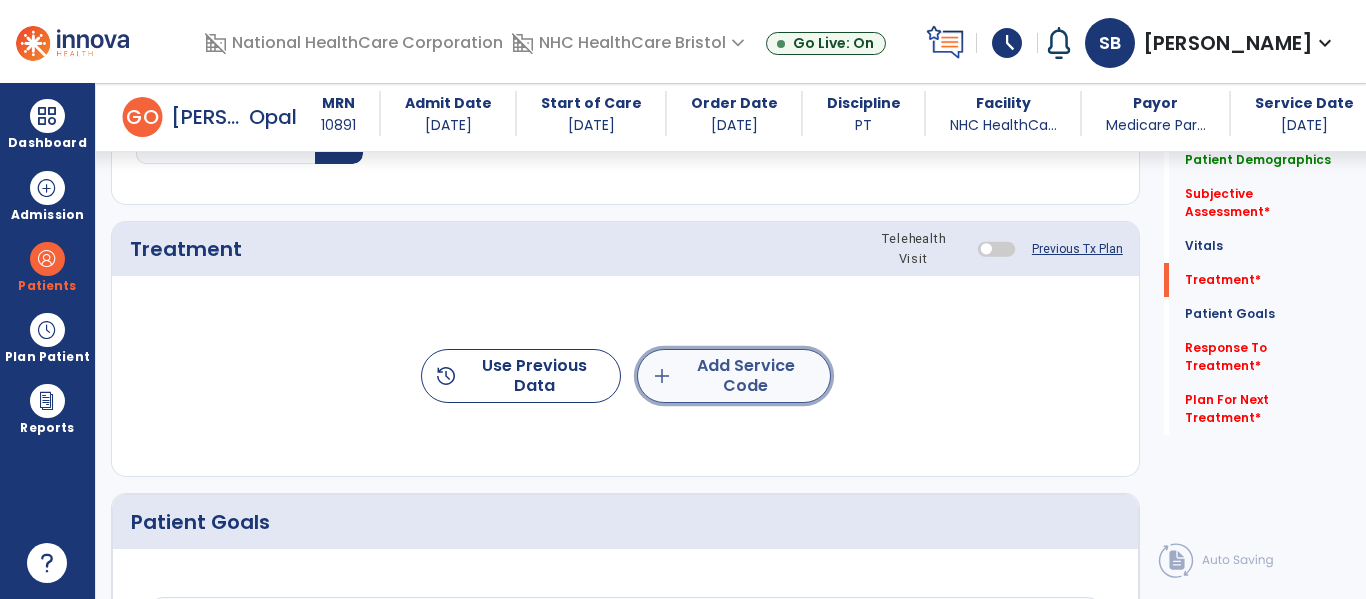 click on "add  Add Service Code" 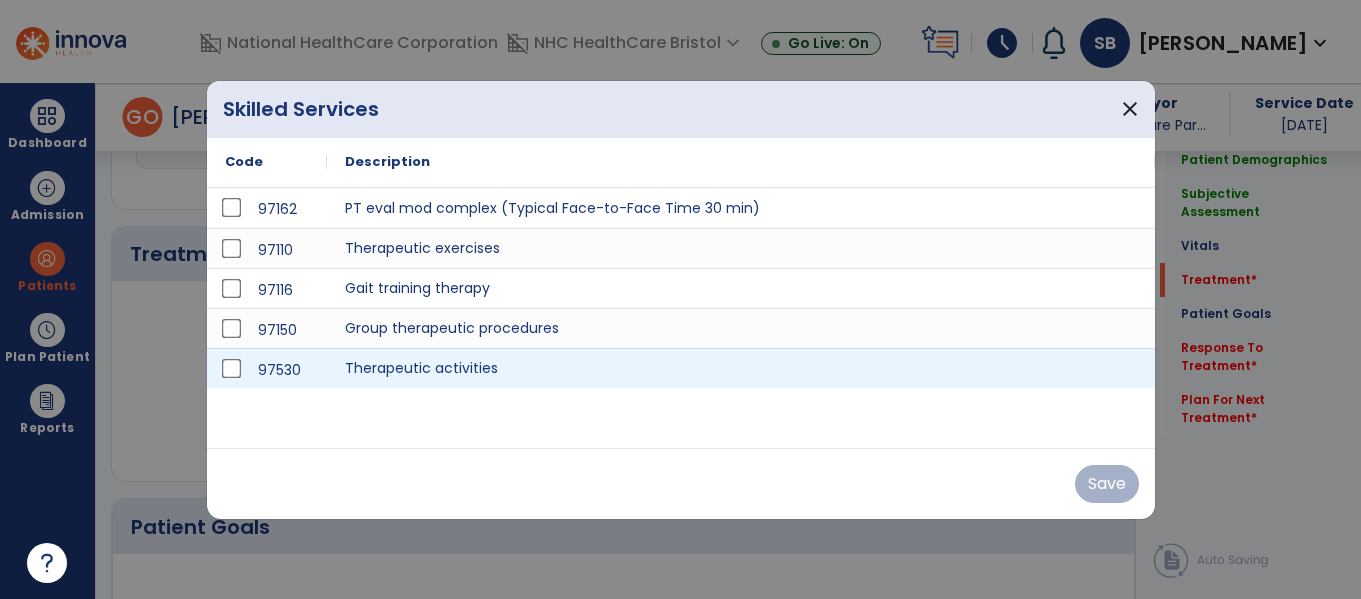 scroll, scrollTop: 1068, scrollLeft: 0, axis: vertical 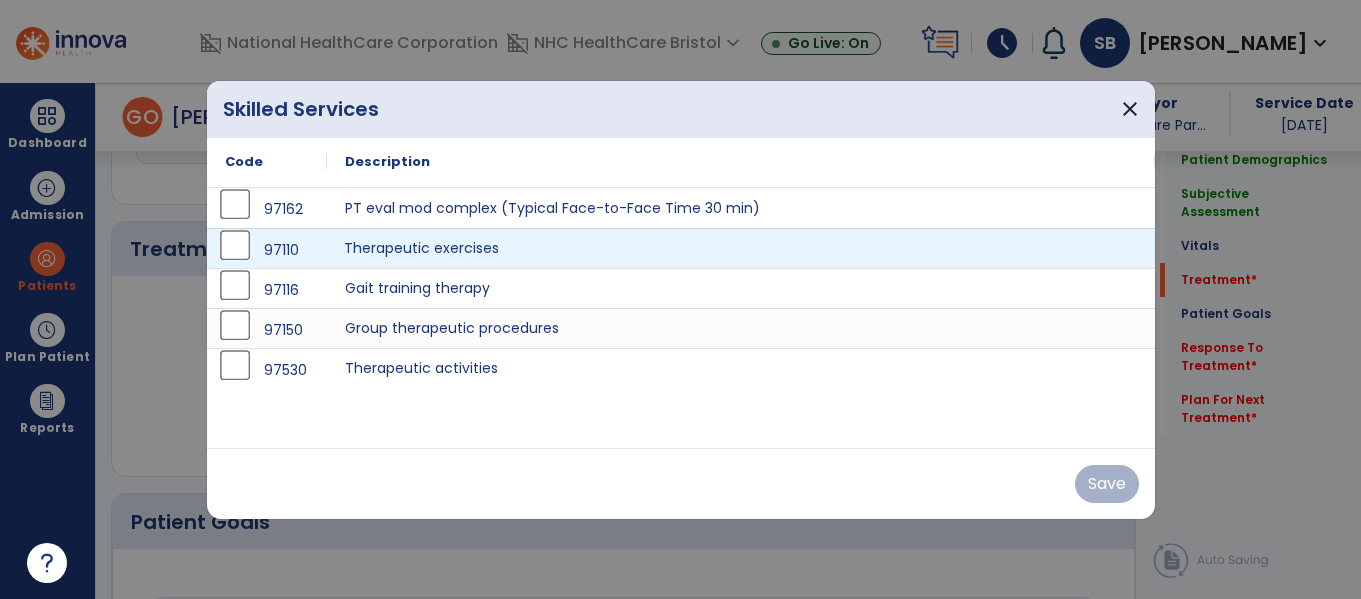 drag, startPoint x: 372, startPoint y: 254, endPoint x: 628, endPoint y: 379, distance: 284.8877 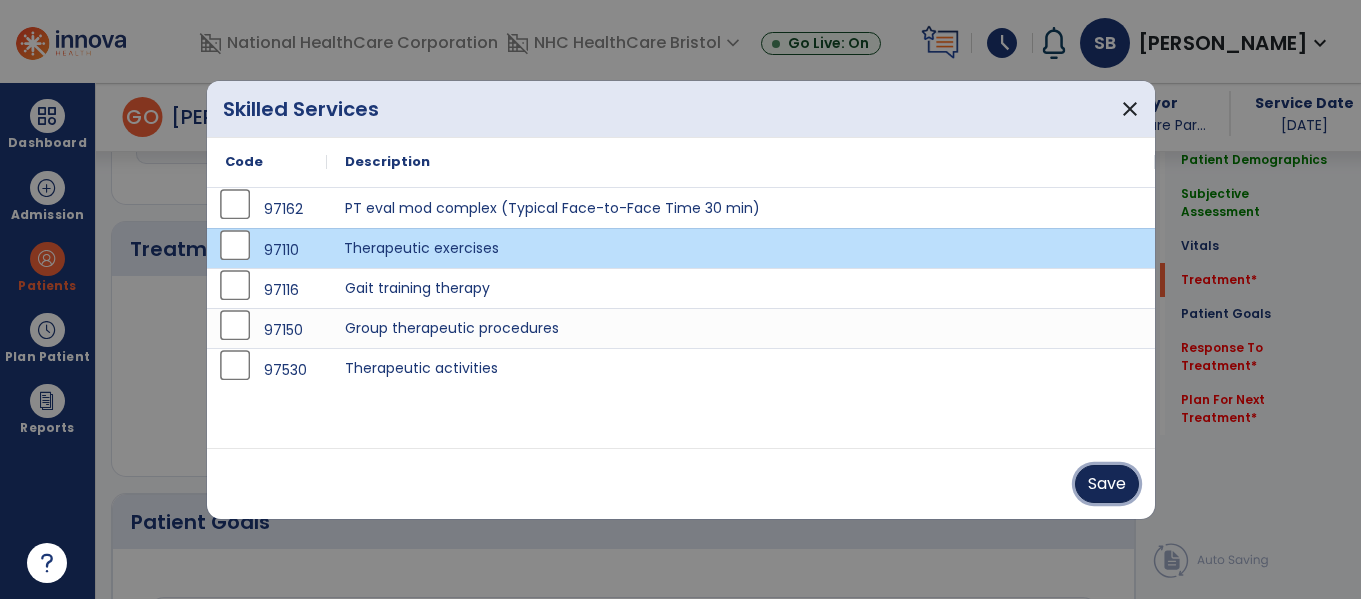 drag, startPoint x: 1112, startPoint y: 476, endPoint x: 735, endPoint y: 443, distance: 378.44153 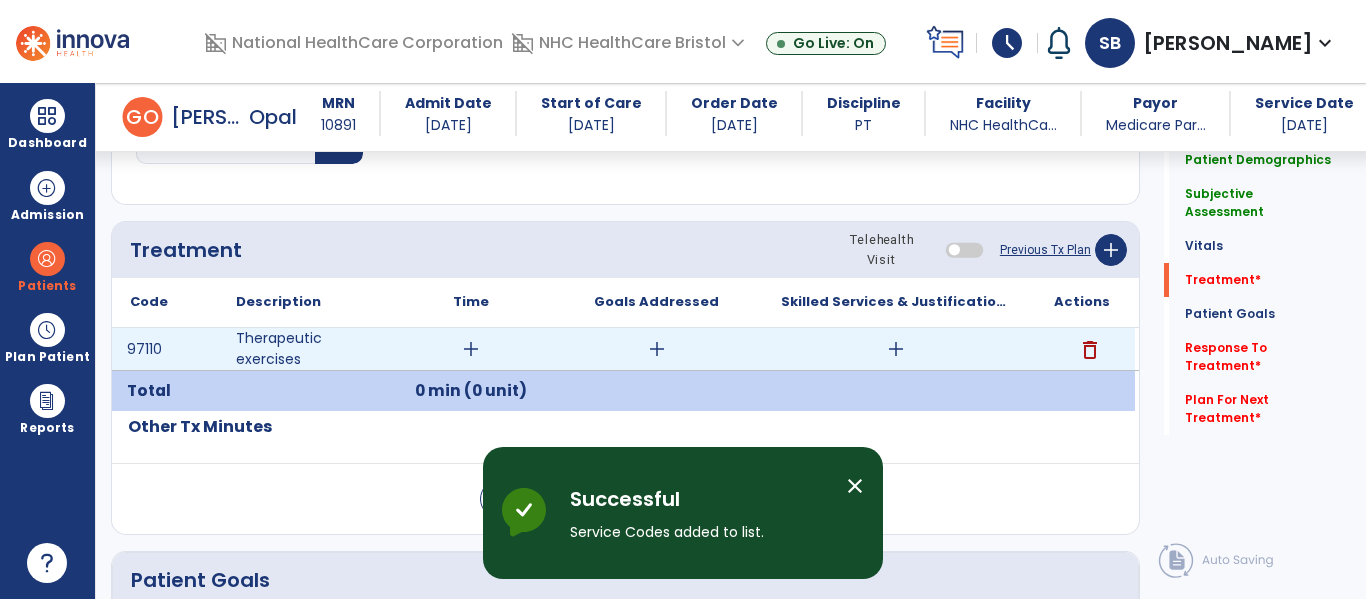 click on "add" at bounding box center [471, 349] 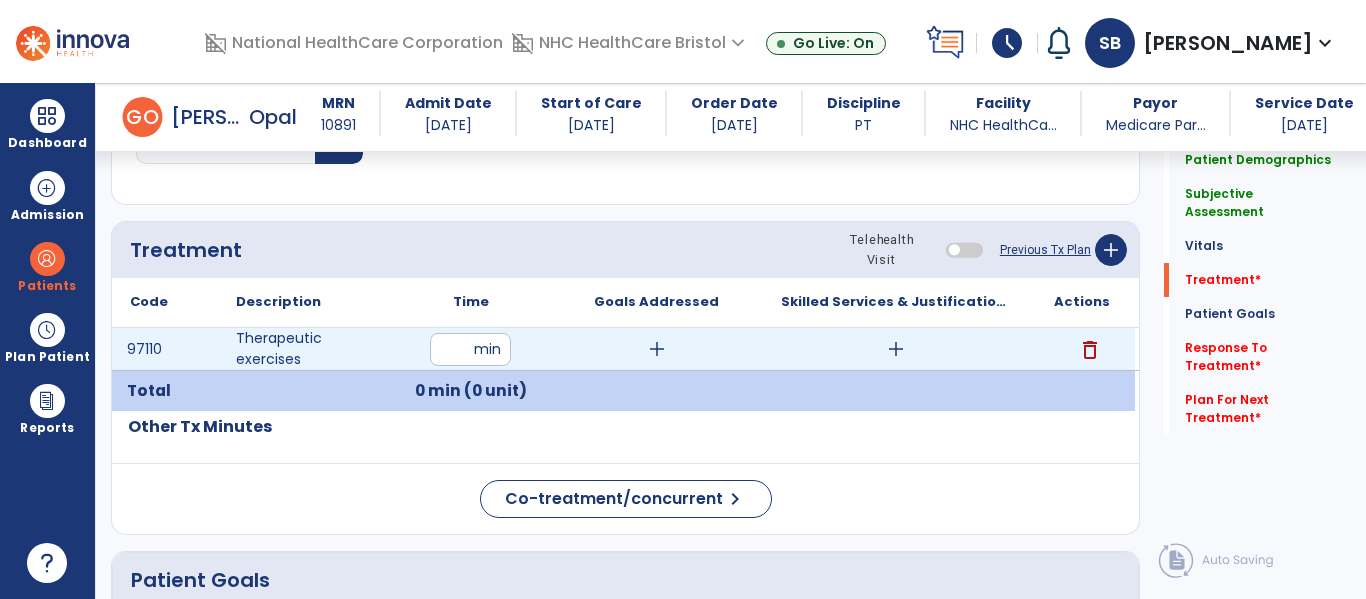 type on "**" 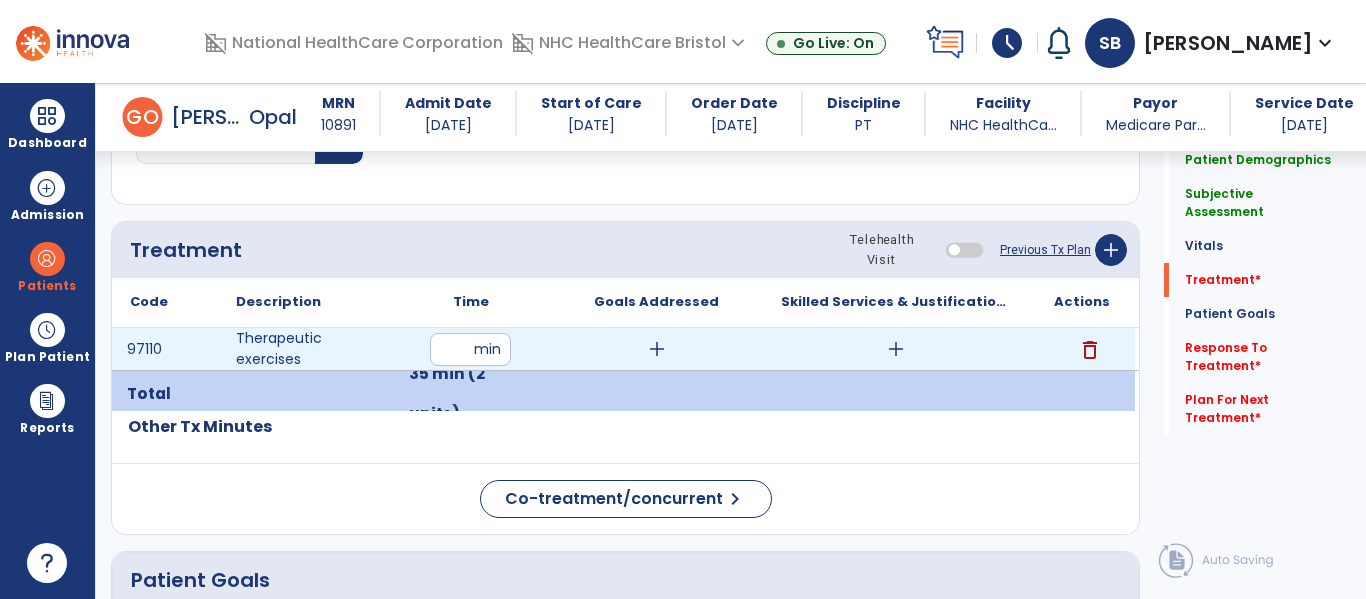 click on "add" at bounding box center [896, 349] 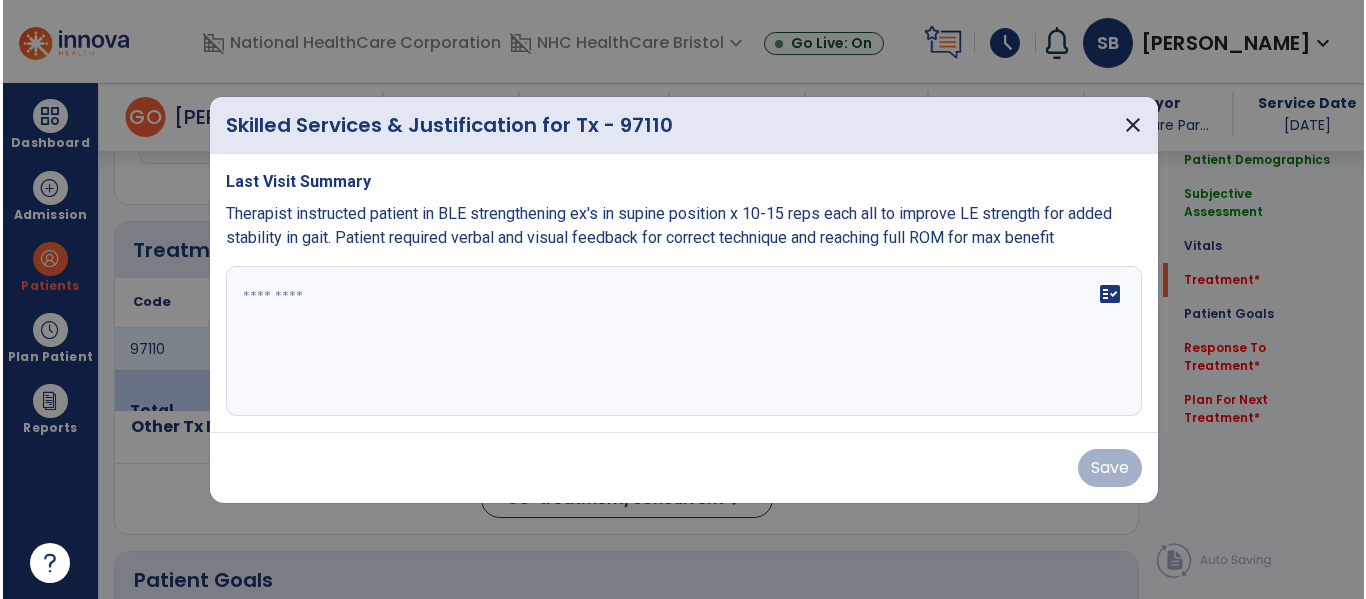 scroll, scrollTop: 1068, scrollLeft: 0, axis: vertical 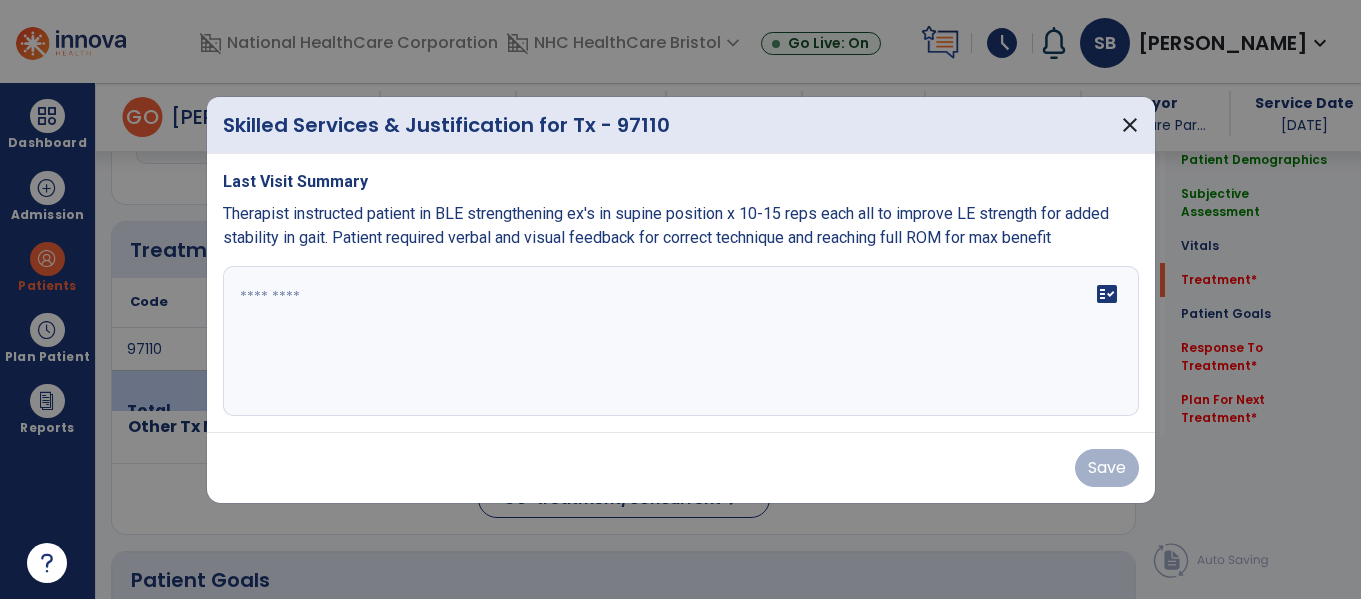 click on "fact_check" at bounding box center (681, 341) 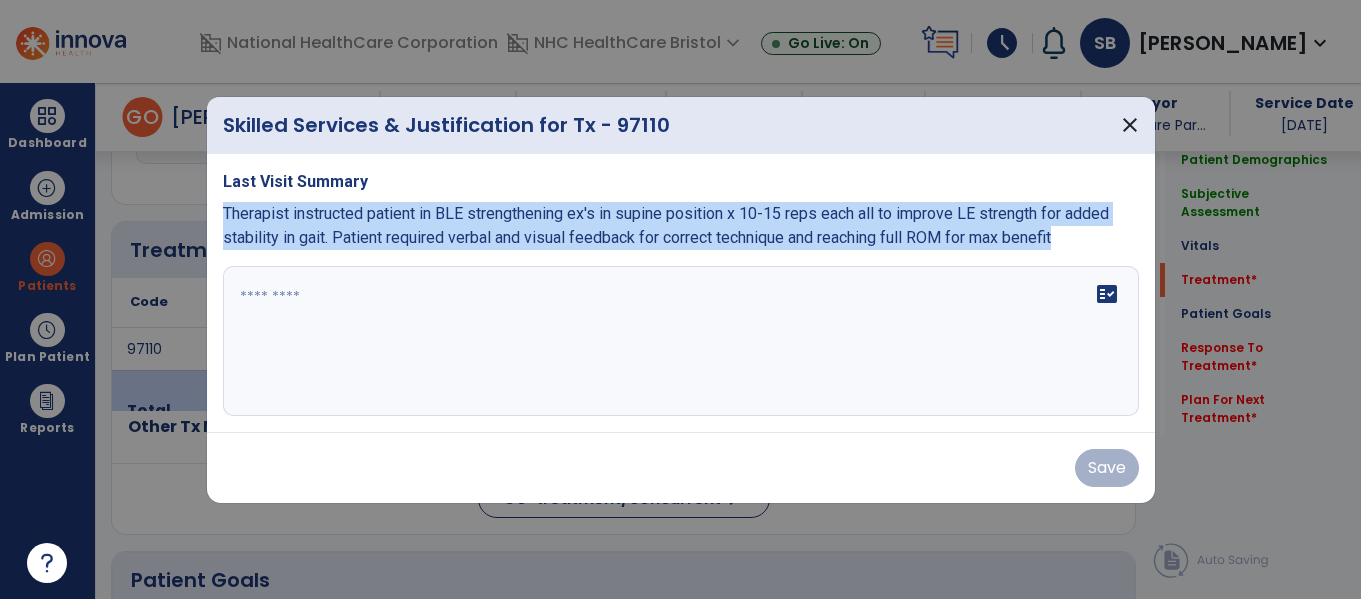 drag, startPoint x: 1084, startPoint y: 244, endPoint x: 221, endPoint y: 210, distance: 863.6695 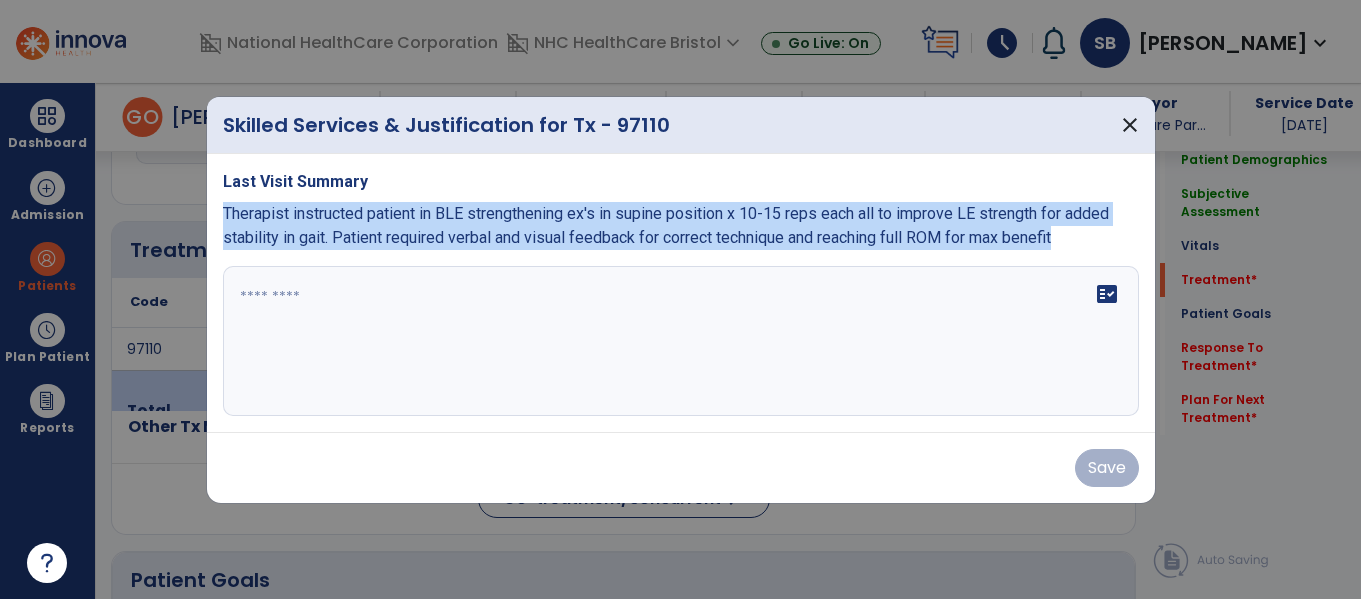 click on "Last Visit Summary Therapist instructed patient in BLE strengthening ex's in supine position x 10-15 reps each all to improve LE strength for added stability in gait. Patient required verbal and visual feedback for correct technique and reaching full ROM for max benefit
fact_check" at bounding box center [681, 293] 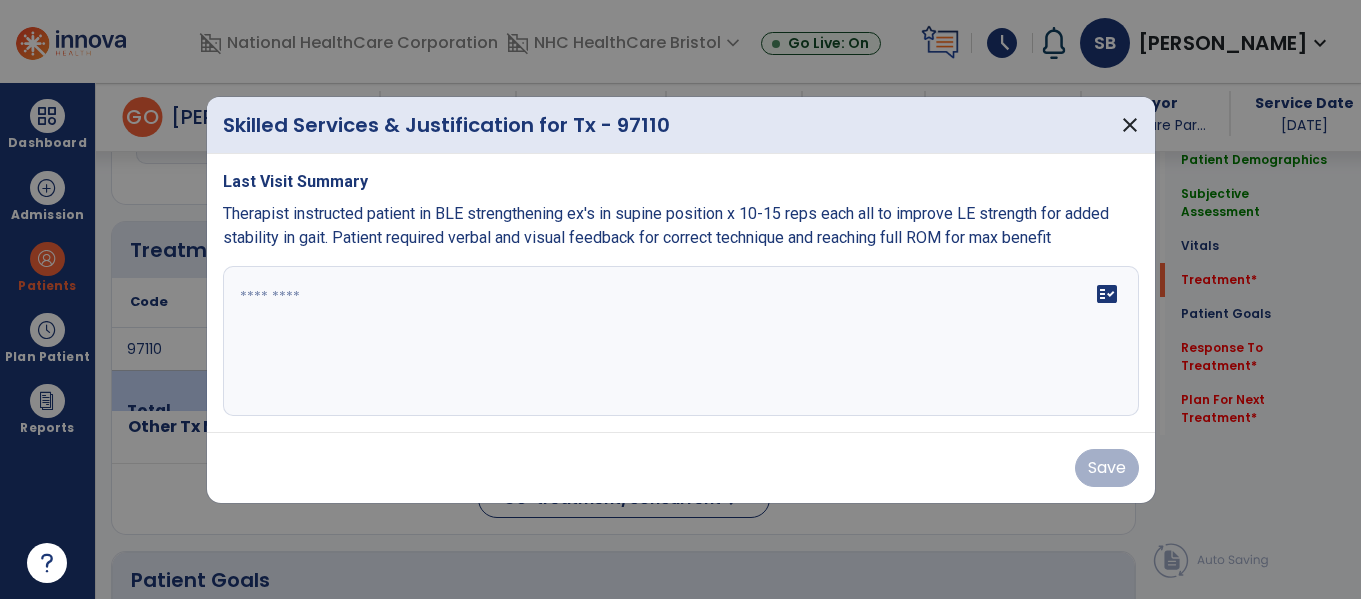 click on "fact_check" at bounding box center (681, 341) 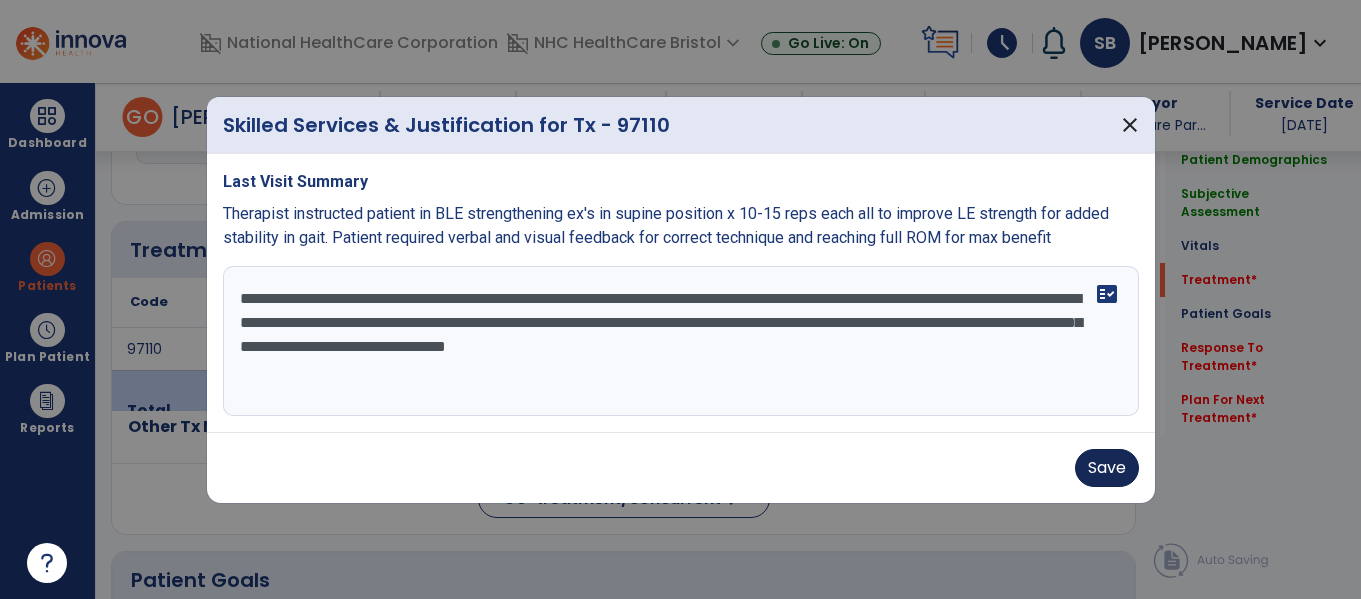 type on "**********" 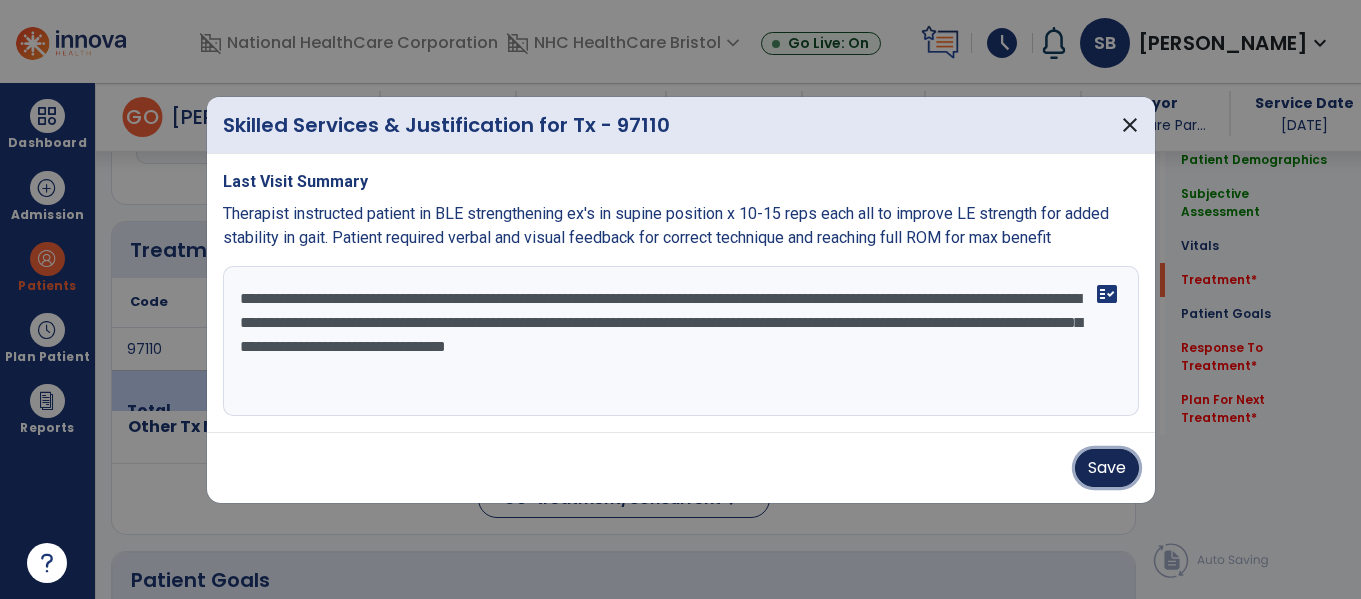click on "Save" at bounding box center [1107, 468] 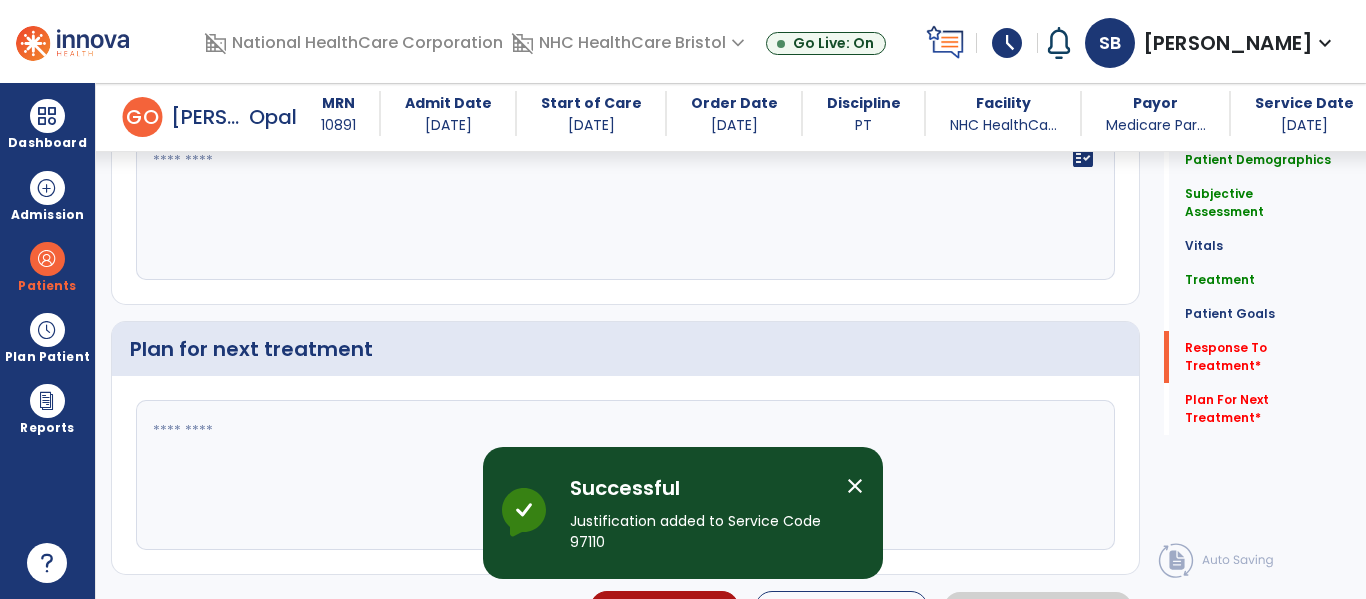 scroll, scrollTop: 2168, scrollLeft: 0, axis: vertical 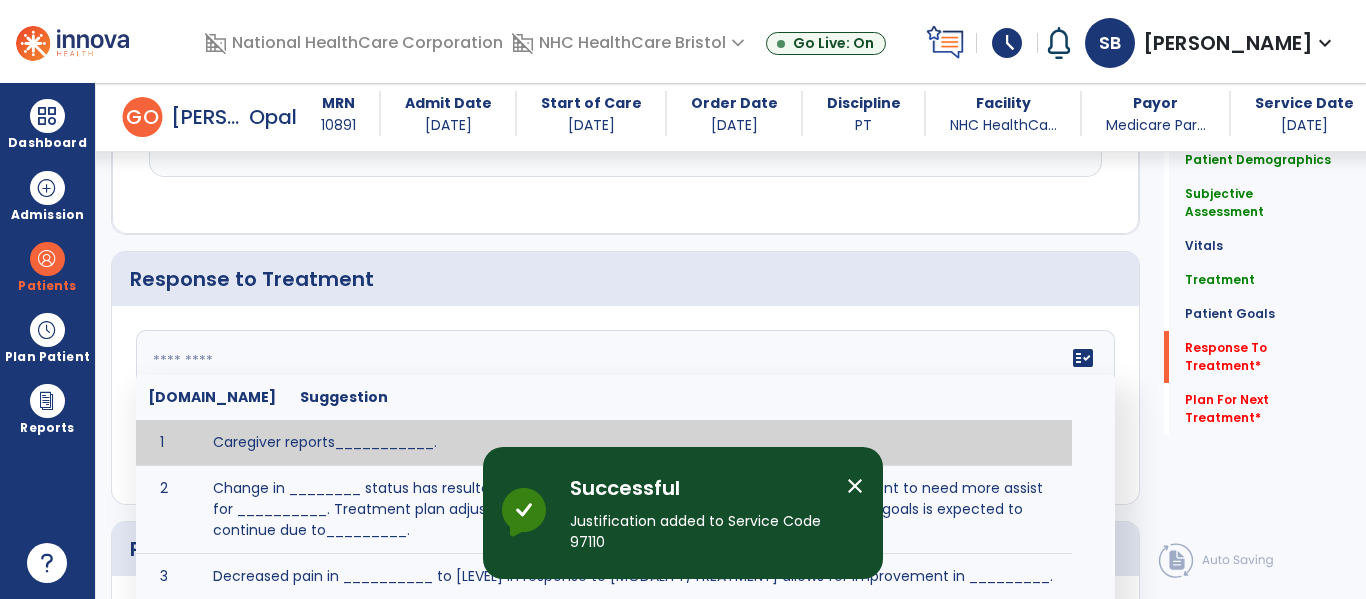 click on "fact_check  [DOMAIN_NAME] Suggestion 1 Caregiver reports___________. 2 Change in ________ status has resulted in setback in_______due to ________, requiring patient to need more assist for __________.   Treatment plan adjustments to be made include________.  Progress towards goals is expected to continue due to_________. 3 Decreased pain in __________ to [LEVEL] in response to [MODALITY/TREATMENT] allows for improvement in _________. 4 Functional gains in _______ have impacted the patient's ability to perform_________ with a reduction in assist levels to_________. 5 Functional progress this week has been significant due to__________. 6 Gains in ________ have improved the patient's ability to perform ______with decreased levels of assist to___________. 7 Improvement in ________allows patient to tolerate higher levels of challenges in_________. 8 Pain in [AREA] has decreased to [LEVEL] in response to [TREATMENT/MODALITY], allowing fore ease in completing__________. 9 10 11 12 13 14 15 16 17 18 19 20 21" 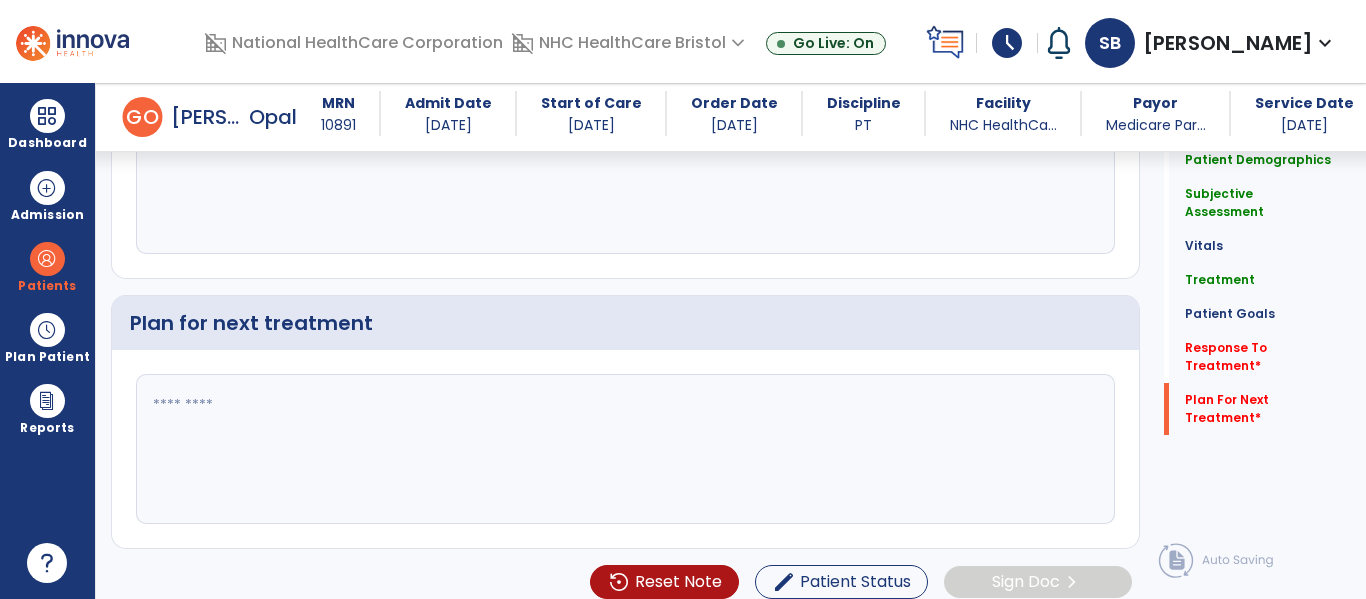 type on "**********" 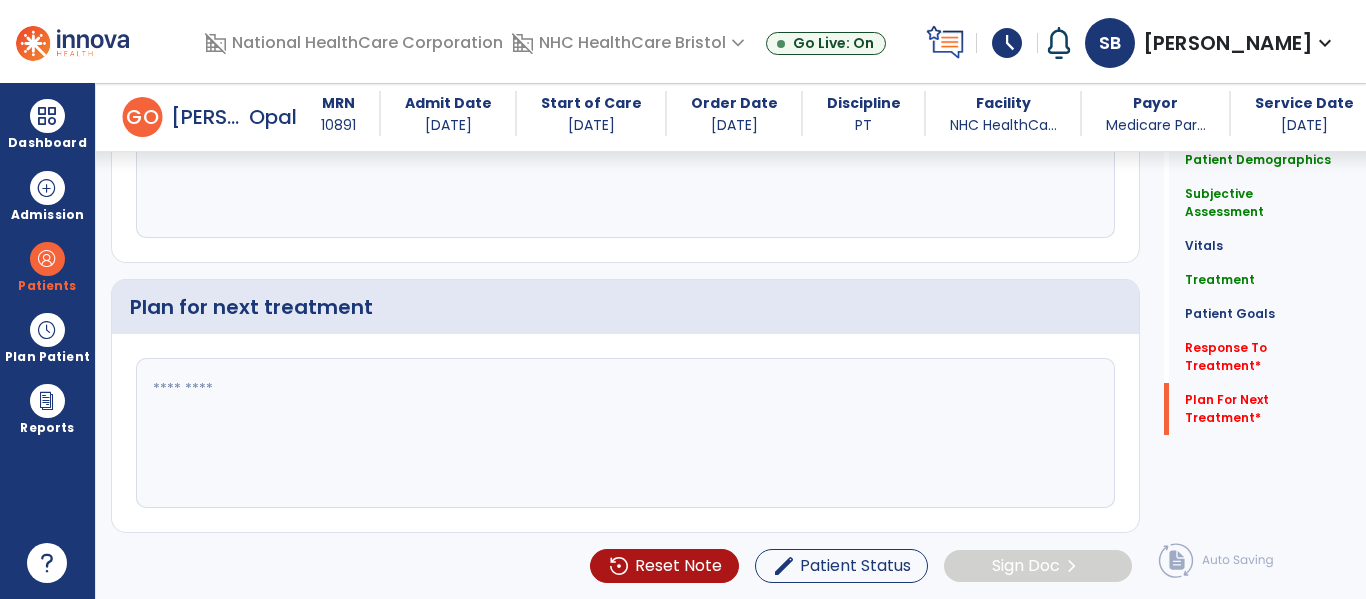 click 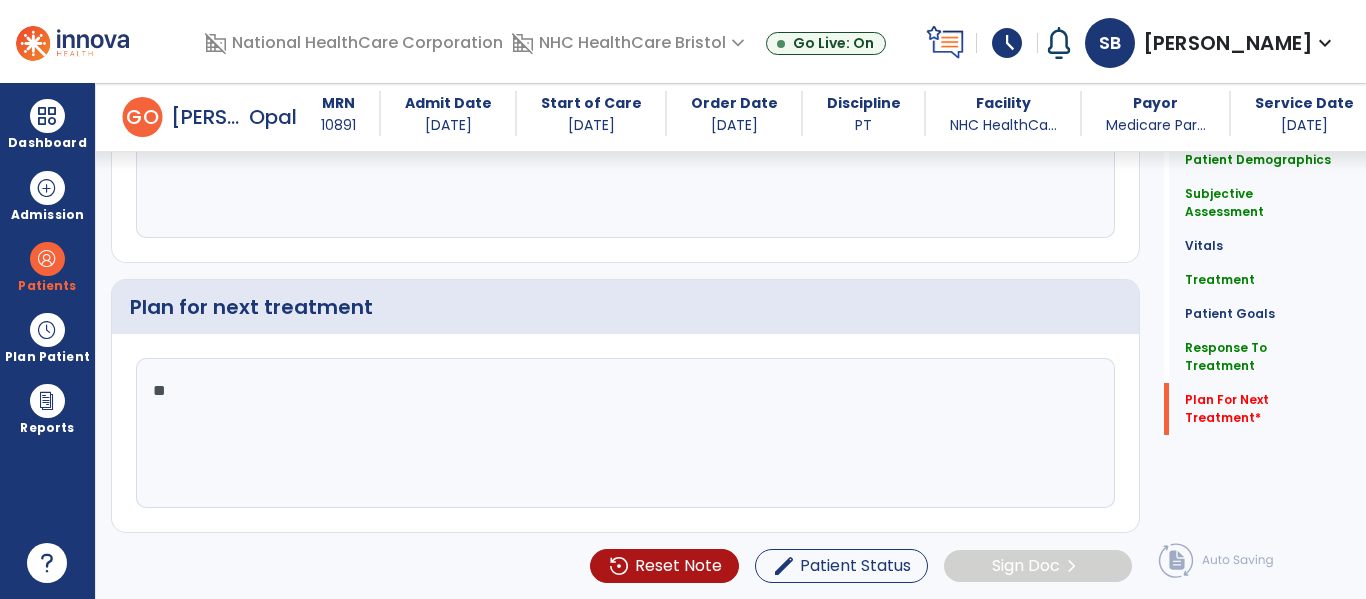 scroll, scrollTop: 2411, scrollLeft: 0, axis: vertical 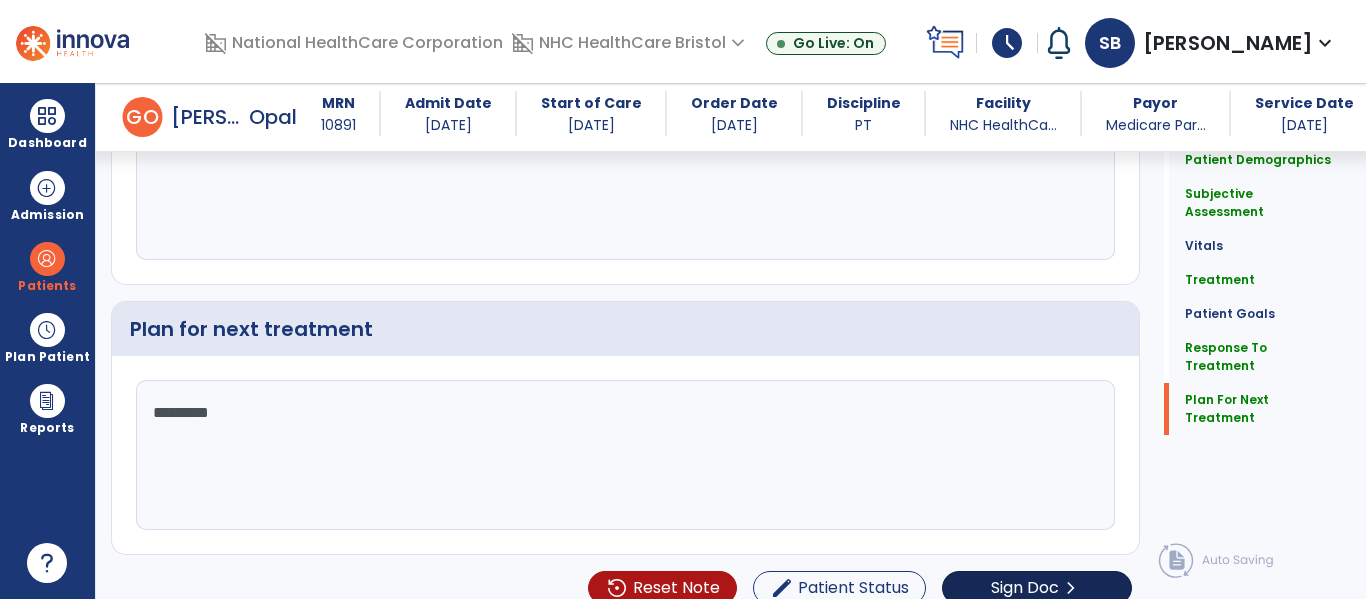 type on "********" 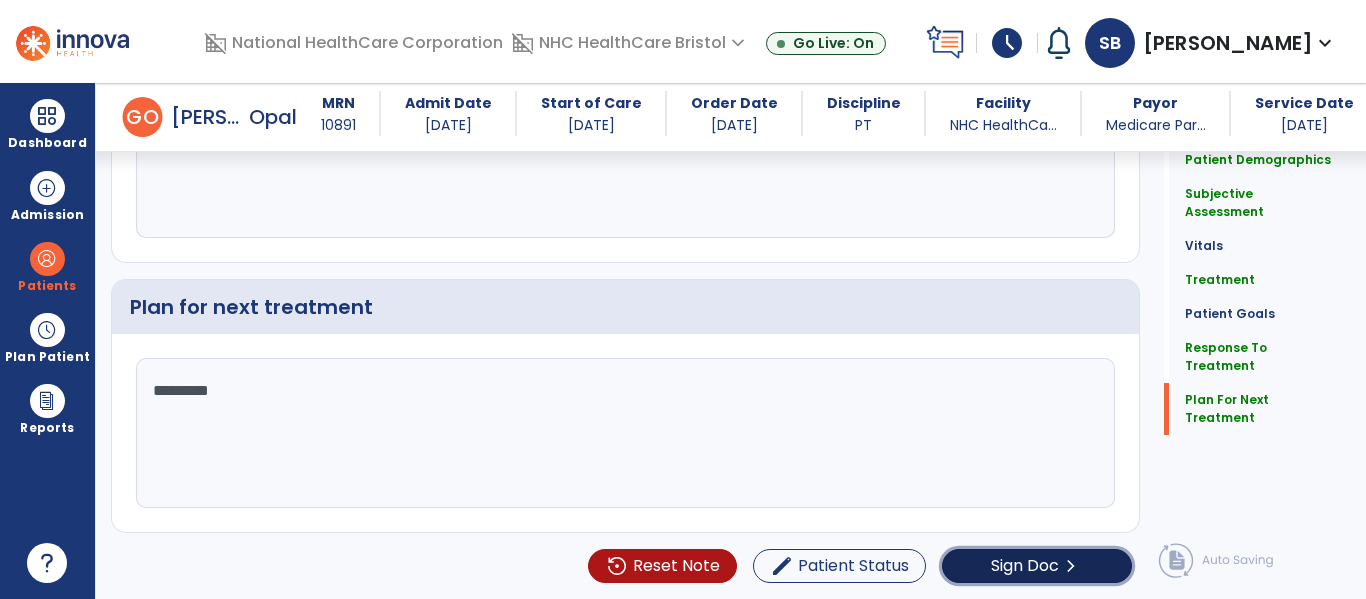 click on "chevron_right" 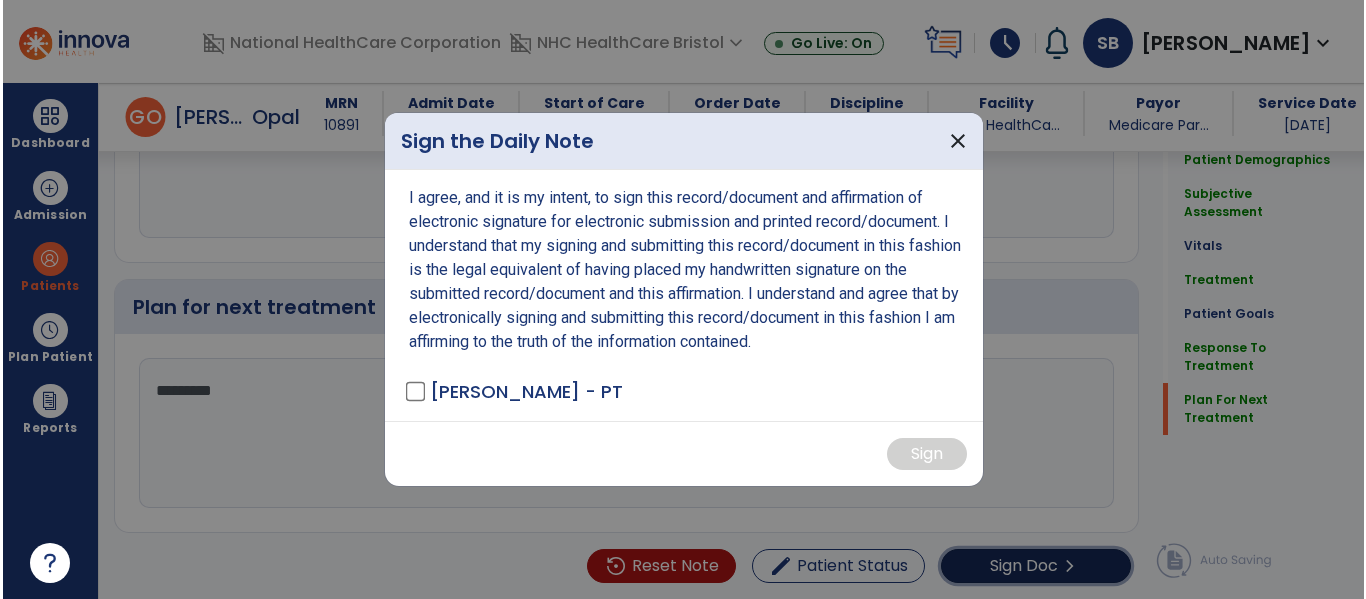 scroll, scrollTop: 2411, scrollLeft: 0, axis: vertical 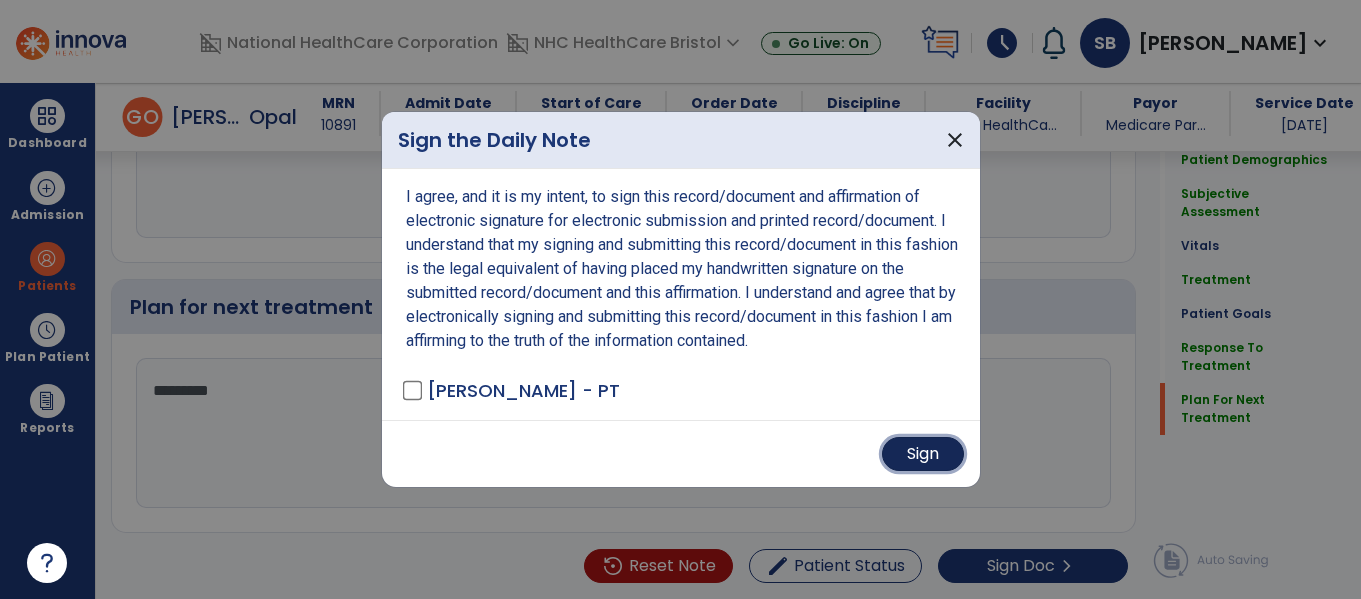 click on "Sign" at bounding box center [923, 454] 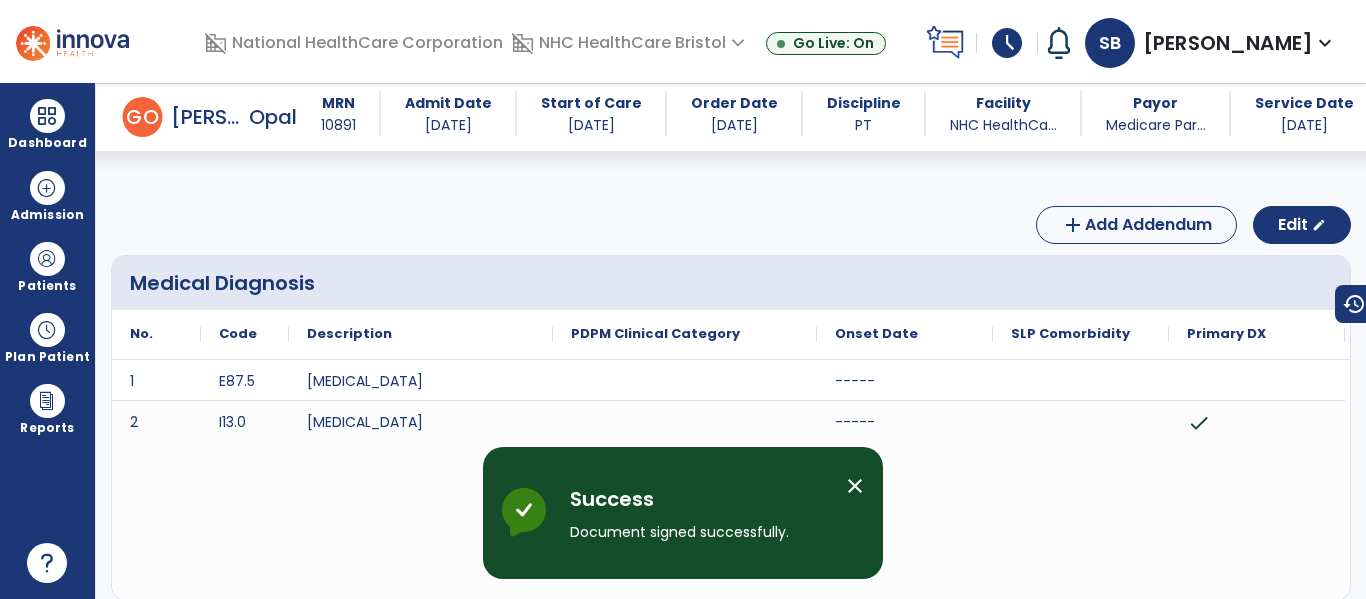 scroll, scrollTop: 0, scrollLeft: 0, axis: both 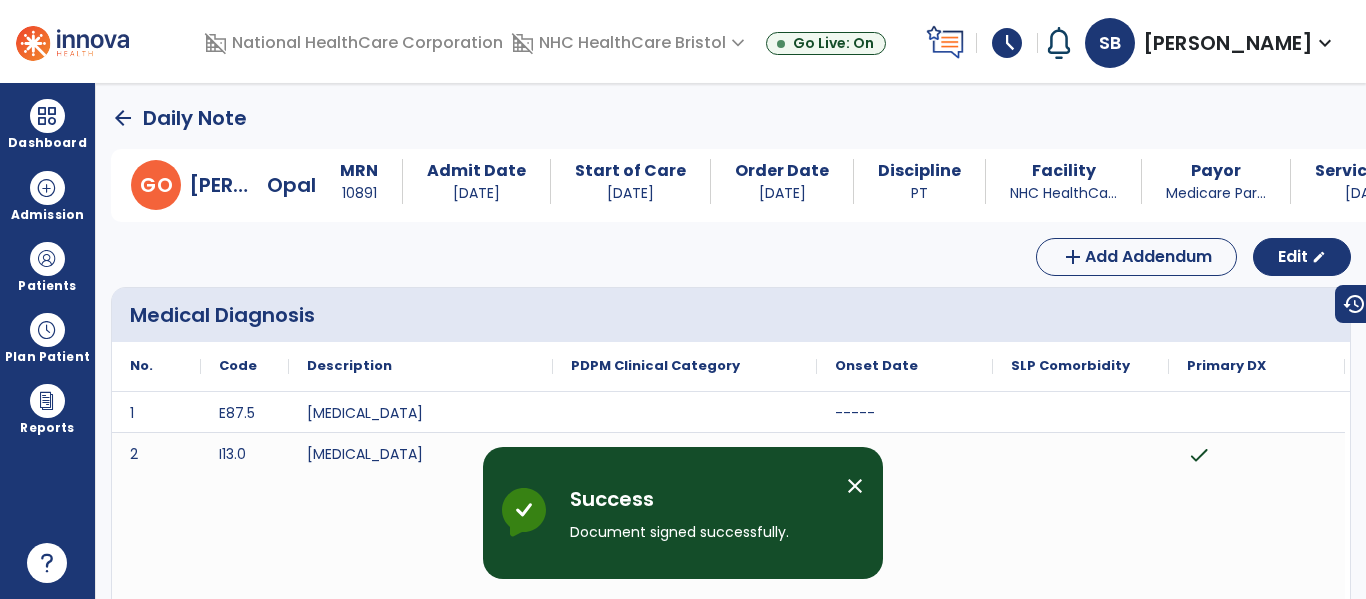 click on "arrow_back" 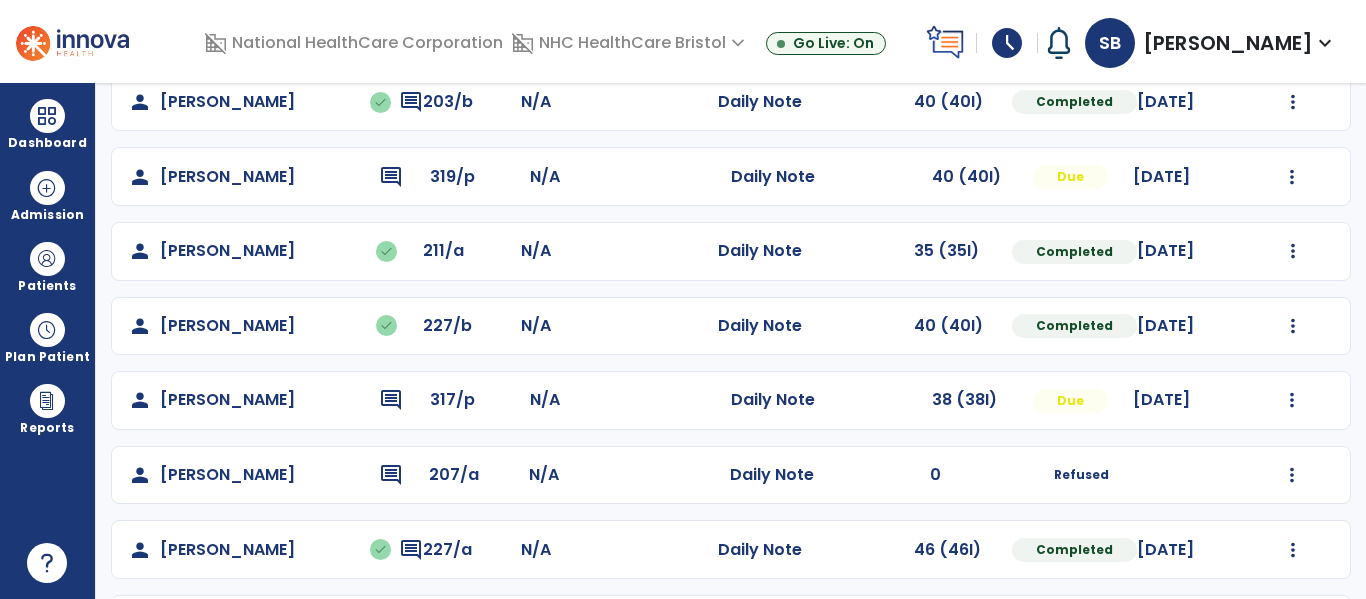 scroll, scrollTop: 300, scrollLeft: 0, axis: vertical 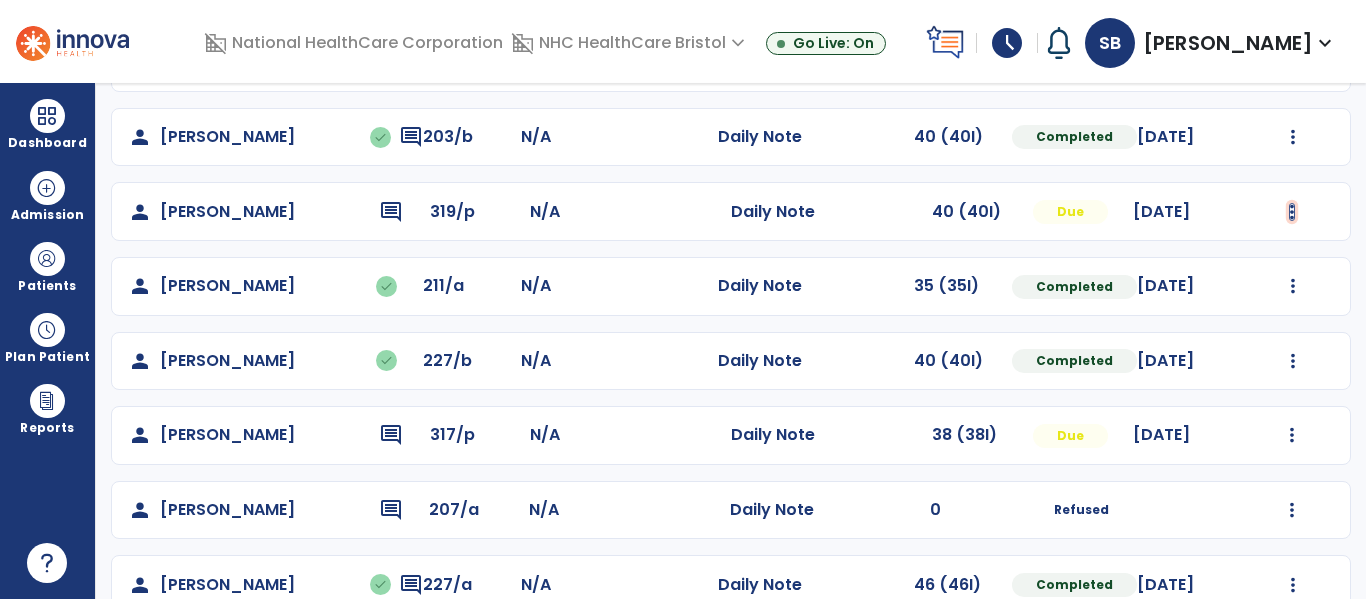 click at bounding box center (1293, -12) 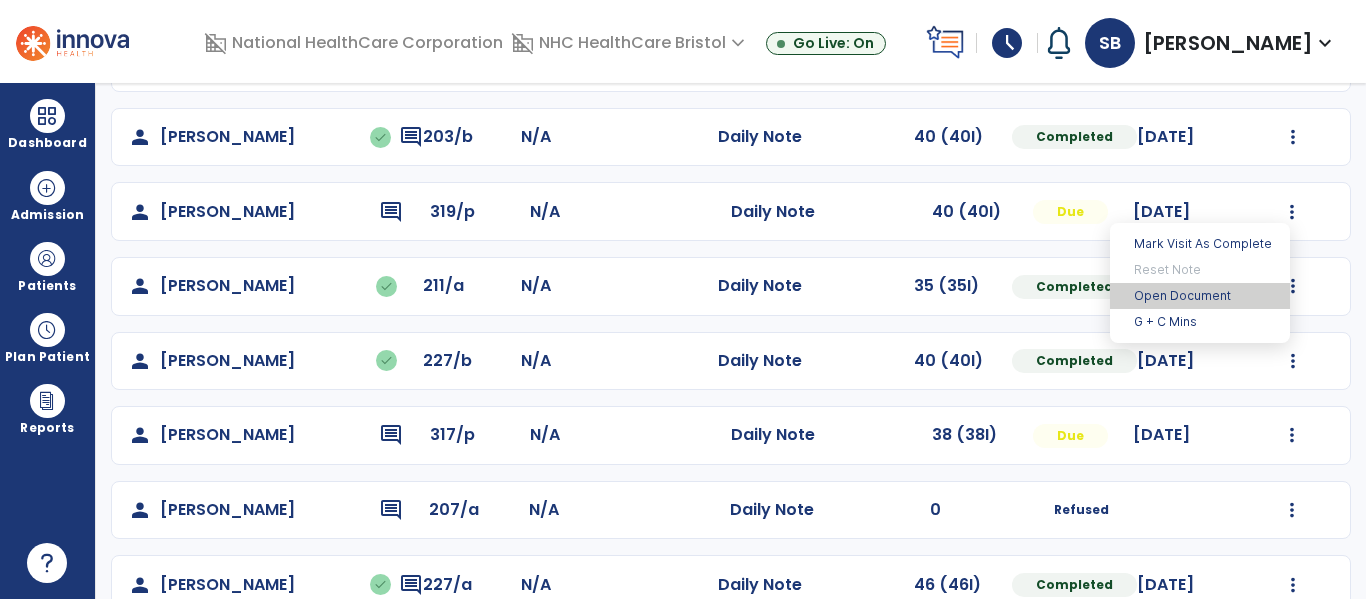 click on "Open Document" at bounding box center [1200, 296] 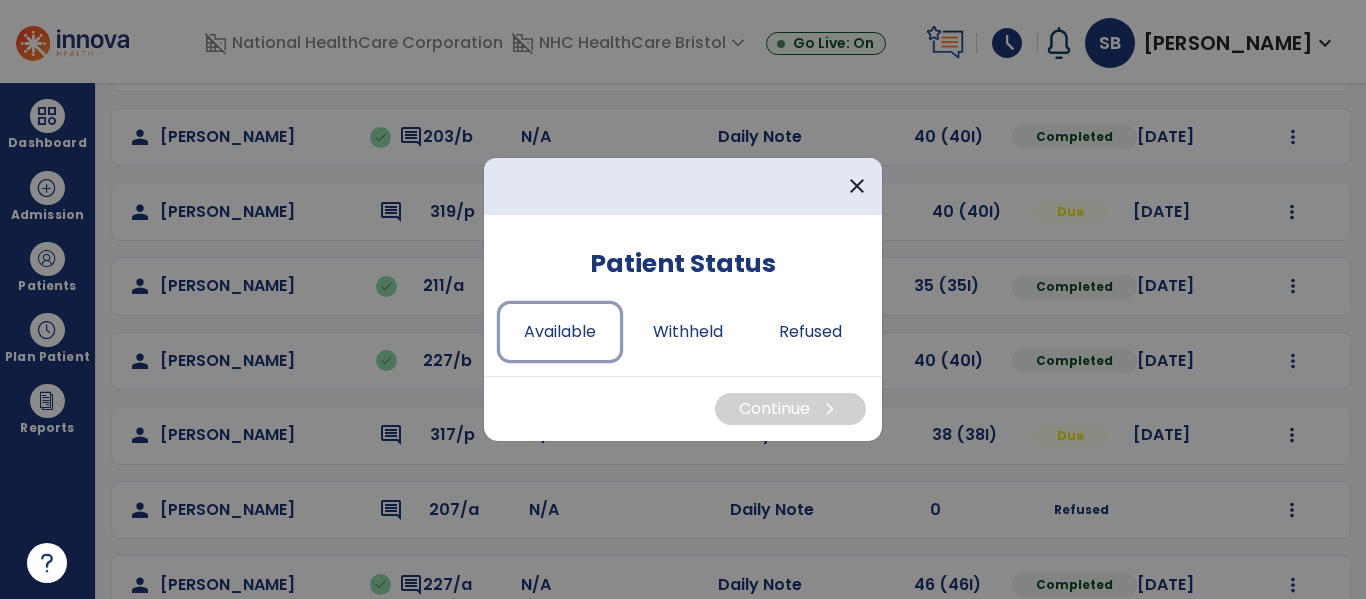 drag, startPoint x: 577, startPoint y: 345, endPoint x: 788, endPoint y: 399, distance: 217.80037 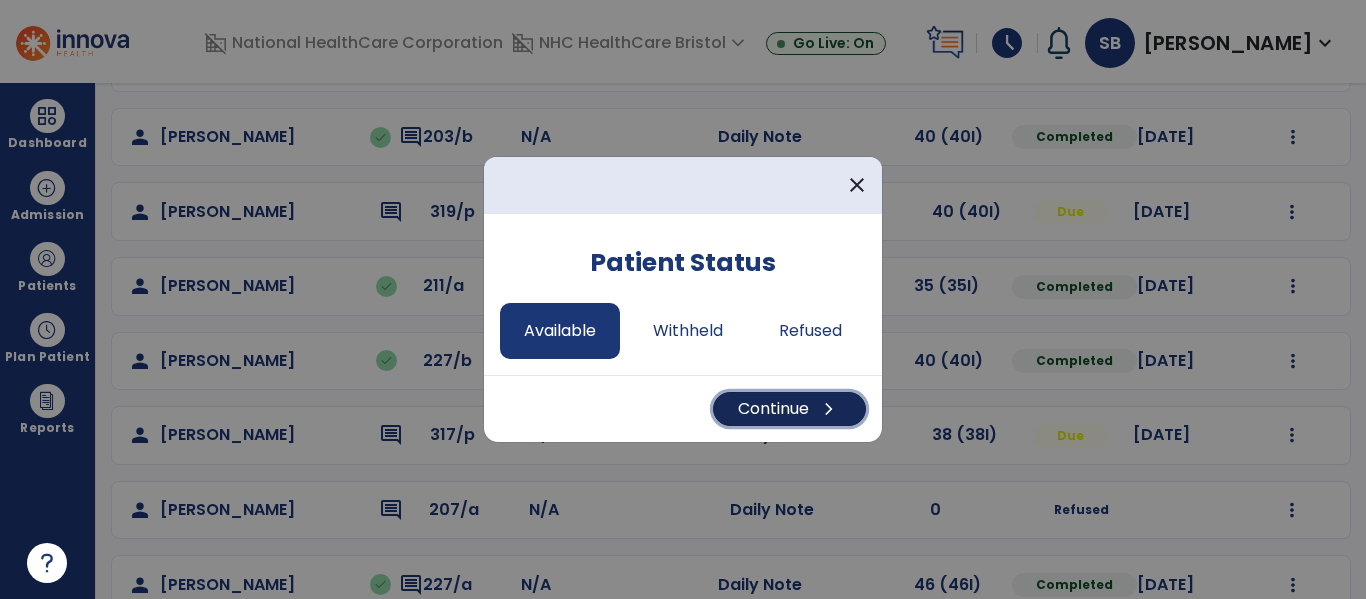 click on "chevron_right" at bounding box center (829, 409) 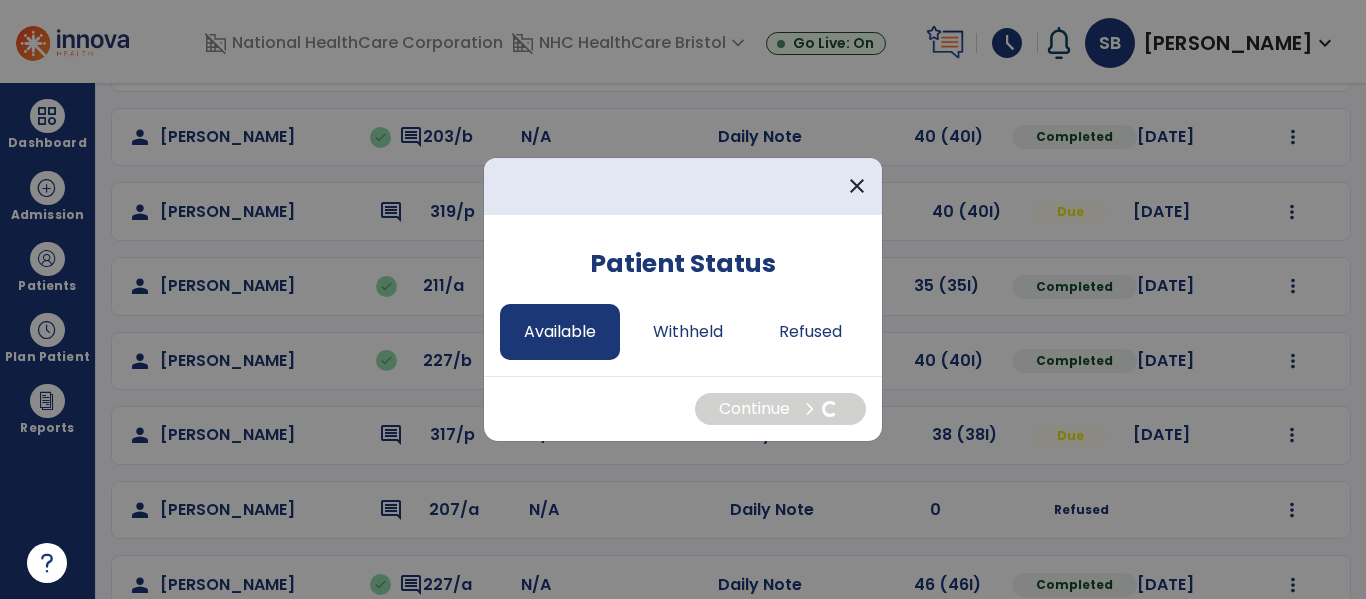 select on "*" 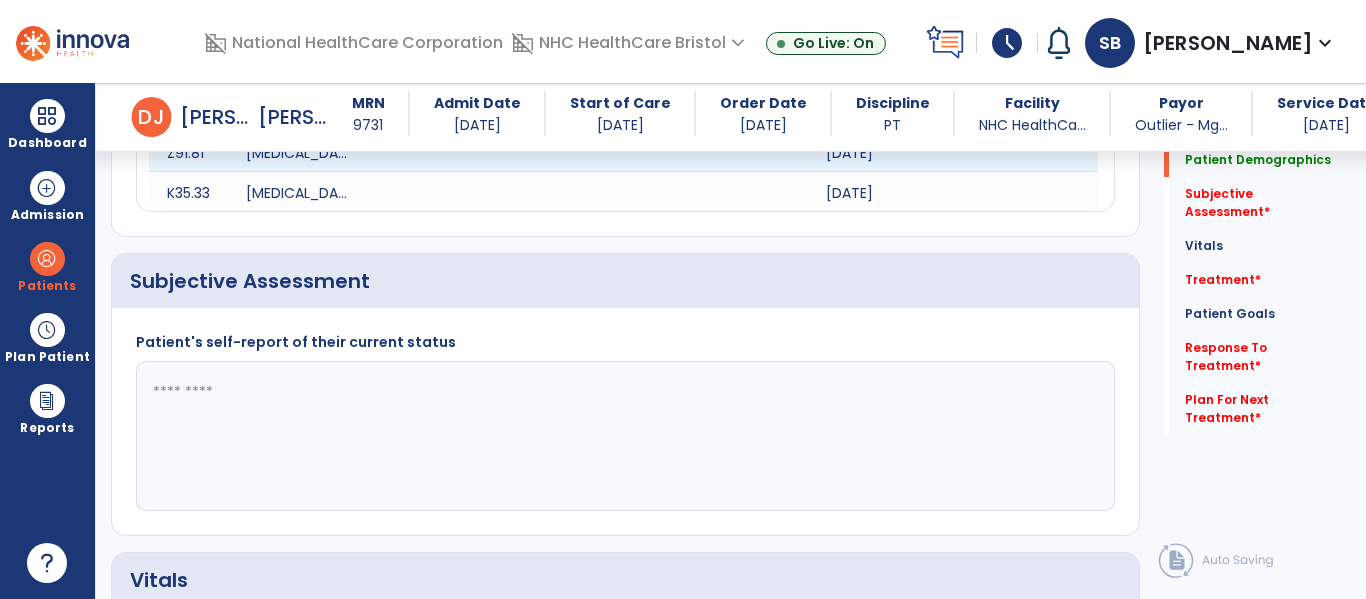 scroll, scrollTop: 1400, scrollLeft: 0, axis: vertical 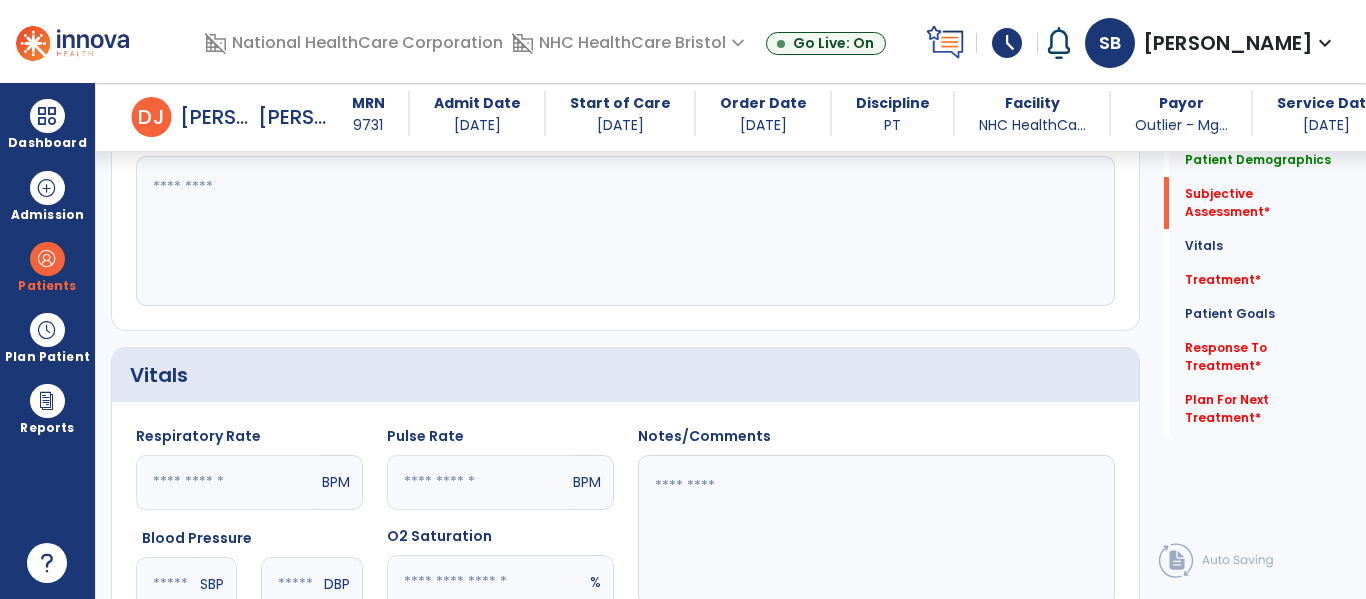 click 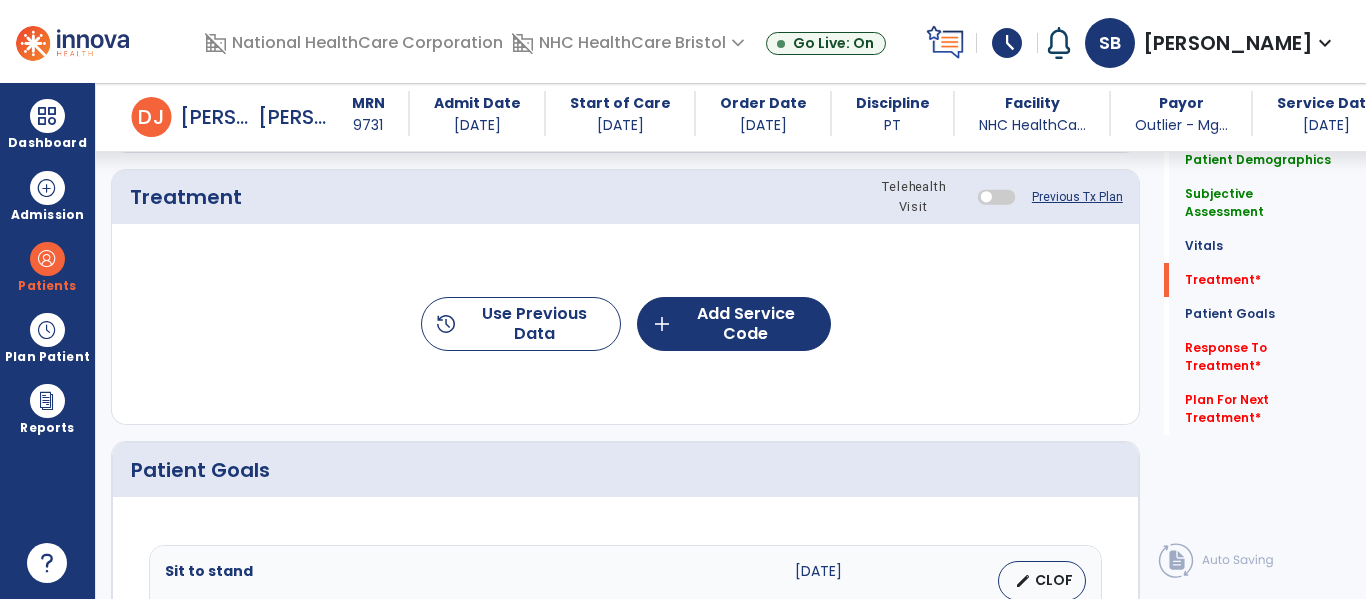 type on "**********" 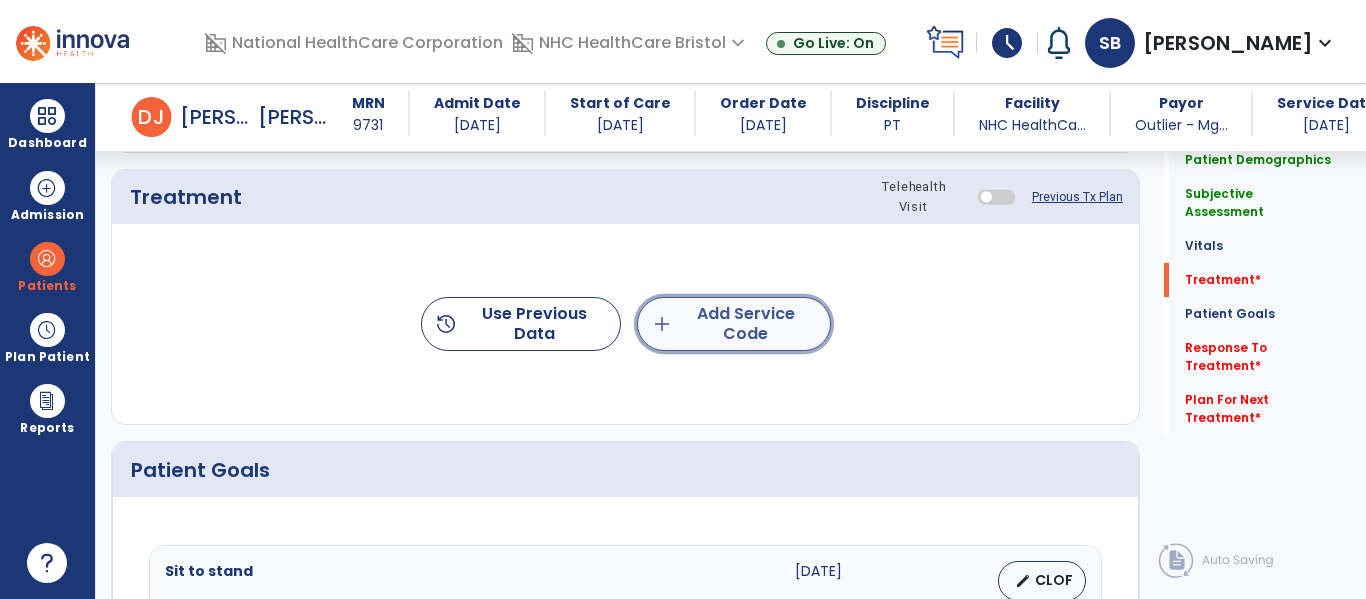 click on "add  Add Service Code" 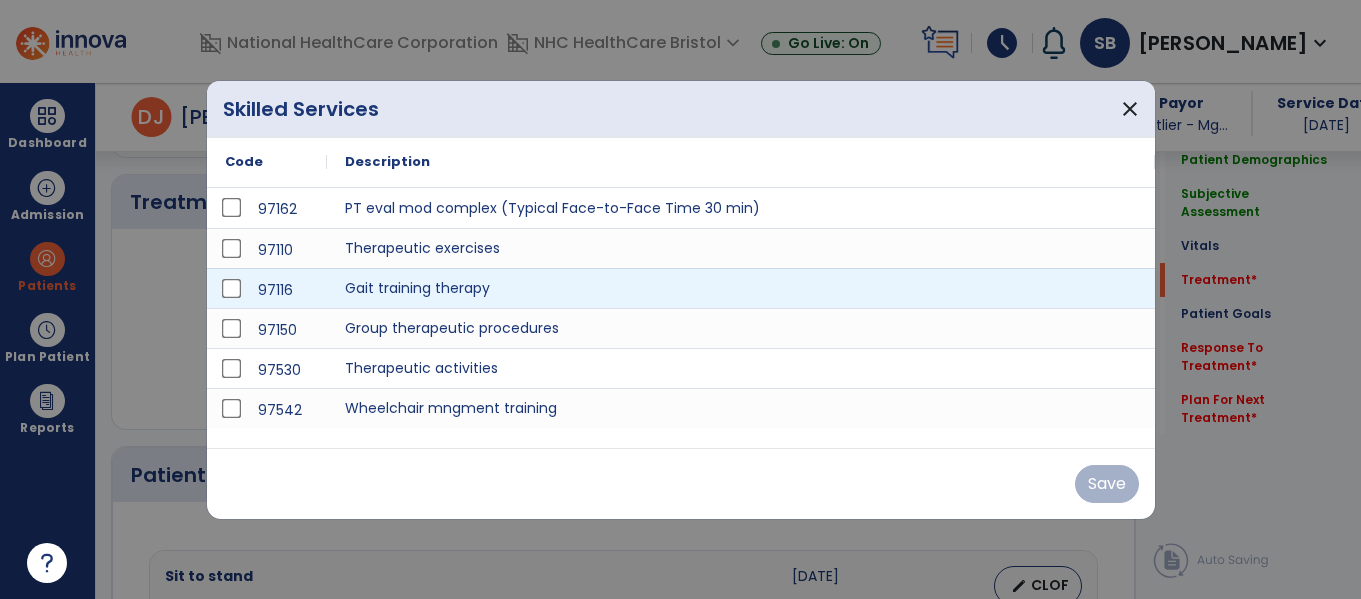 scroll, scrollTop: 2000, scrollLeft: 0, axis: vertical 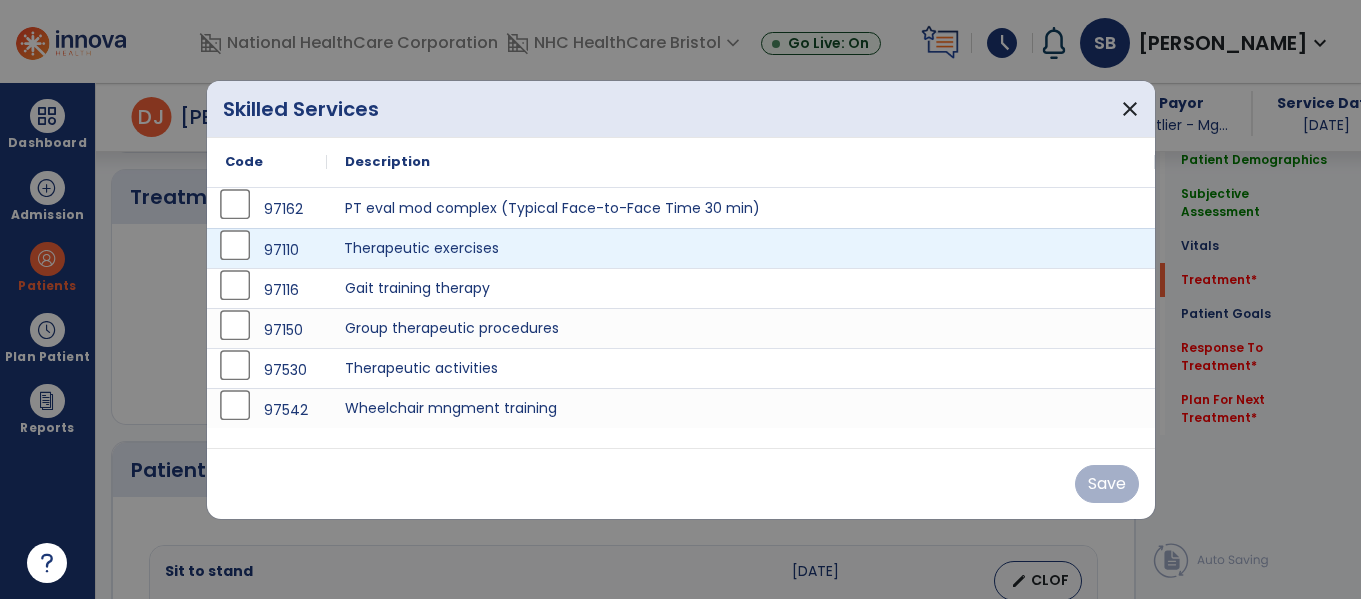 click on "Therapeutic exercises" at bounding box center [741, 248] 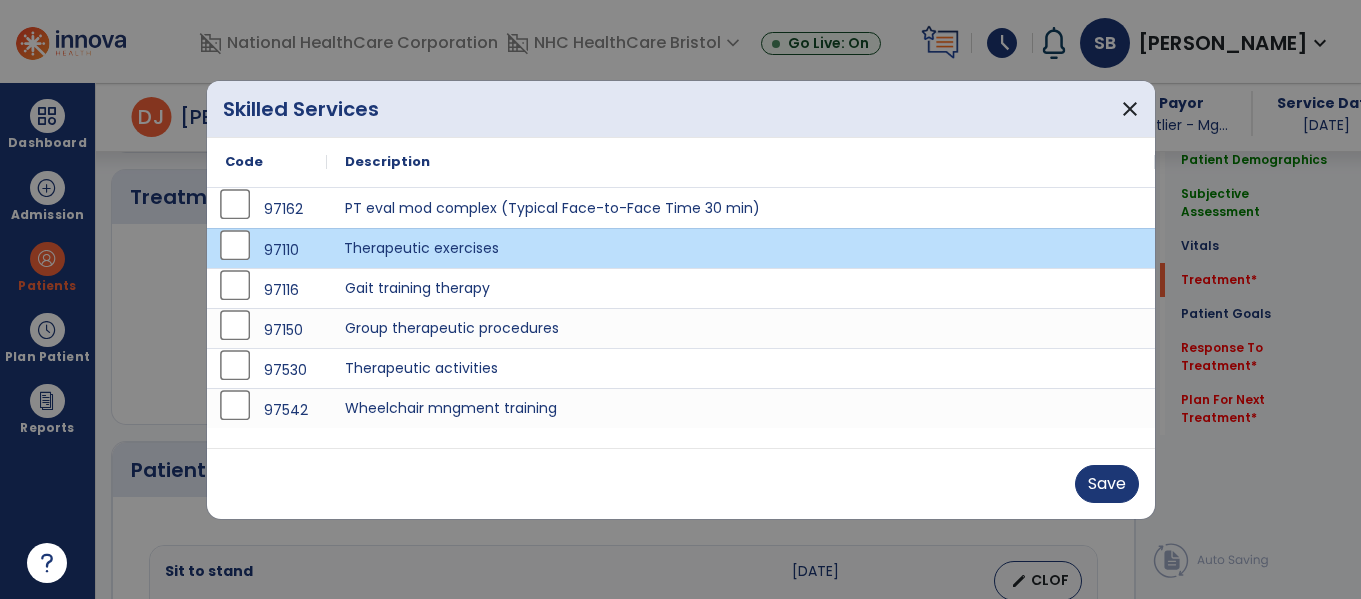 click on "Save" at bounding box center [681, 483] 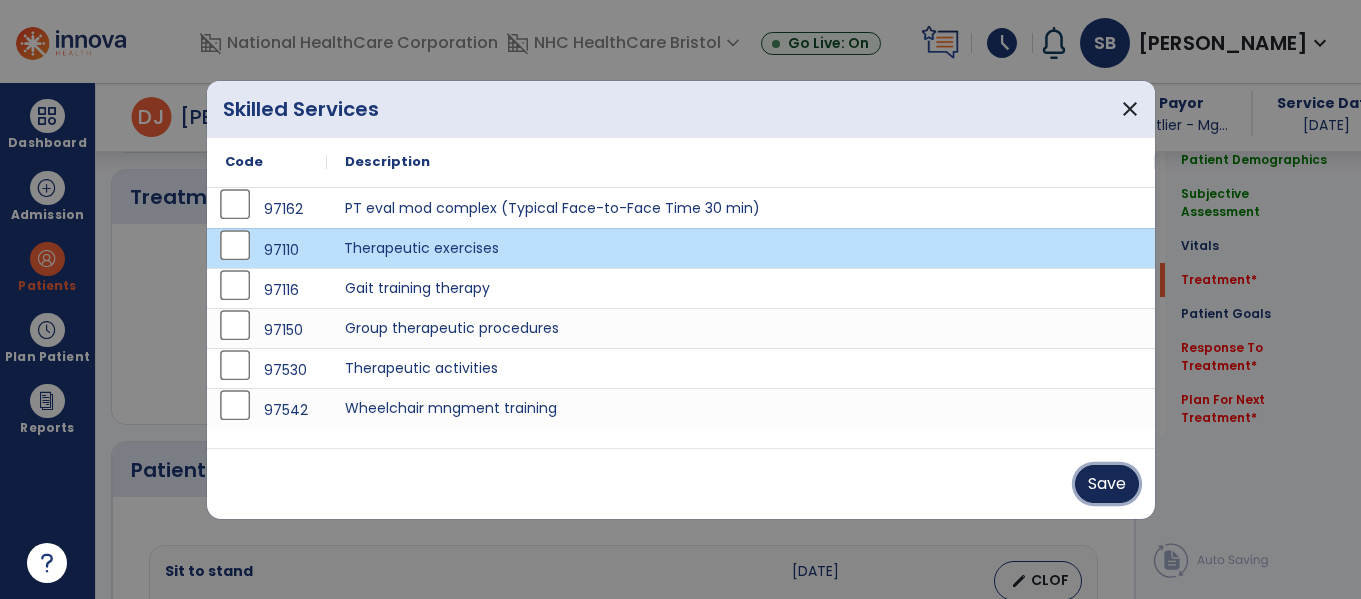click on "Save" at bounding box center (1107, 484) 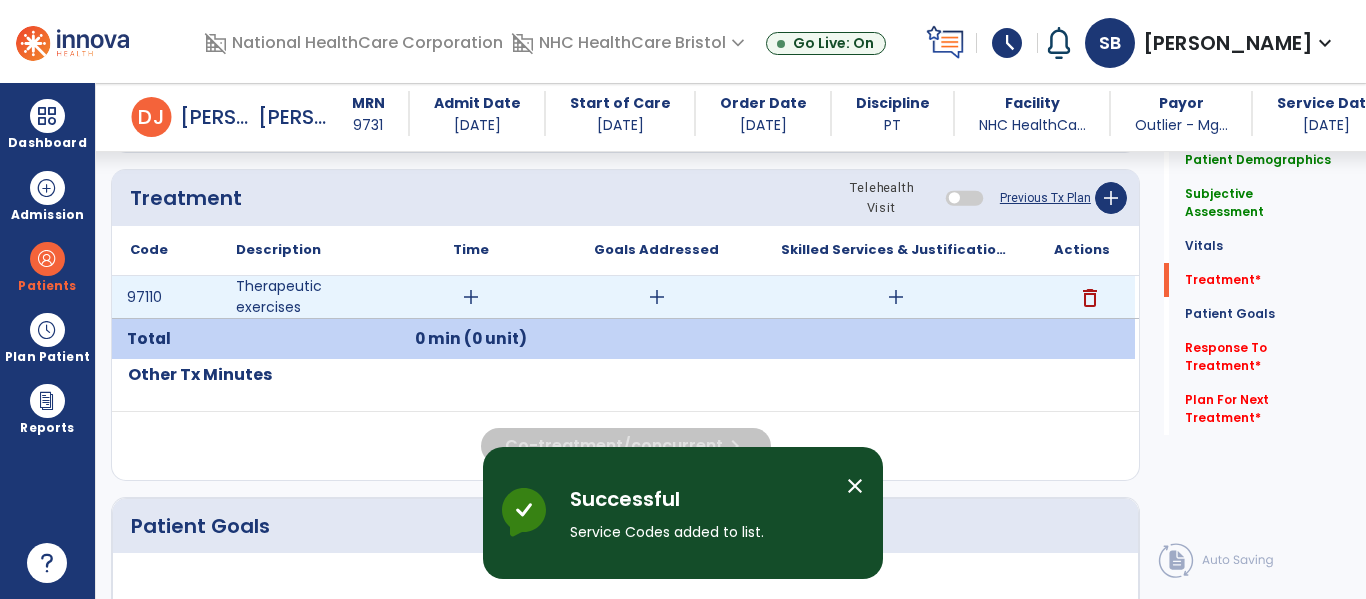 click on "add" at bounding box center [471, 297] 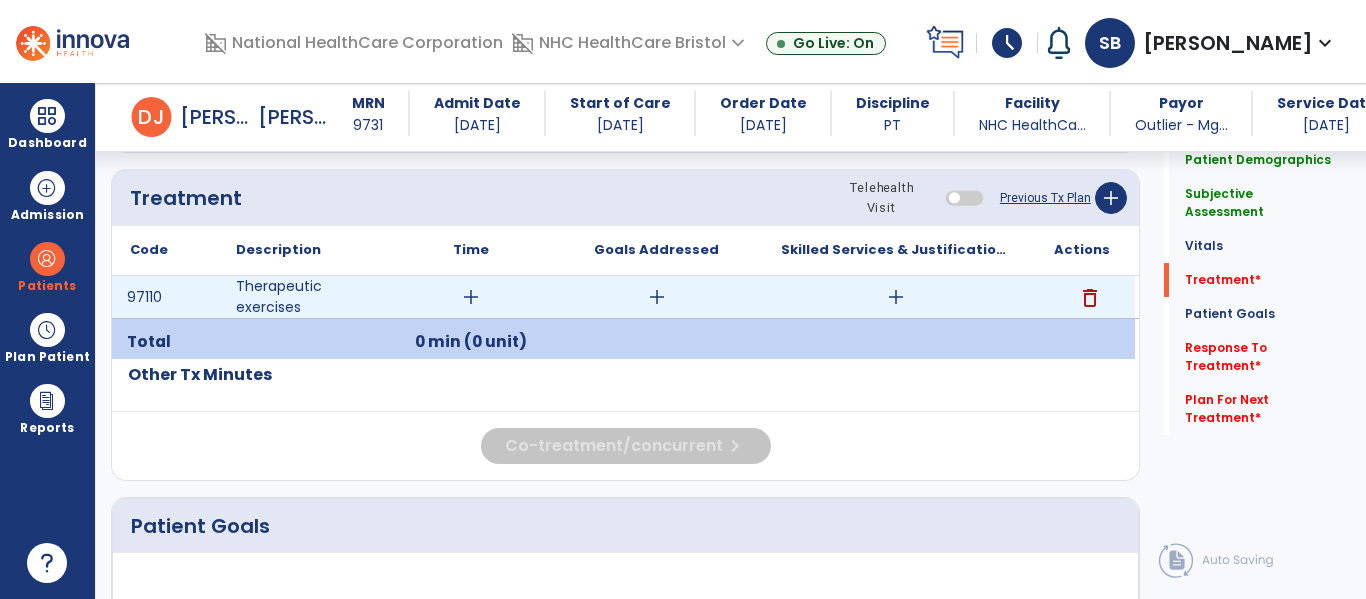 click on "add" at bounding box center [471, 297] 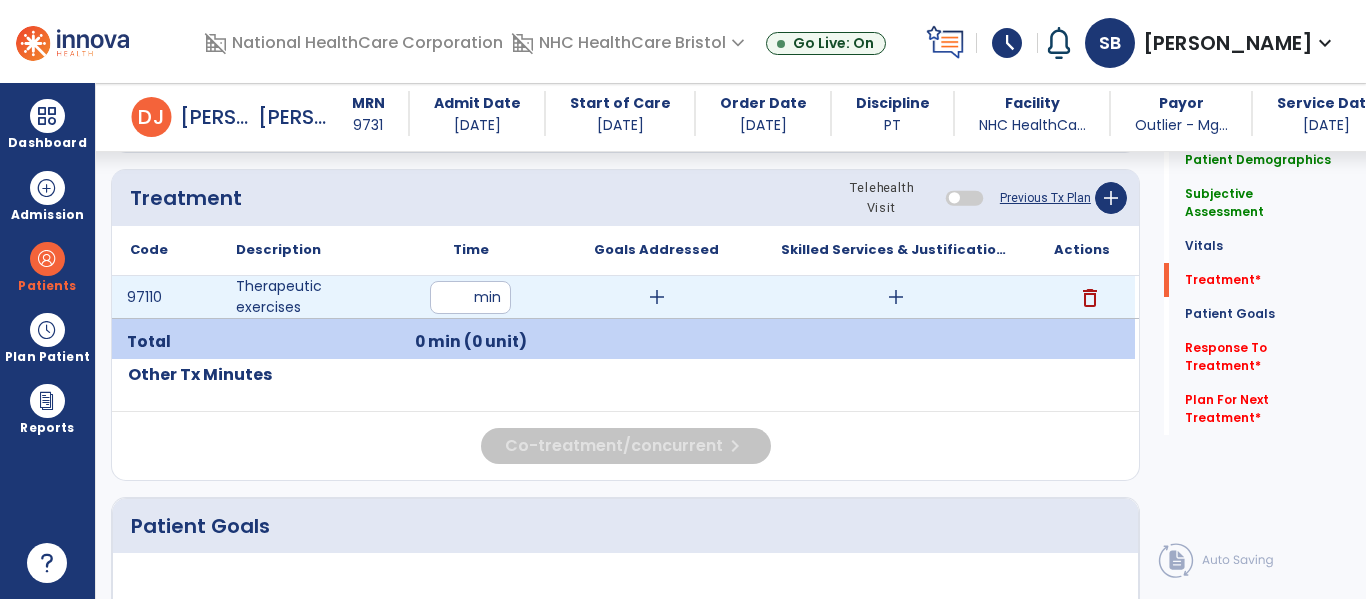 type on "**" 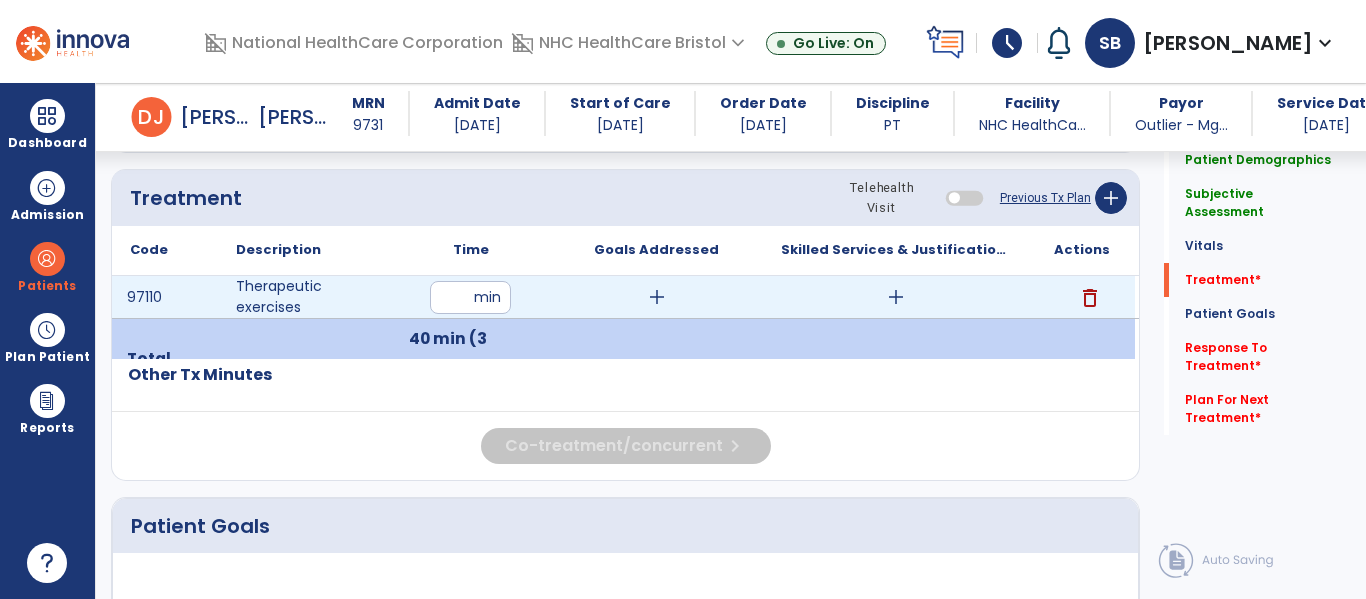 drag, startPoint x: 901, startPoint y: 295, endPoint x: 884, endPoint y: 303, distance: 18.788294 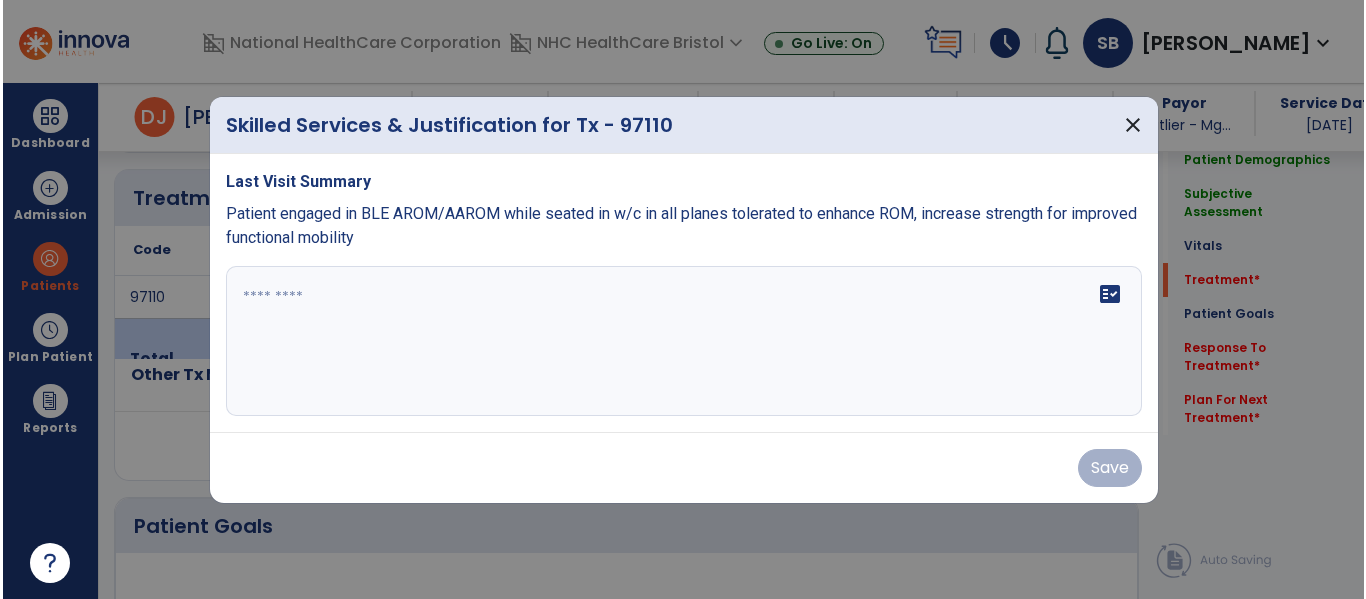 scroll, scrollTop: 2000, scrollLeft: 0, axis: vertical 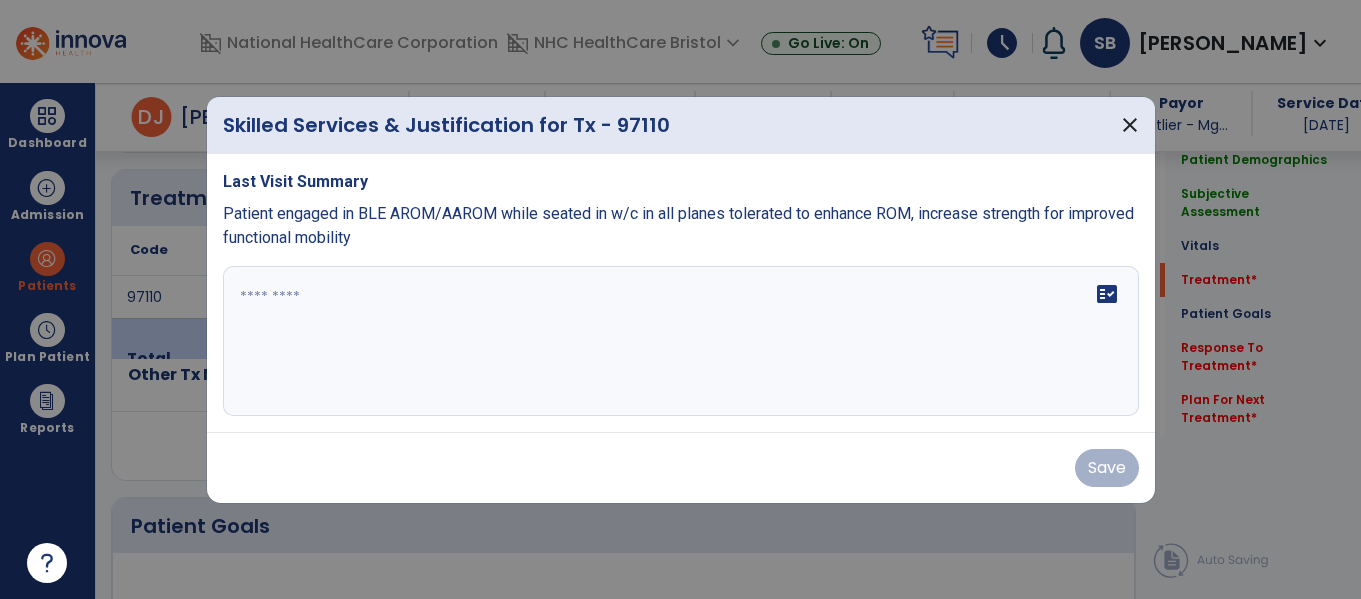 click on "fact_check" at bounding box center (681, 341) 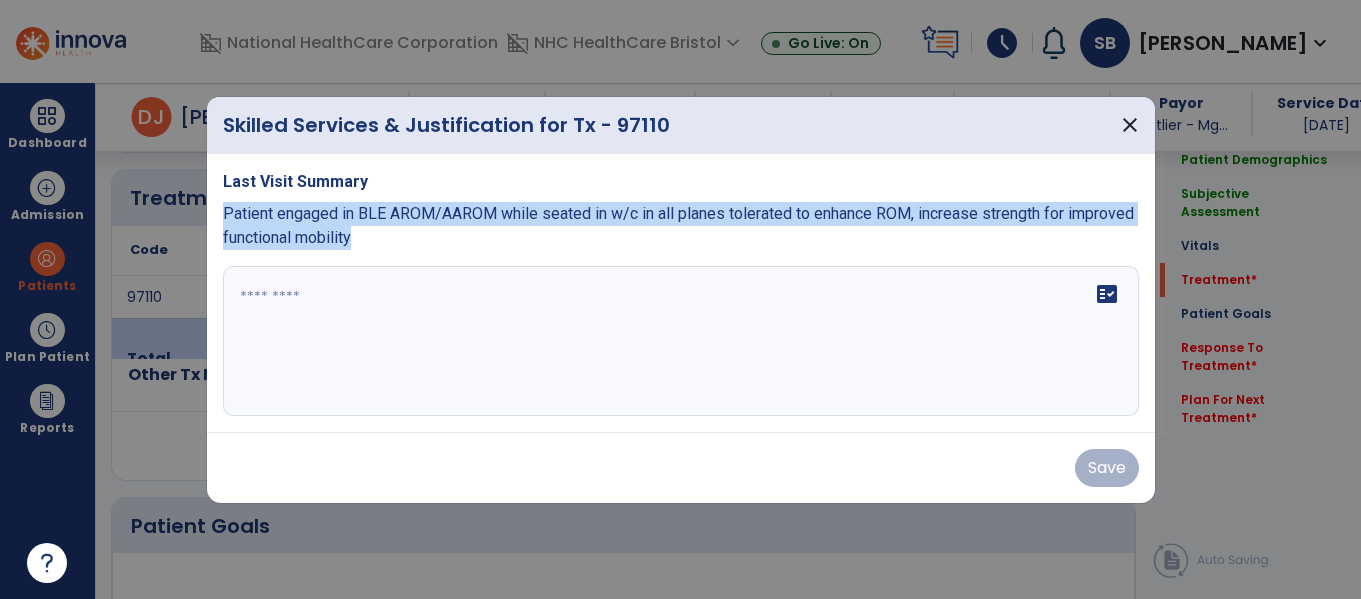 drag, startPoint x: 435, startPoint y: 243, endPoint x: 210, endPoint y: 213, distance: 226.9912 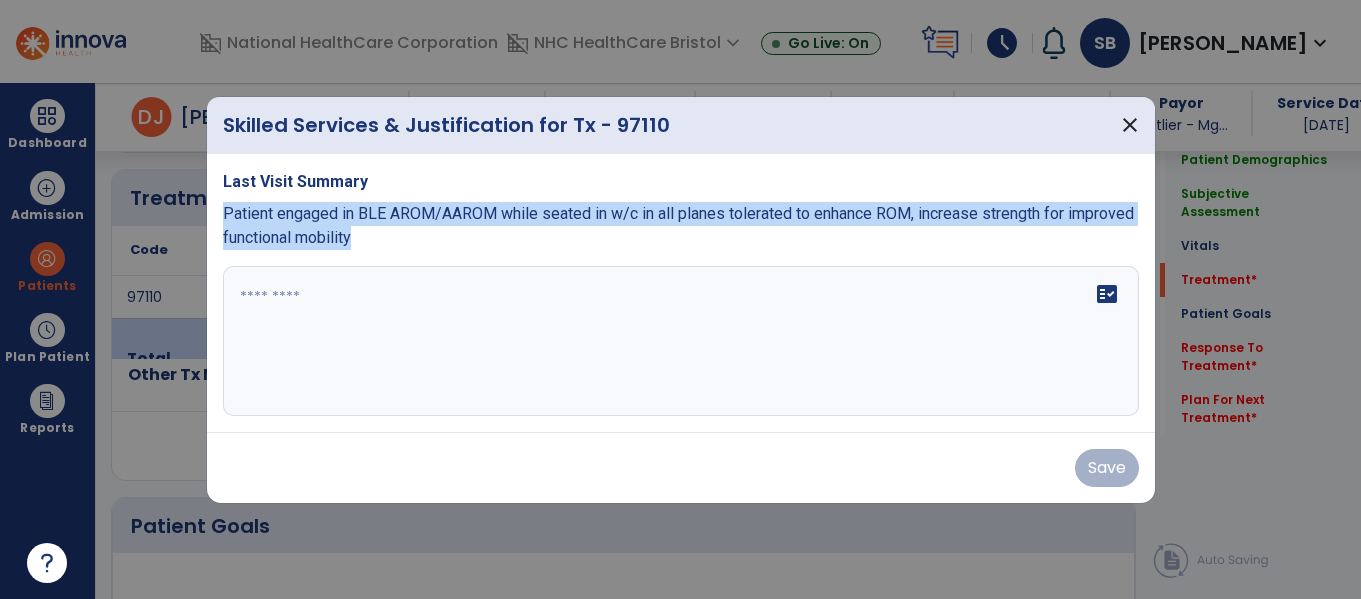 click on "Last Visit Summary Patient engaged in BLE AROM/AAROM while seated in w/c in all planes tolerated to enhance ROM, increase strength for improved functional mobility   fact_check" at bounding box center [681, 293] 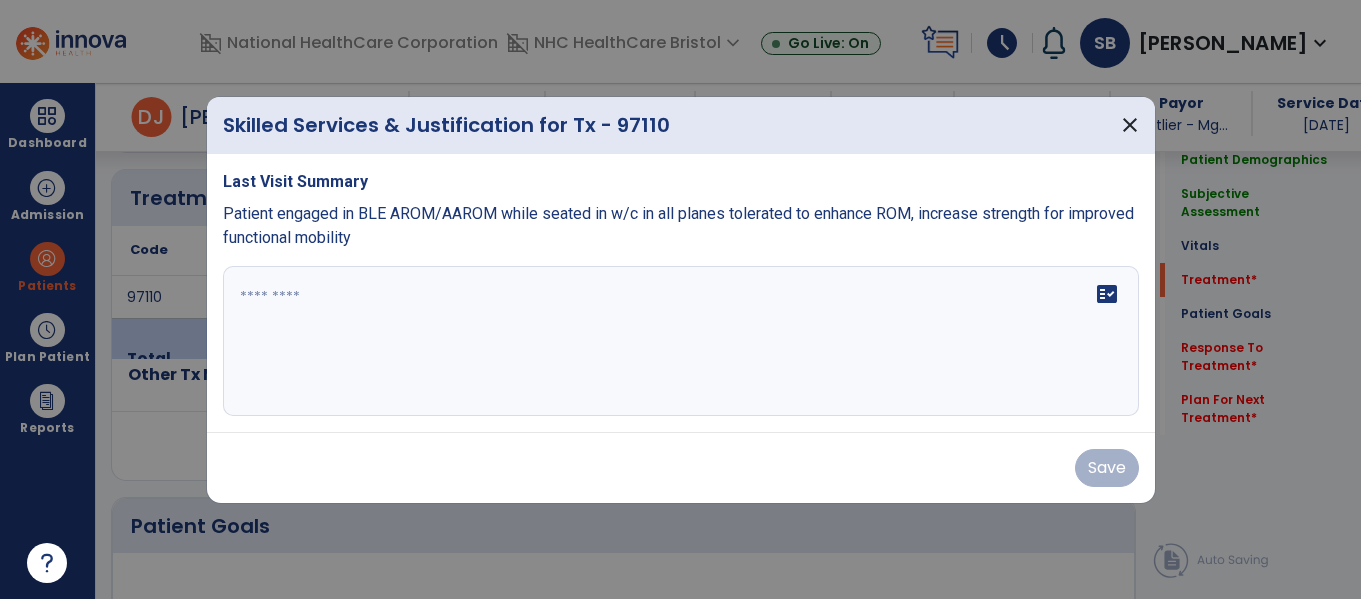 click at bounding box center [681, 341] 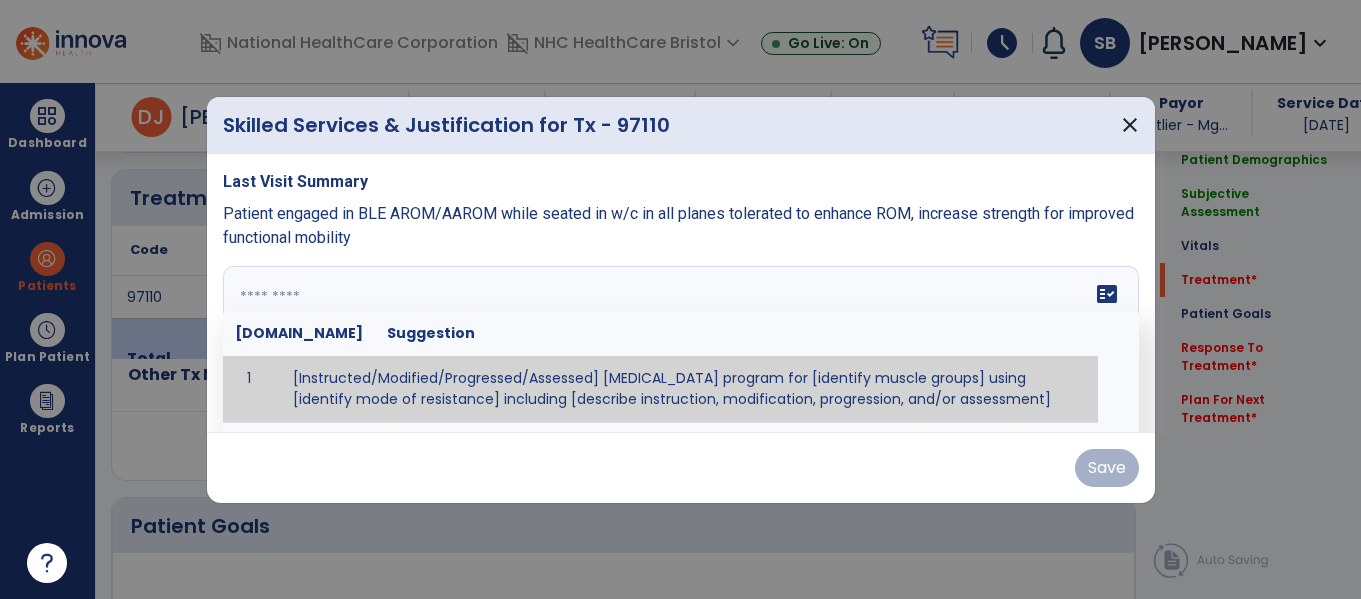 paste on "**********" 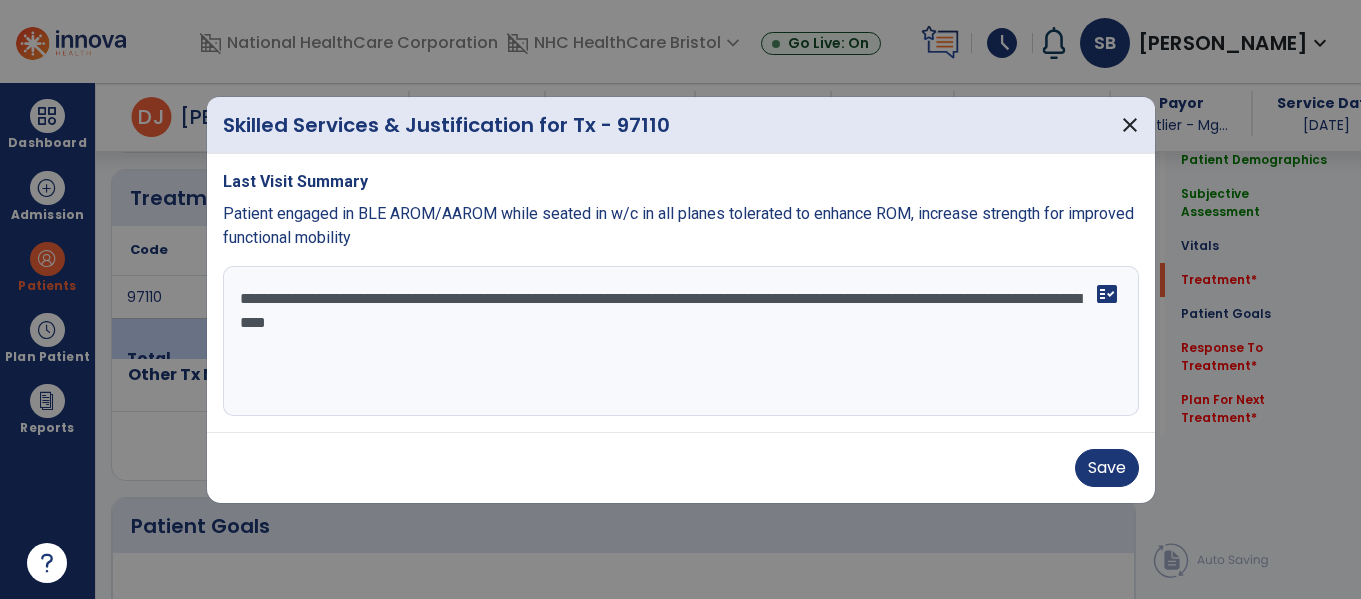 type on "**********" 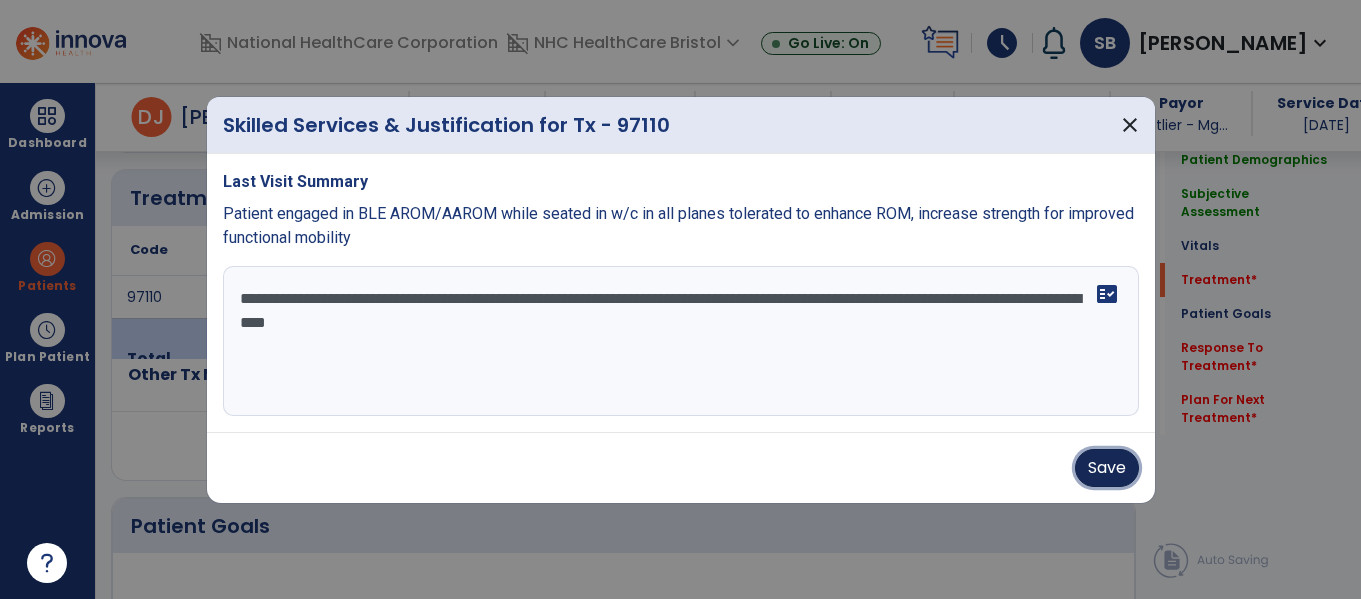 click on "Save" at bounding box center (1107, 468) 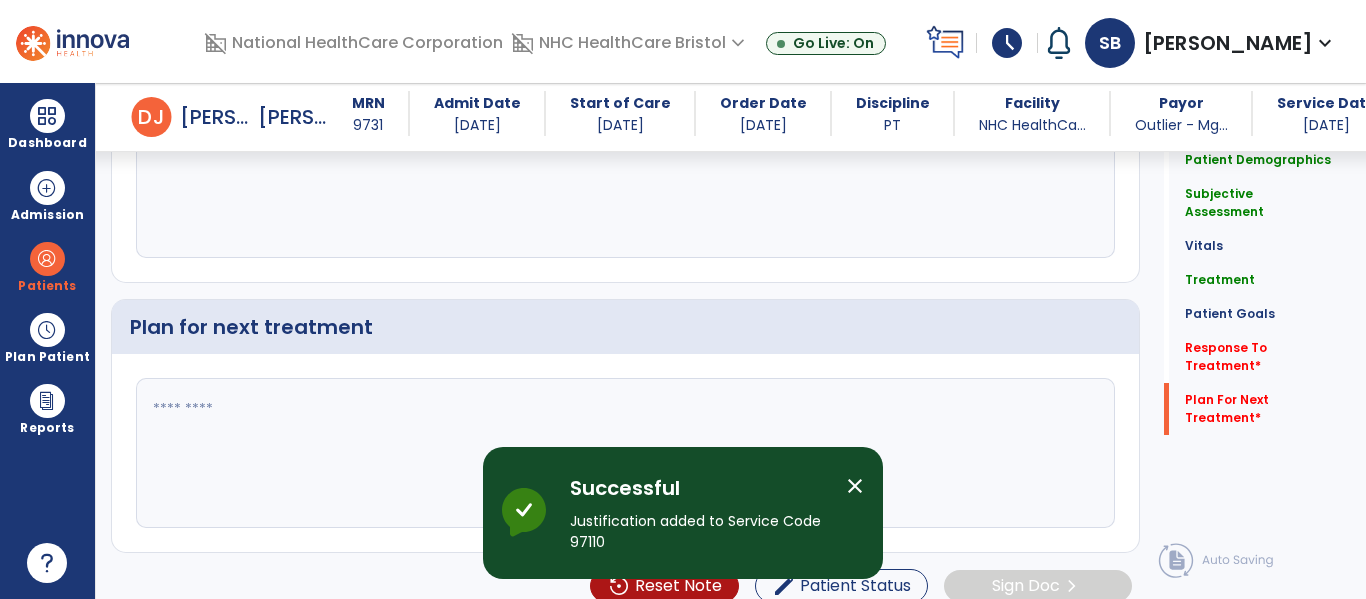 scroll, scrollTop: 2697, scrollLeft: 0, axis: vertical 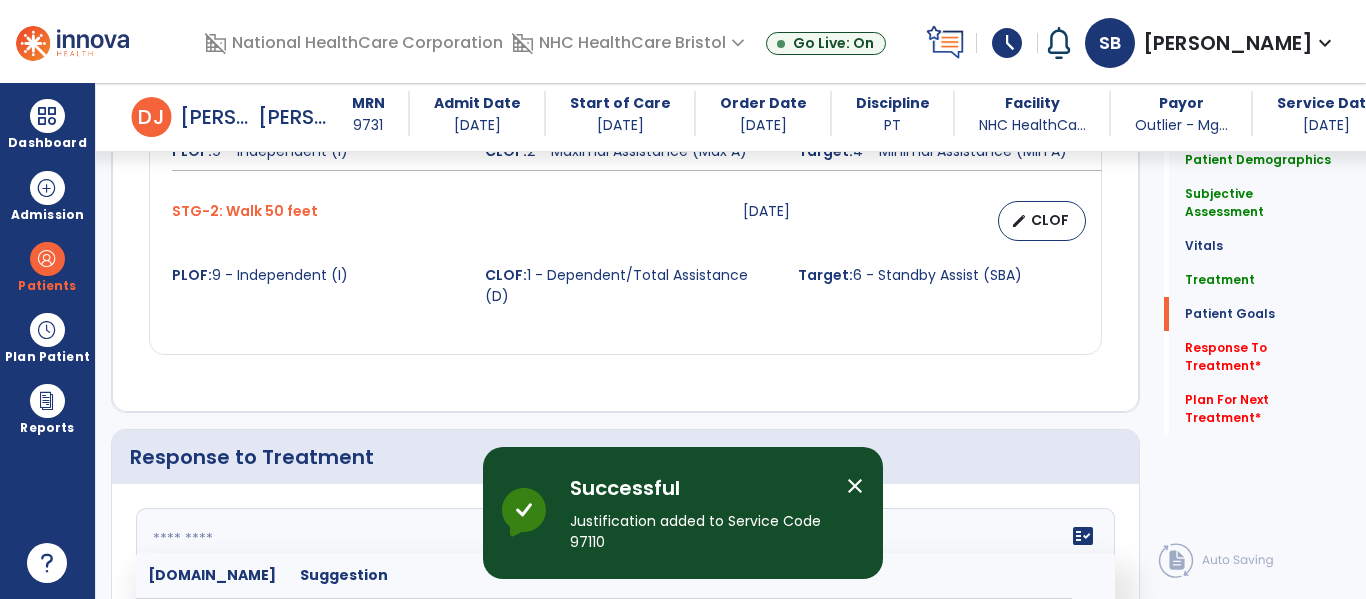 click 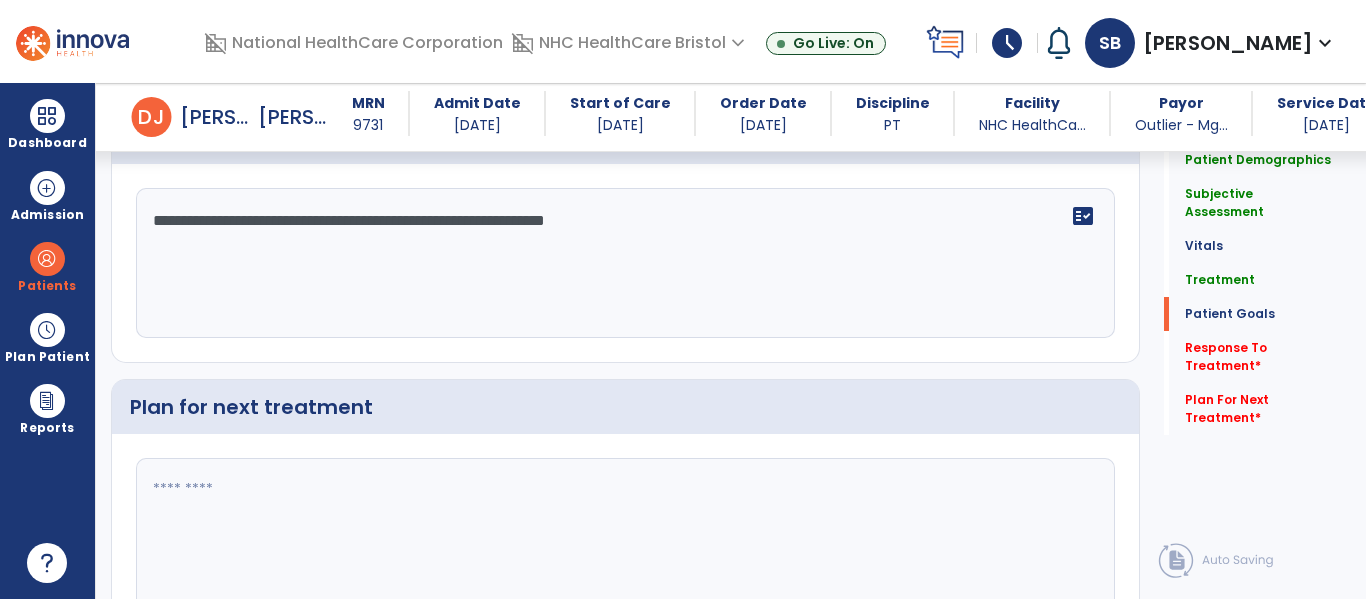 scroll, scrollTop: 3097, scrollLeft: 0, axis: vertical 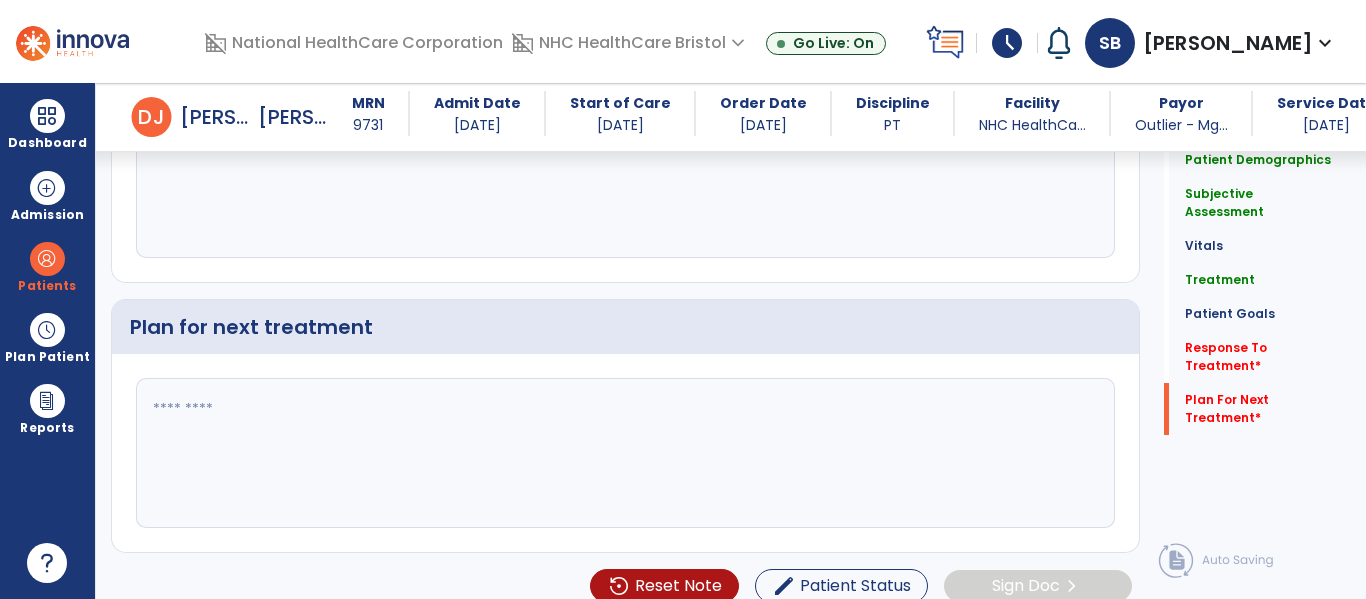type on "**********" 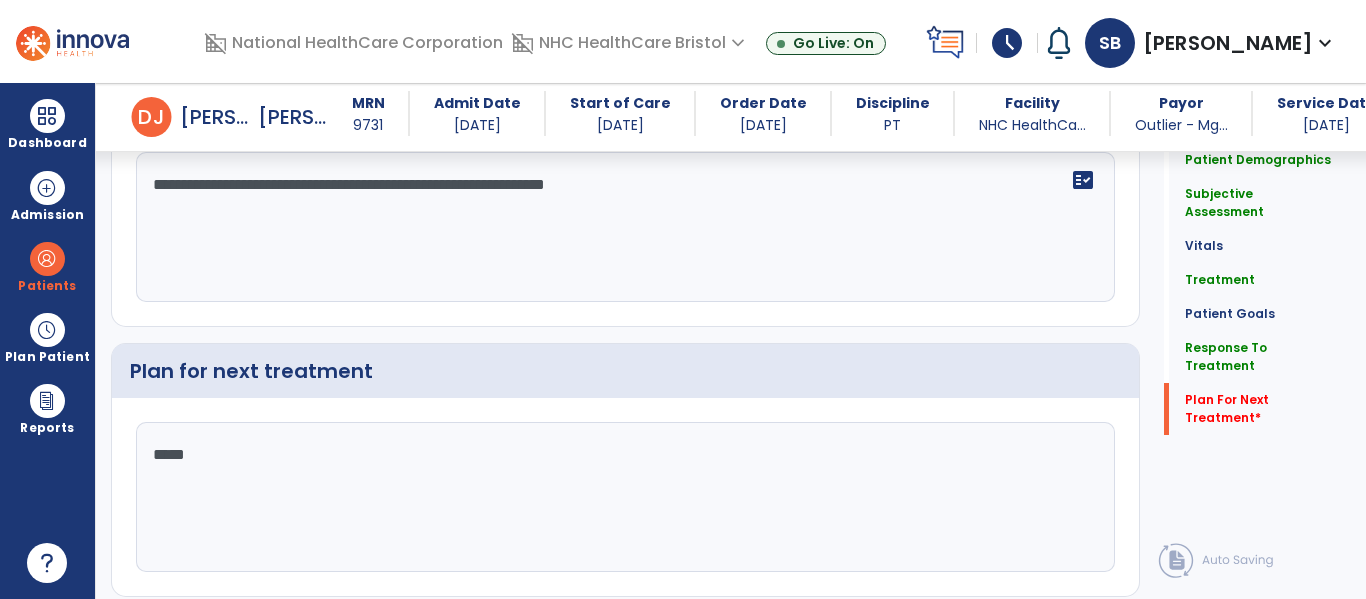 scroll, scrollTop: 3097, scrollLeft: 0, axis: vertical 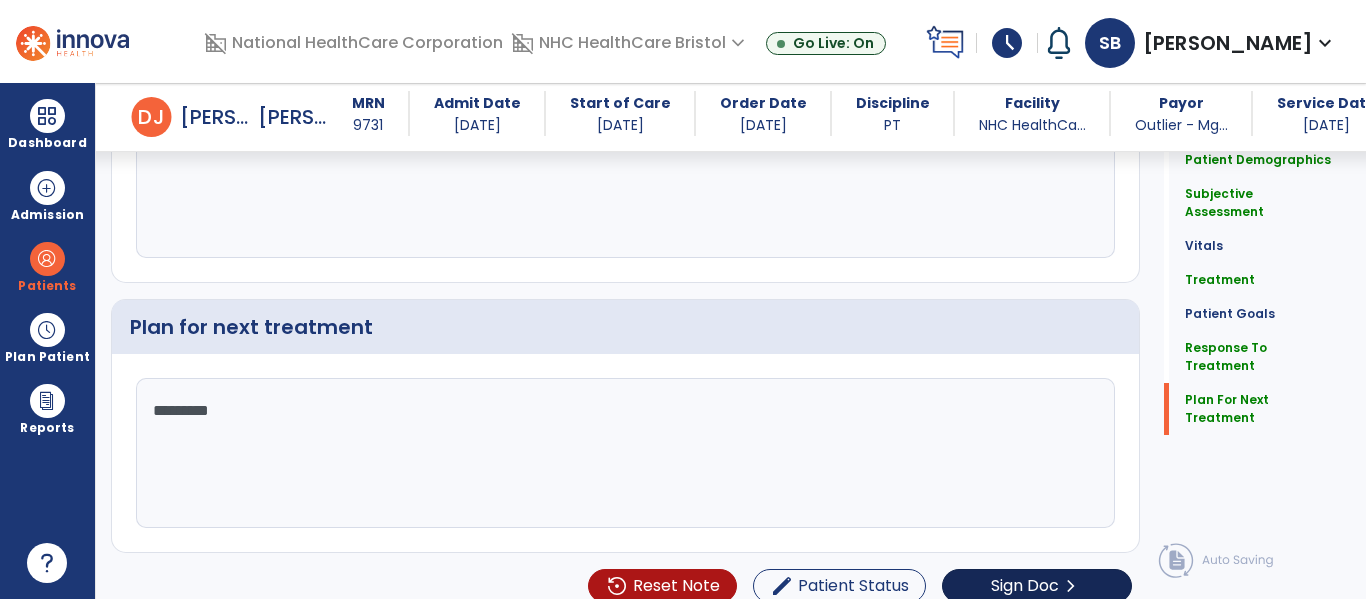 type on "********" 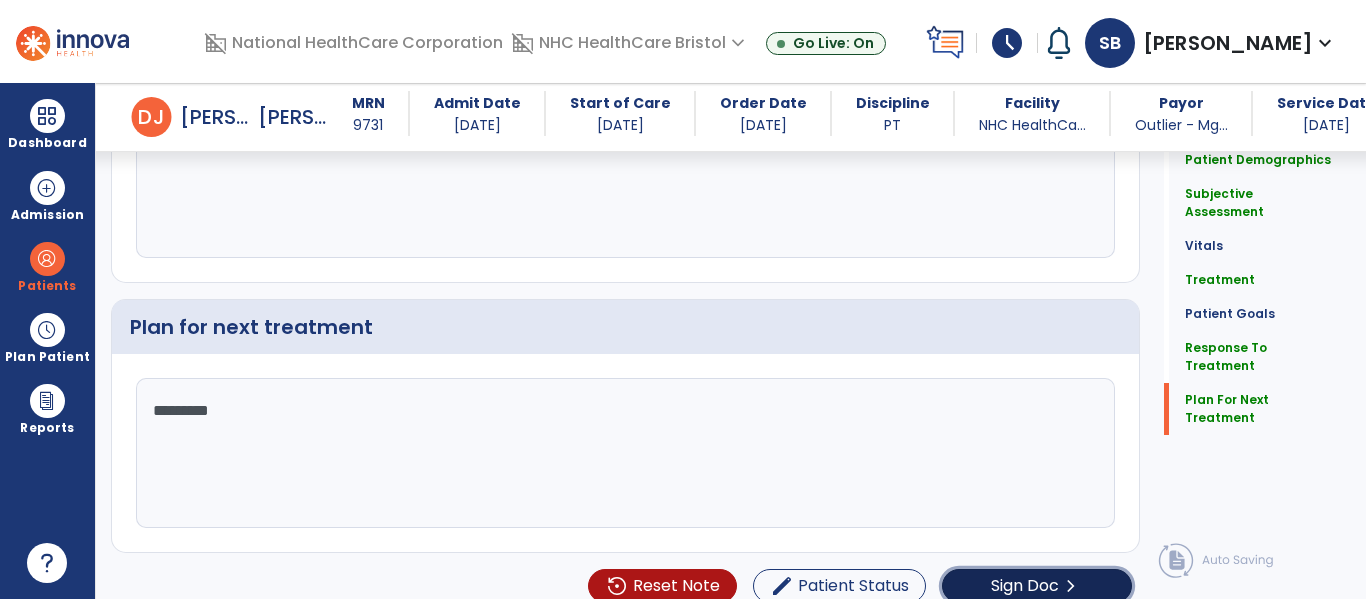 click on "Sign Doc  chevron_right" 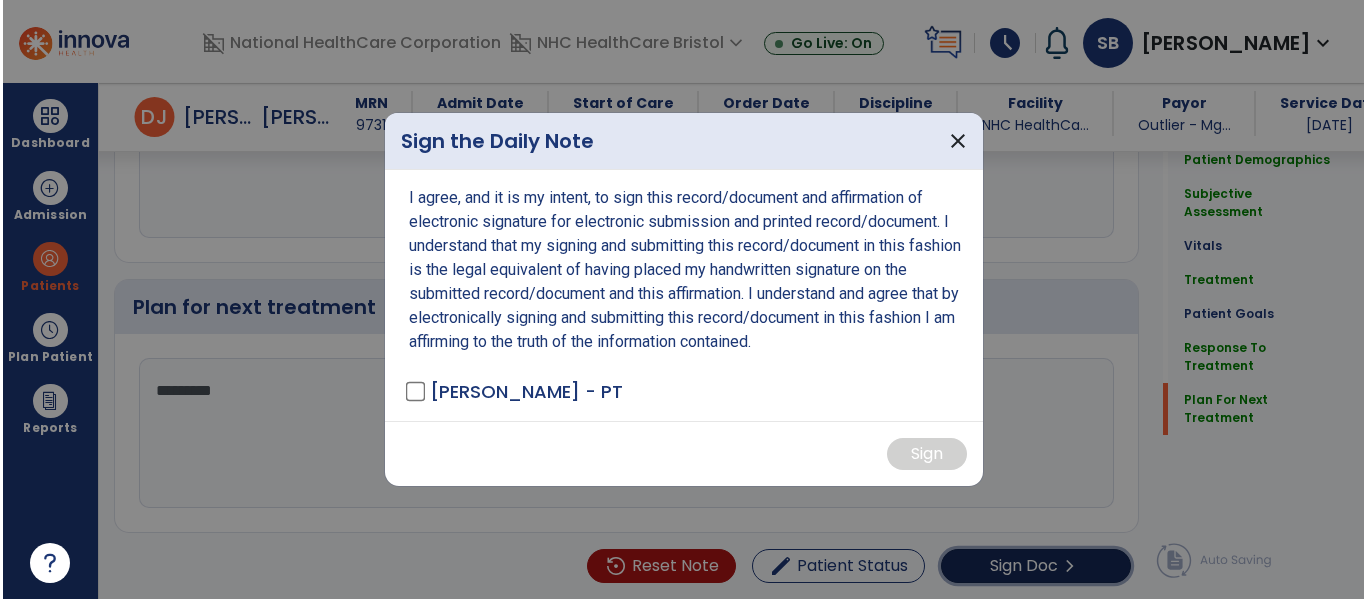 scroll, scrollTop: 3118, scrollLeft: 0, axis: vertical 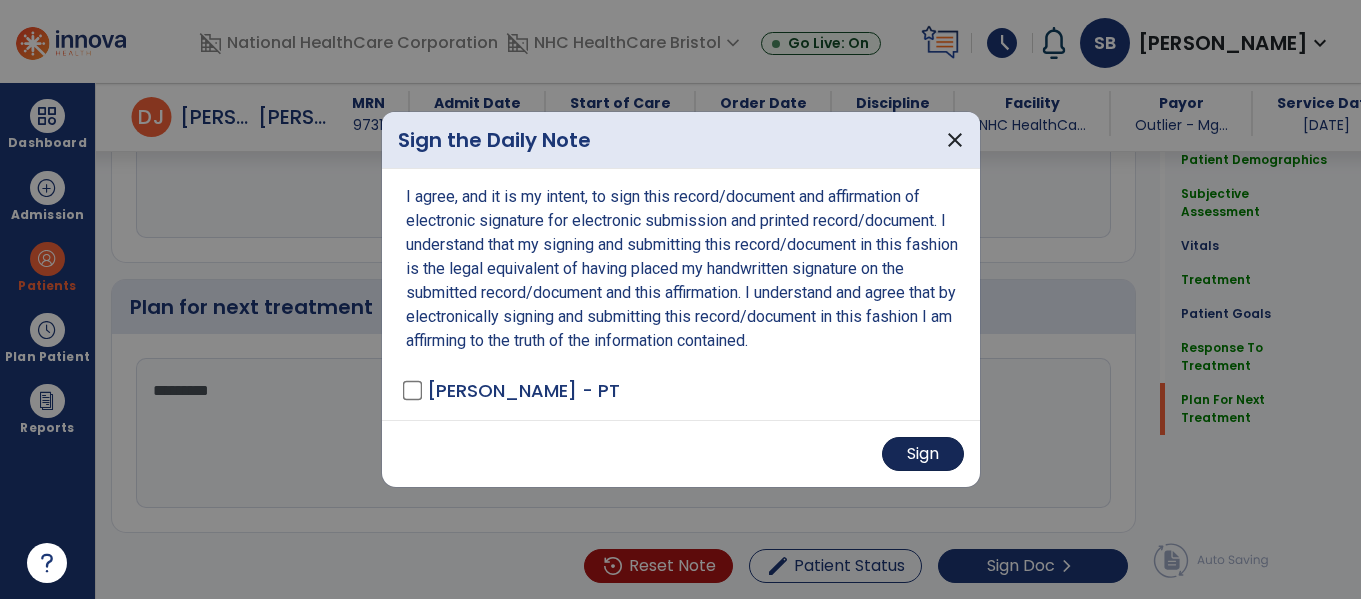 drag, startPoint x: 871, startPoint y: 451, endPoint x: 905, endPoint y: 449, distance: 34.058773 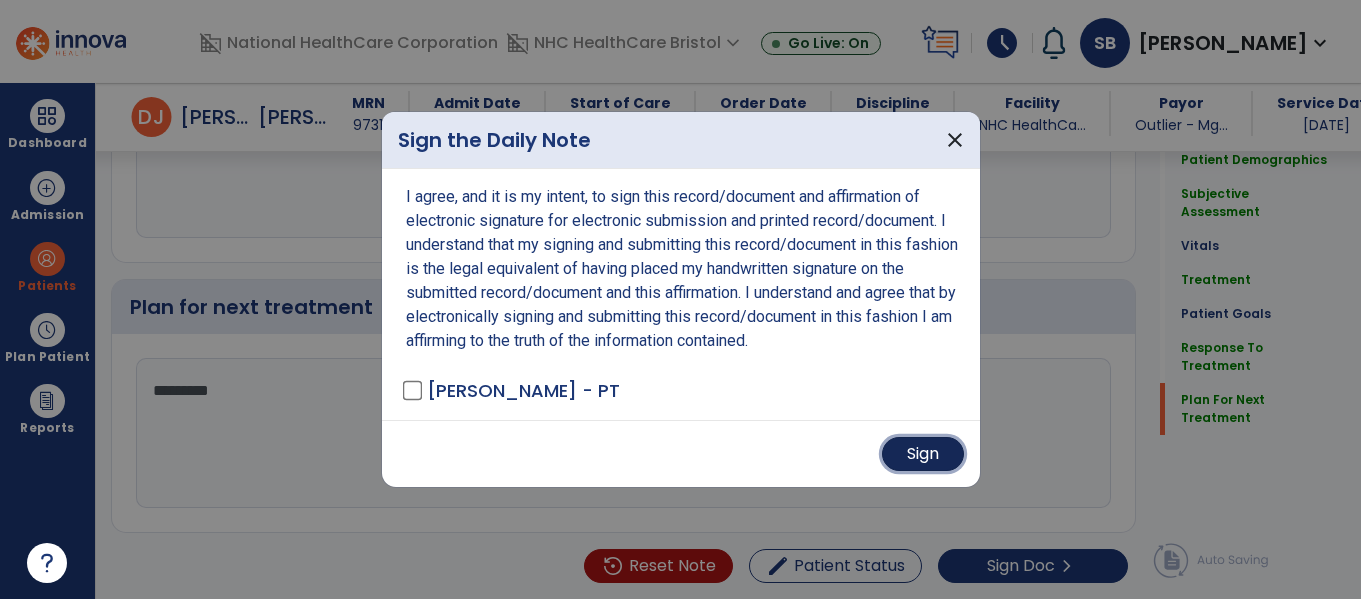 drag, startPoint x: 905, startPoint y: 449, endPoint x: 814, endPoint y: 472, distance: 93.8616 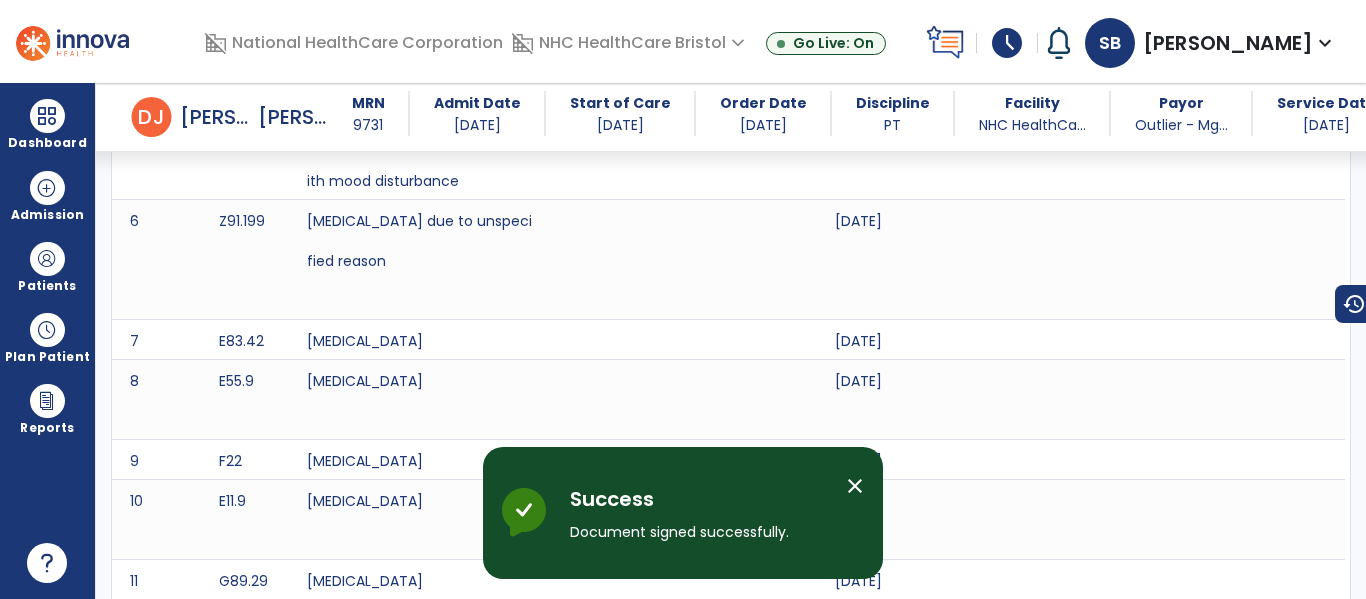 scroll, scrollTop: 0, scrollLeft: 0, axis: both 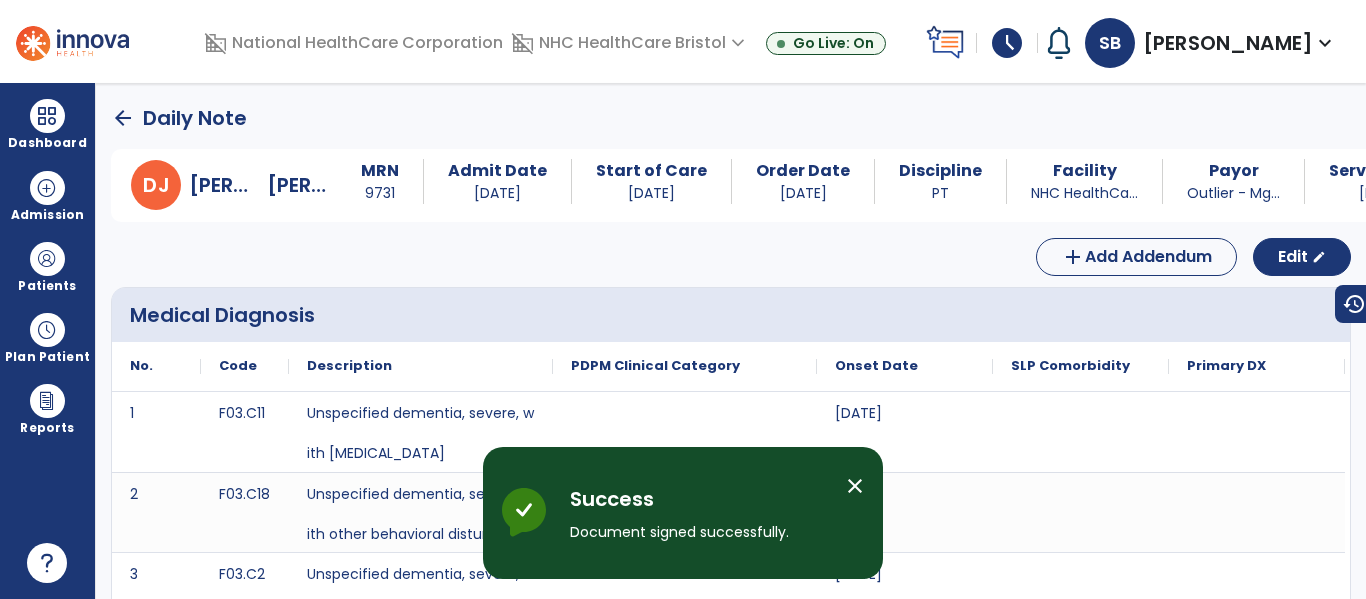 click on "arrow_back" 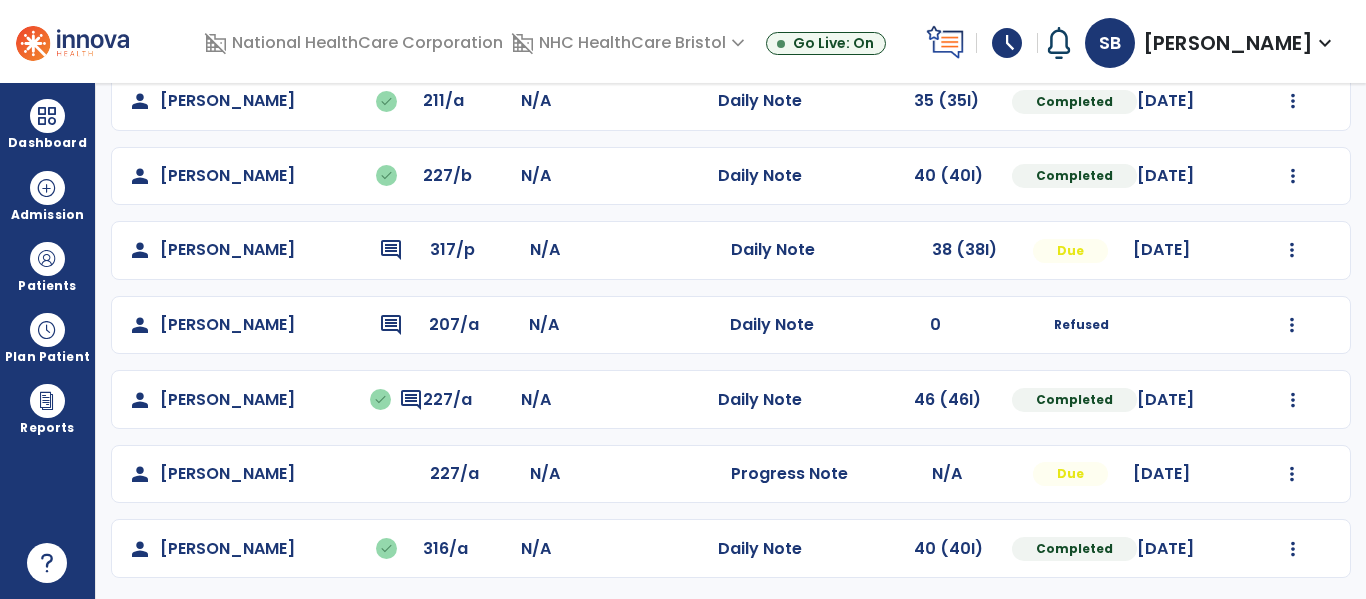 scroll, scrollTop: 488, scrollLeft: 0, axis: vertical 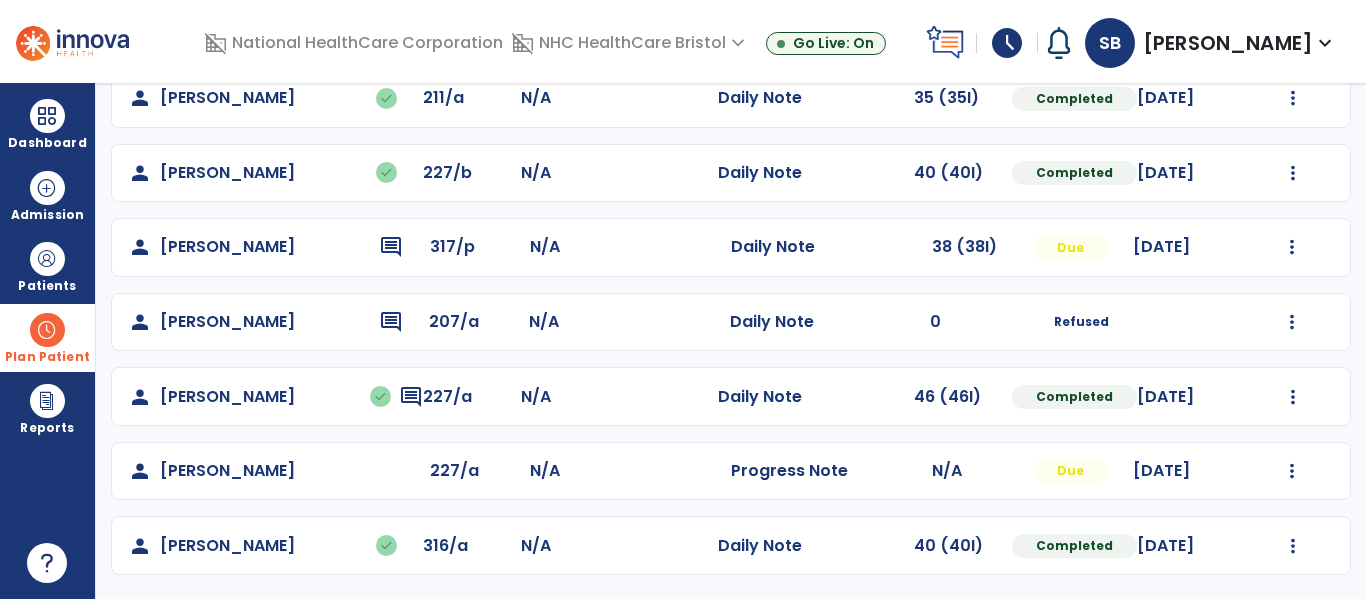 click at bounding box center [47, 330] 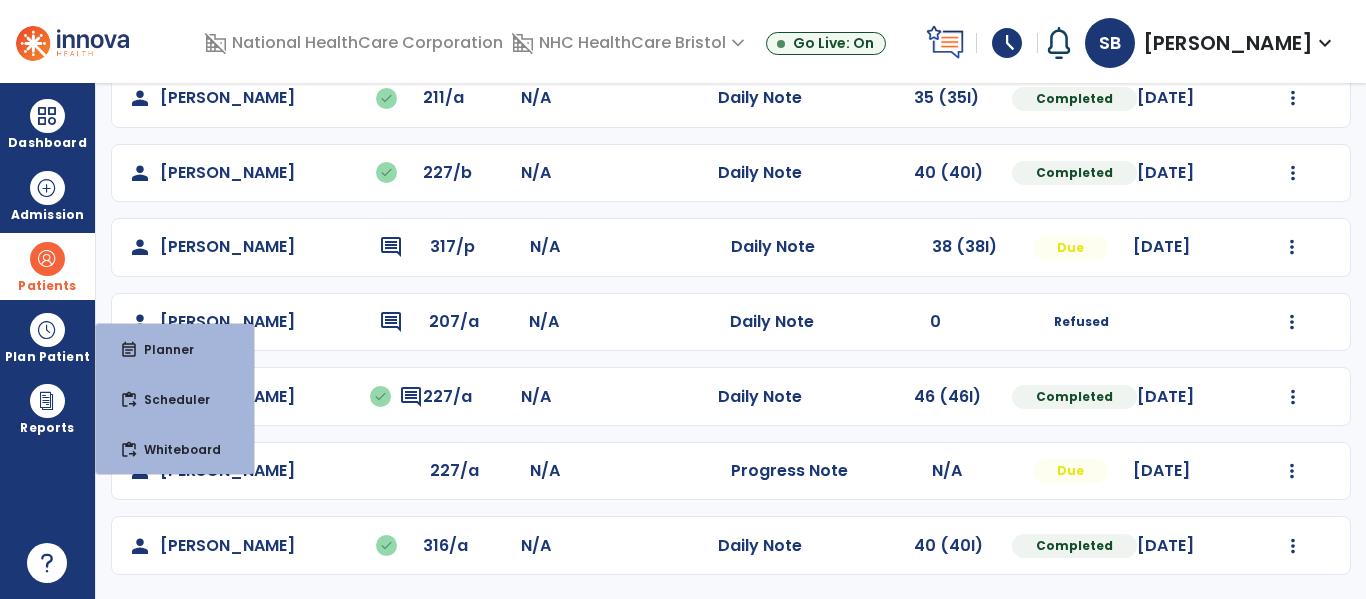drag, startPoint x: 25, startPoint y: 273, endPoint x: 139, endPoint y: 284, distance: 114.52947 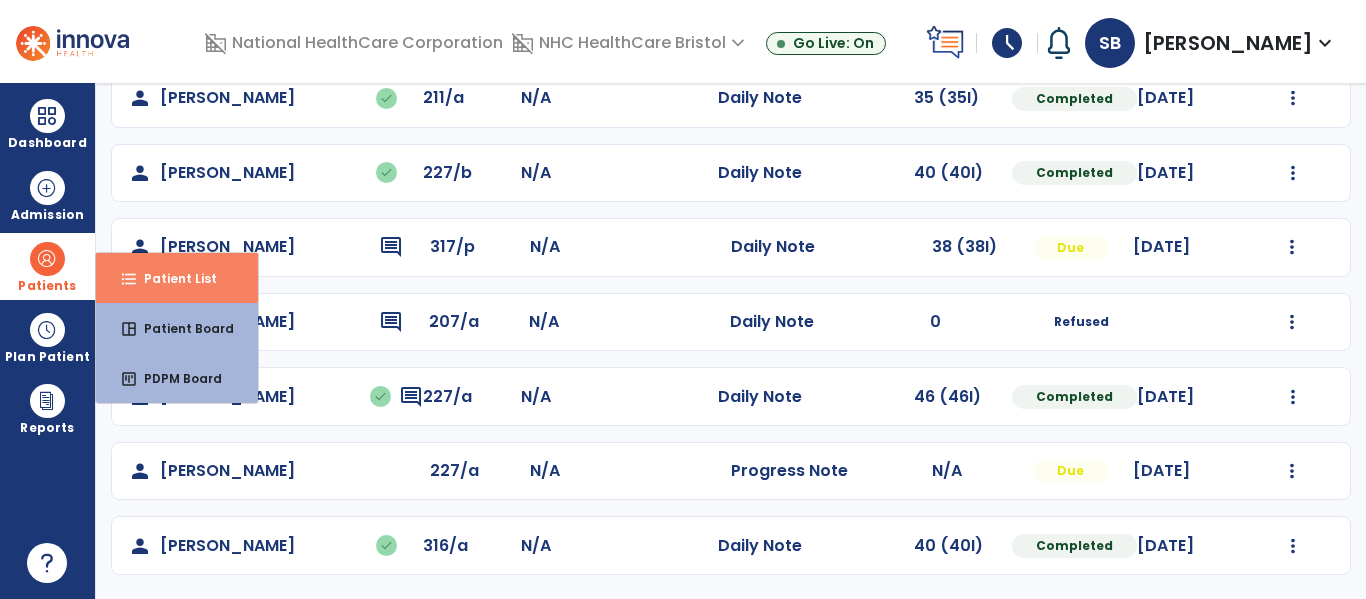click on "Patient List" at bounding box center (172, 278) 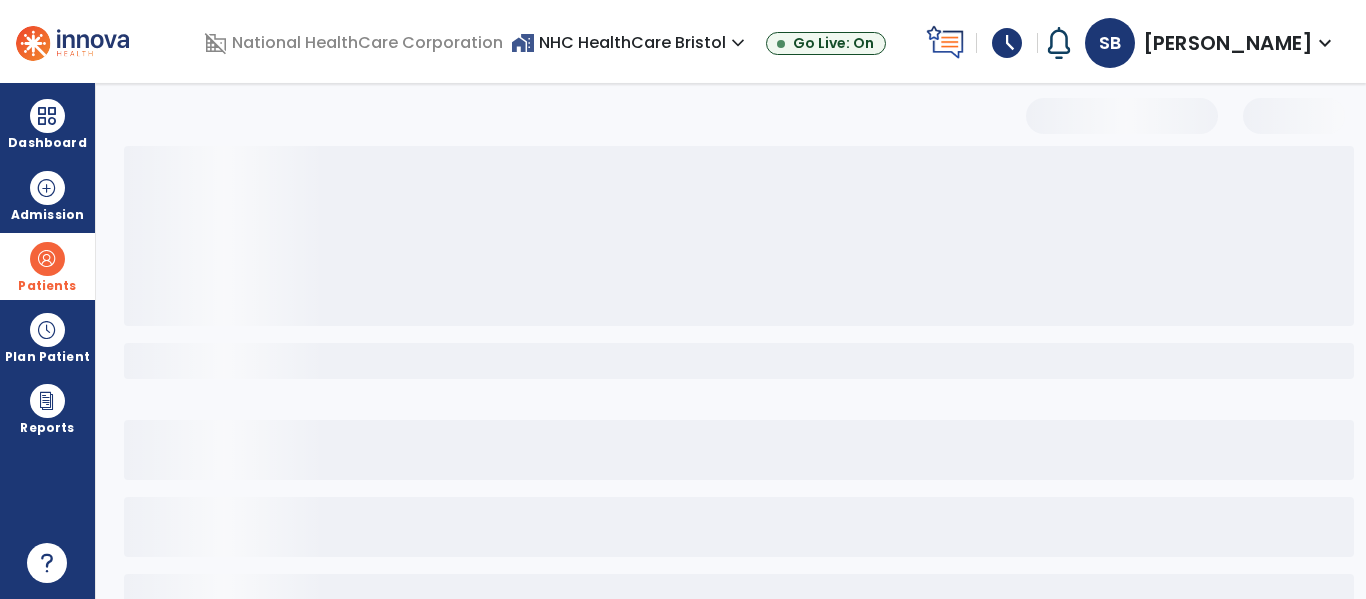 scroll, scrollTop: 144, scrollLeft: 0, axis: vertical 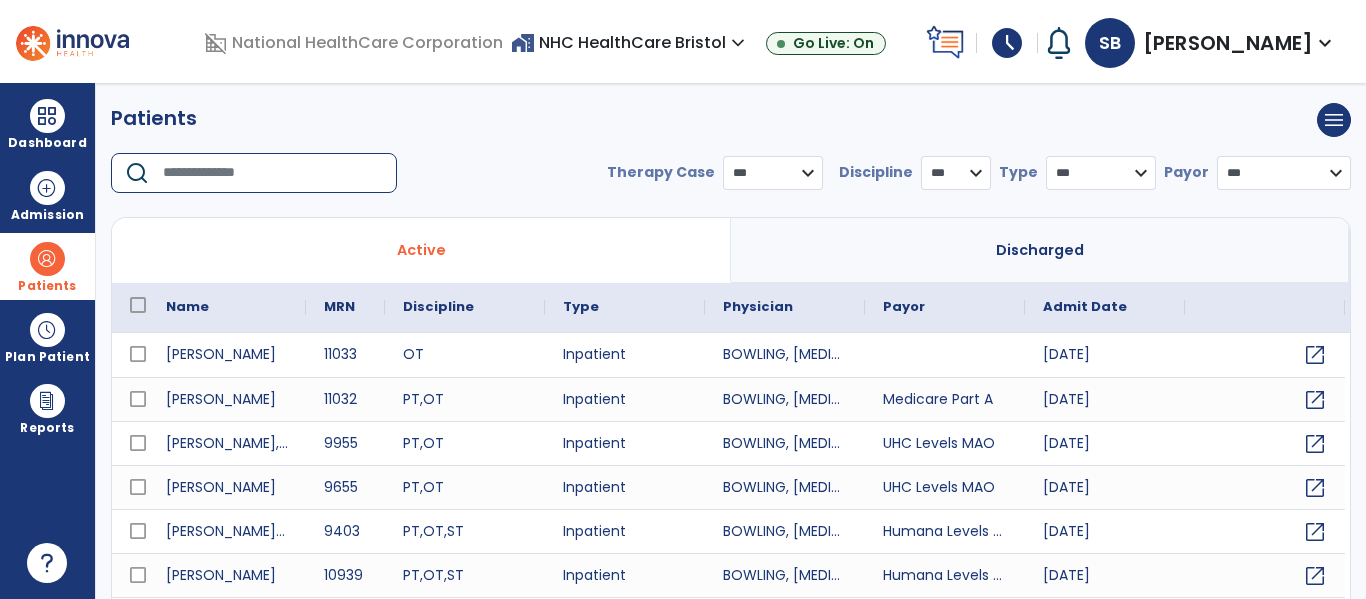 click at bounding box center (273, 173) 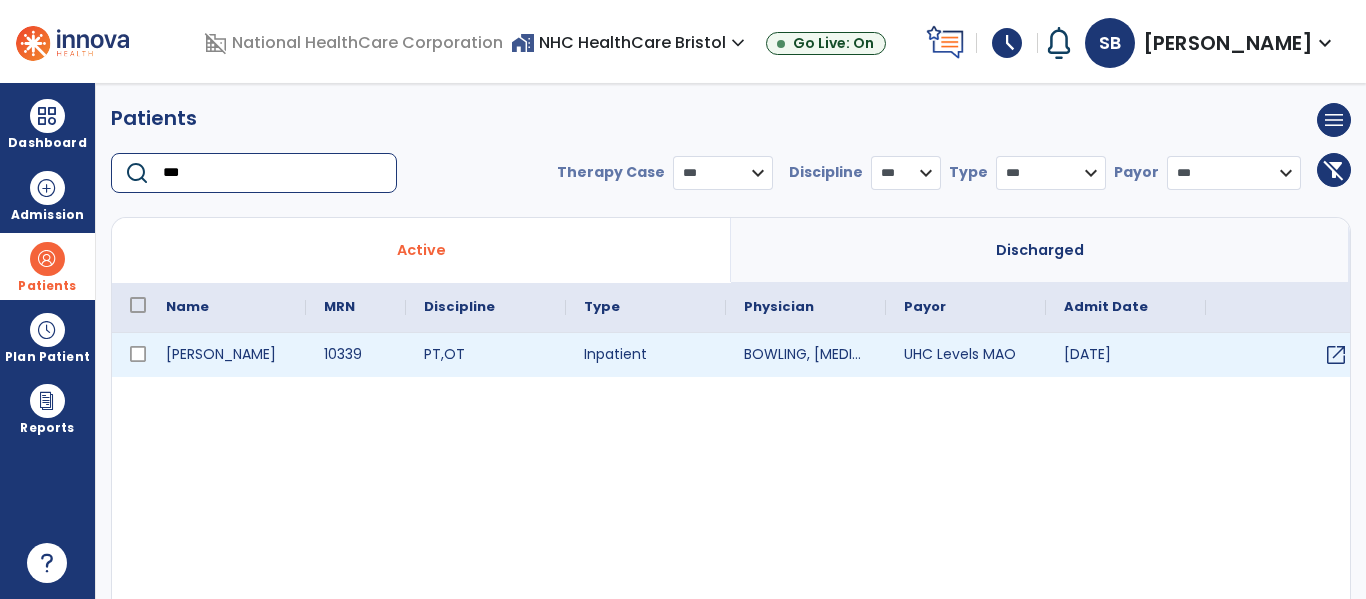 type on "***" 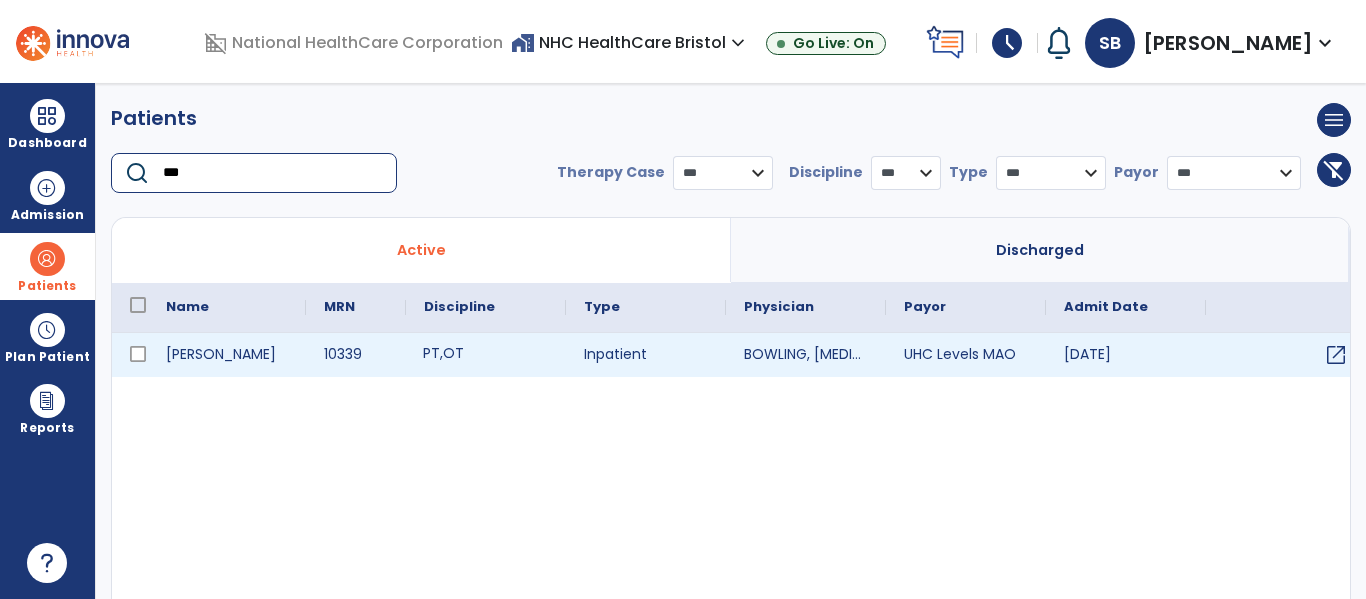 click on "PT , OT" at bounding box center [486, 355] 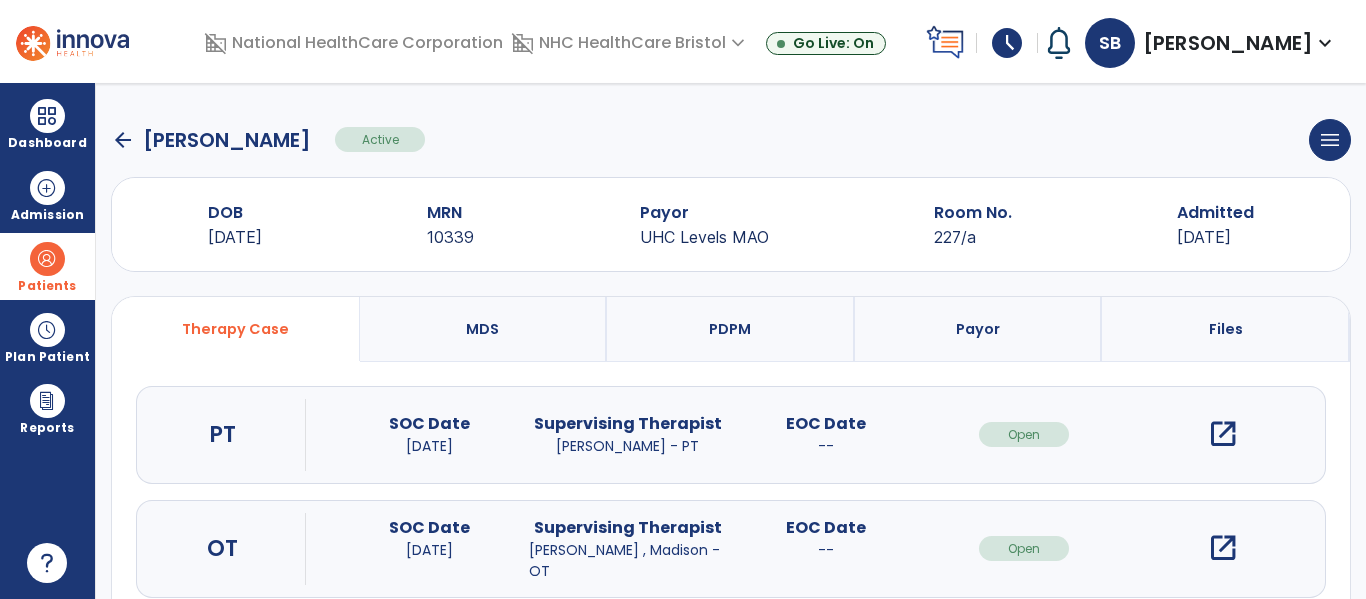 click on "open_in_new" at bounding box center [1223, 434] 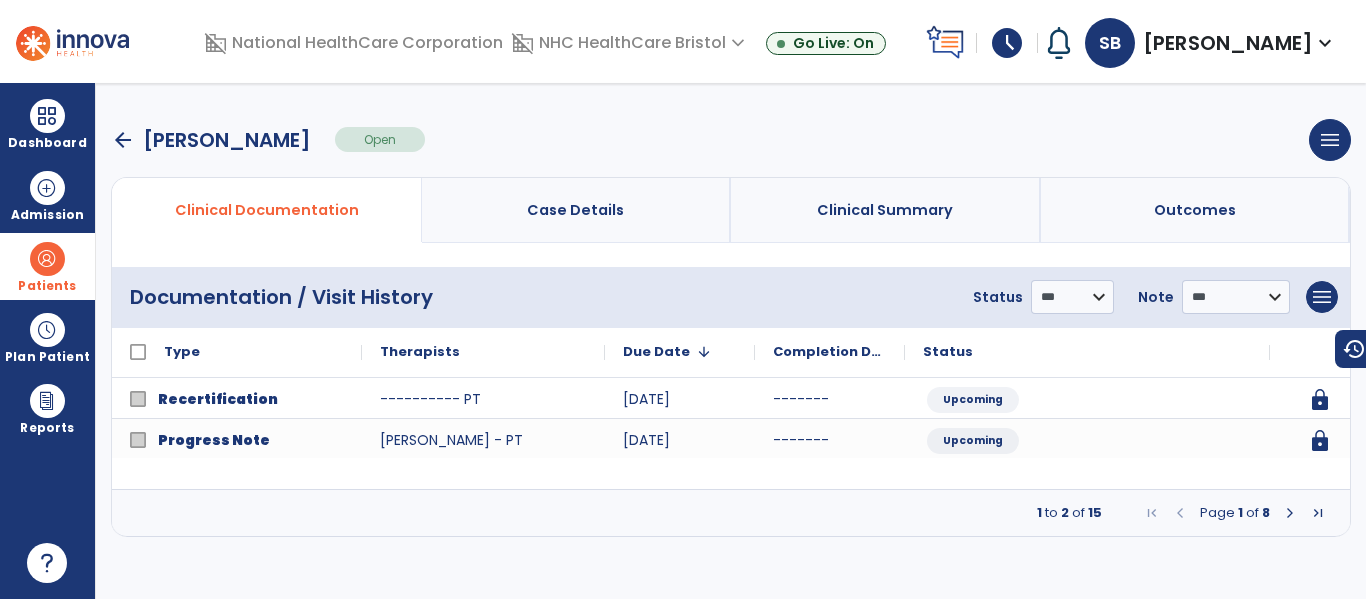 click at bounding box center [1290, 513] 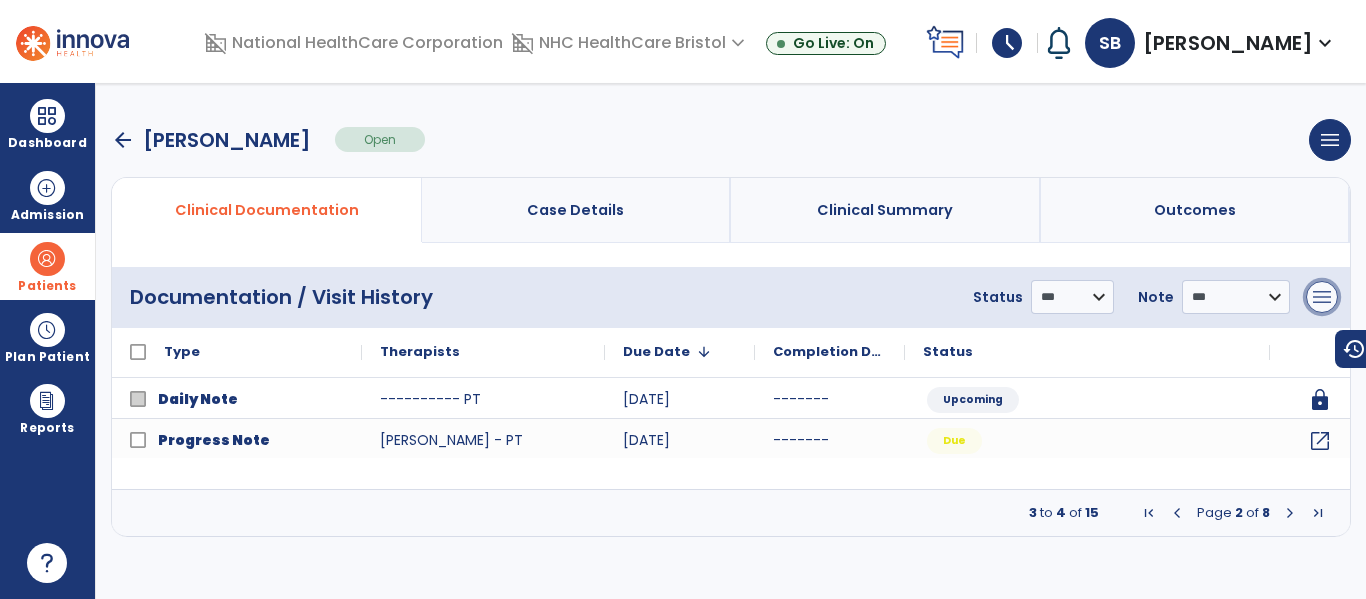 click on "menu" at bounding box center [1322, 297] 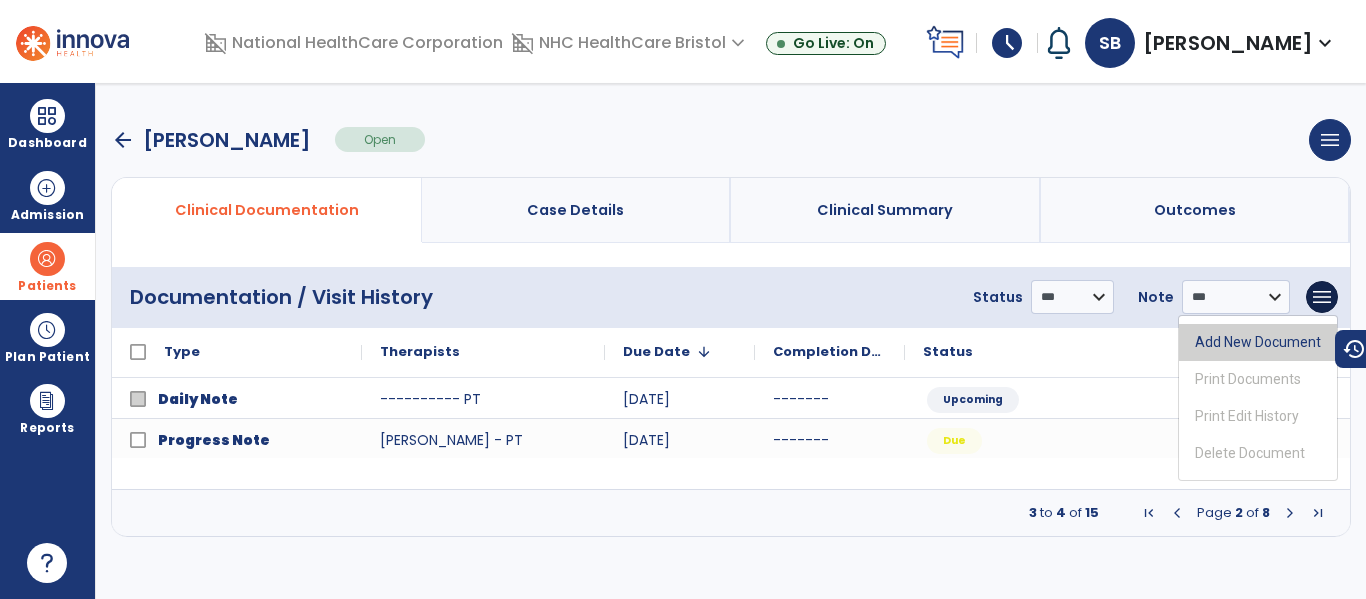 click on "Add New Document" at bounding box center (1258, 342) 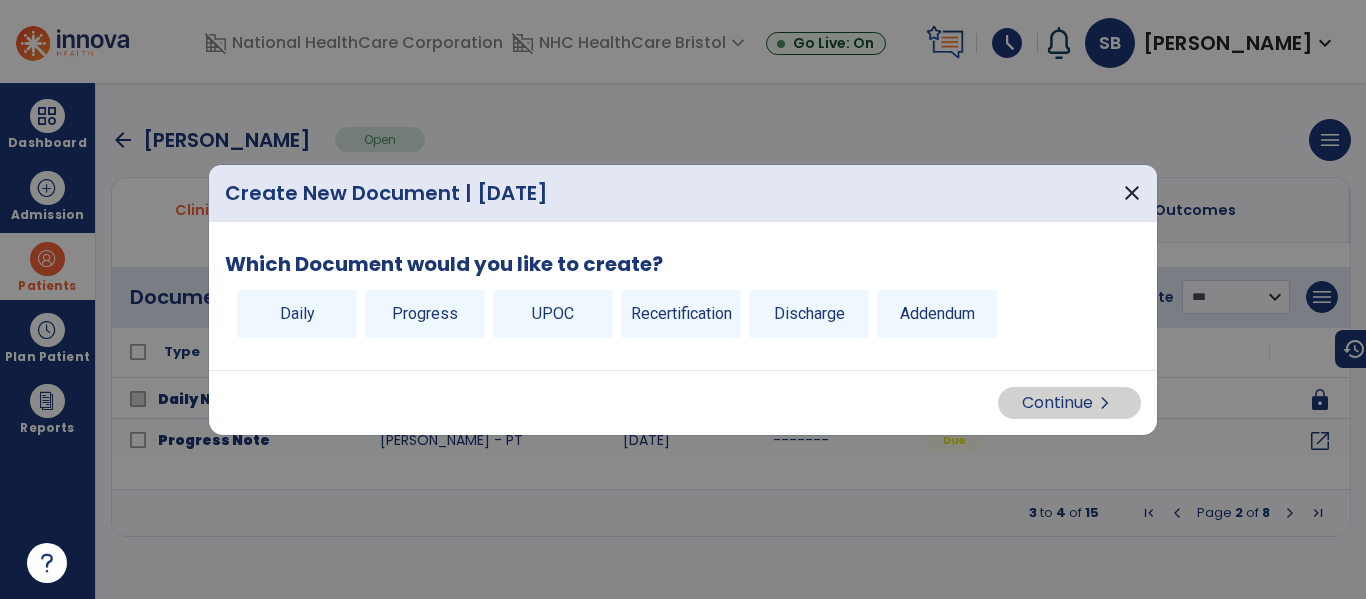 drag, startPoint x: 806, startPoint y: 304, endPoint x: 1054, endPoint y: 424, distance: 275.5068 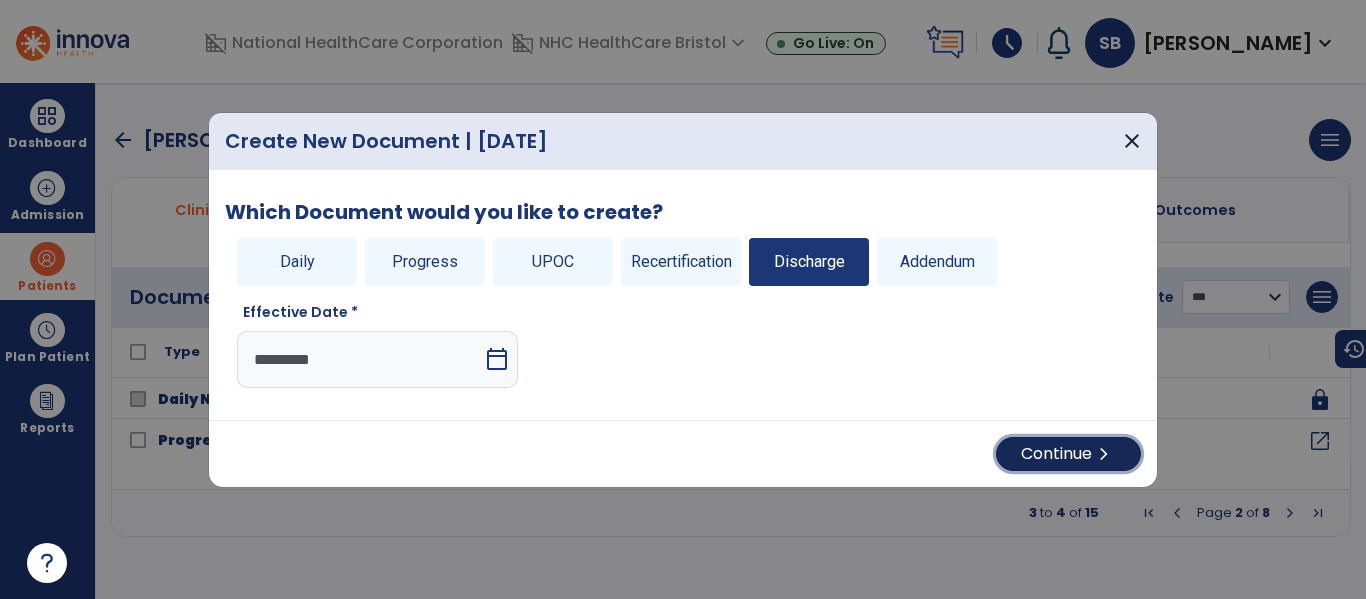 click on "chevron_right" at bounding box center [1104, 454] 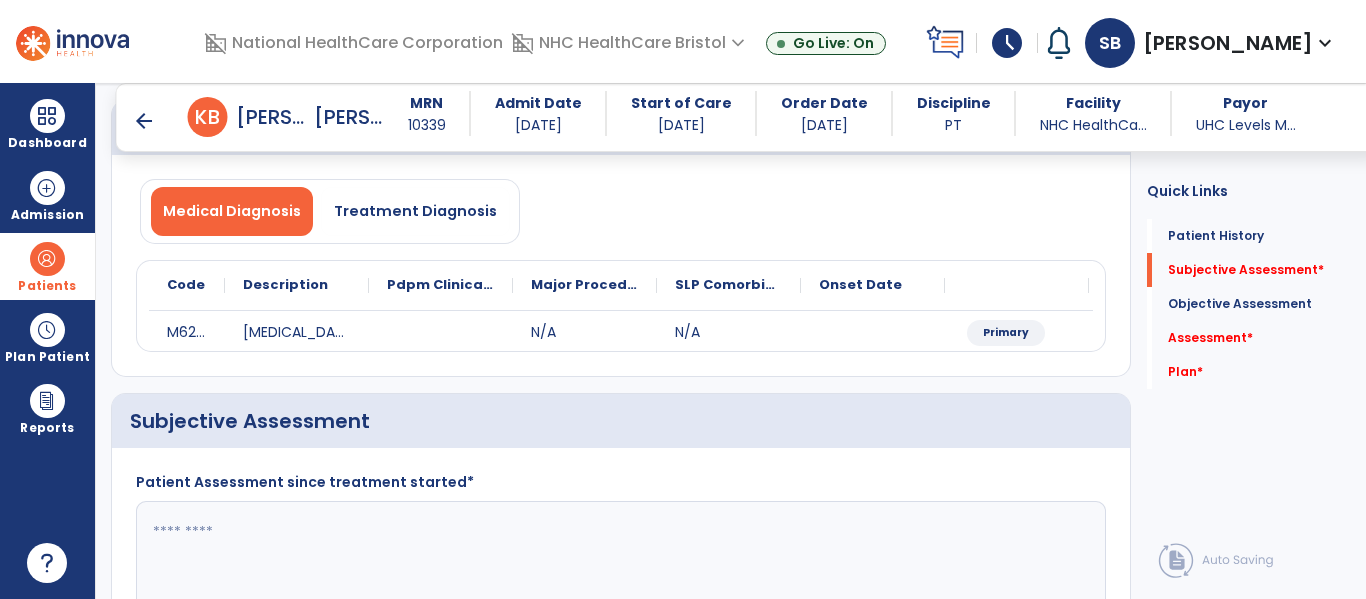 scroll, scrollTop: 400, scrollLeft: 0, axis: vertical 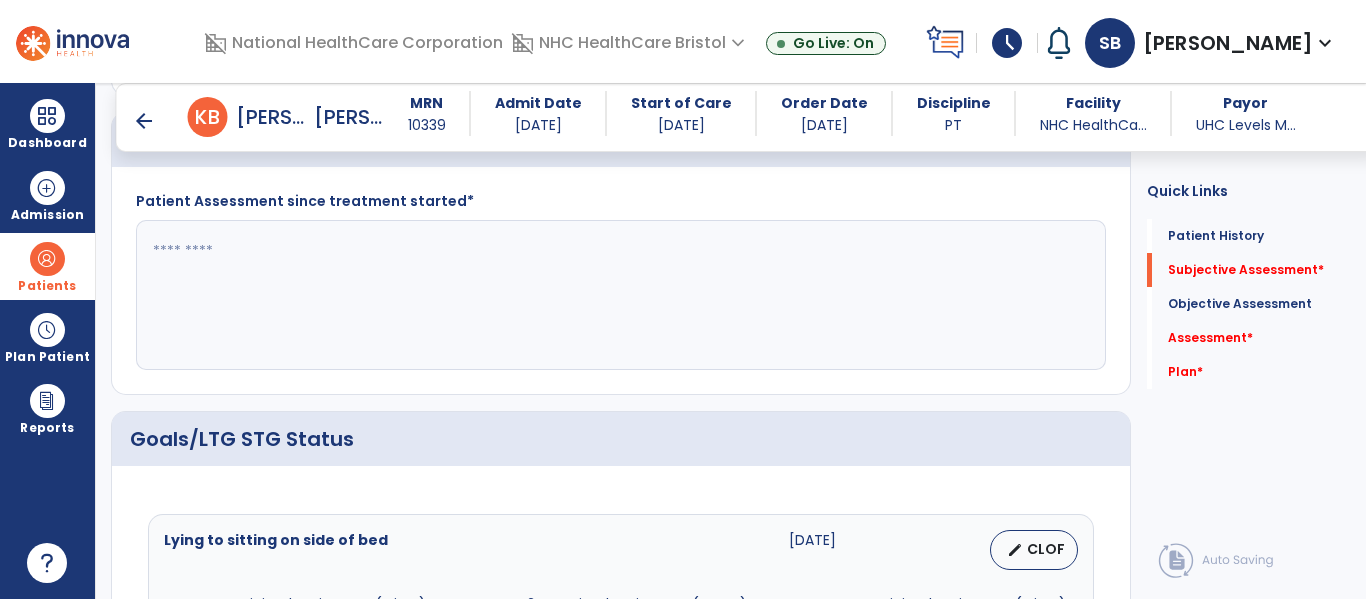 click 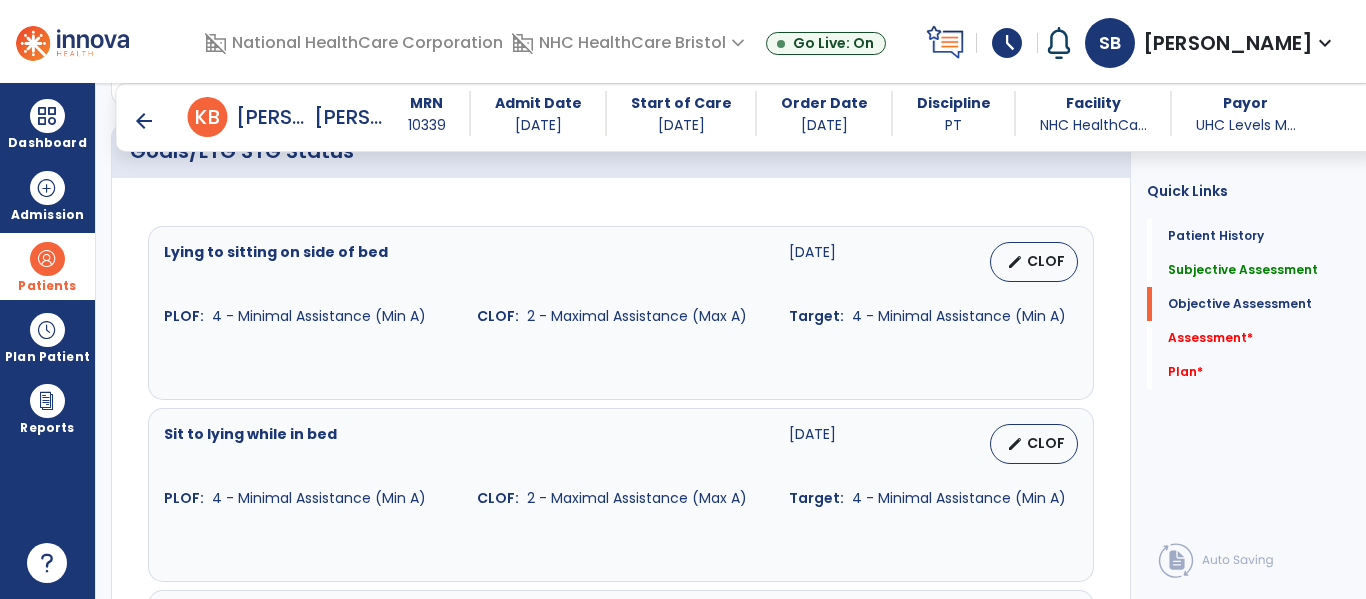 scroll, scrollTop: 600, scrollLeft: 0, axis: vertical 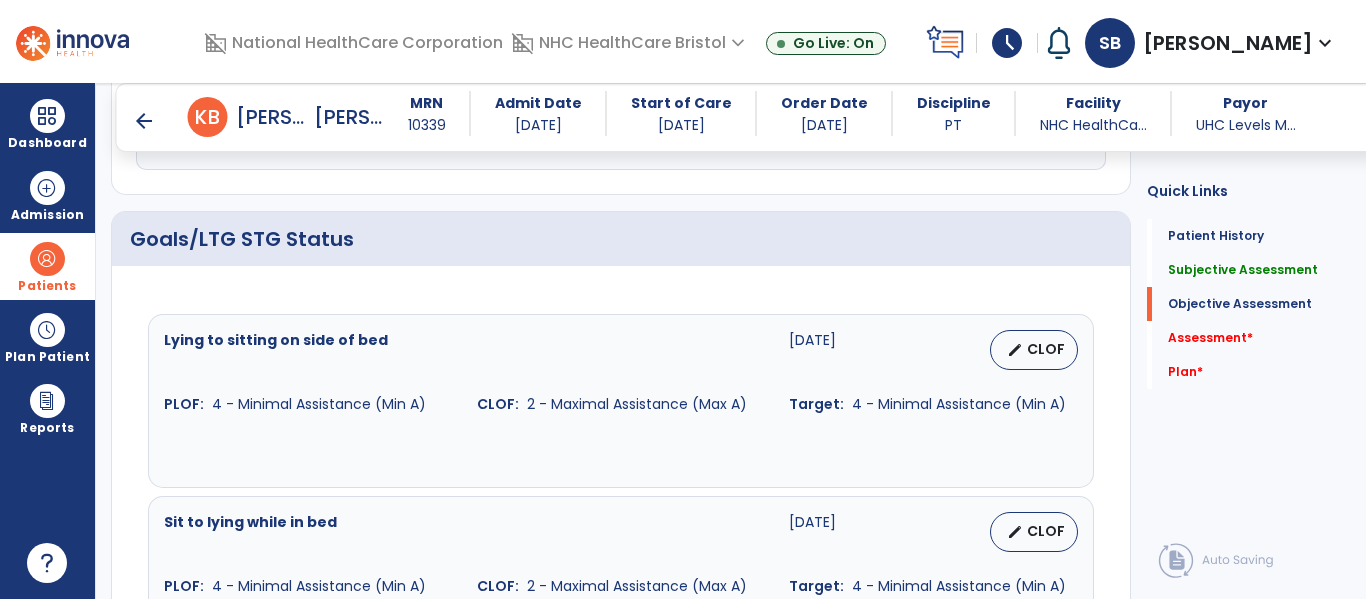 type on "**********" 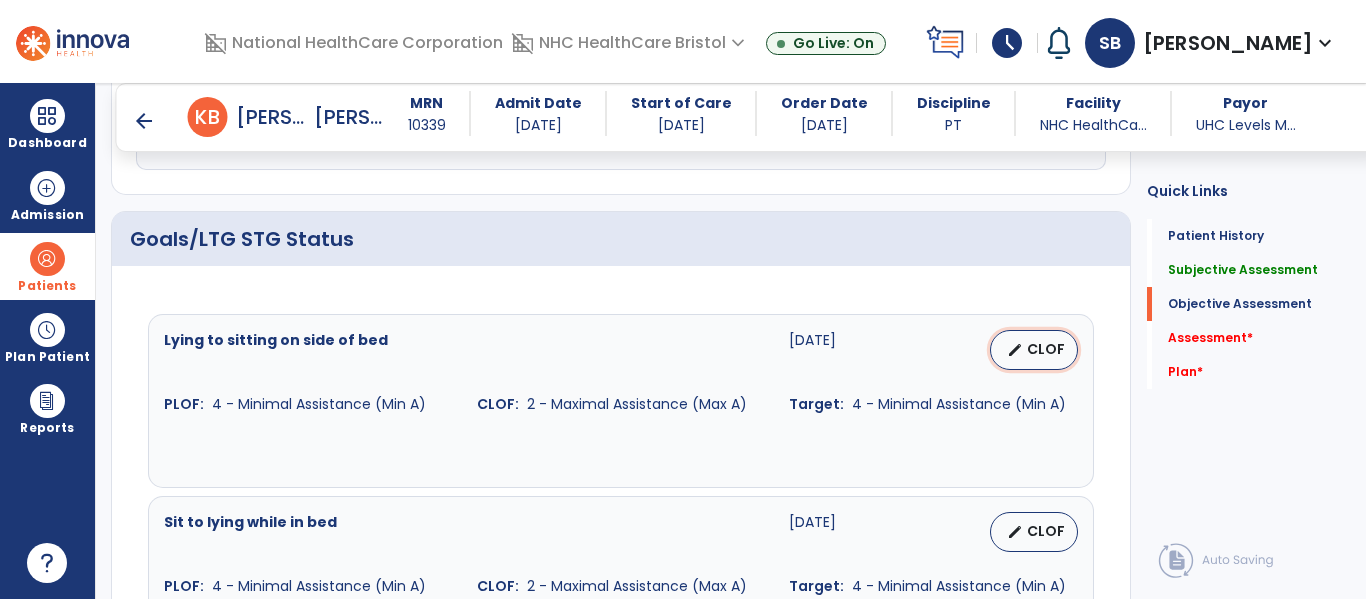 click on "CLOF" at bounding box center [1046, 349] 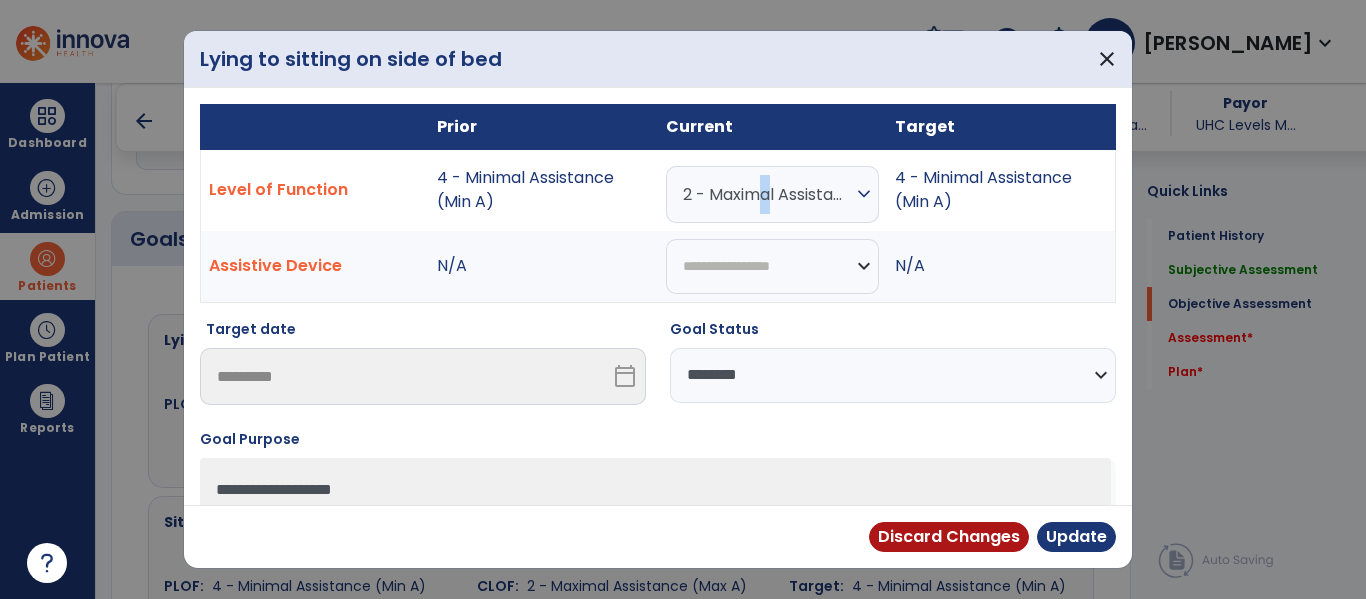 click on "2 - Maximal Assistance (Max A)   expand_more" at bounding box center [772, 194] 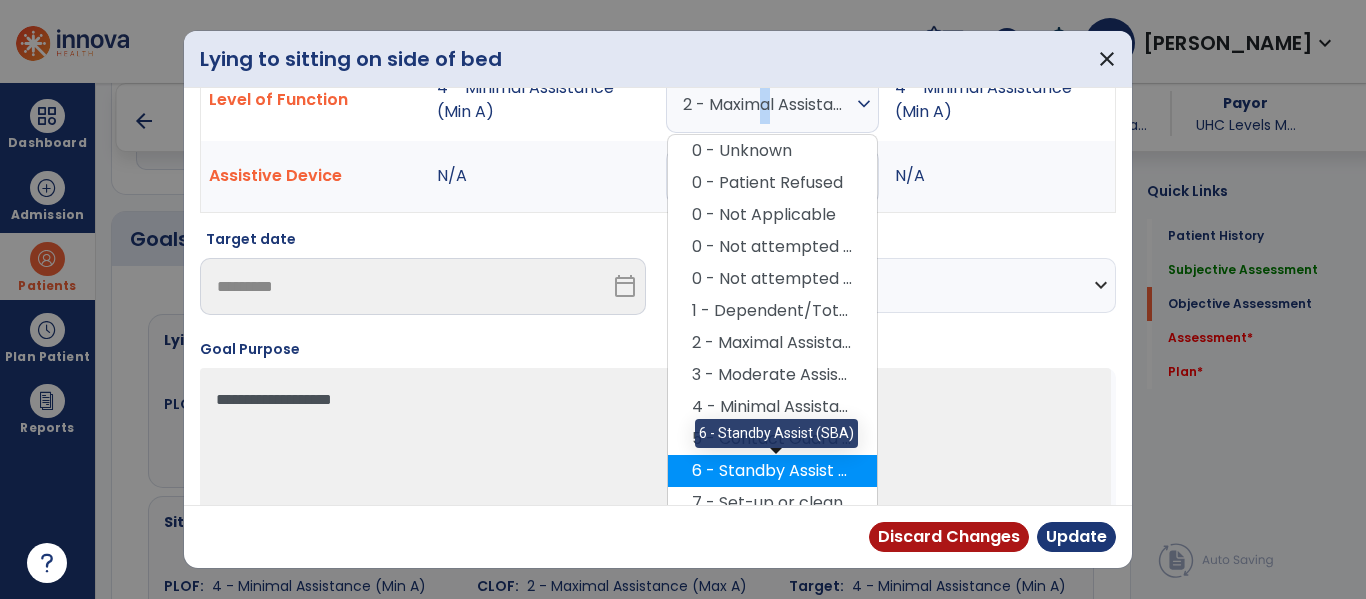 scroll, scrollTop: 200, scrollLeft: 0, axis: vertical 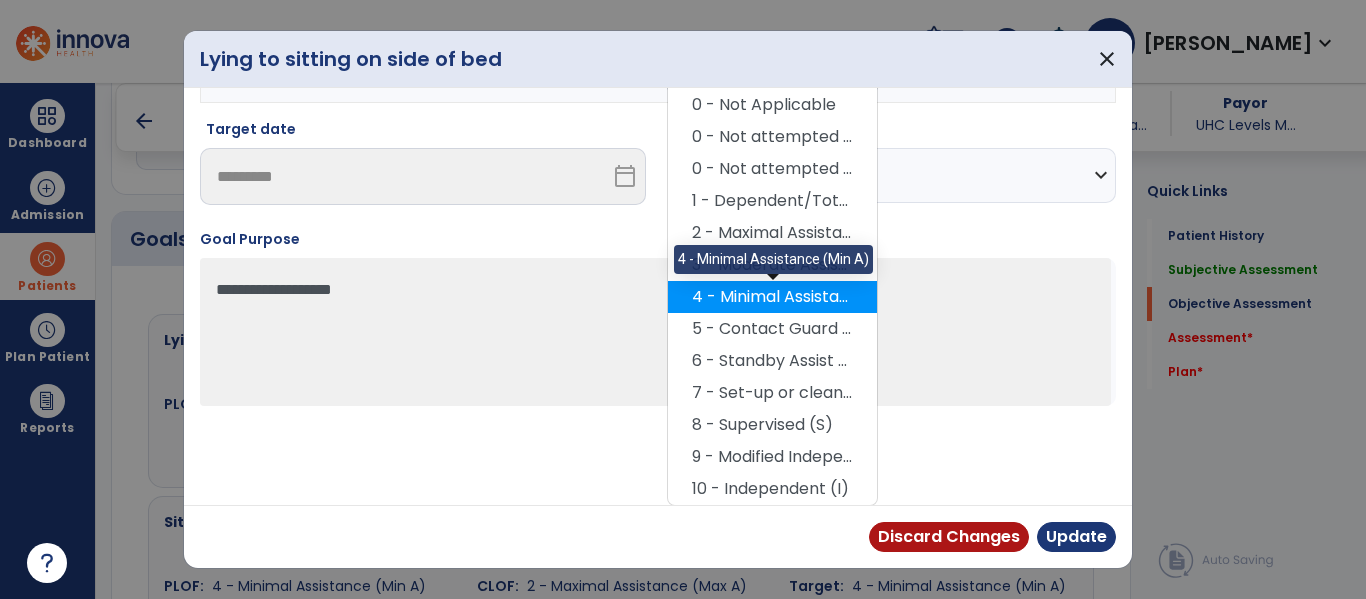 click on "4 - Minimal Assistance (Min A)" at bounding box center [772, 297] 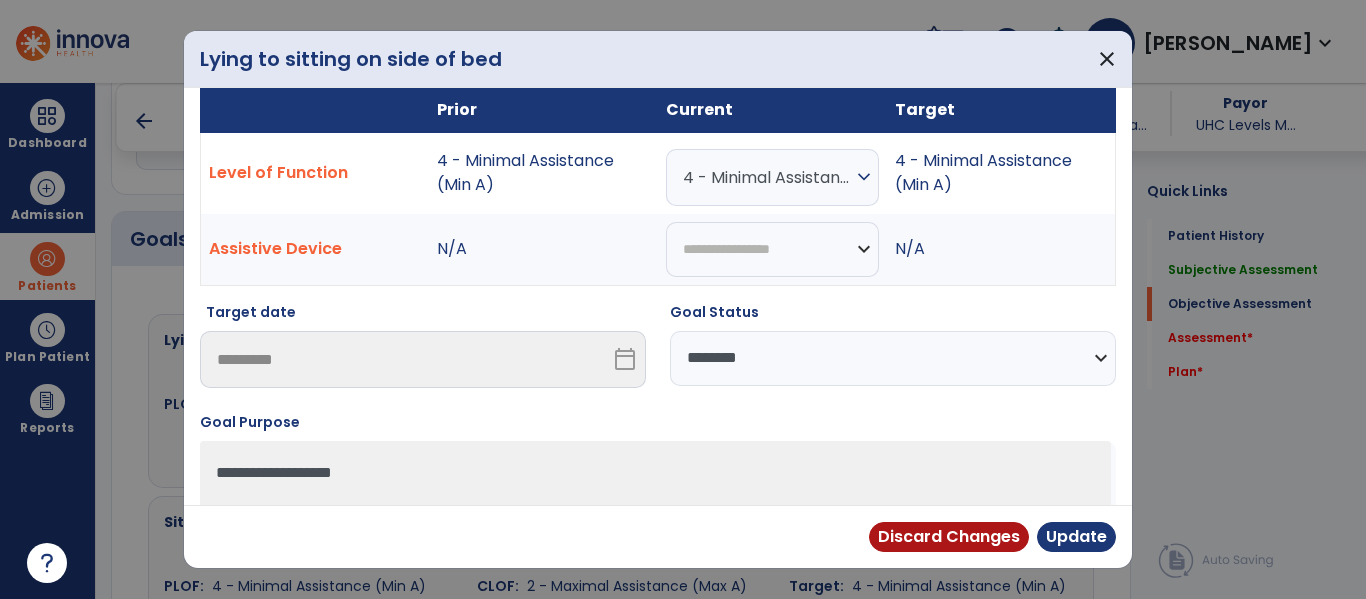 drag, startPoint x: 739, startPoint y: 178, endPoint x: 744, endPoint y: 189, distance: 12.083046 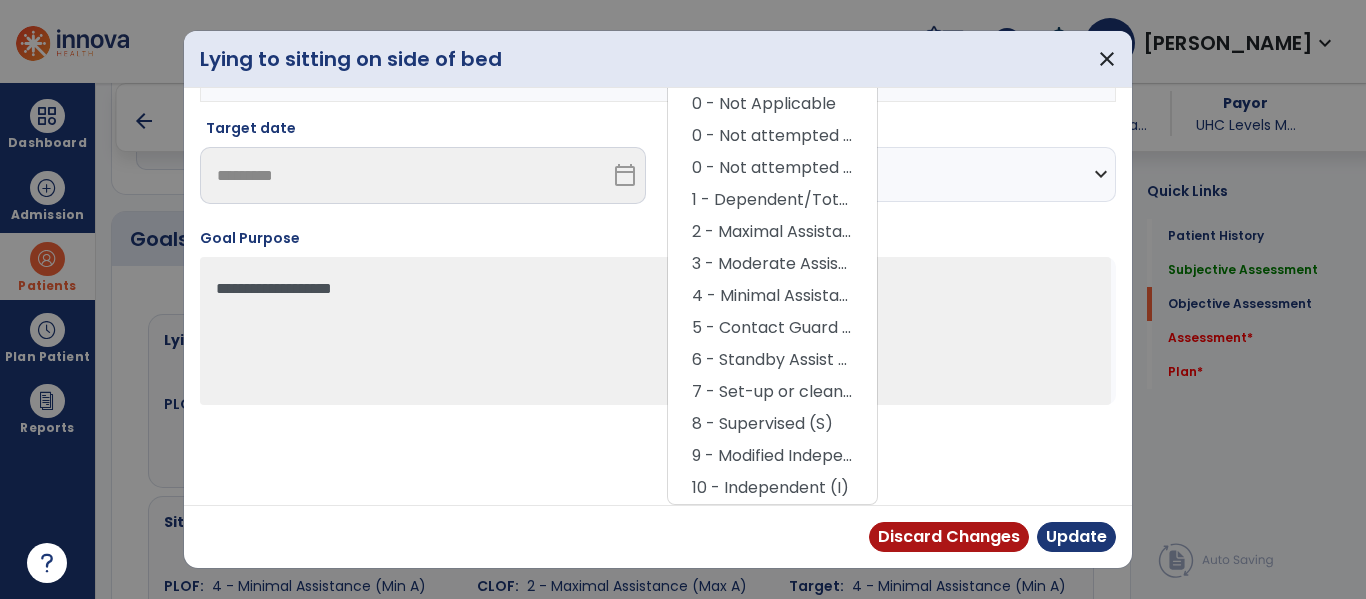 click on "5 - Contact Guard Assistance (CGA)" at bounding box center [772, 328] 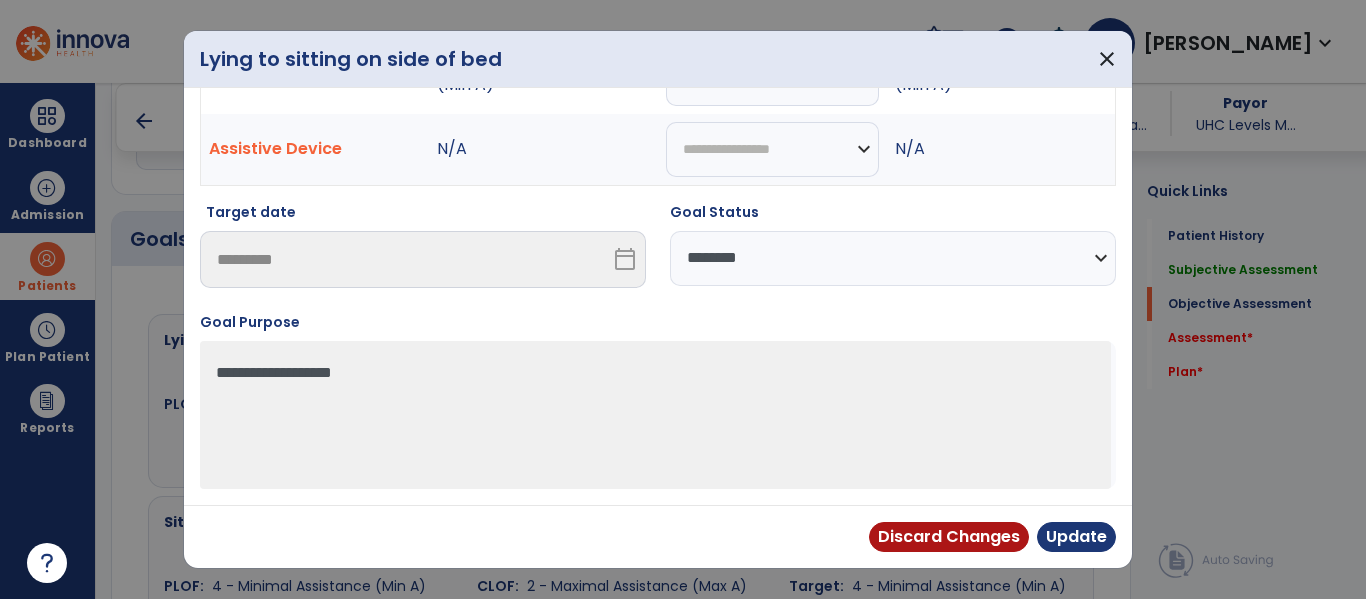 scroll, scrollTop: 117, scrollLeft: 0, axis: vertical 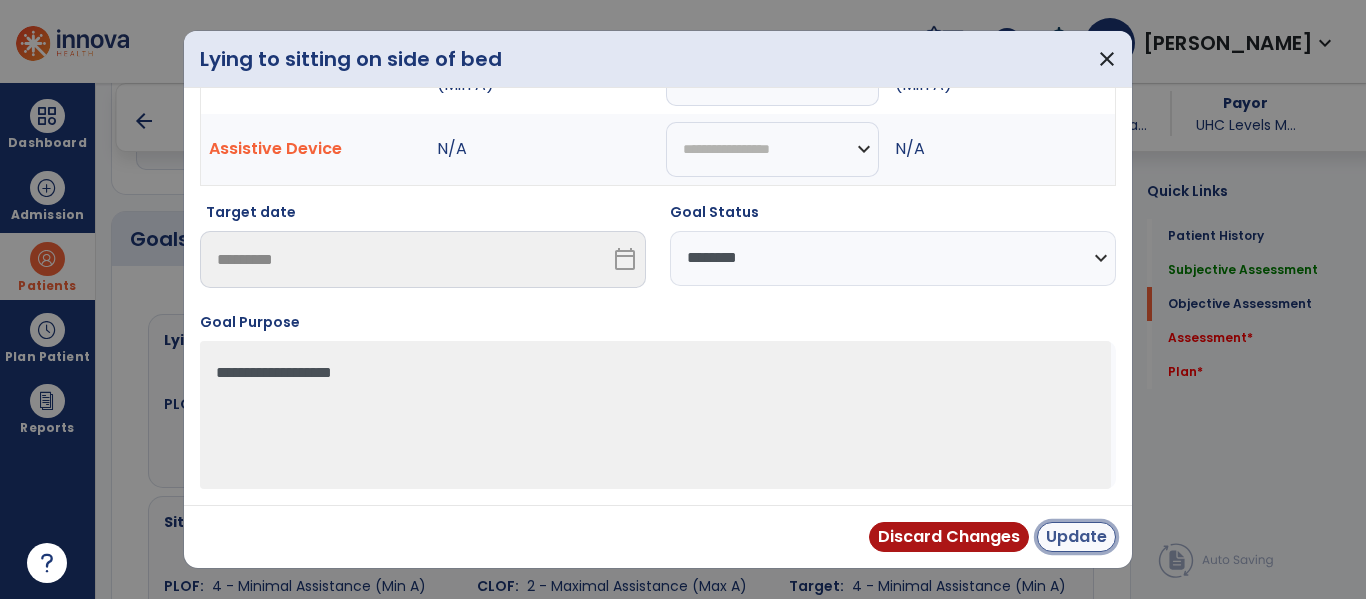 click on "Update" at bounding box center [1076, 537] 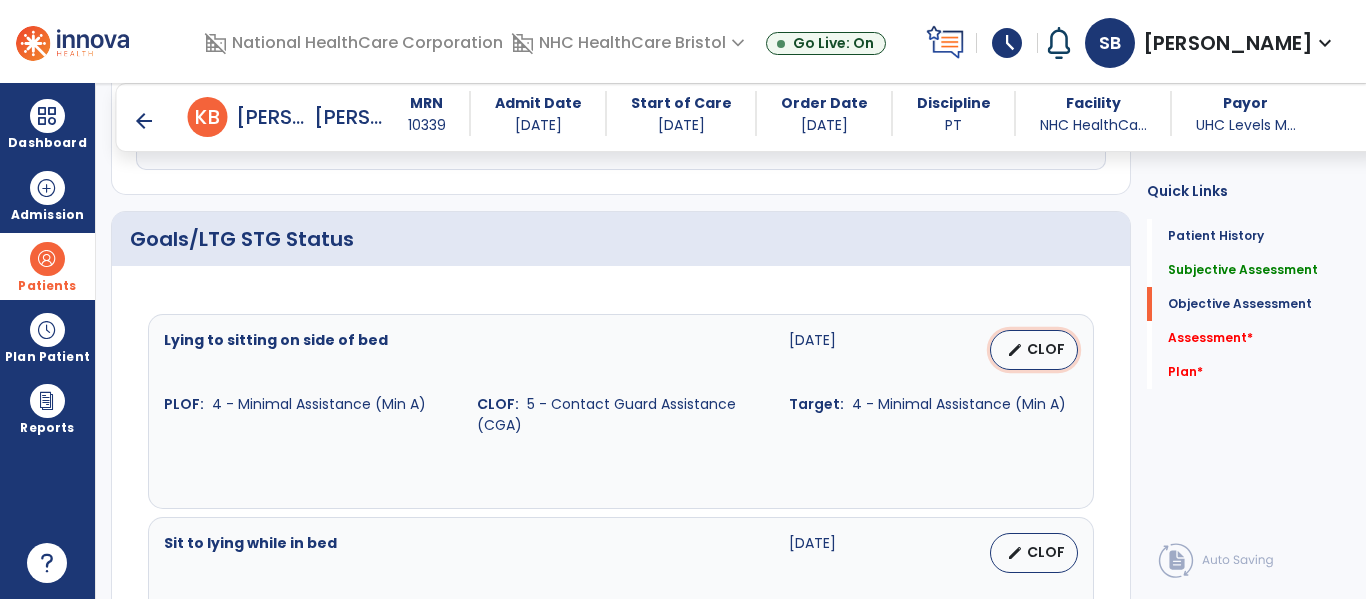 click on "CLOF" at bounding box center [1046, 349] 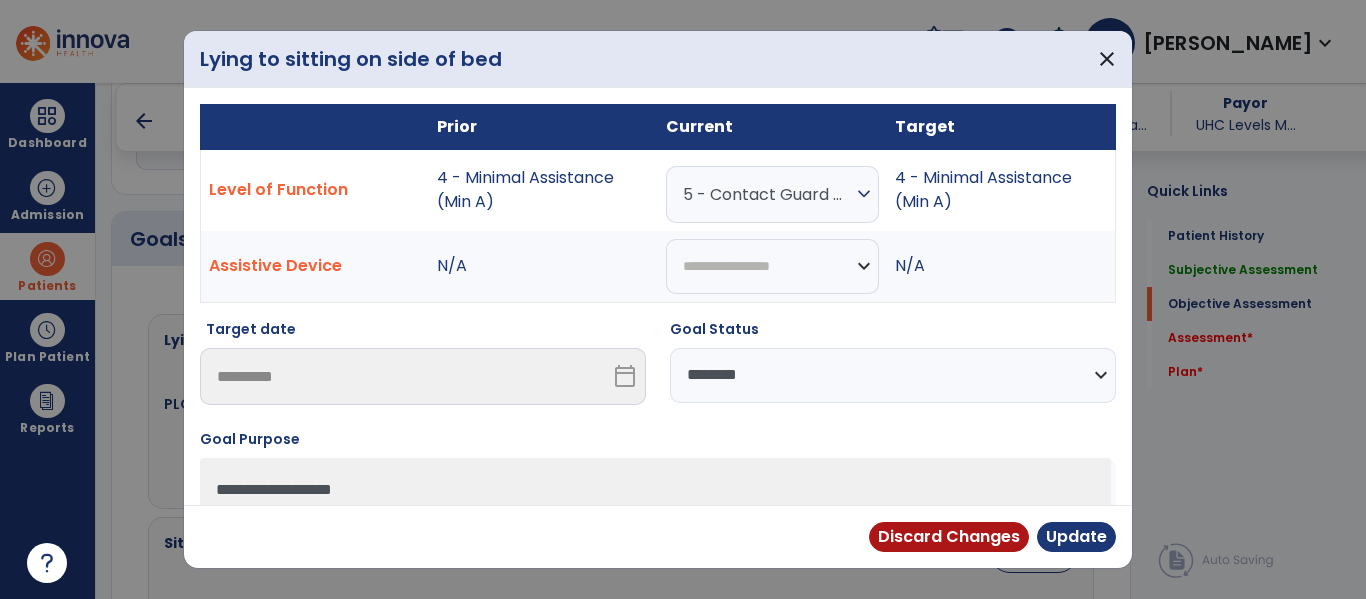 drag, startPoint x: 922, startPoint y: 378, endPoint x: 924, endPoint y: 390, distance: 12.165525 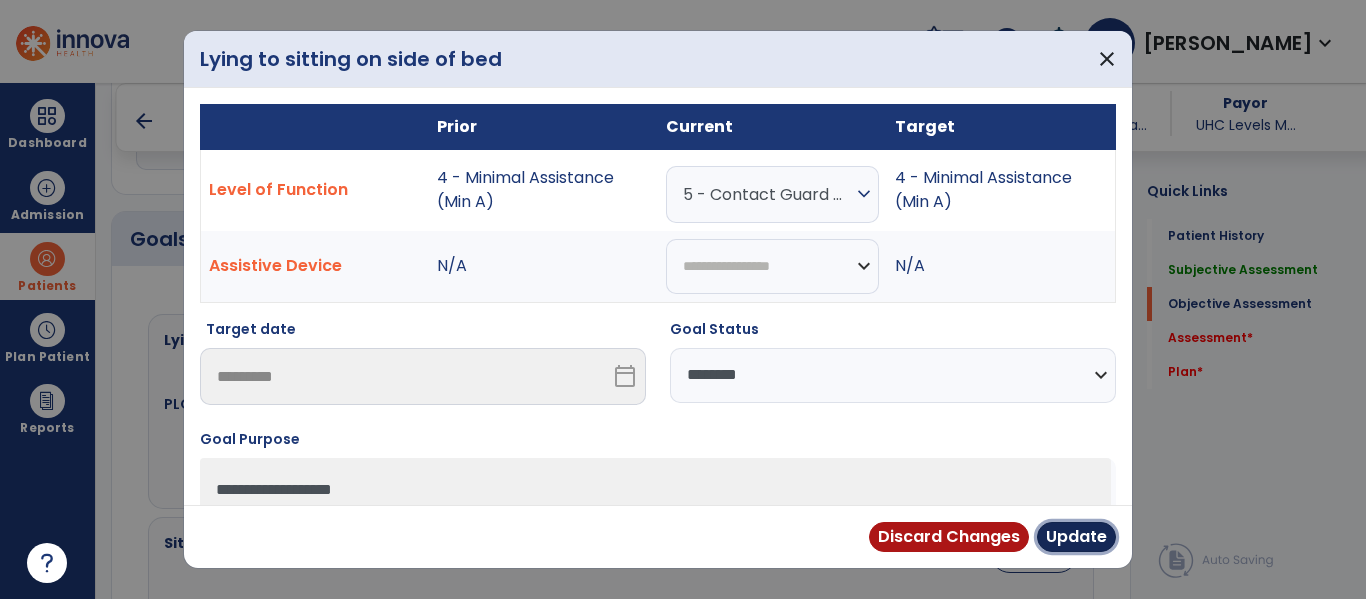 drag, startPoint x: 1062, startPoint y: 530, endPoint x: 1023, endPoint y: 518, distance: 40.804413 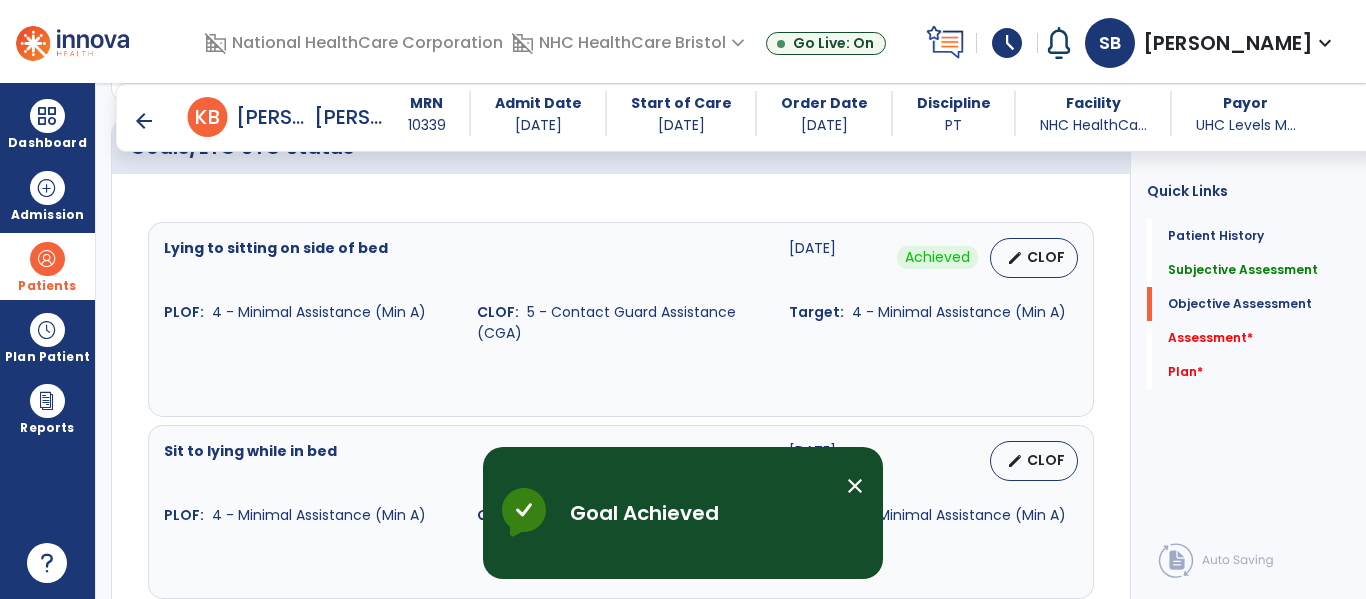 scroll, scrollTop: 800, scrollLeft: 0, axis: vertical 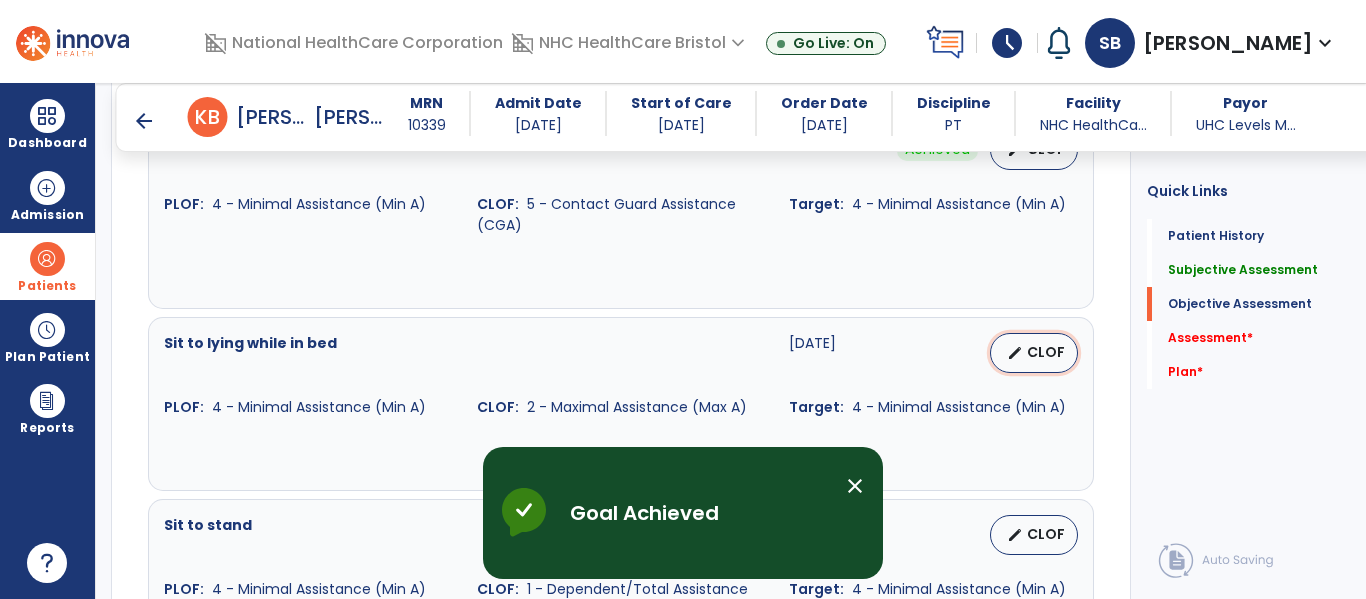 click on "edit   CLOF" at bounding box center [1034, 353] 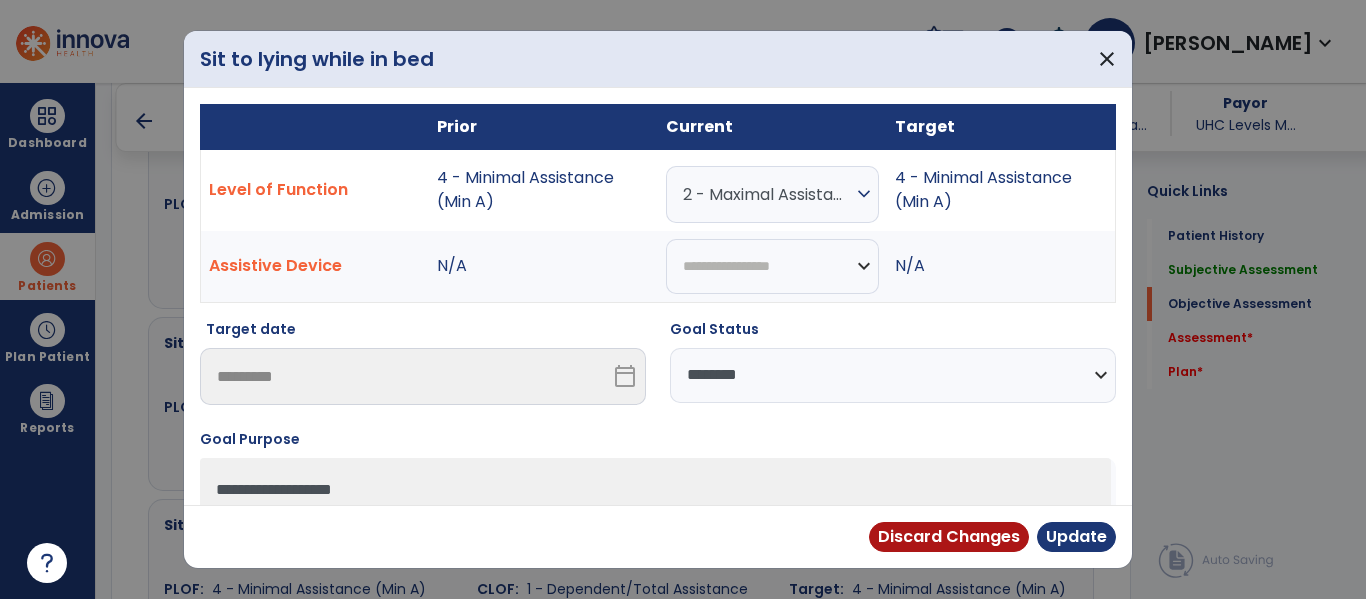 drag, startPoint x: 725, startPoint y: 194, endPoint x: 755, endPoint y: 371, distance: 179.52437 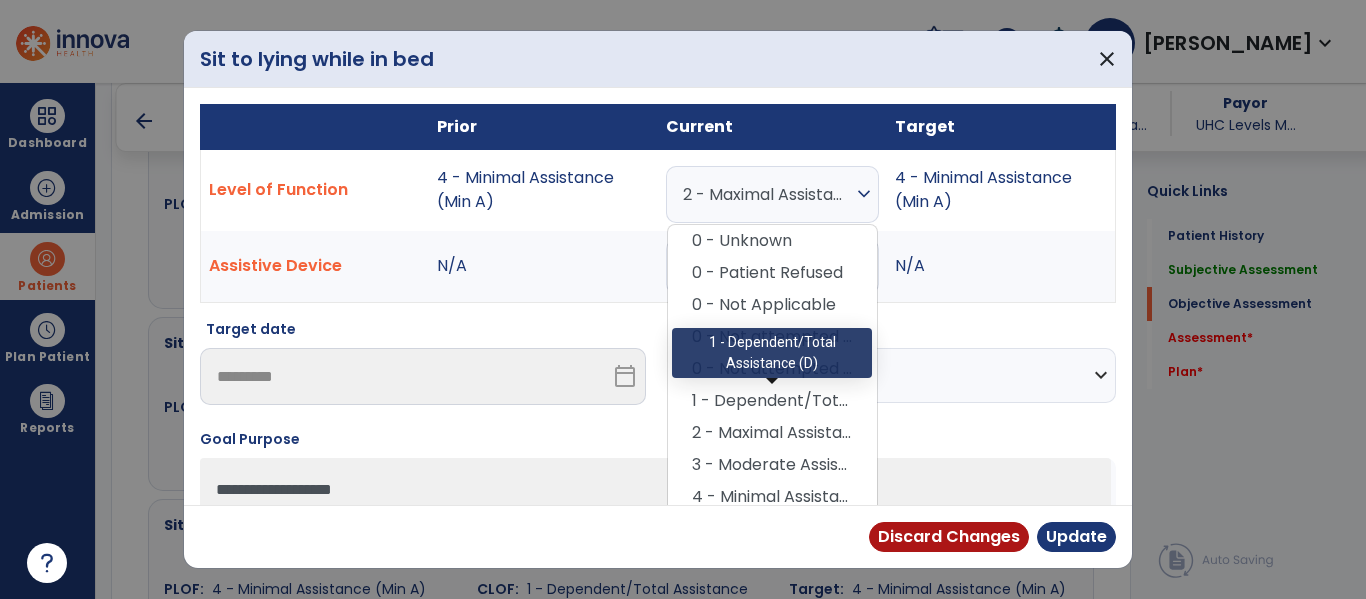 scroll, scrollTop: 200, scrollLeft: 0, axis: vertical 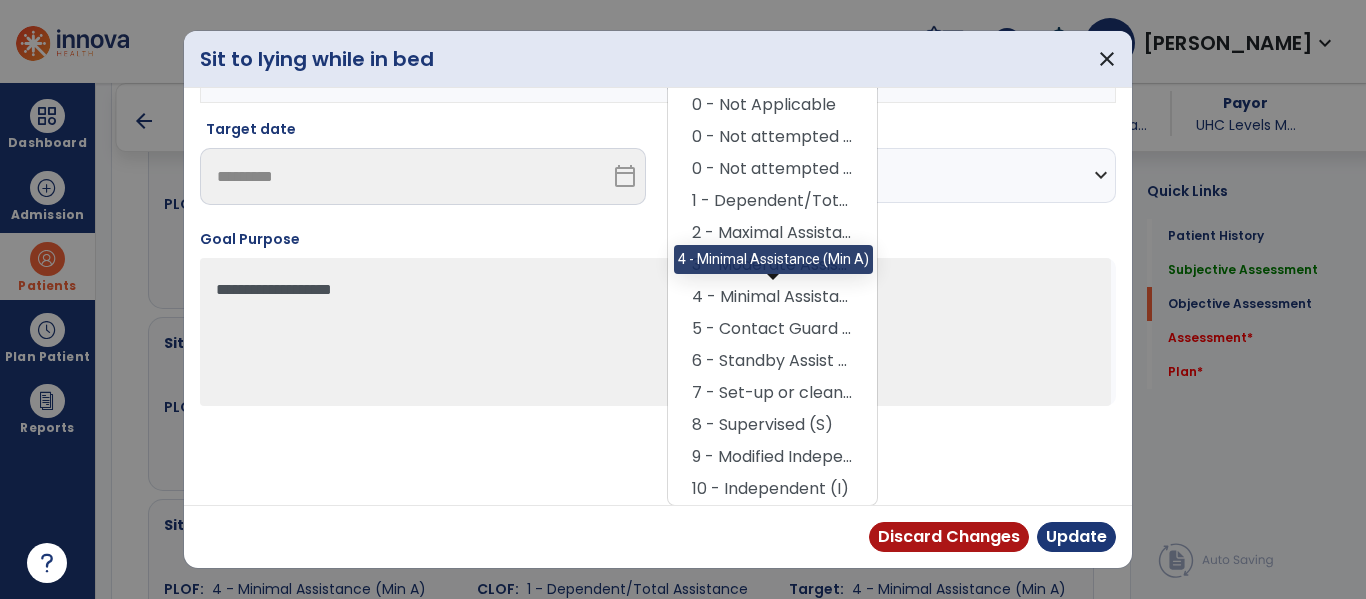 drag, startPoint x: 758, startPoint y: 300, endPoint x: 843, endPoint y: 364, distance: 106.400185 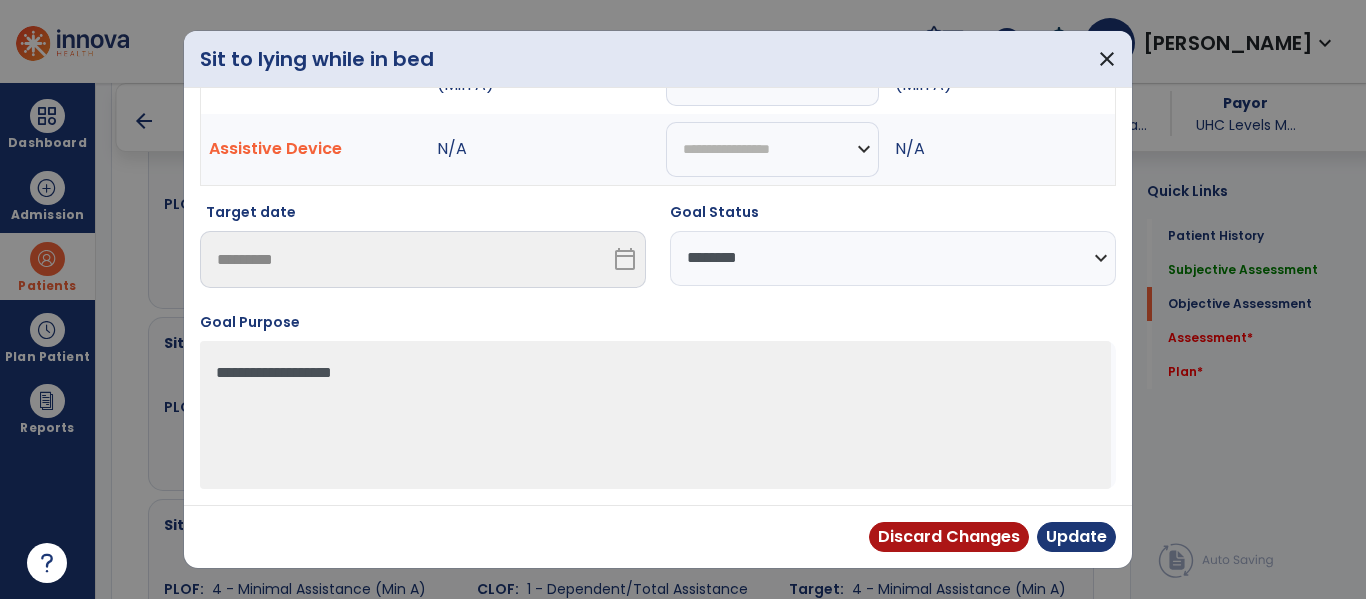 scroll, scrollTop: 117, scrollLeft: 0, axis: vertical 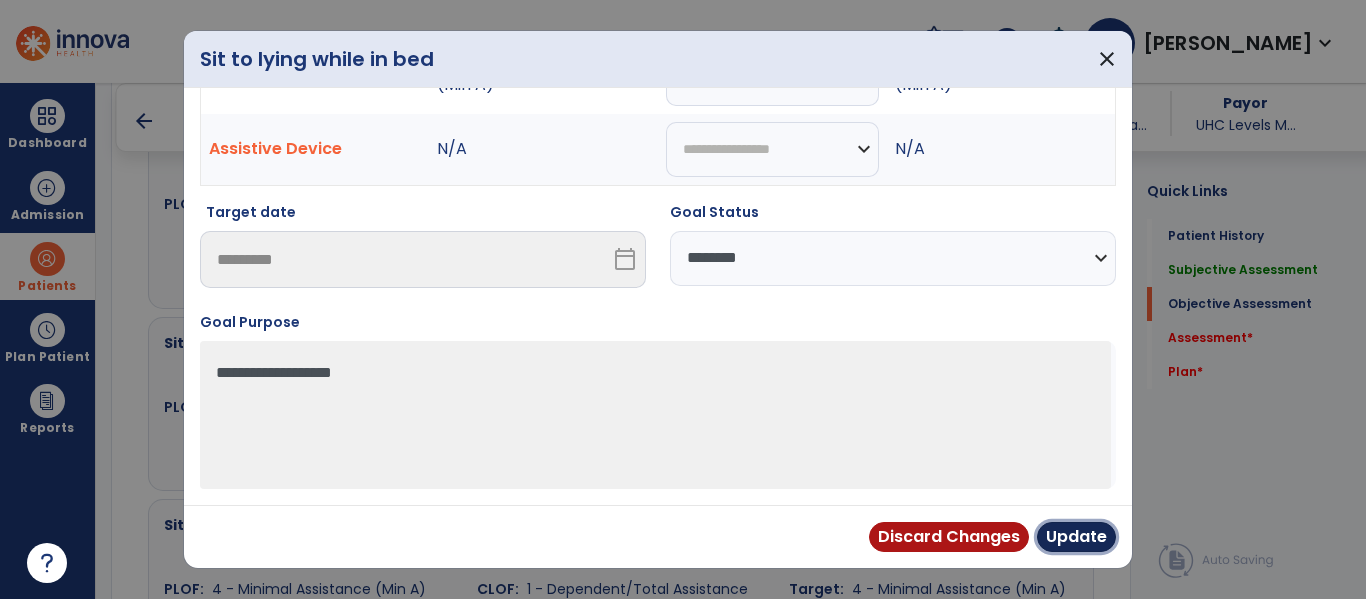 drag, startPoint x: 1076, startPoint y: 542, endPoint x: 1040, endPoint y: 534, distance: 36.878178 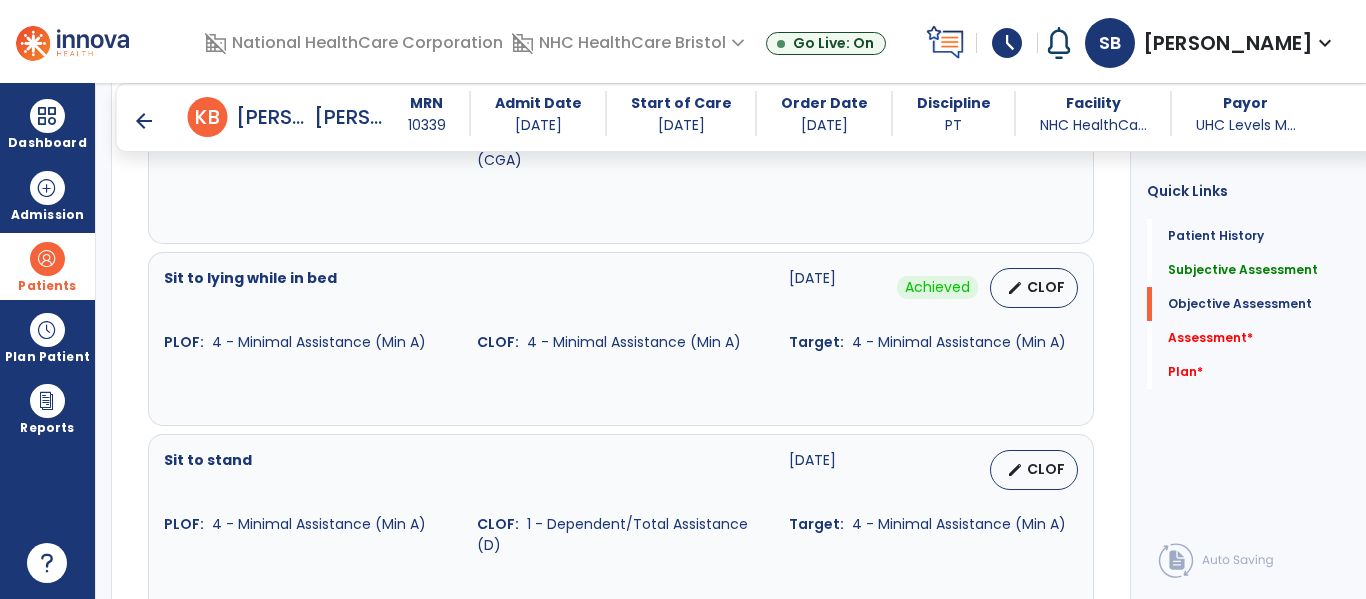 scroll, scrollTop: 900, scrollLeft: 0, axis: vertical 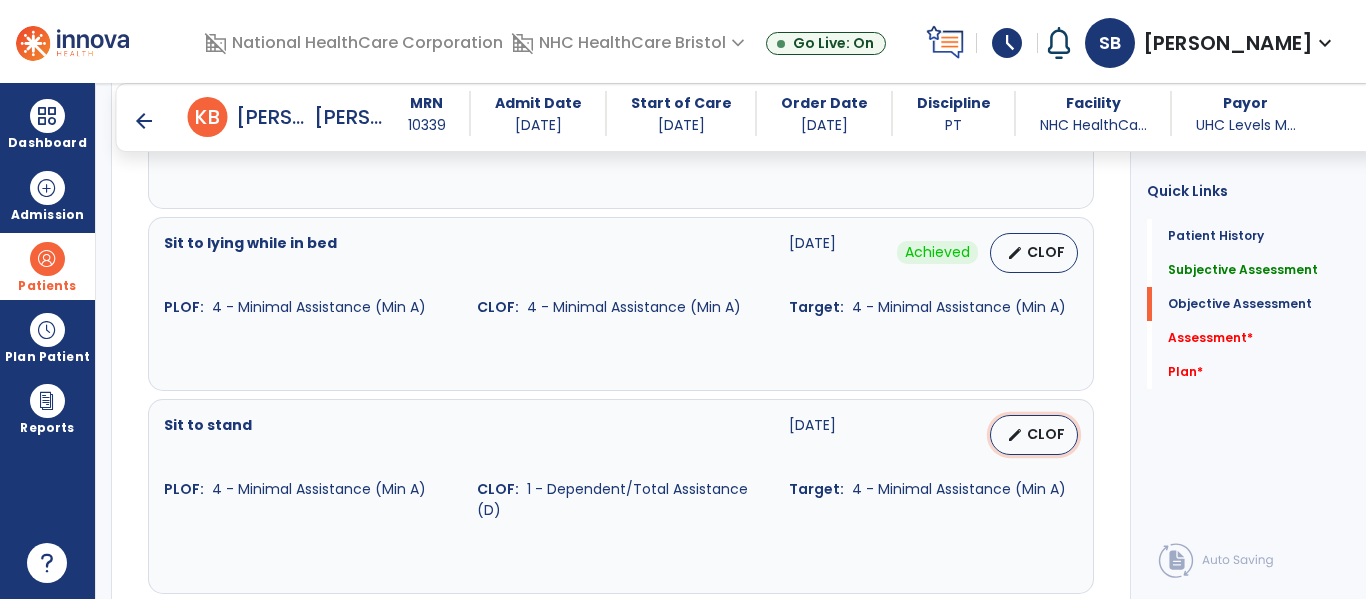 click on "edit" at bounding box center [1015, 435] 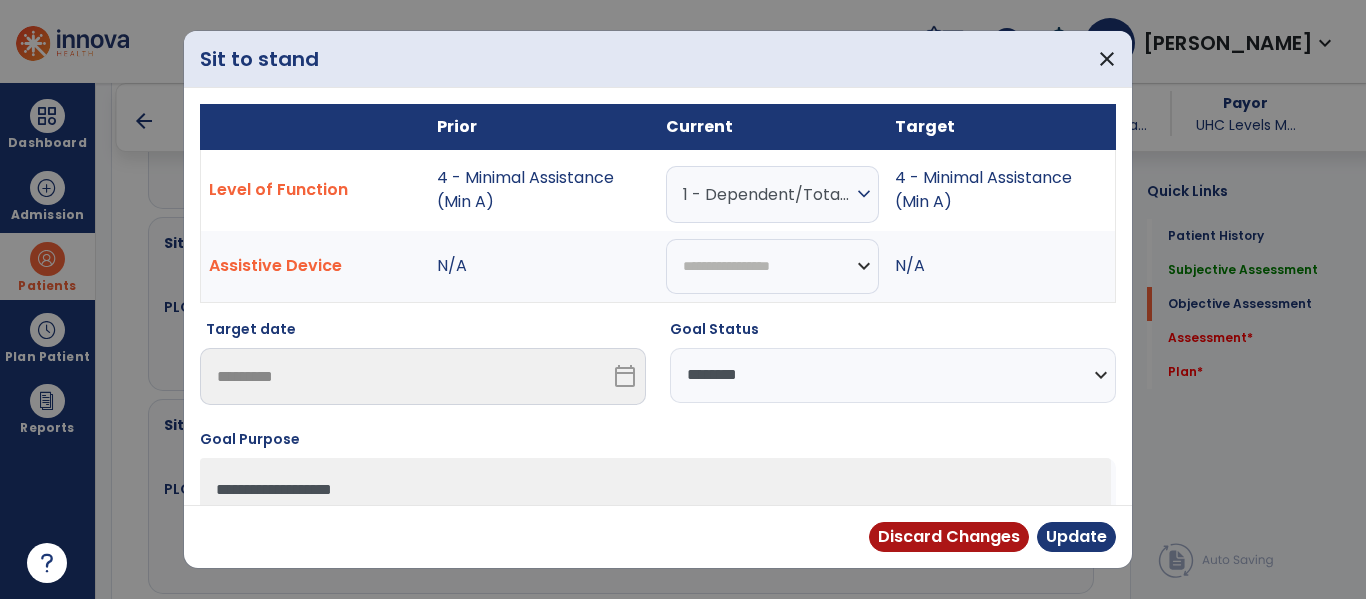 drag, startPoint x: 764, startPoint y: 196, endPoint x: 813, endPoint y: 314, distance: 127.769325 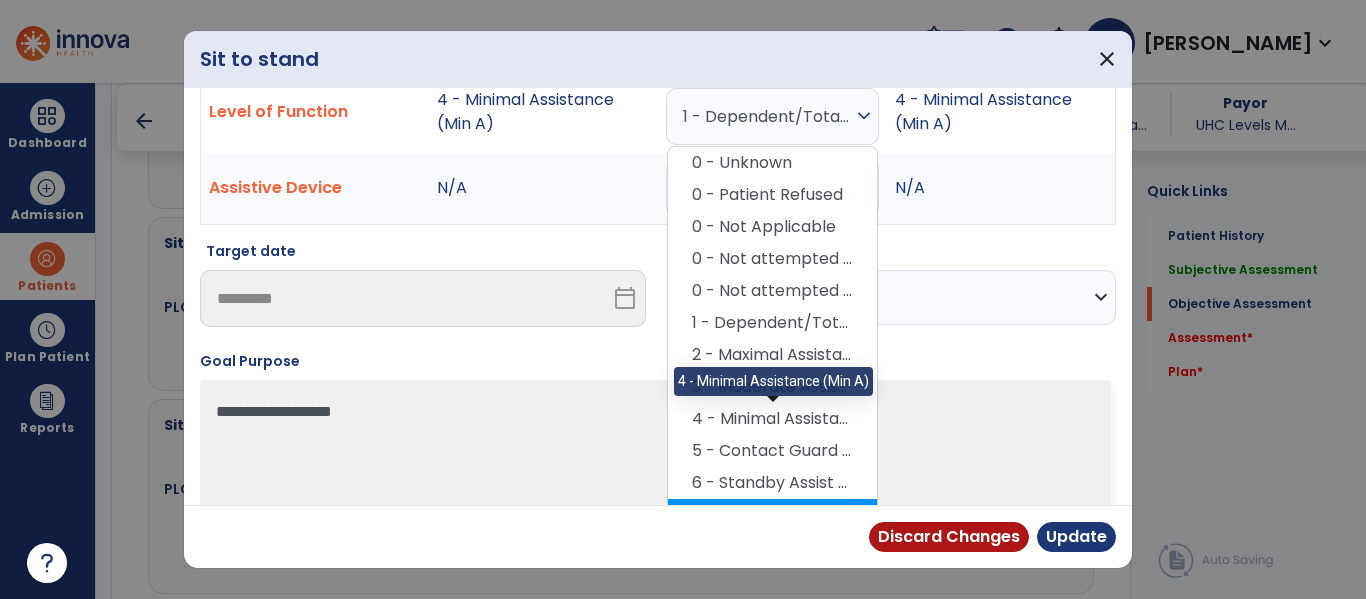 scroll, scrollTop: 200, scrollLeft: 0, axis: vertical 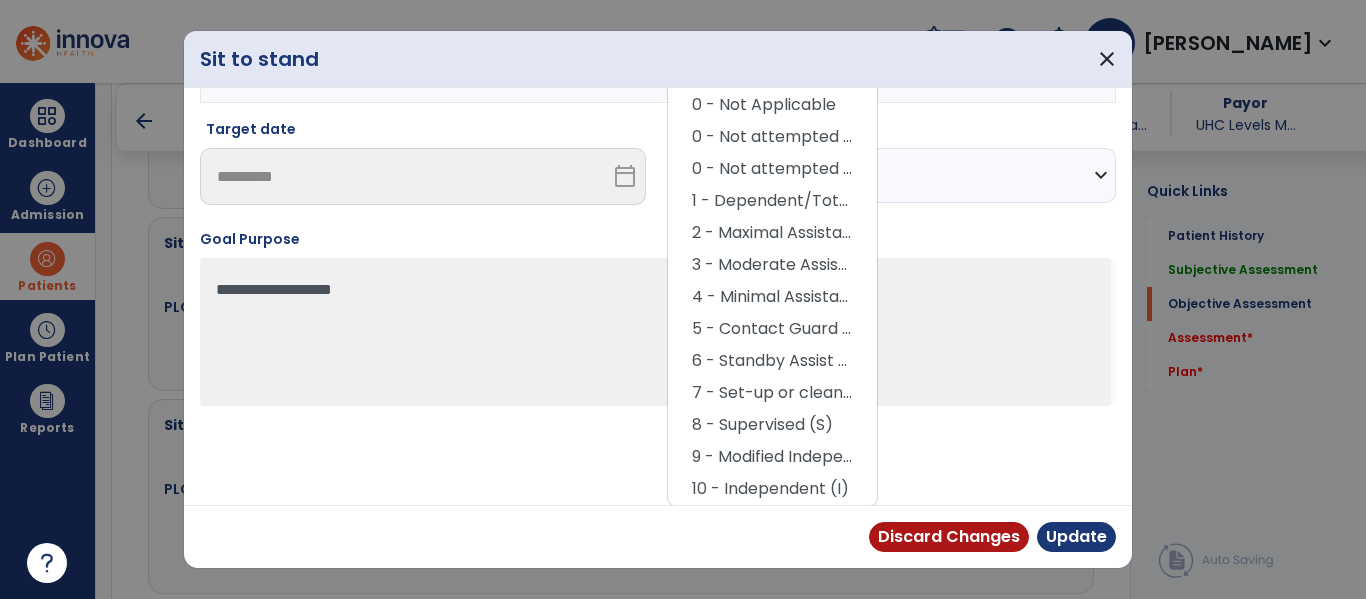 drag, startPoint x: 803, startPoint y: 329, endPoint x: 895, endPoint y: 376, distance: 103.31021 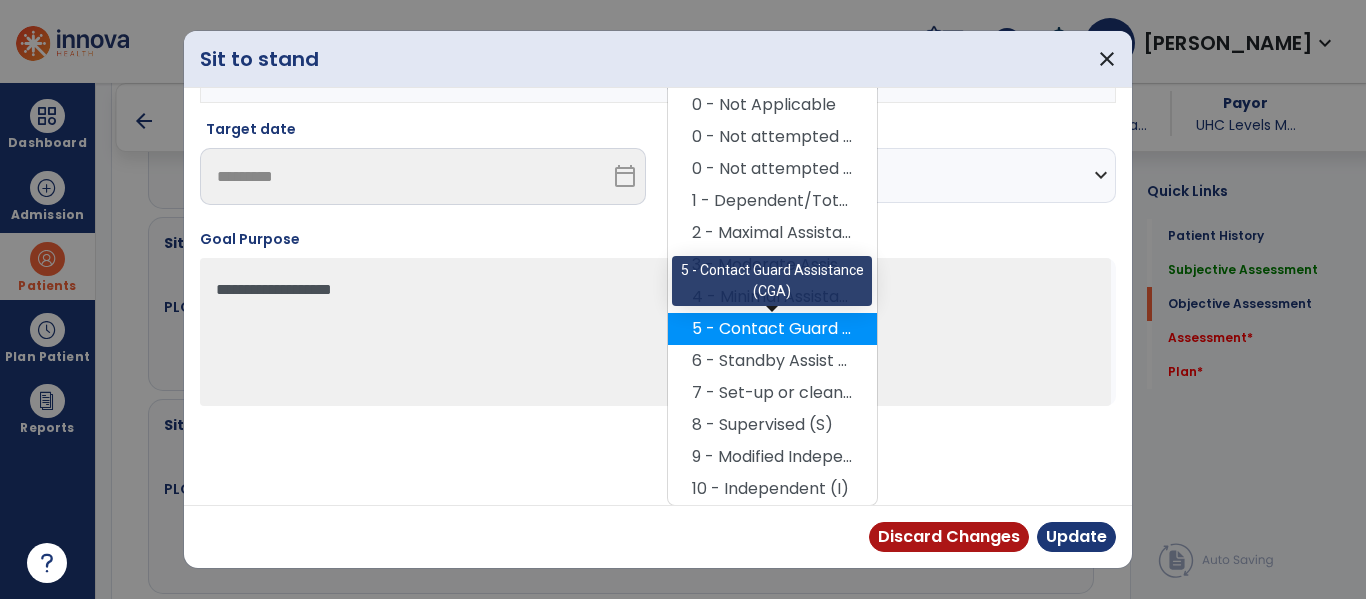 click on "5 - Contact Guard Assistance (CGA)" at bounding box center [772, 329] 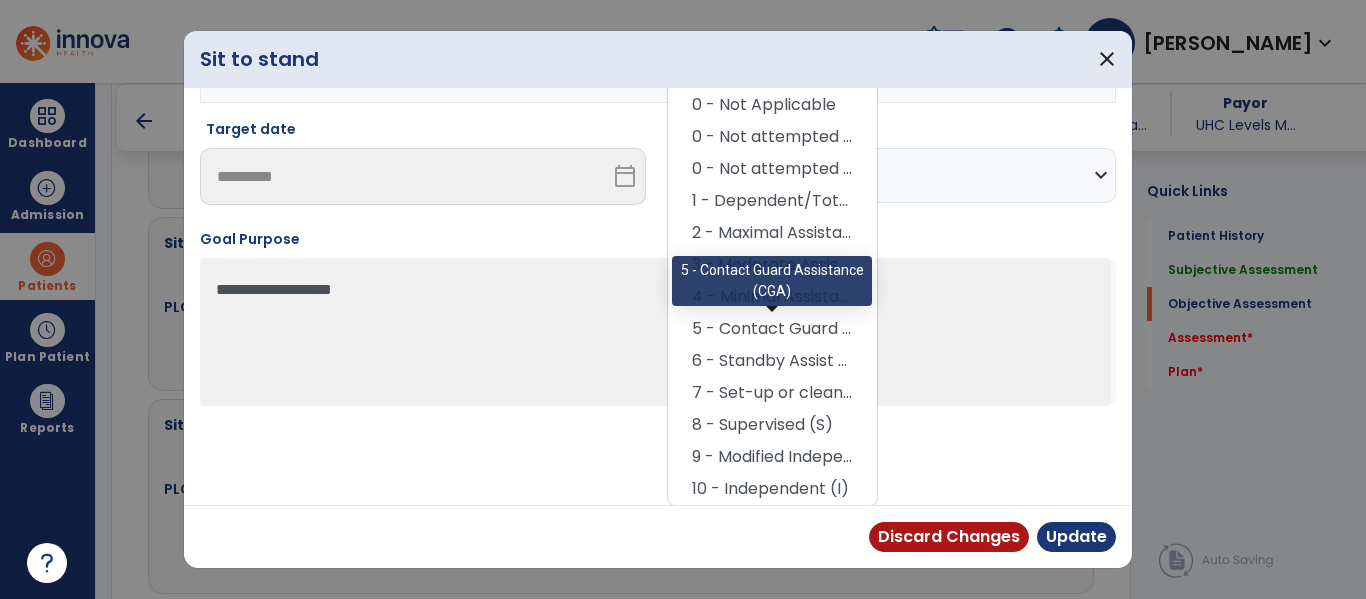 scroll, scrollTop: 117, scrollLeft: 0, axis: vertical 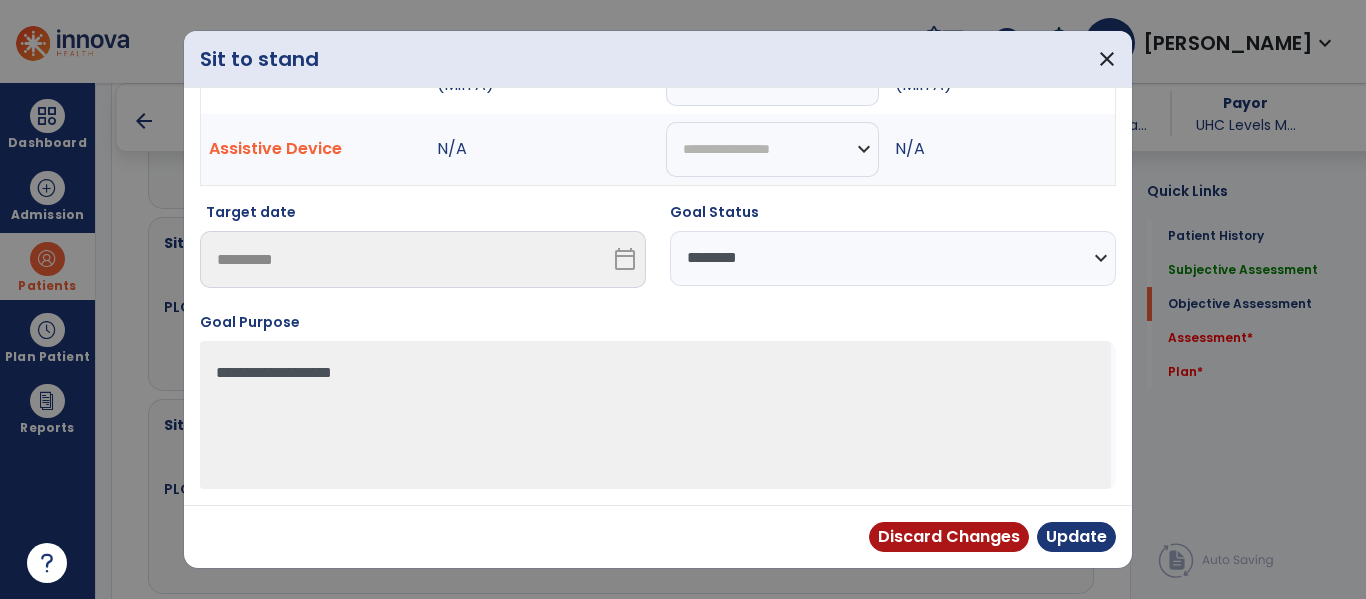 drag, startPoint x: 845, startPoint y: 244, endPoint x: 847, endPoint y: 282, distance: 38.052597 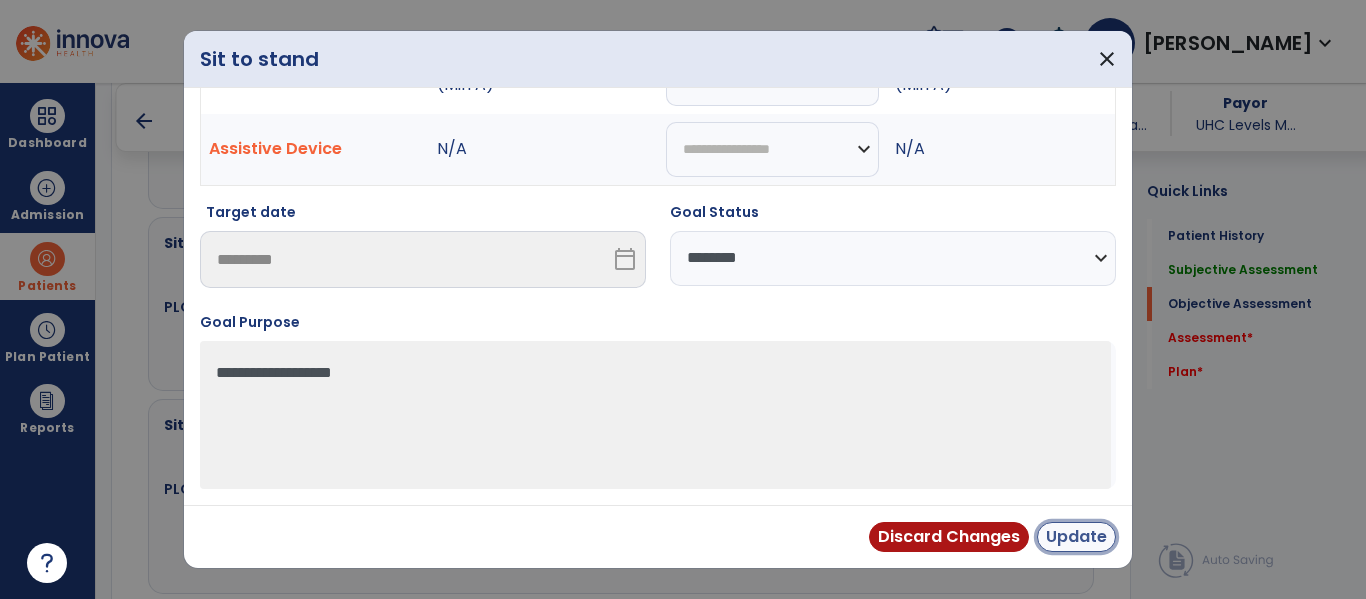 click on "Update" at bounding box center [1076, 537] 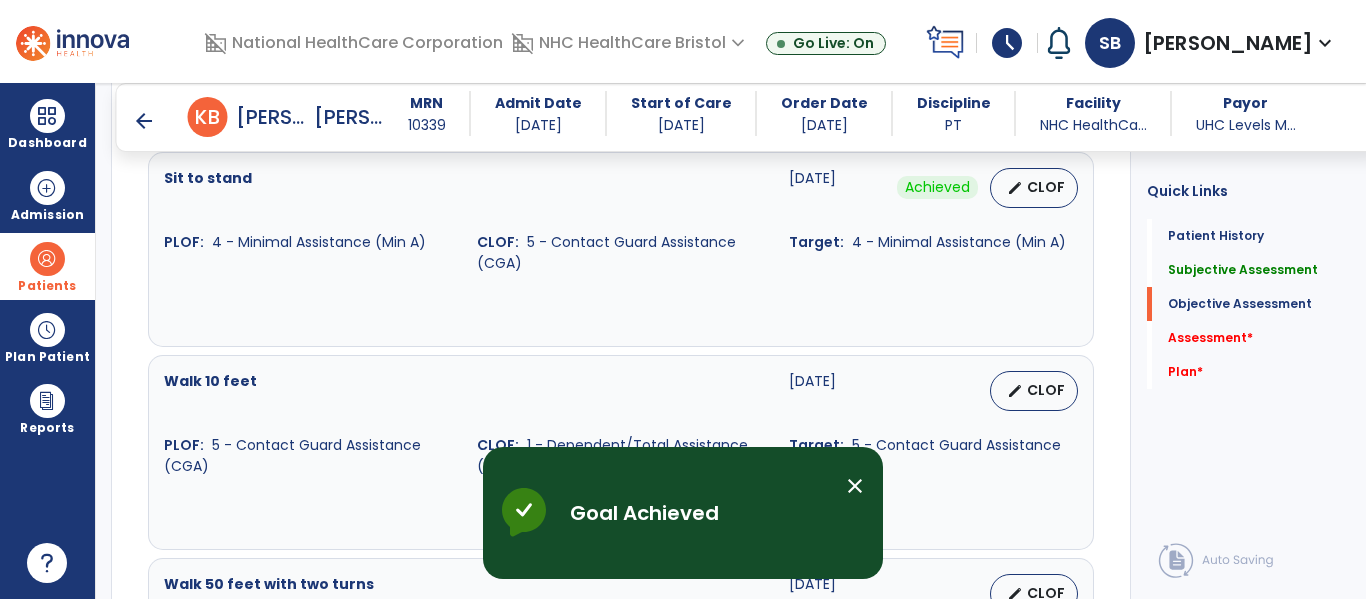 scroll, scrollTop: 1200, scrollLeft: 0, axis: vertical 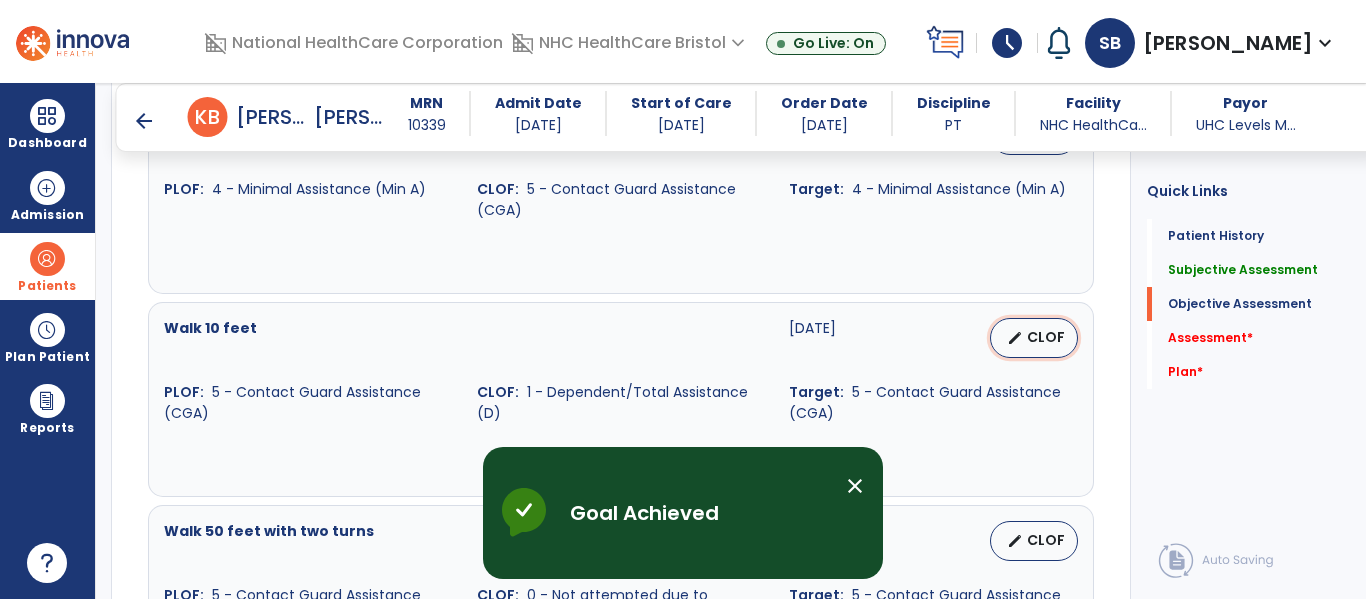 click on "CLOF" at bounding box center [1046, 337] 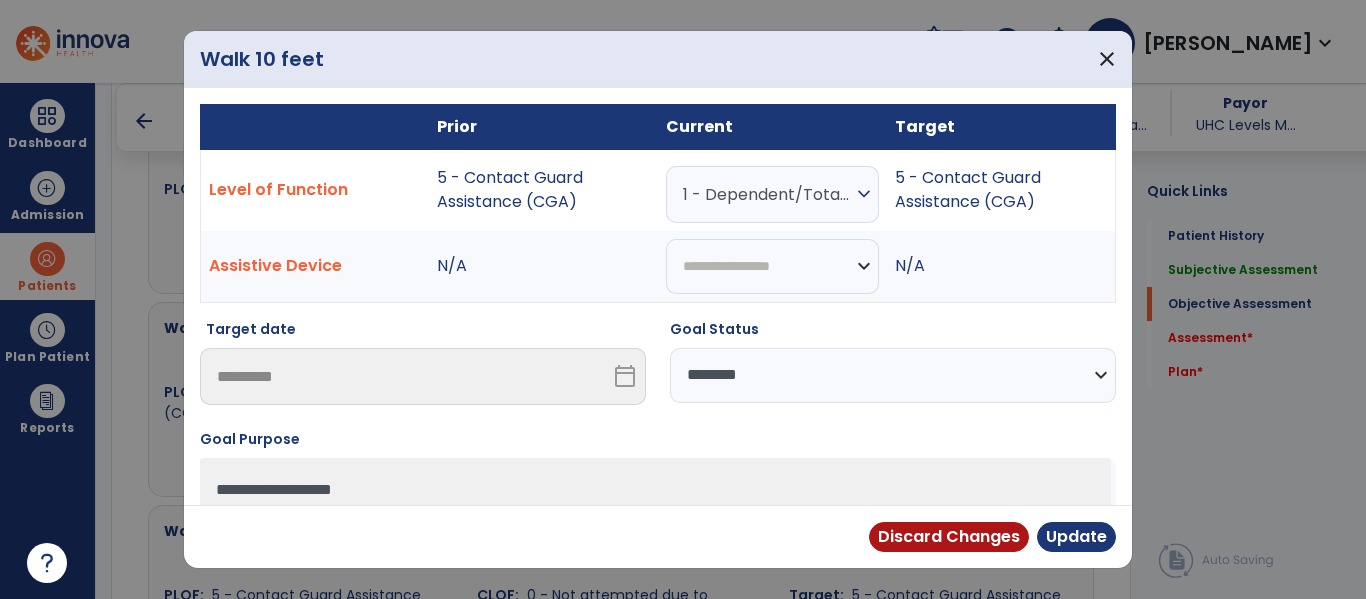 click on "1 - Dependent/Total Assistance (D)" at bounding box center (767, 194) 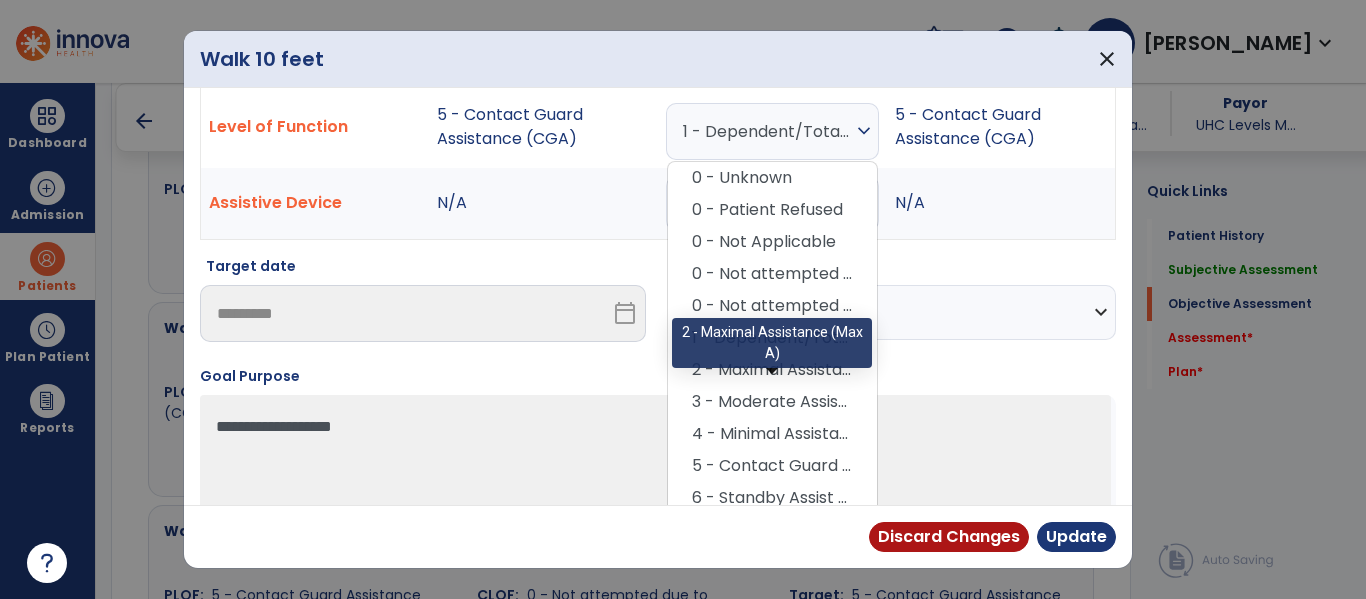 scroll, scrollTop: 200, scrollLeft: 0, axis: vertical 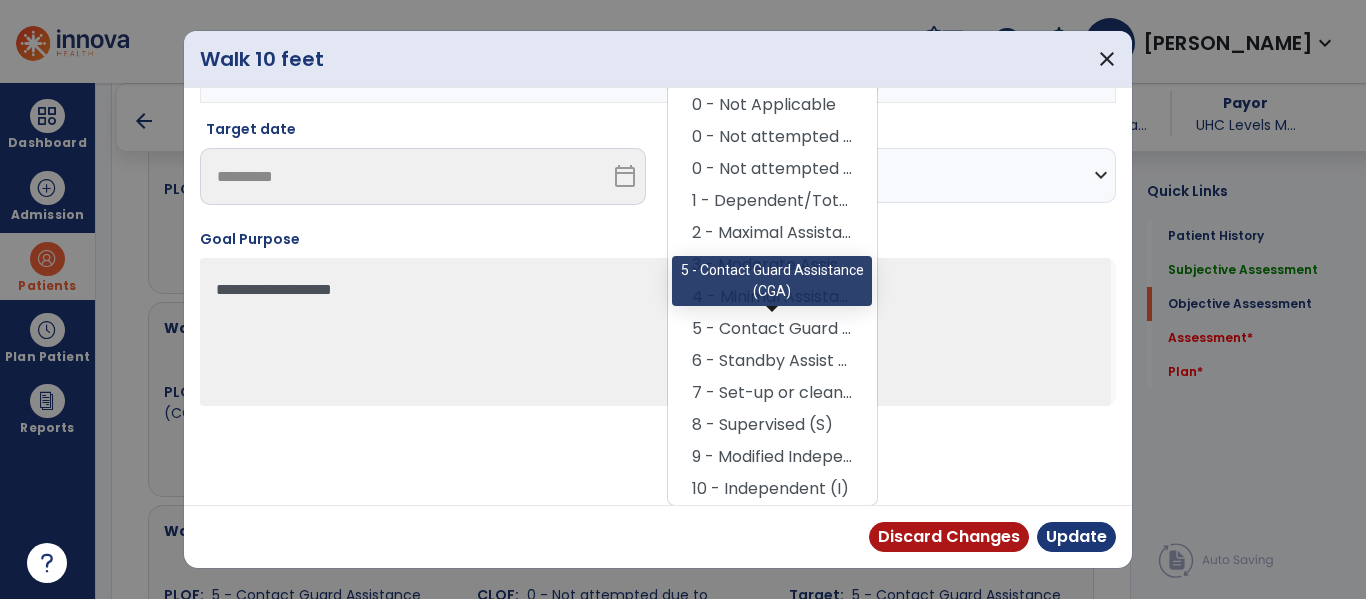 drag, startPoint x: 795, startPoint y: 326, endPoint x: 816, endPoint y: 321, distance: 21.587032 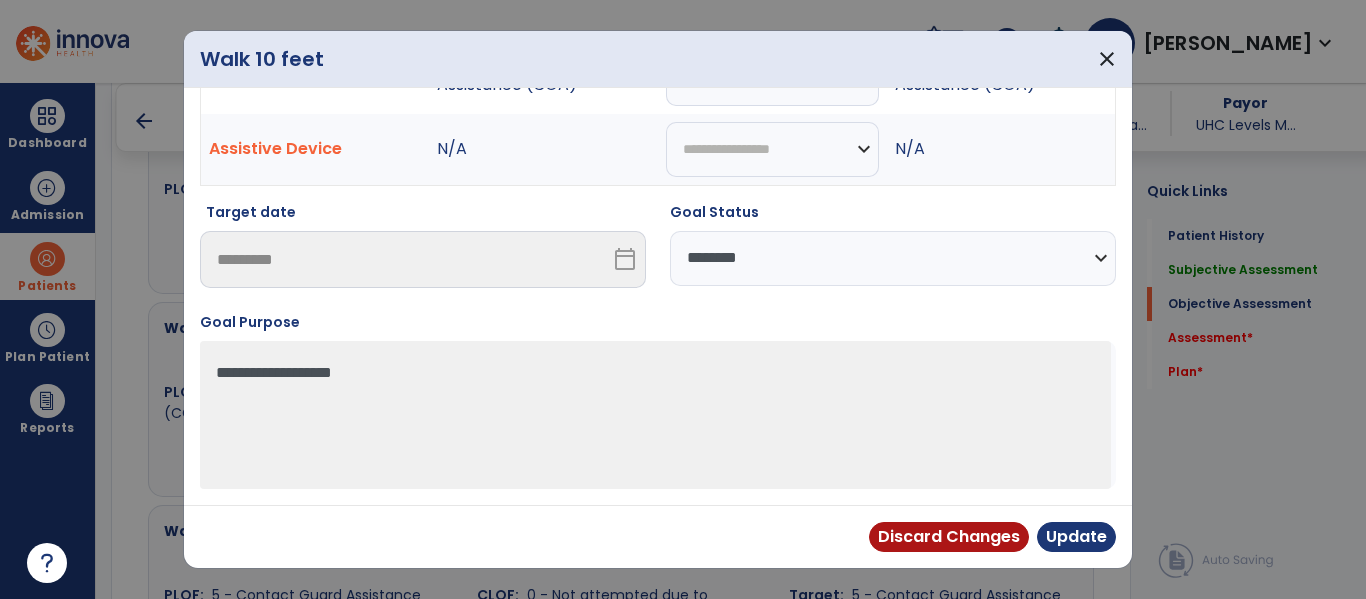 drag, startPoint x: 823, startPoint y: 225, endPoint x: 831, endPoint y: 247, distance: 23.409399 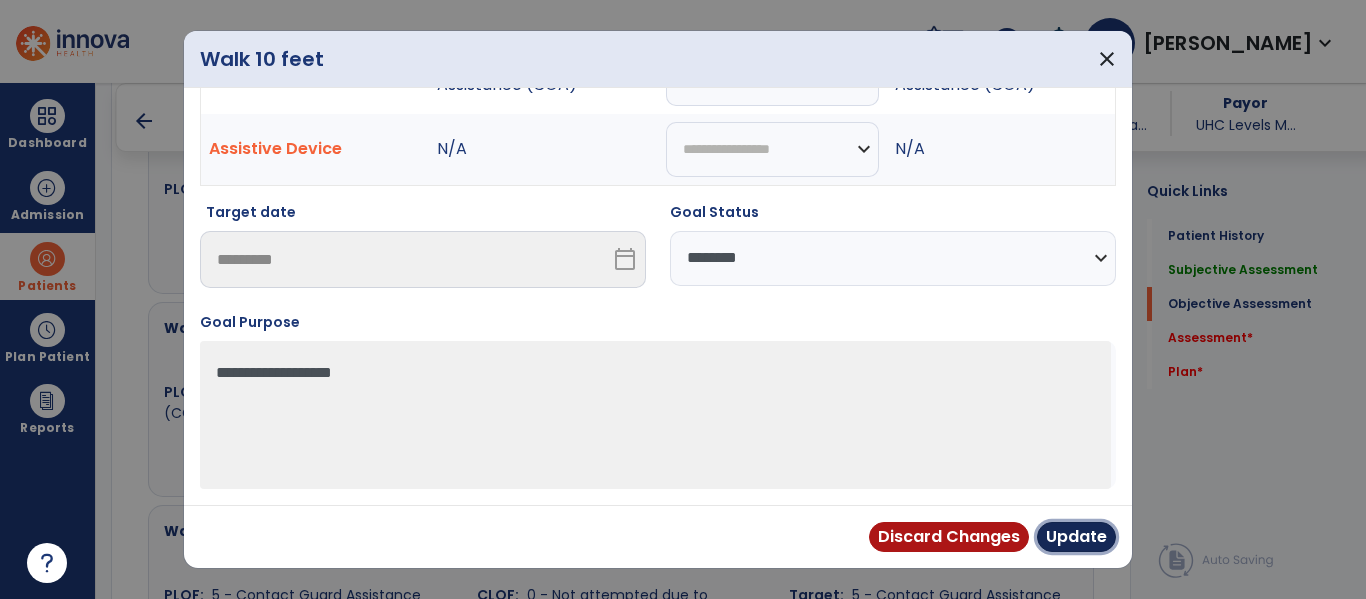 drag, startPoint x: 1078, startPoint y: 544, endPoint x: 989, endPoint y: 520, distance: 92.17918 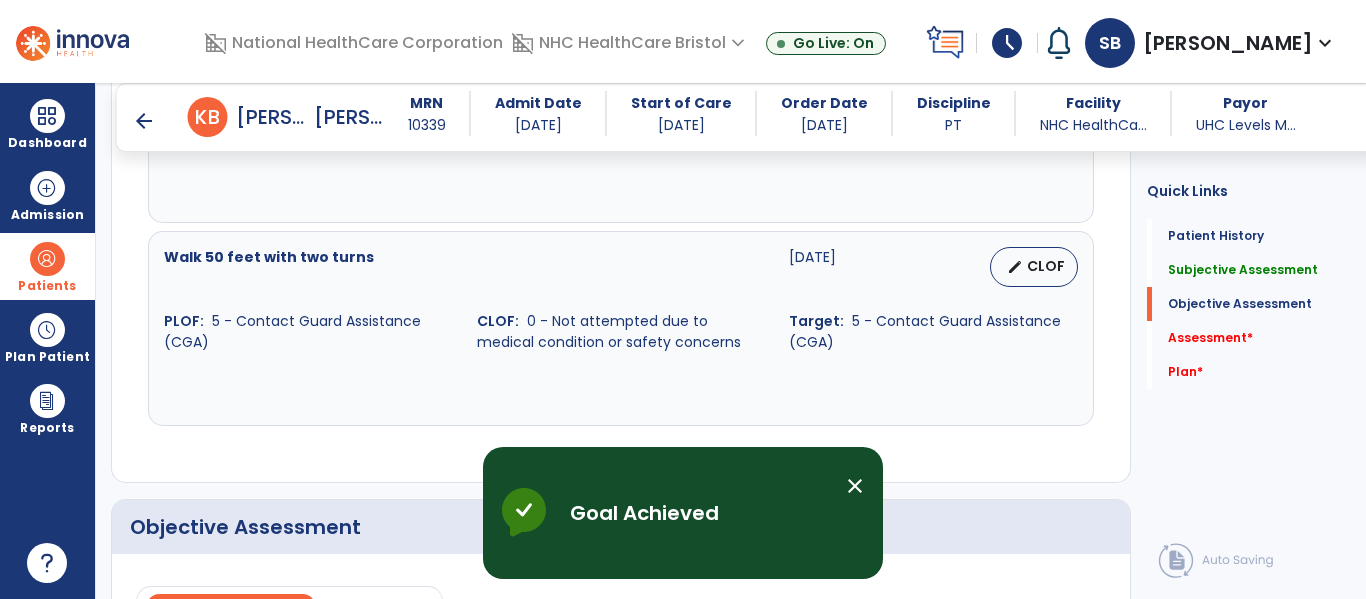scroll, scrollTop: 1500, scrollLeft: 0, axis: vertical 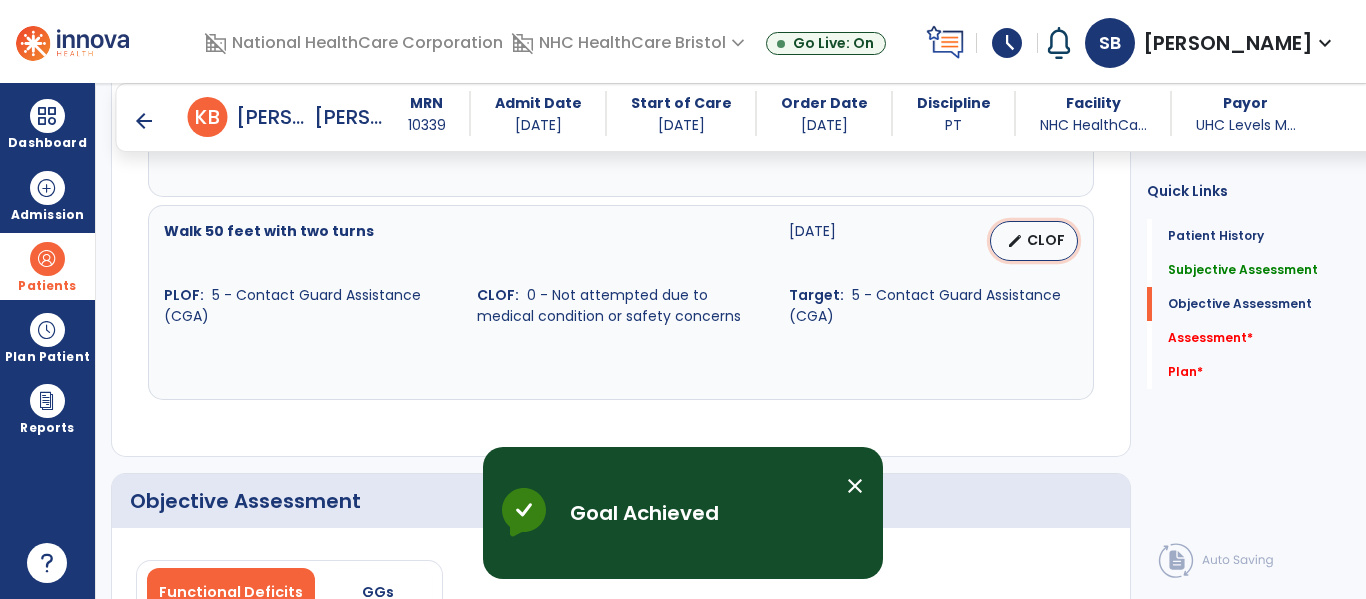 click on "edit   CLOF" at bounding box center (1034, 241) 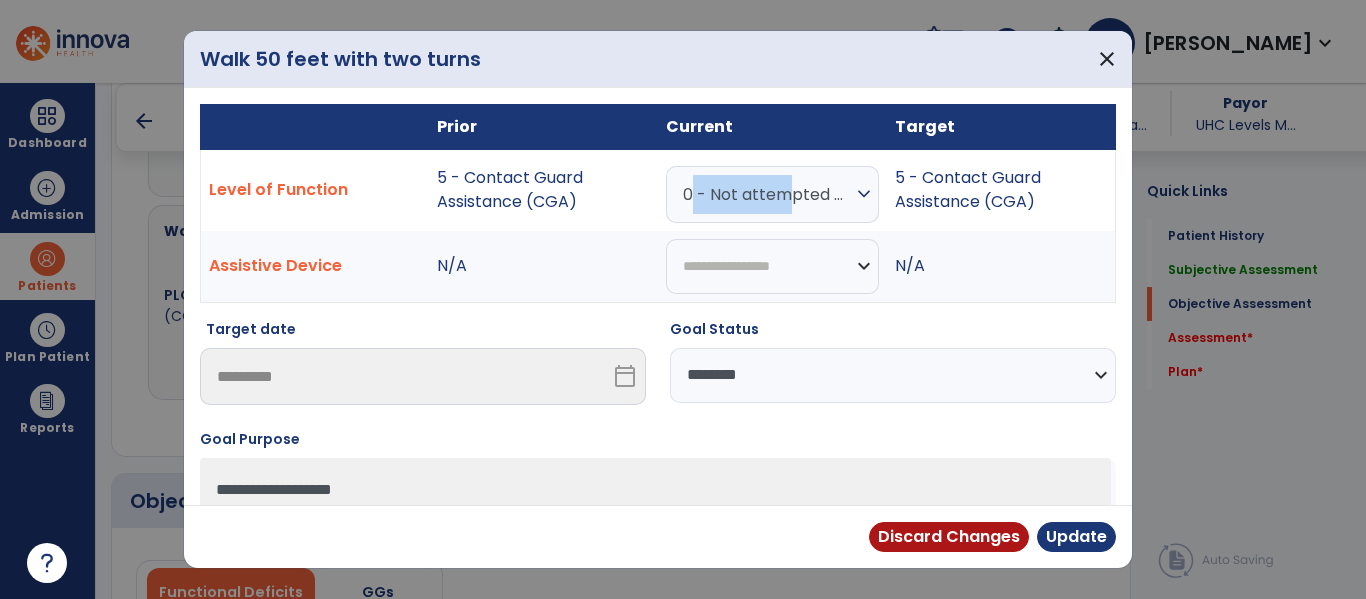 drag, startPoint x: 770, startPoint y: 165, endPoint x: 773, endPoint y: 175, distance: 10.440307 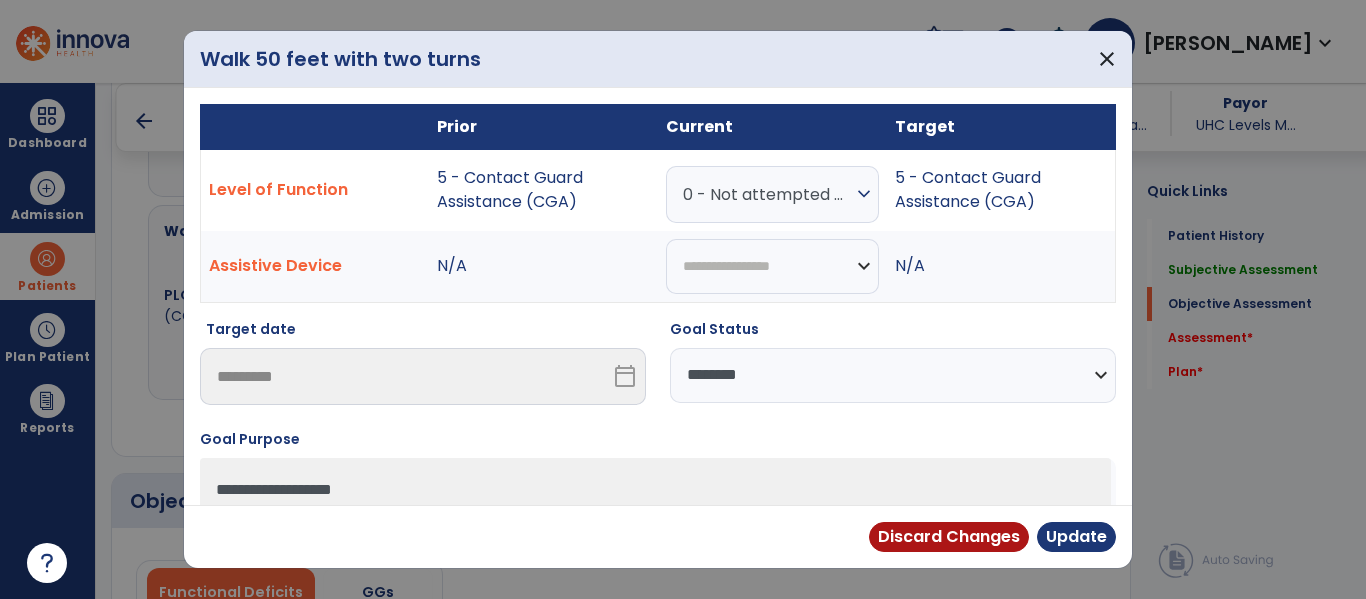 click on "0 - Not attempted due to medical condition or safety concerns   expand_more" at bounding box center [772, 194] 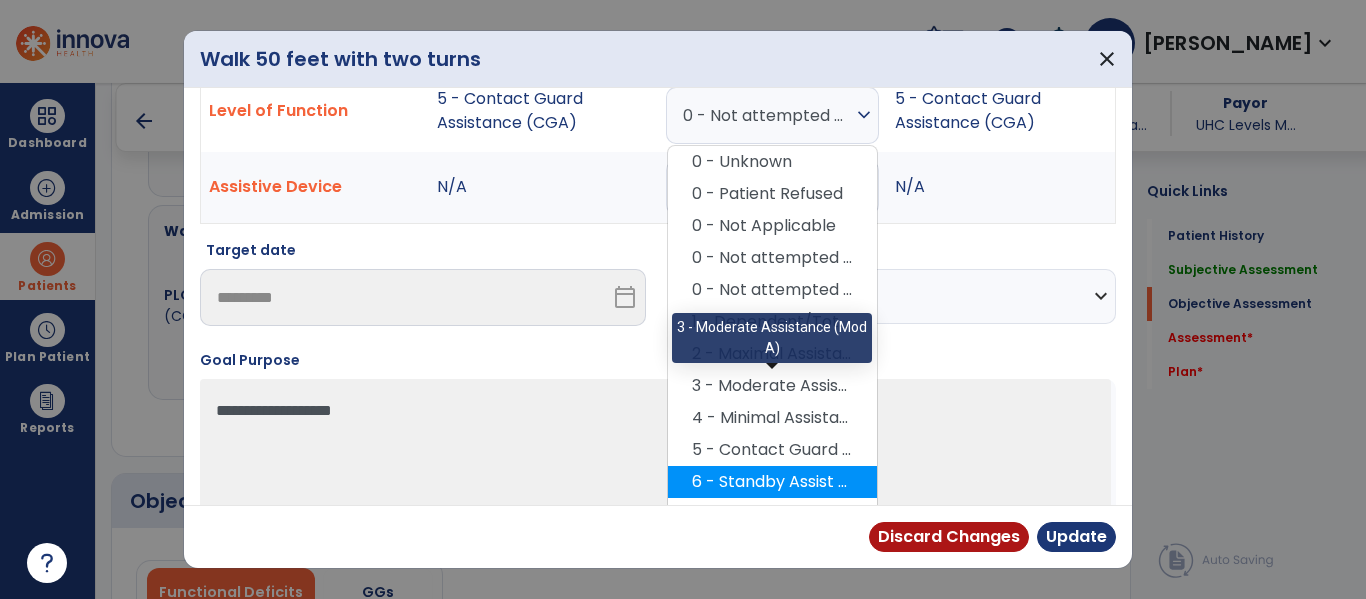 scroll, scrollTop: 200, scrollLeft: 0, axis: vertical 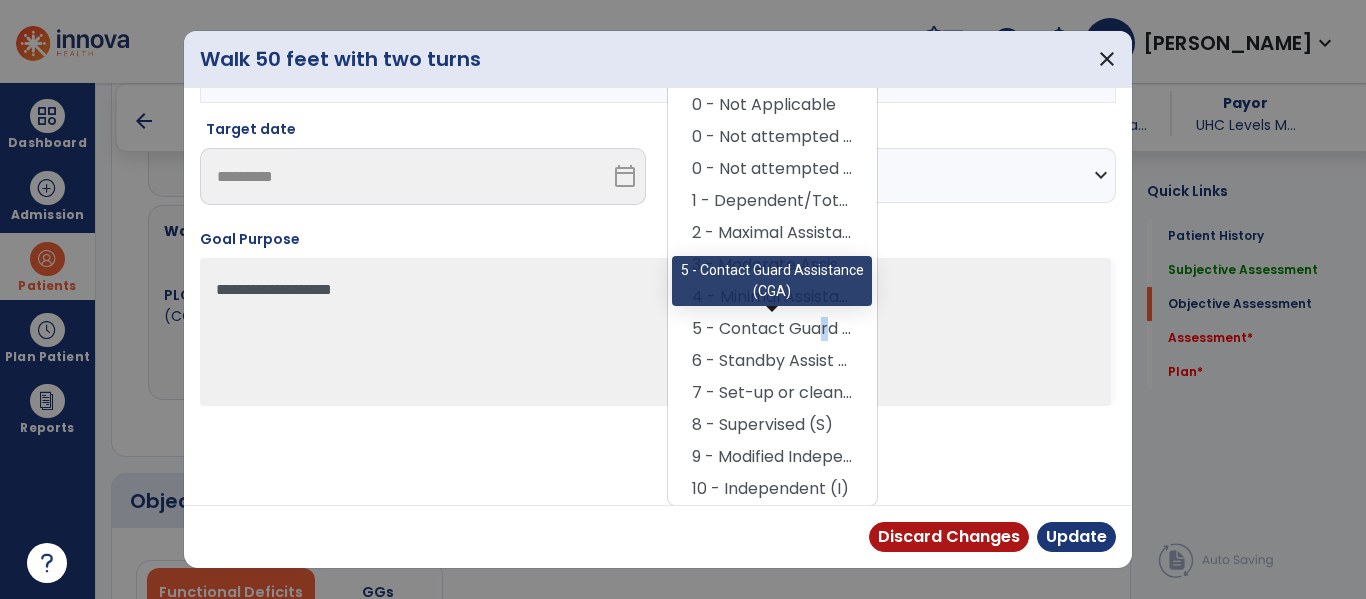 drag, startPoint x: 813, startPoint y: 331, endPoint x: 829, endPoint y: 336, distance: 16.763054 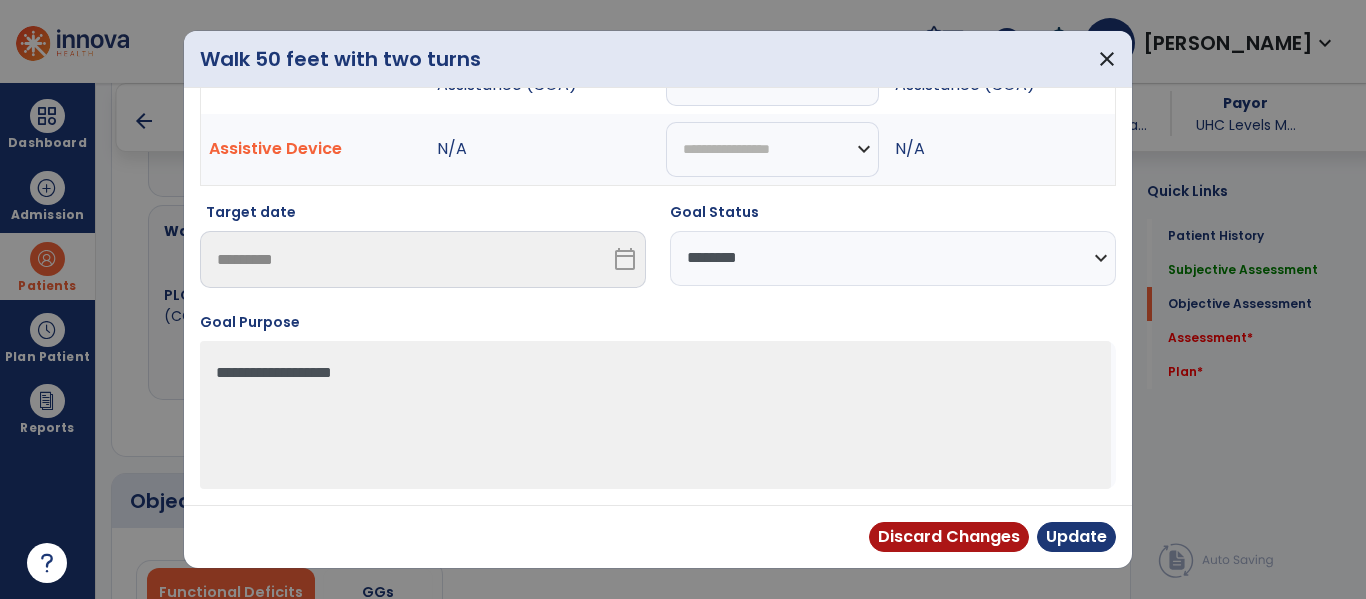 click on "**********" at bounding box center (893, 253) 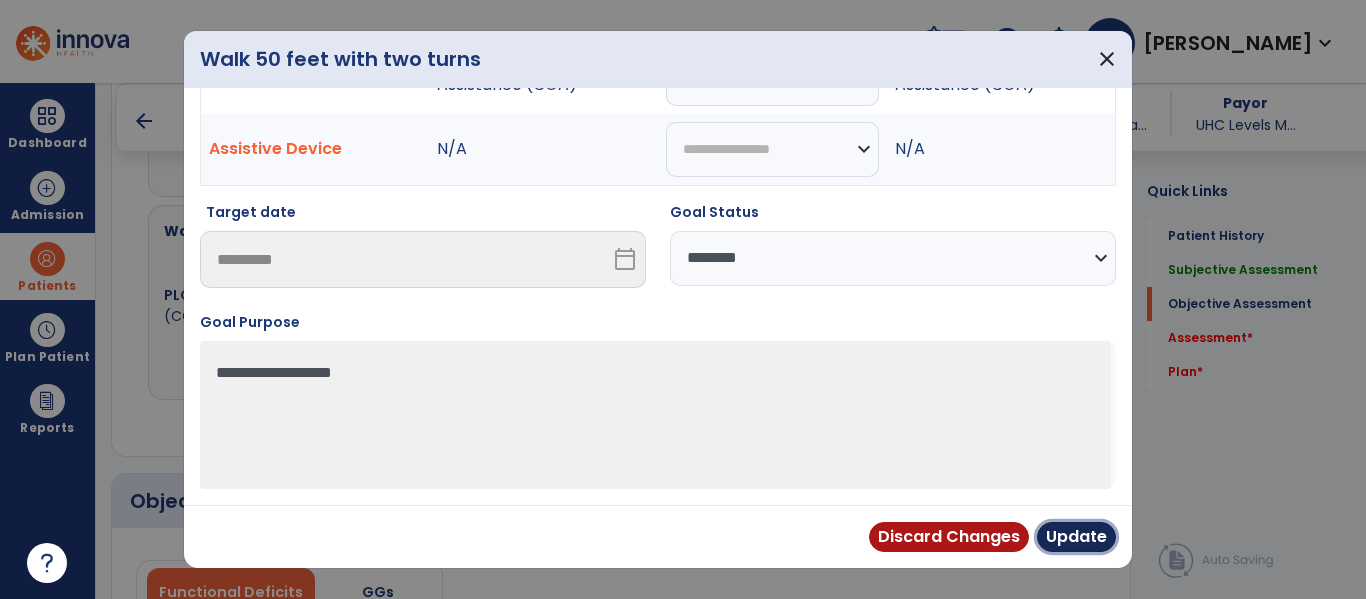 click on "Update" at bounding box center (1076, 537) 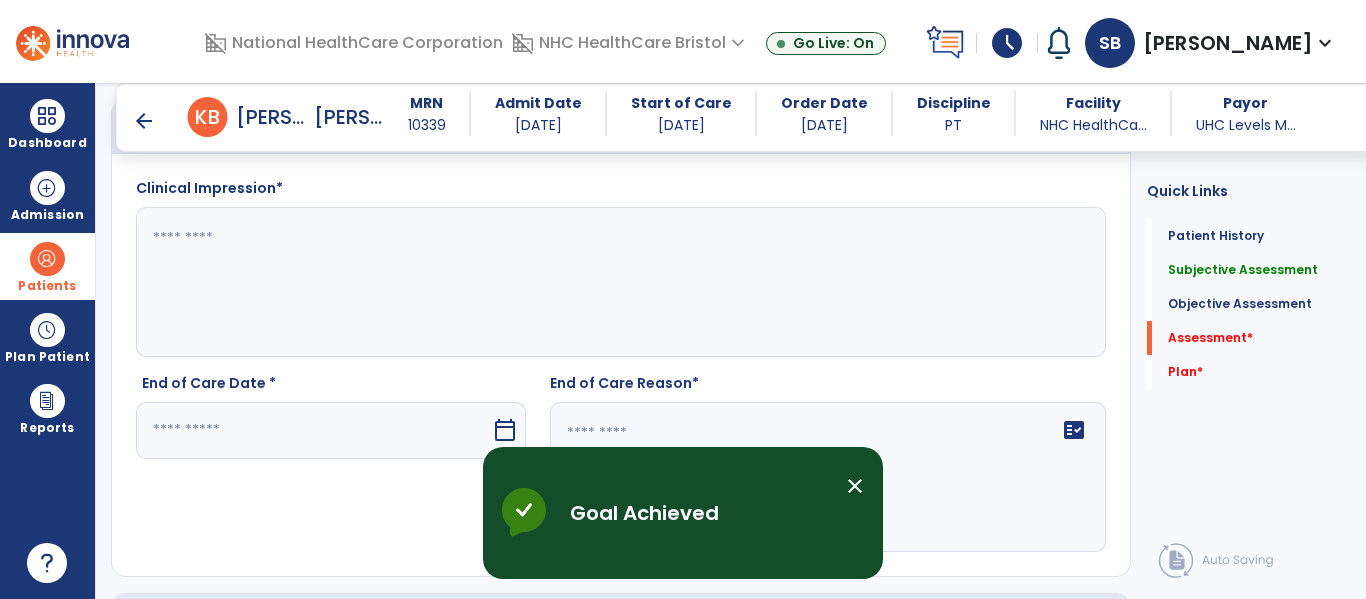 scroll, scrollTop: 2300, scrollLeft: 0, axis: vertical 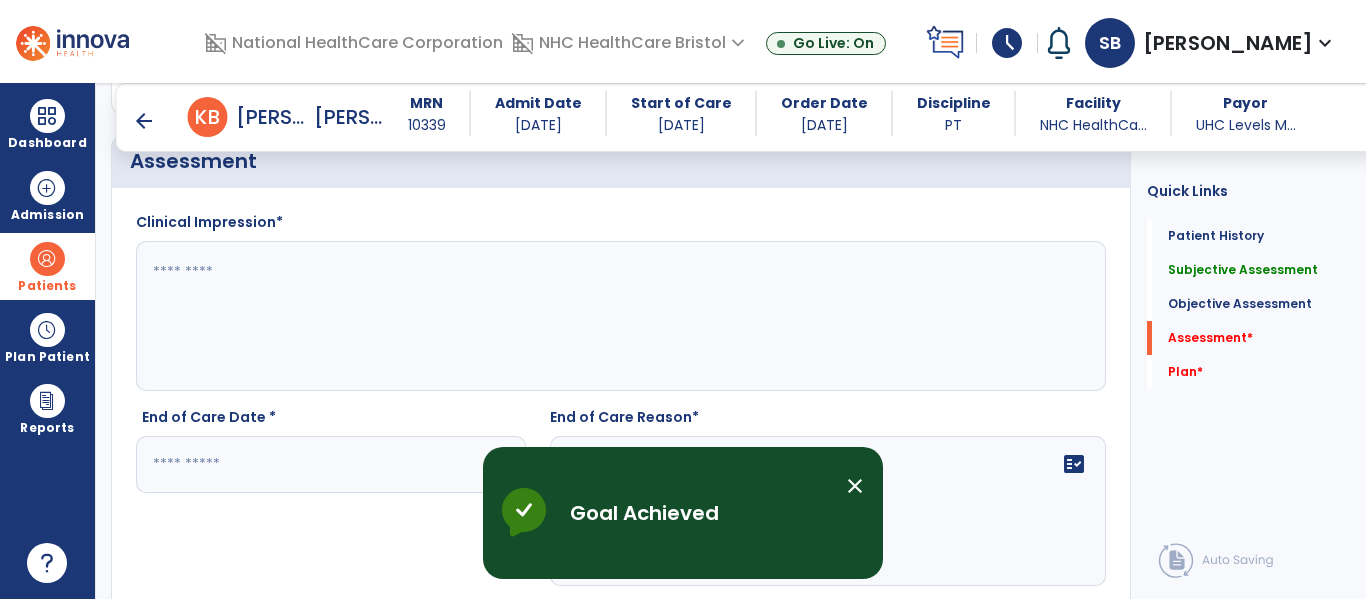 drag, startPoint x: 278, startPoint y: 291, endPoint x: 278, endPoint y: 280, distance: 11 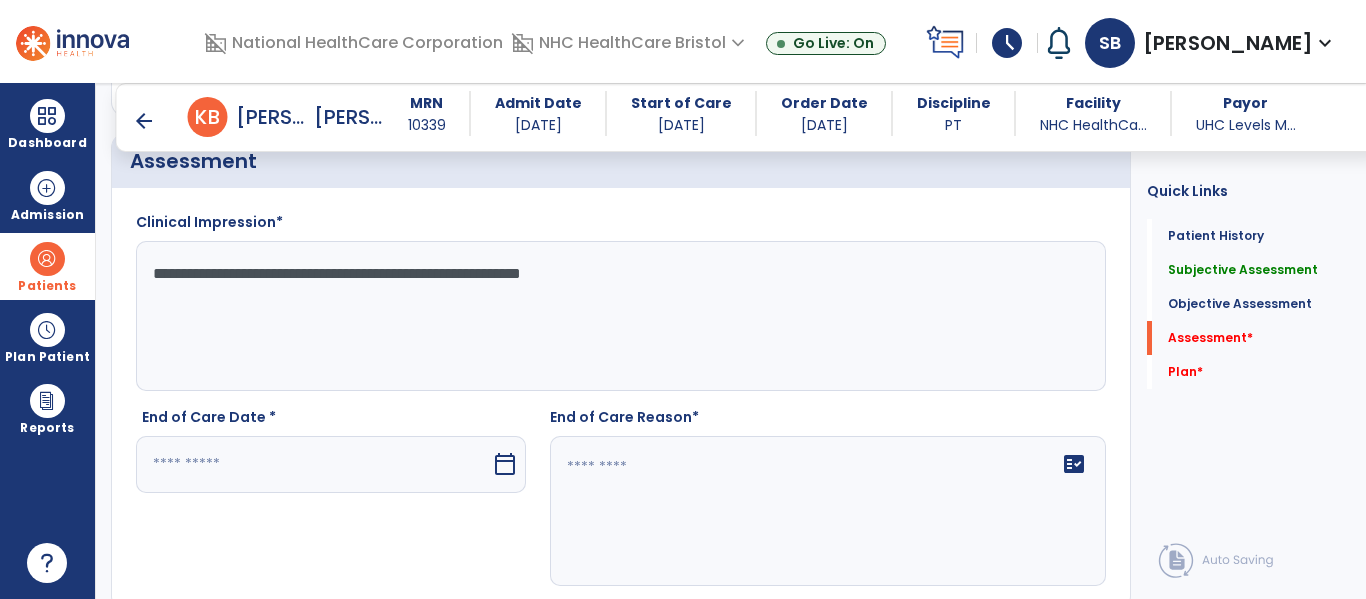 type on "**********" 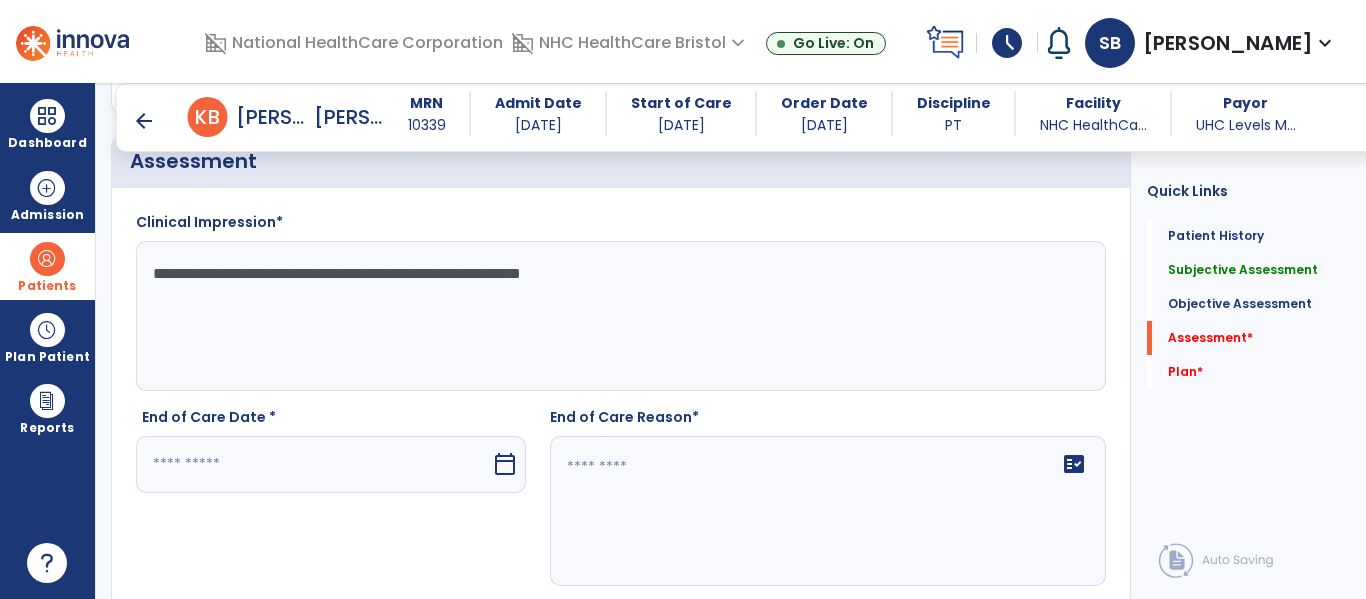 click on "End of Care Date *" at bounding box center [331, 421] 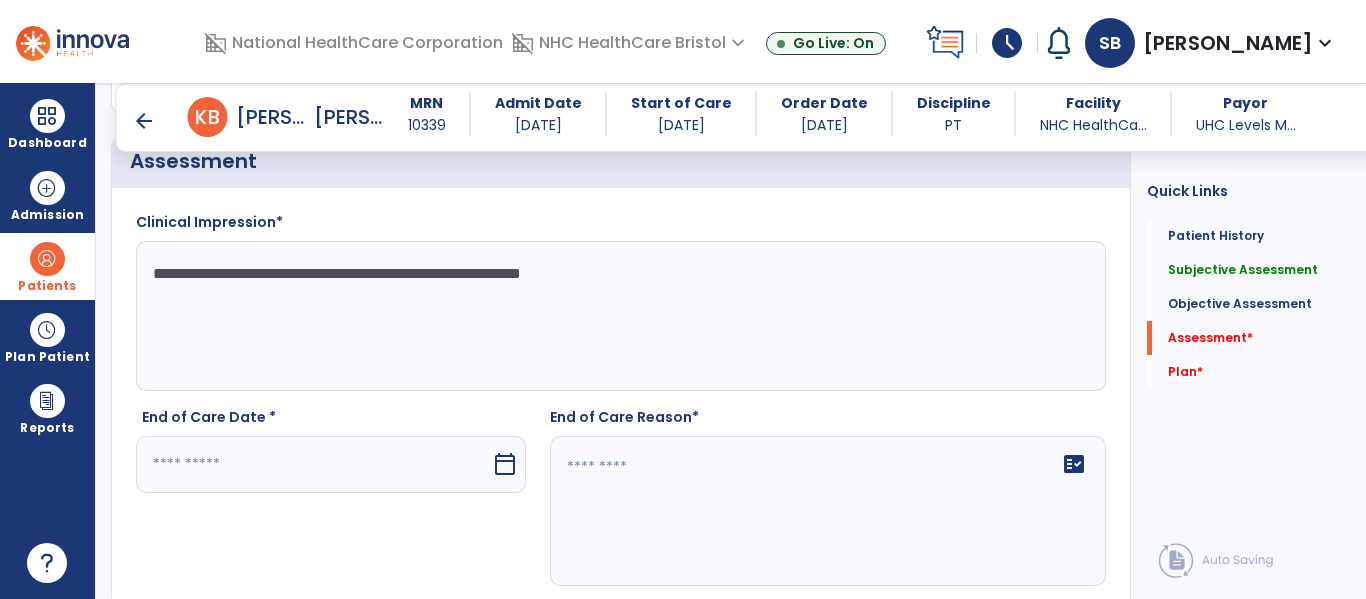 drag, startPoint x: 272, startPoint y: 453, endPoint x: 267, endPoint y: 442, distance: 12.083046 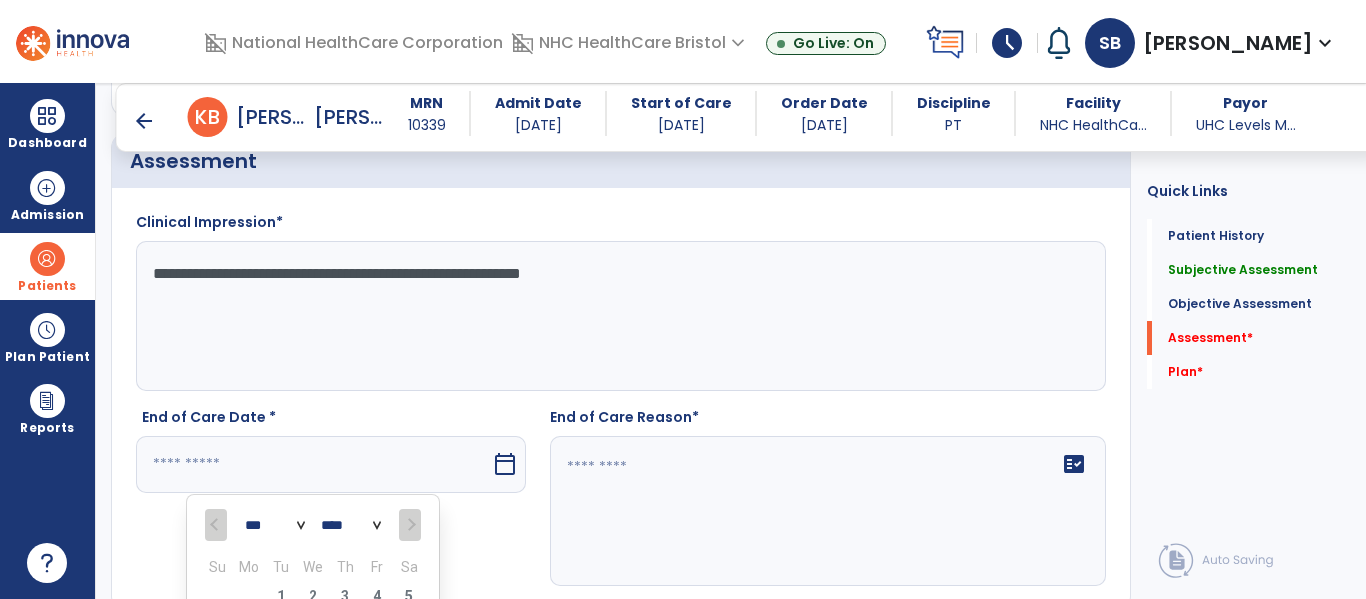 scroll, scrollTop: 2590, scrollLeft: 0, axis: vertical 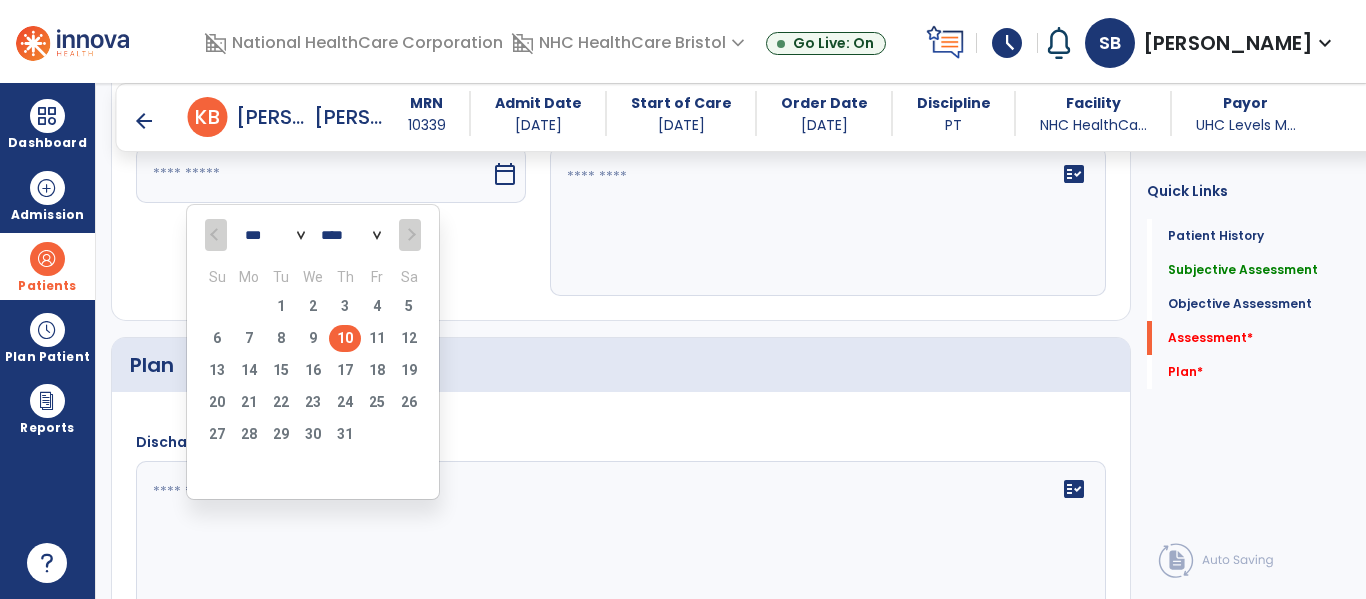 click on "10" at bounding box center (345, 338) 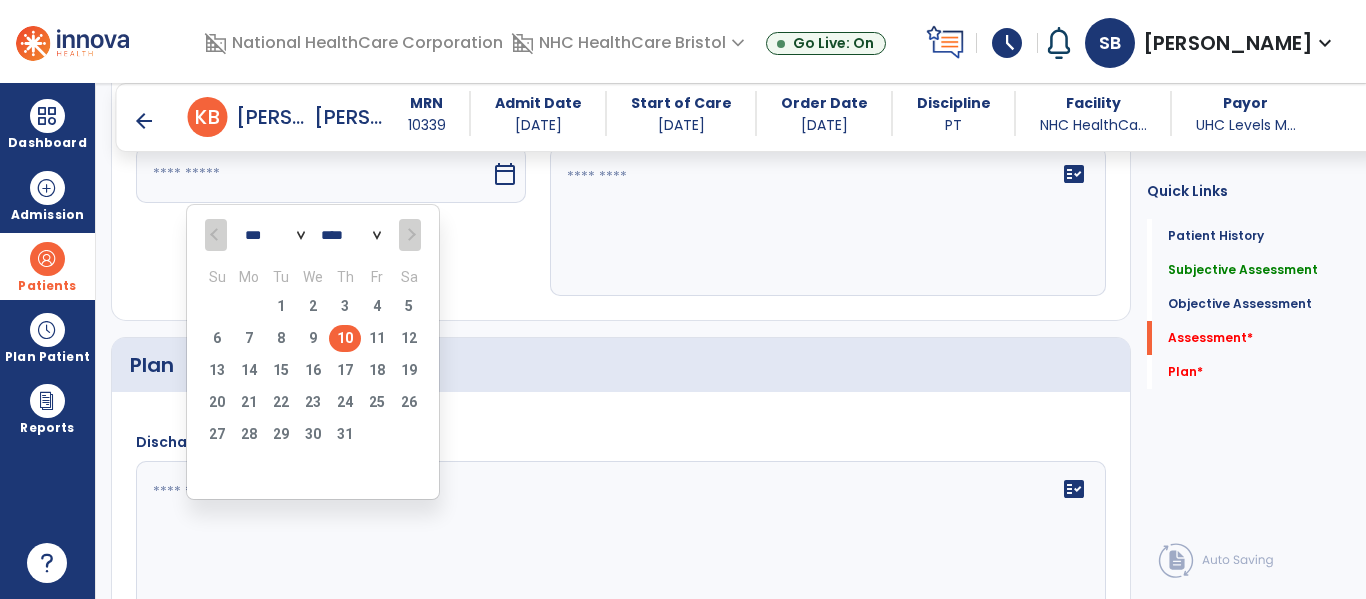 type on "*********" 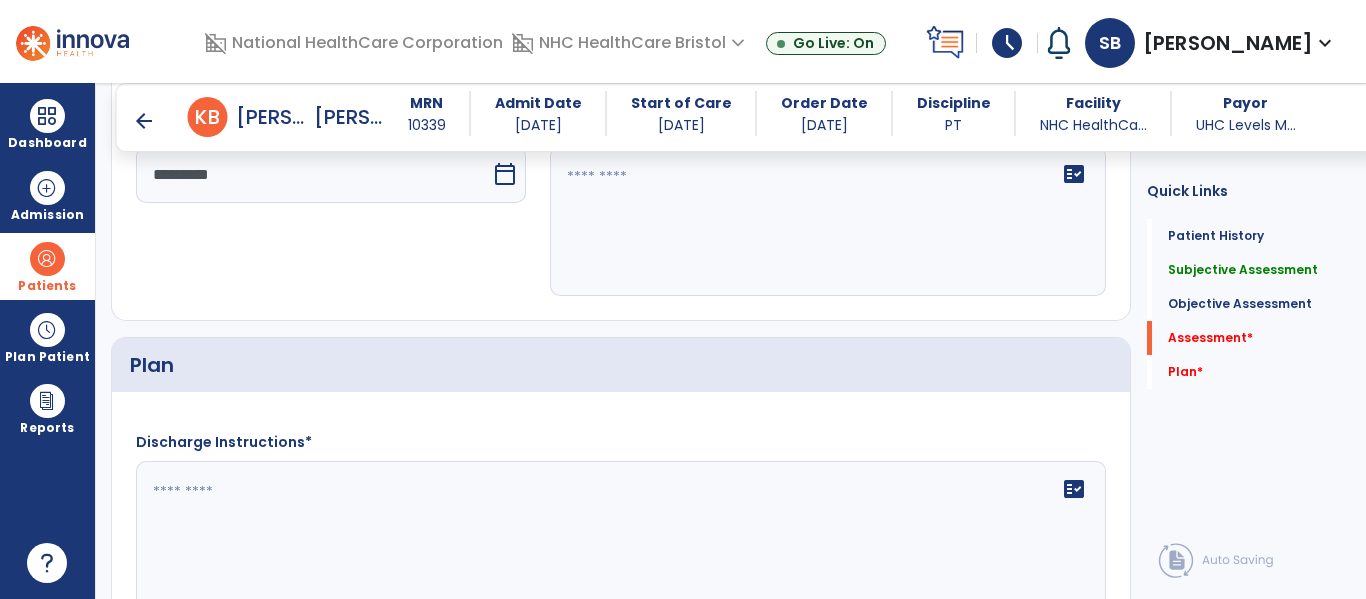 click on "fact_check" 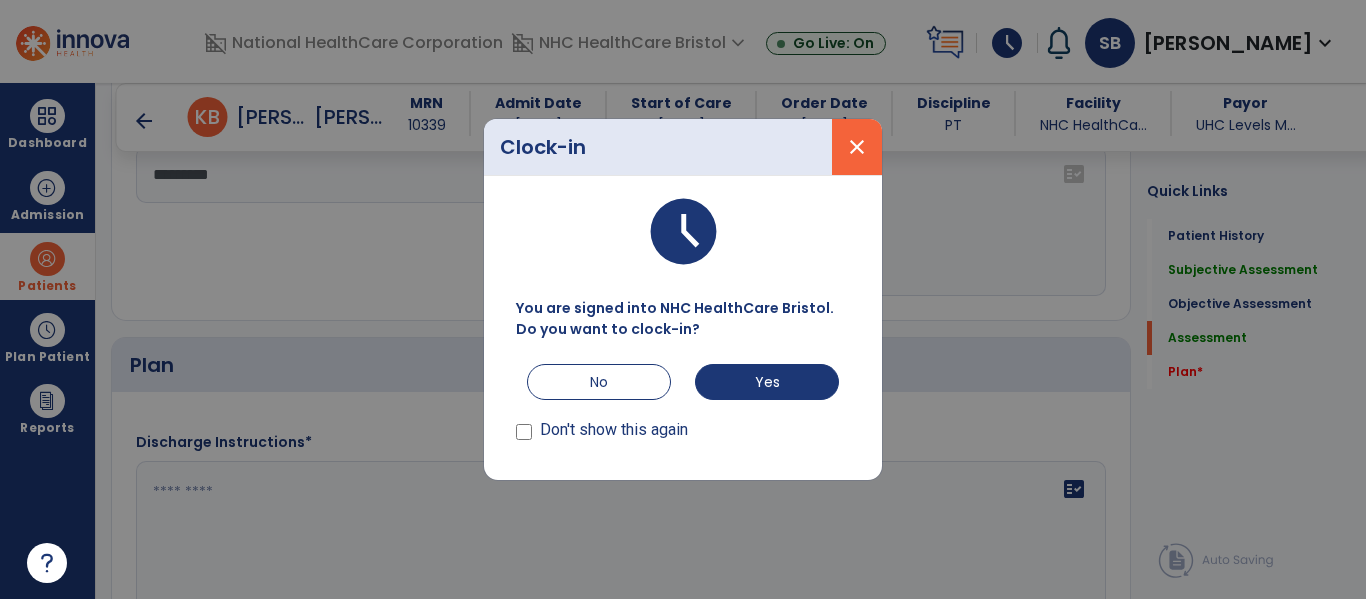 type on "**********" 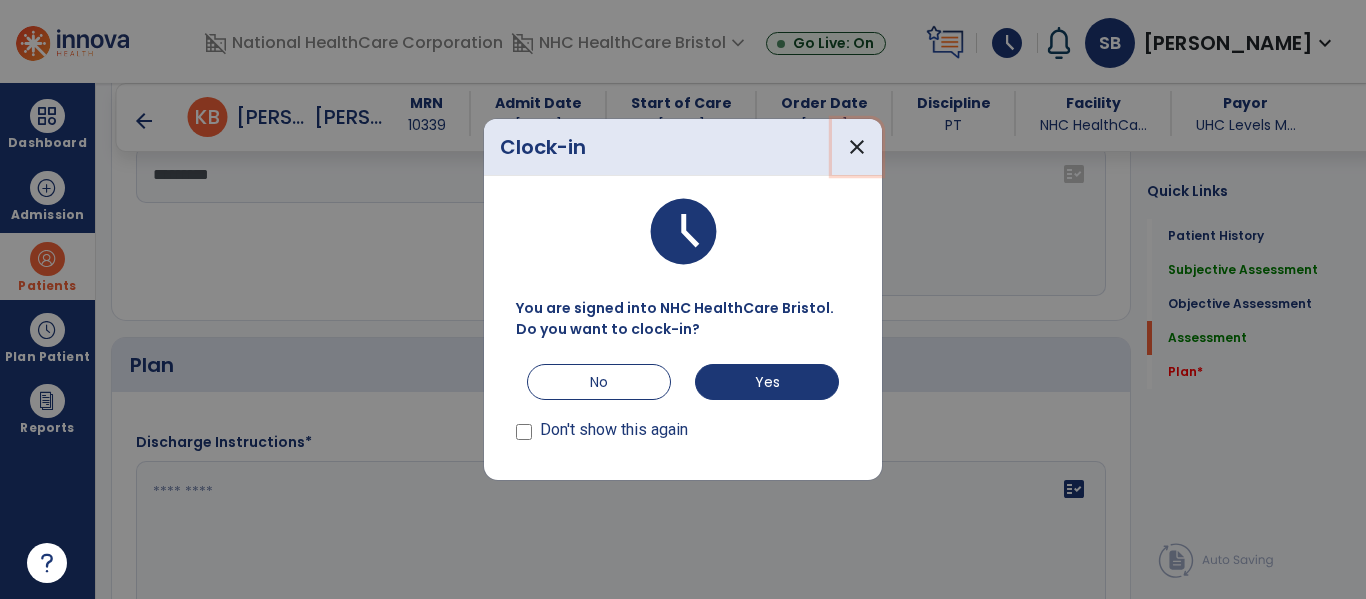drag, startPoint x: 841, startPoint y: 144, endPoint x: 901, endPoint y: 179, distance: 69.46222 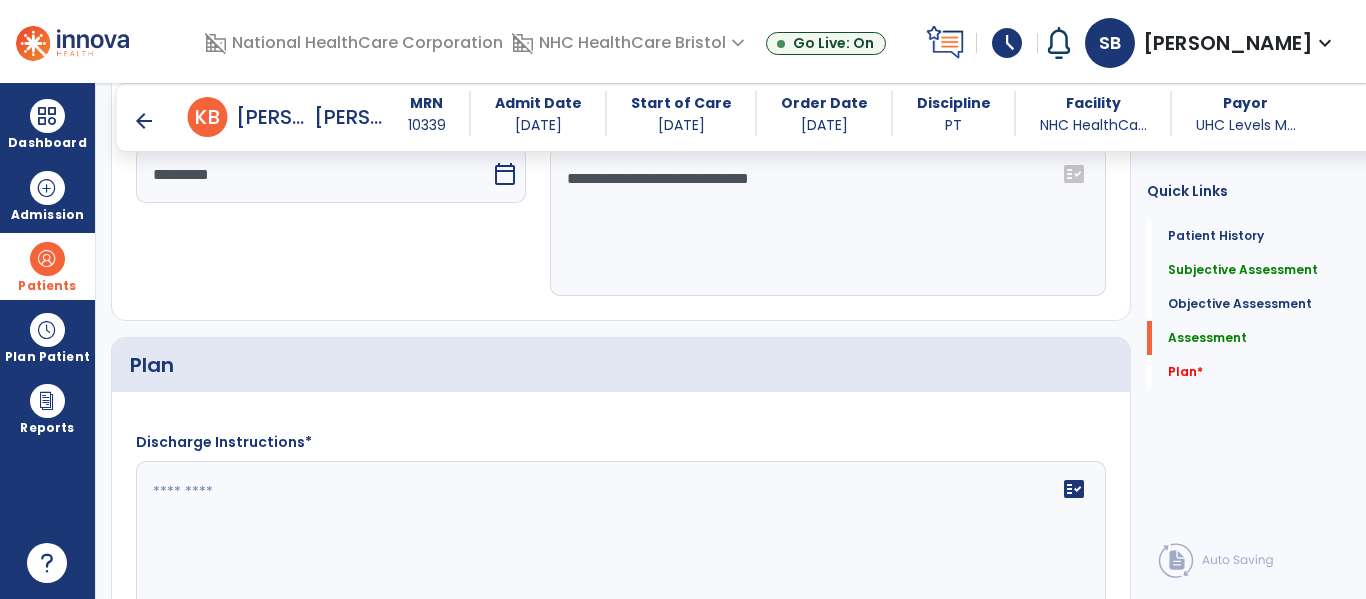 drag, startPoint x: 906, startPoint y: 206, endPoint x: 402, endPoint y: 194, distance: 504.14282 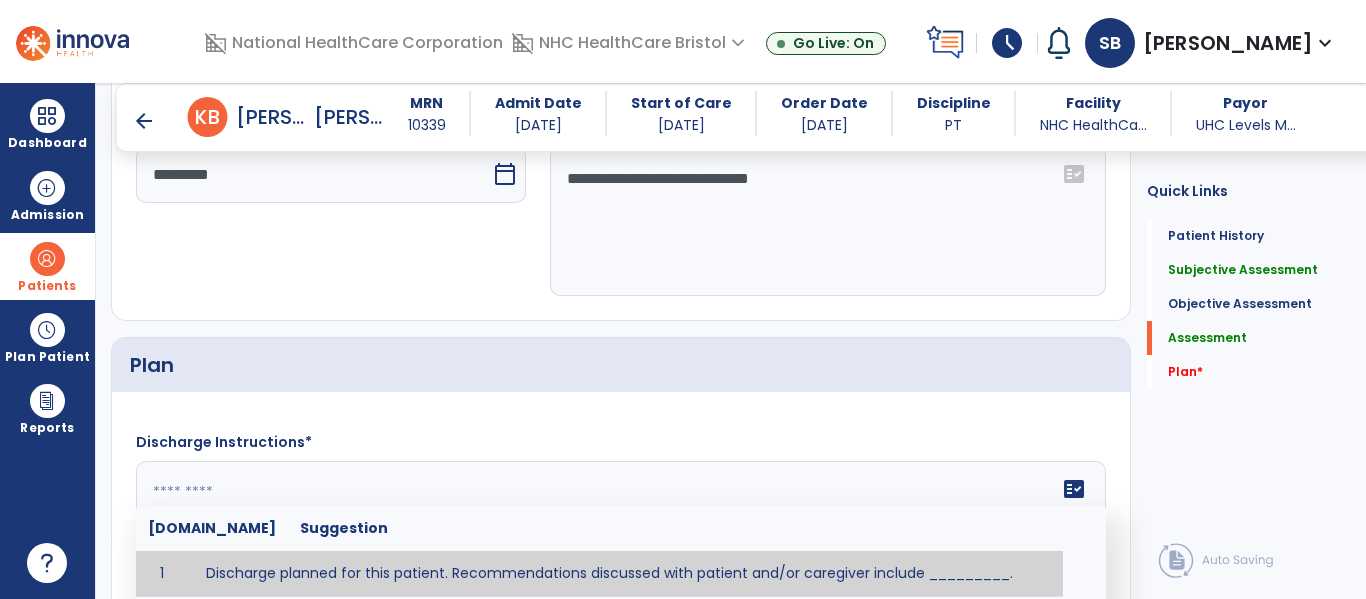 click 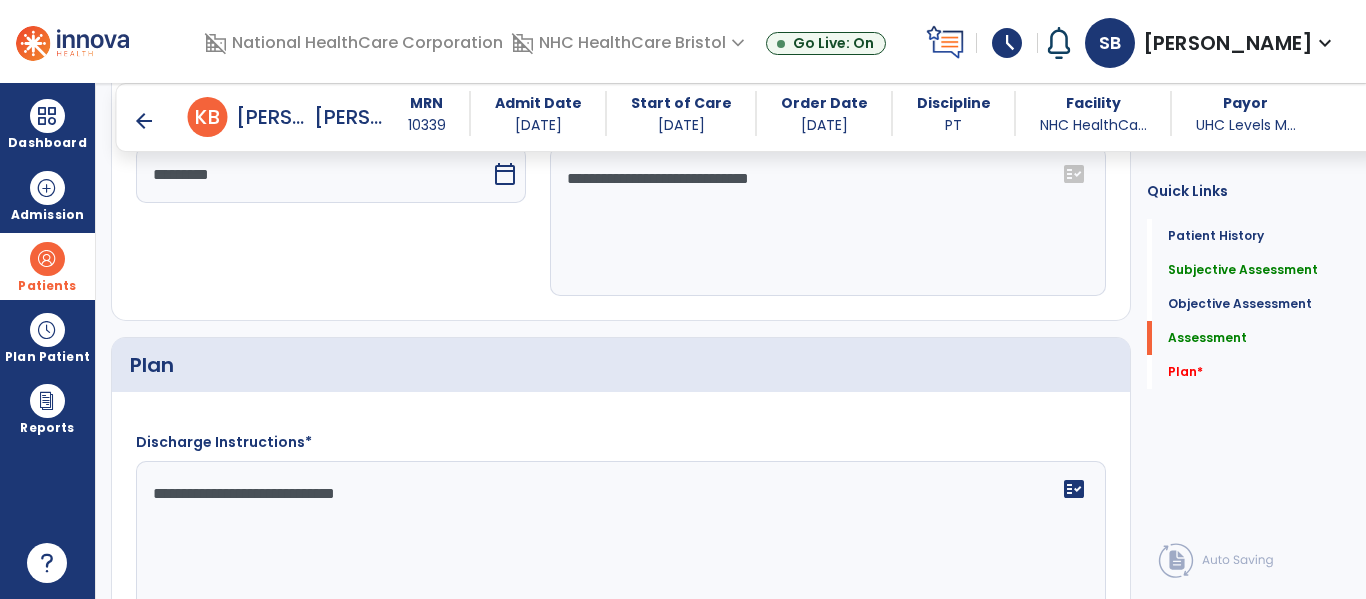 type on "**********" 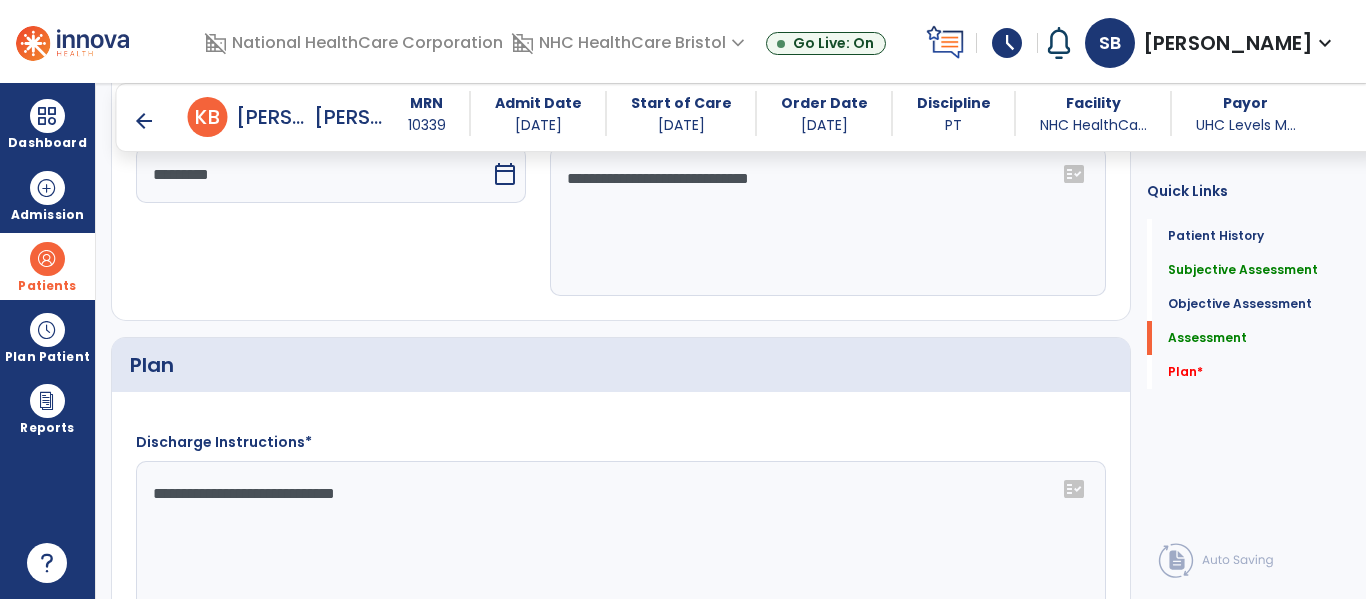 drag, startPoint x: 845, startPoint y: 191, endPoint x: 375, endPoint y: 134, distance: 473.44376 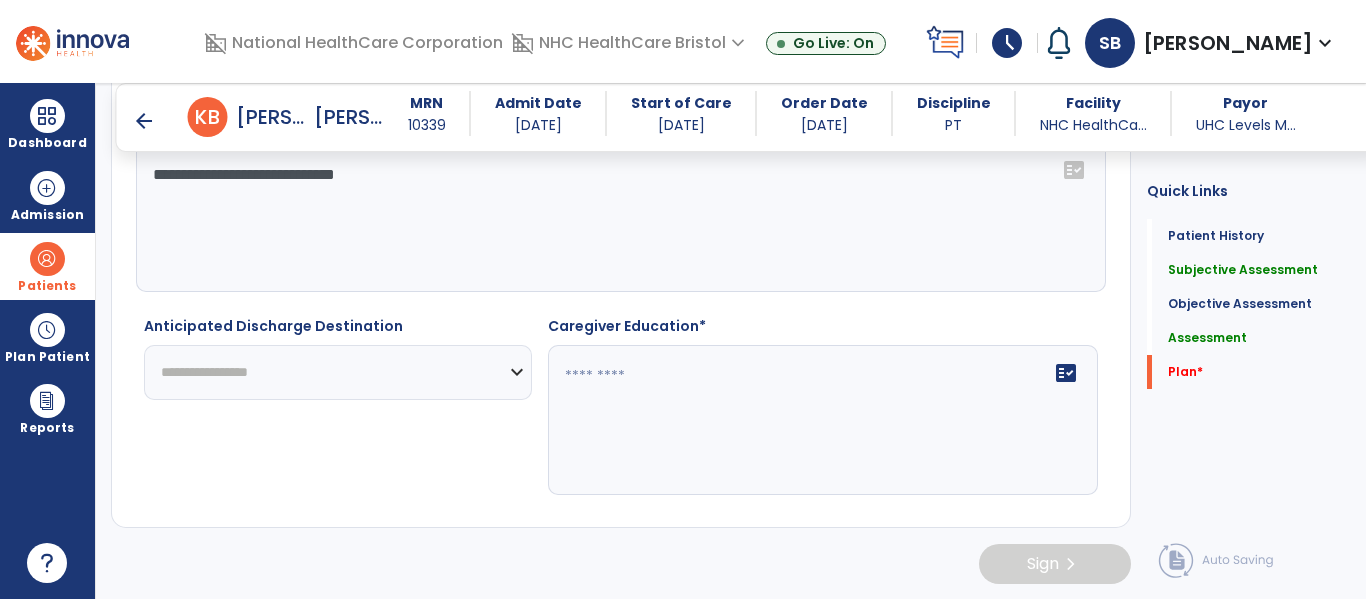 scroll, scrollTop: 2910, scrollLeft: 0, axis: vertical 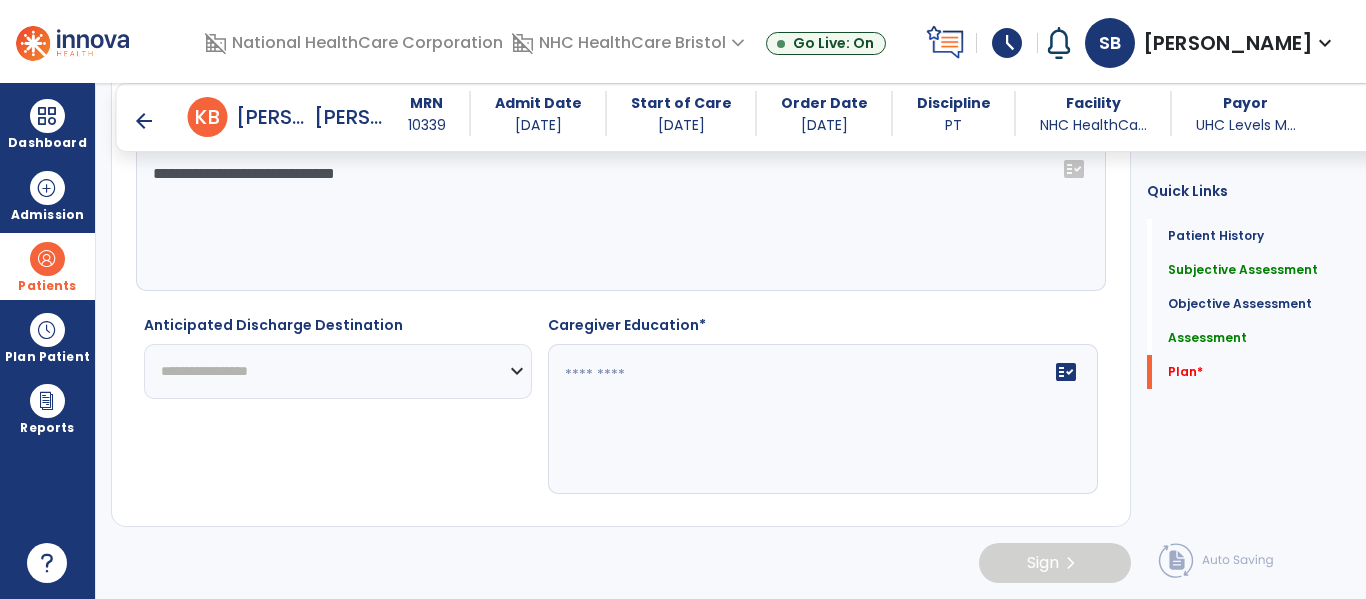 type on "**********" 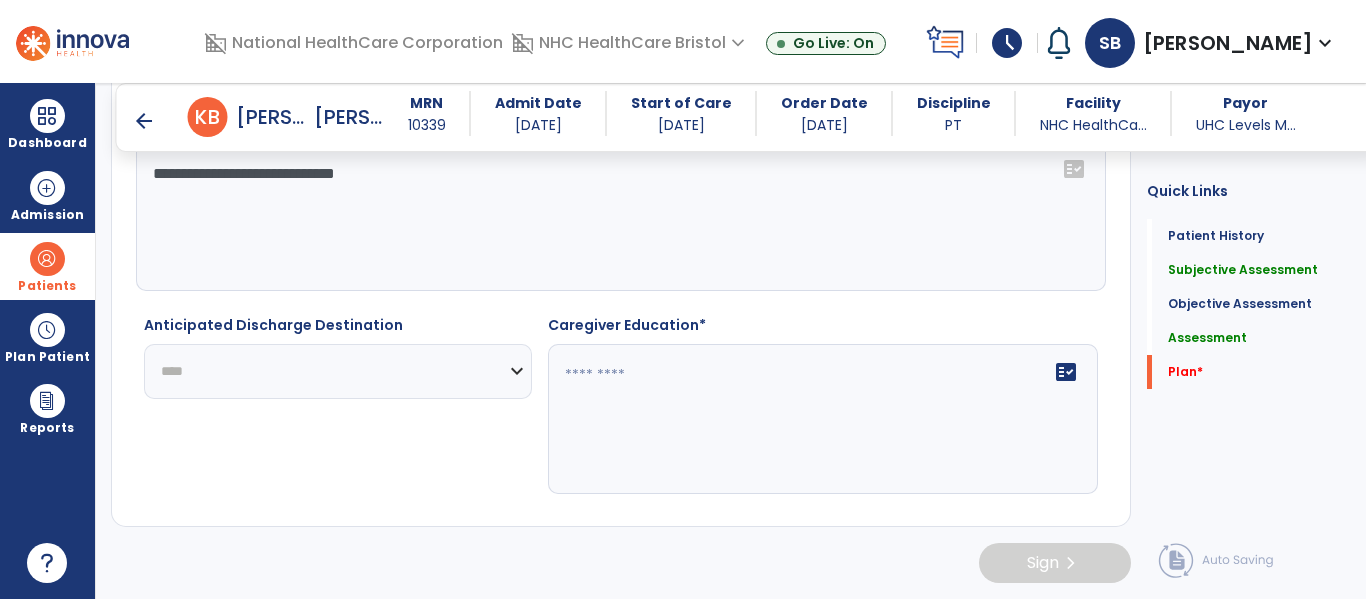 click on "**********" 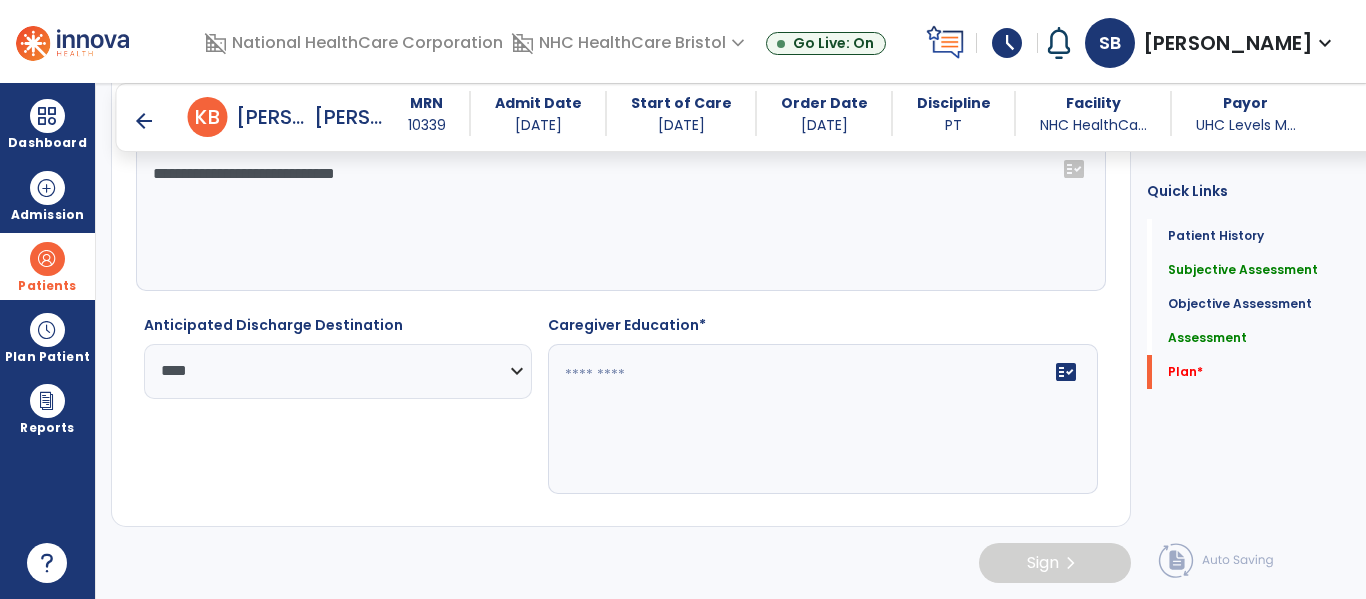 click on "fact_check" 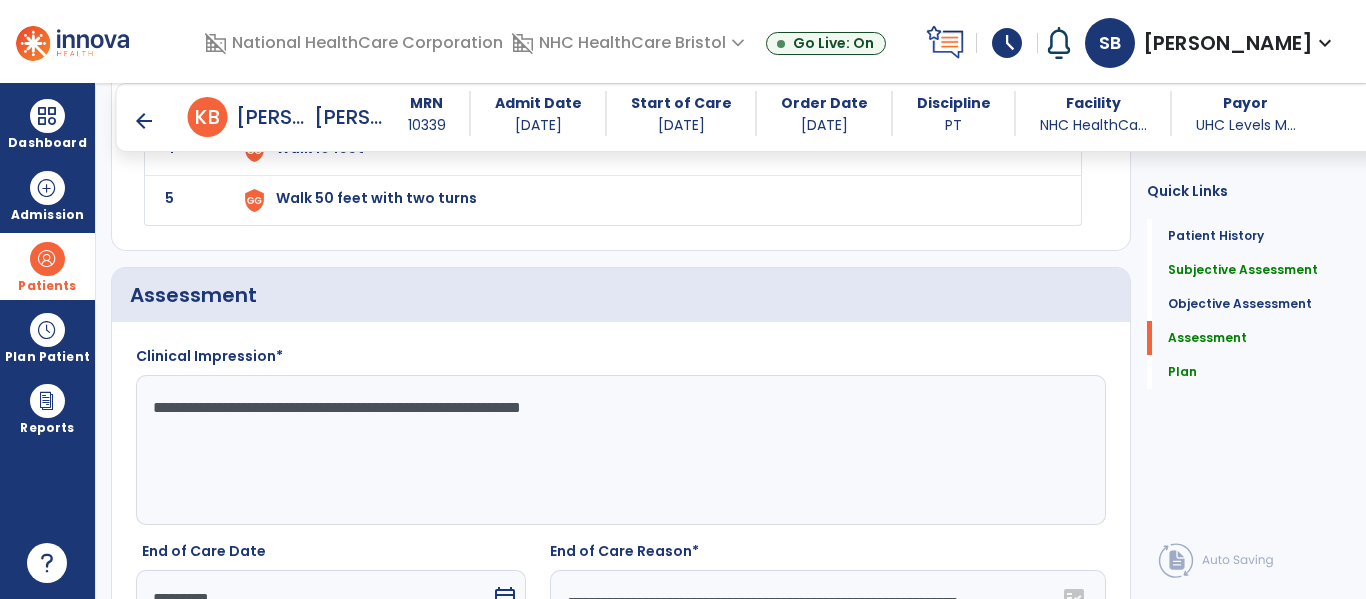 scroll, scrollTop: 2110, scrollLeft: 0, axis: vertical 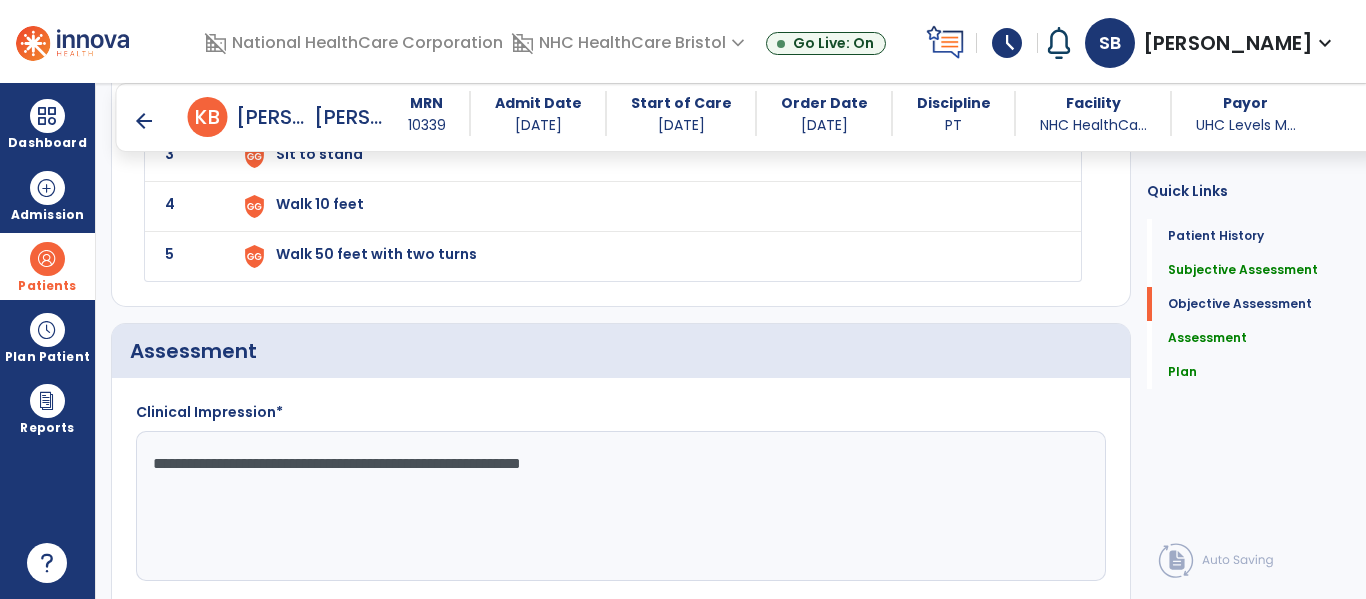 type on "**********" 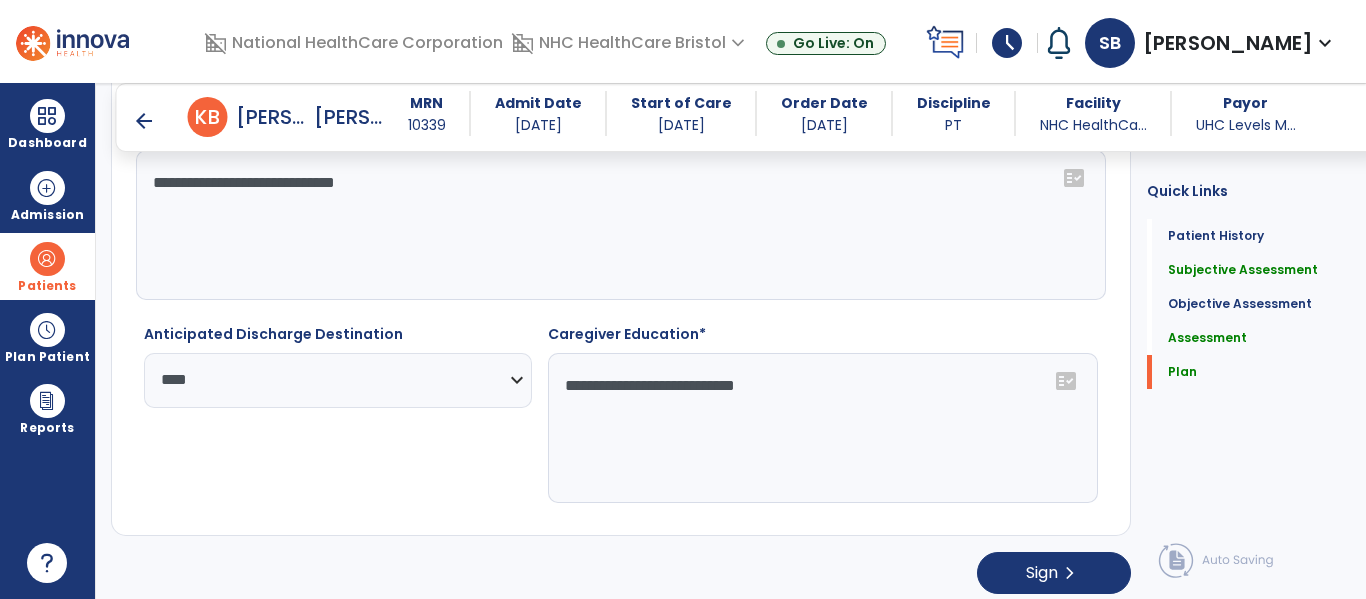 scroll, scrollTop: 2912, scrollLeft: 0, axis: vertical 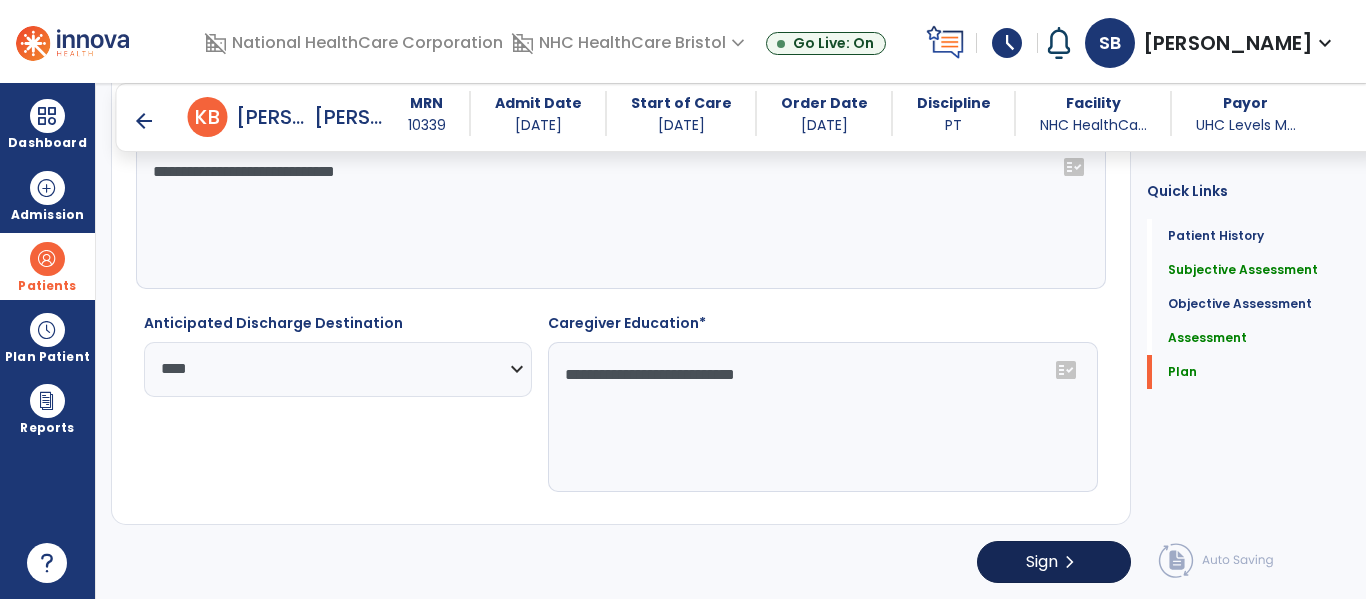 type on "**********" 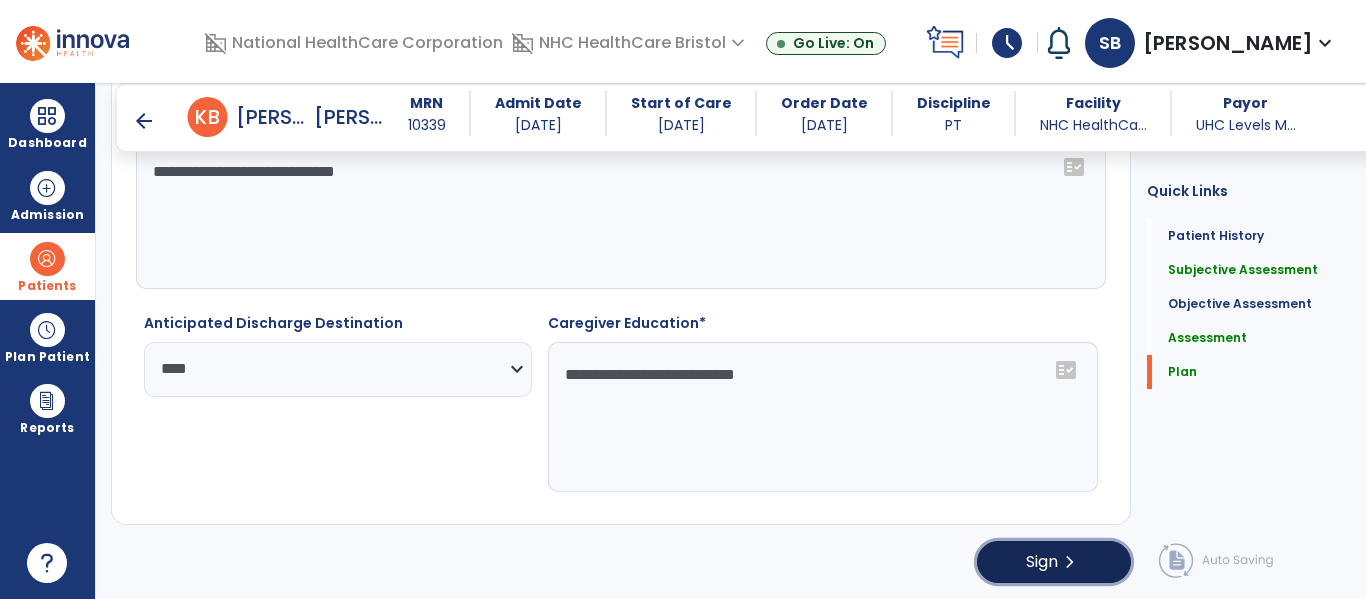click on "Sign" 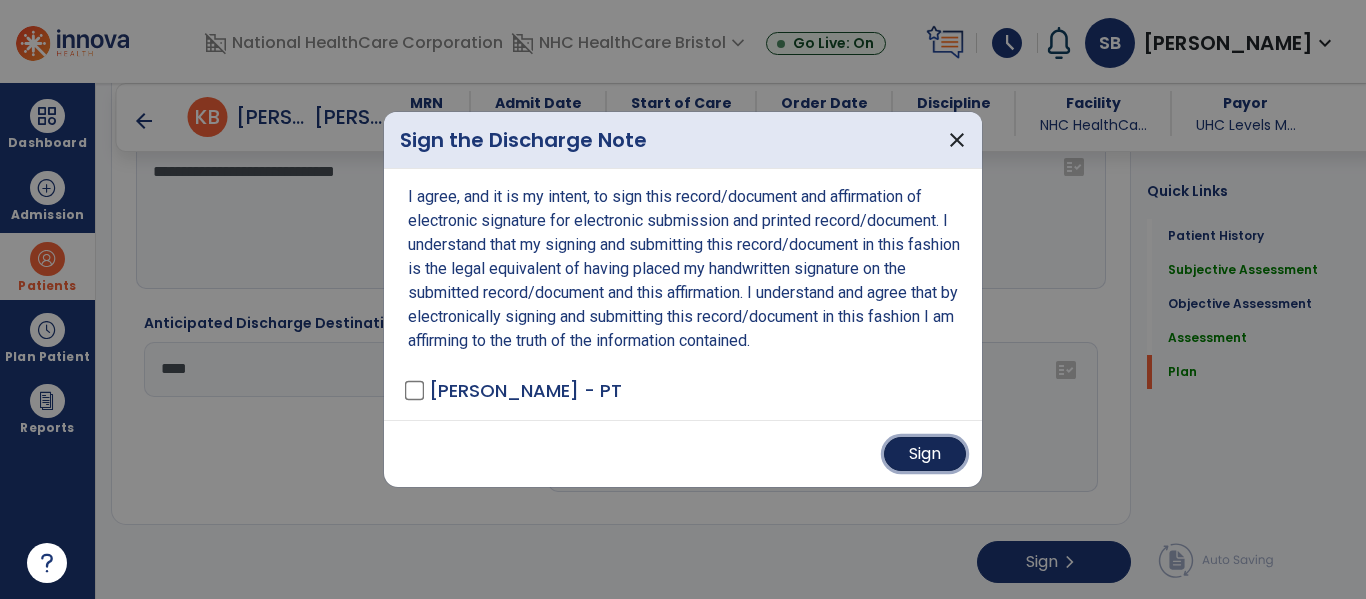 click on "Sign" at bounding box center (925, 454) 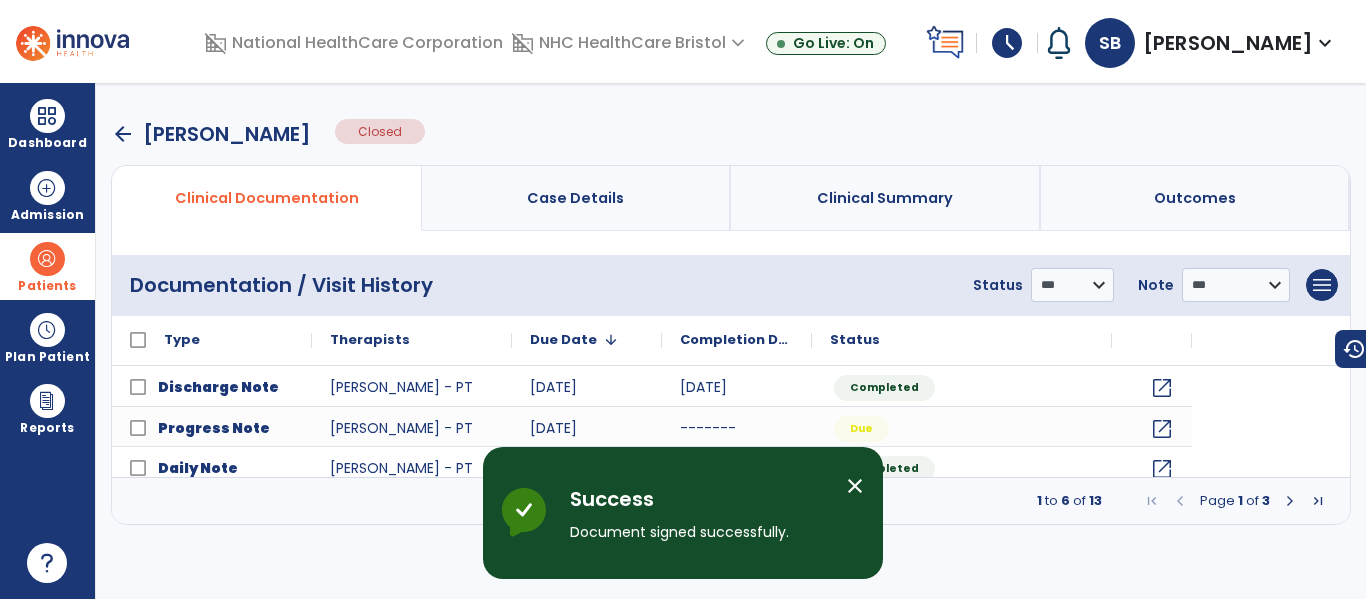 scroll, scrollTop: 0, scrollLeft: 0, axis: both 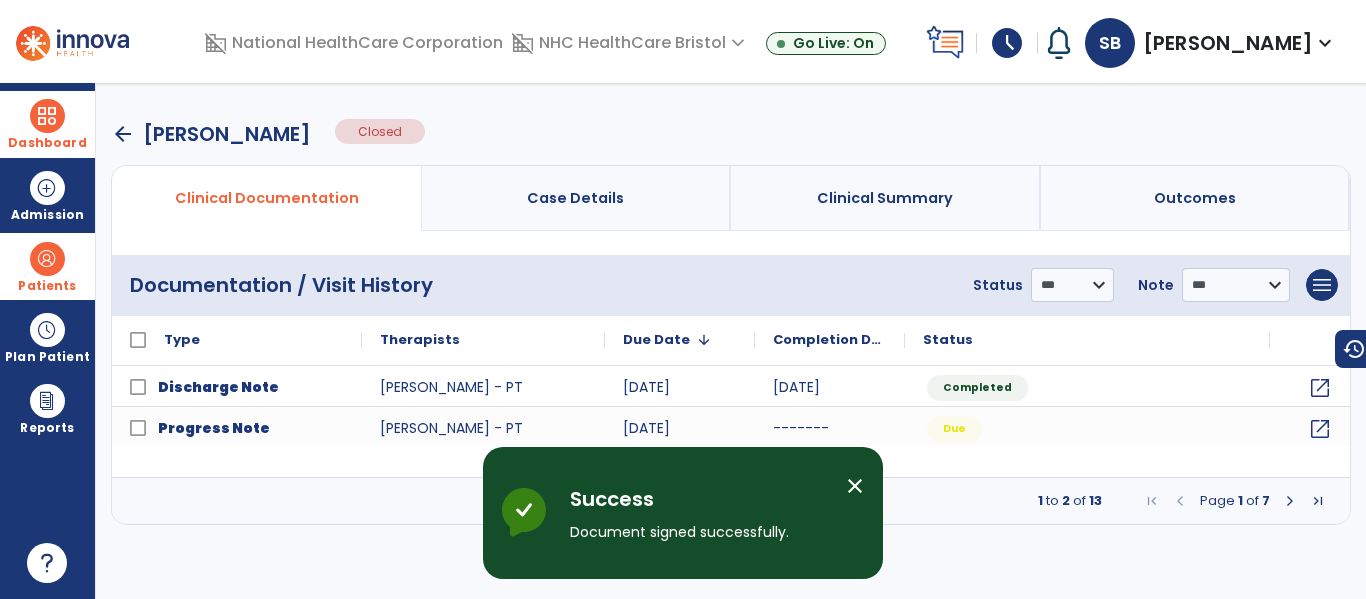 drag, startPoint x: 67, startPoint y: 108, endPoint x: 133, endPoint y: 128, distance: 68.96376 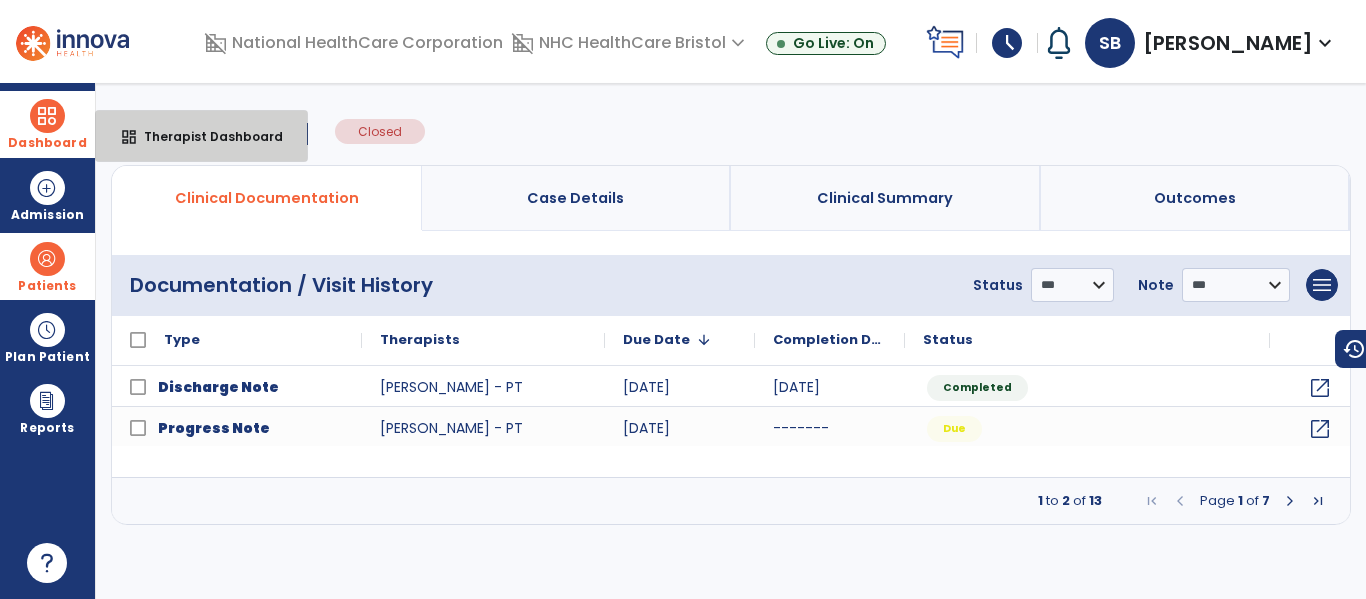 click on "dashboard" at bounding box center (129, 137) 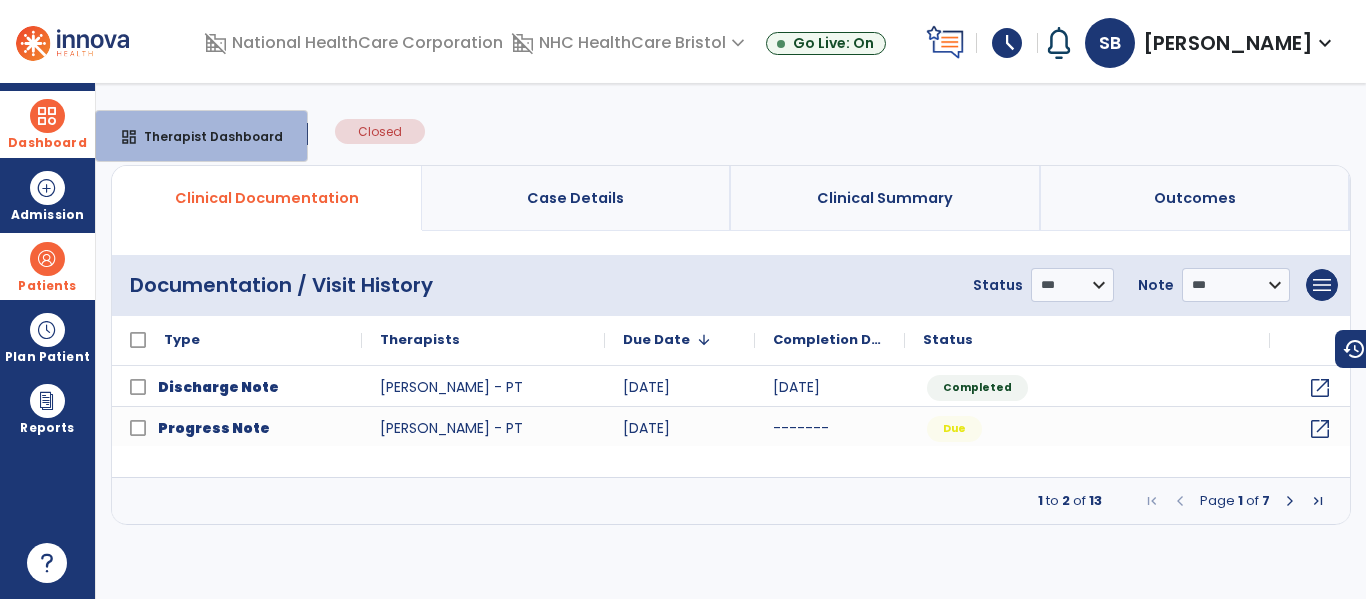 select on "****" 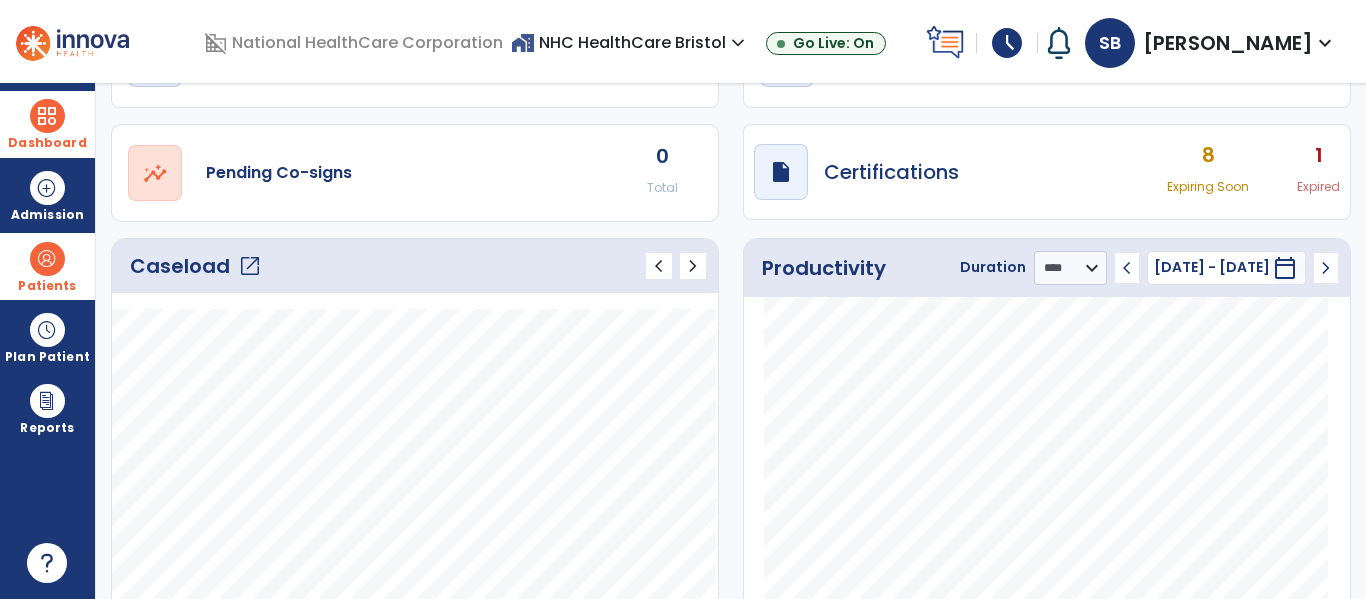 scroll, scrollTop: 200, scrollLeft: 0, axis: vertical 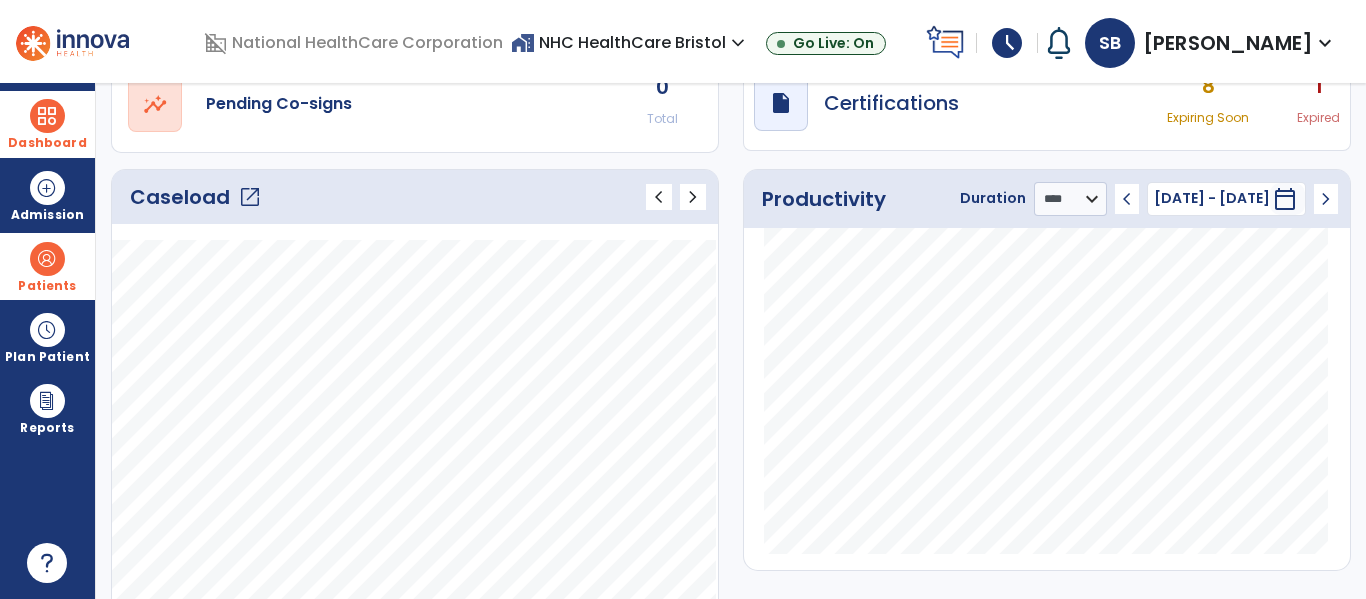 click on "Caseload   open_in_new" 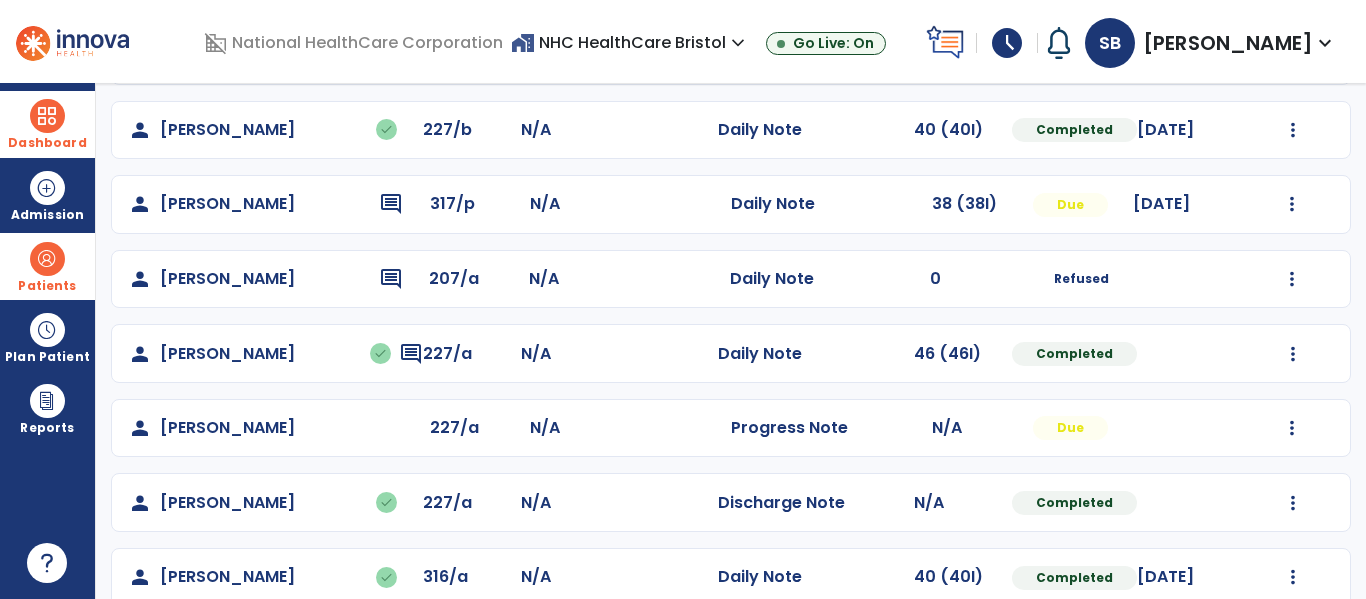 scroll, scrollTop: 563, scrollLeft: 0, axis: vertical 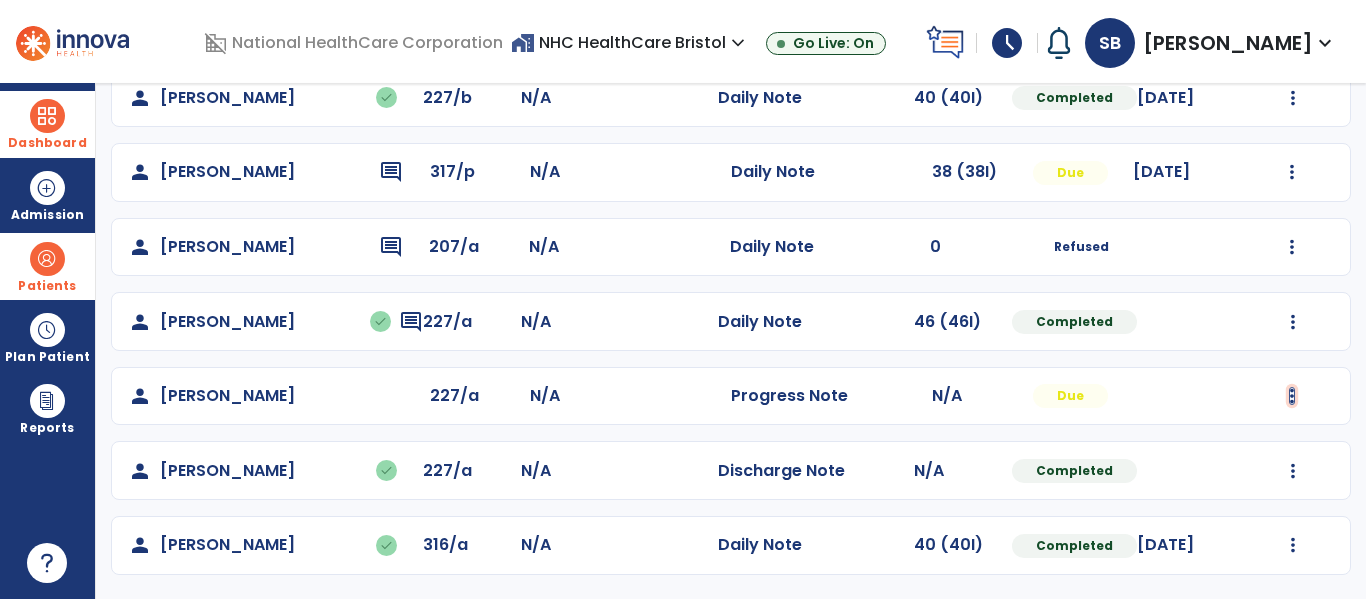 click at bounding box center (1293, -275) 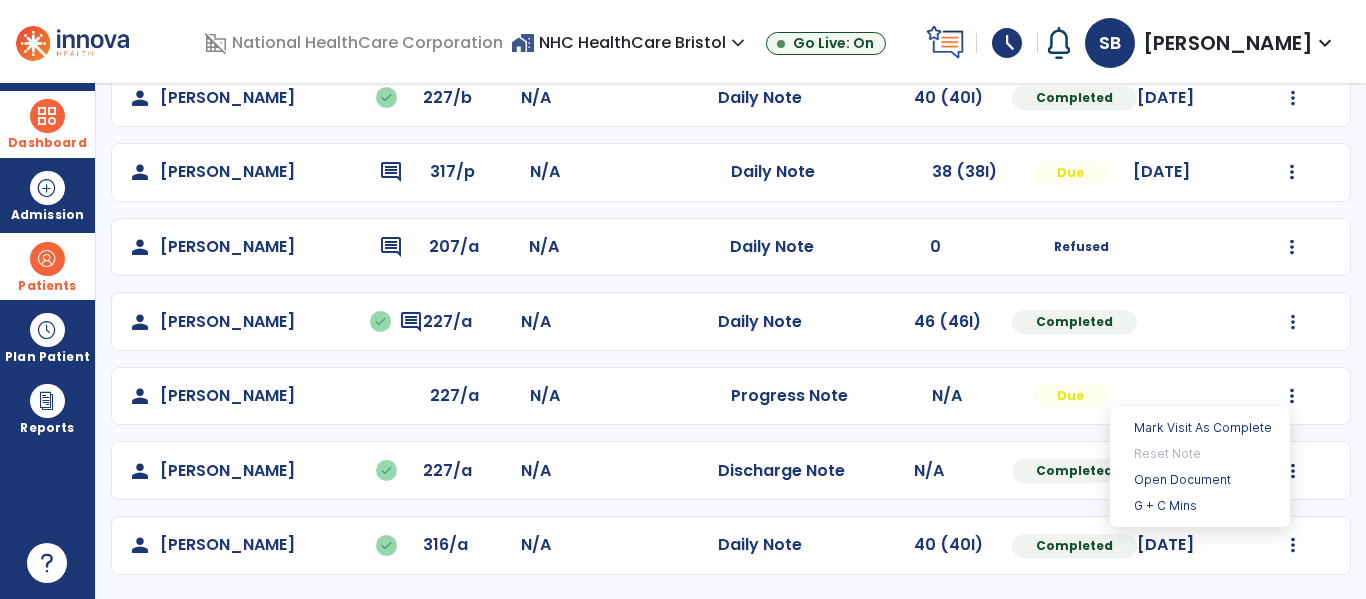 click on "Patients" at bounding box center (47, 286) 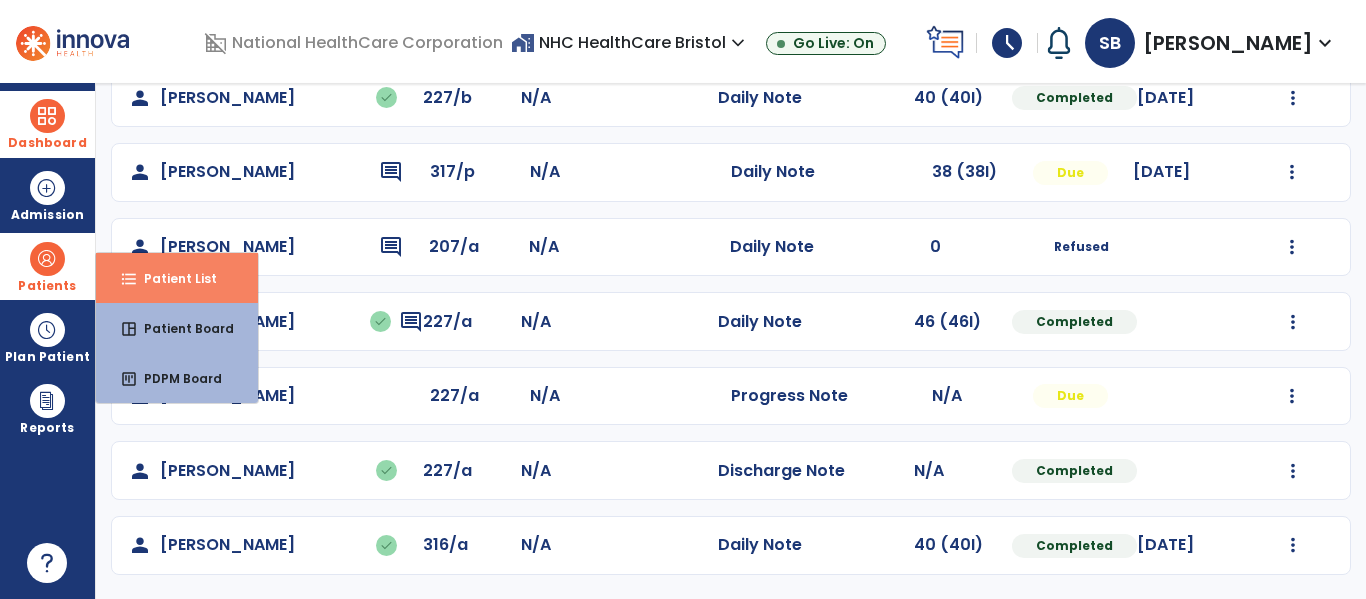 click on "format_list_bulleted" at bounding box center [129, 279] 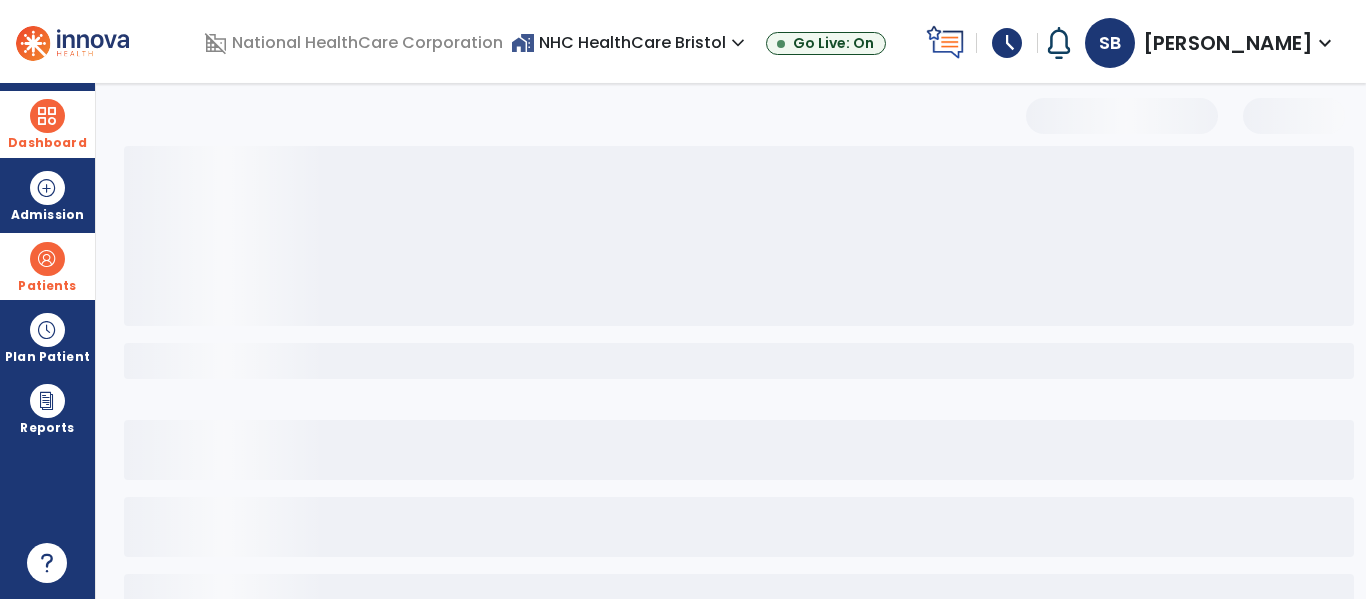 scroll, scrollTop: 0, scrollLeft: 0, axis: both 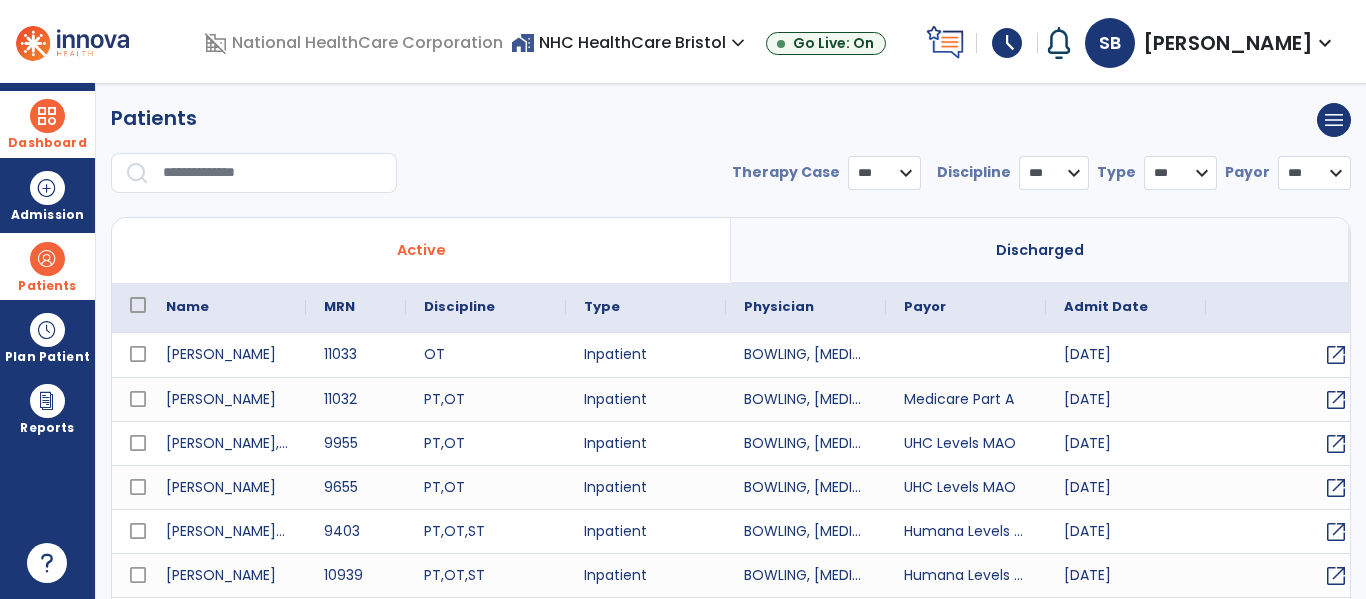 select on "***" 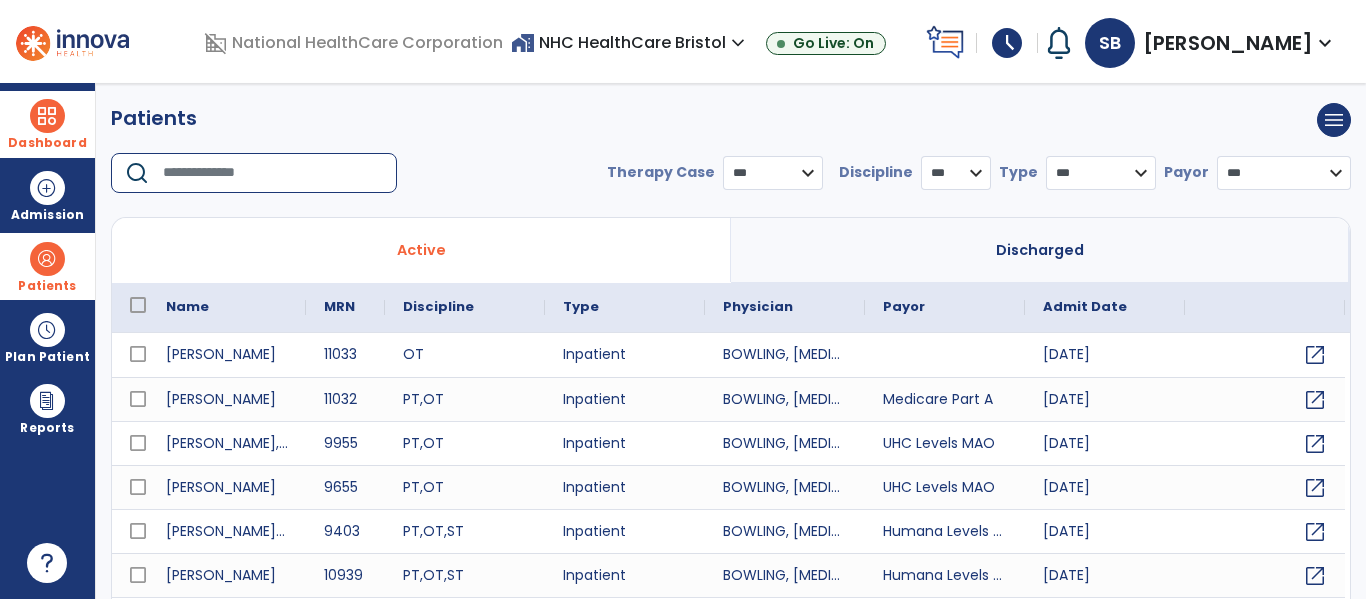 click at bounding box center [273, 173] 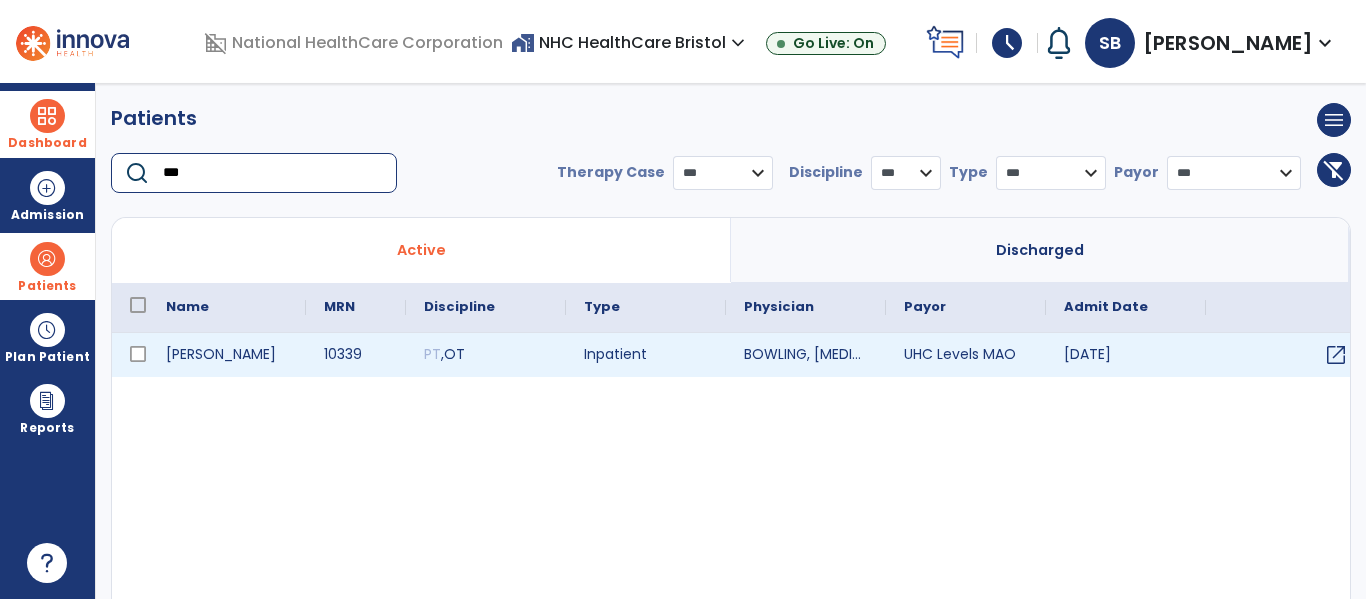 type on "***" 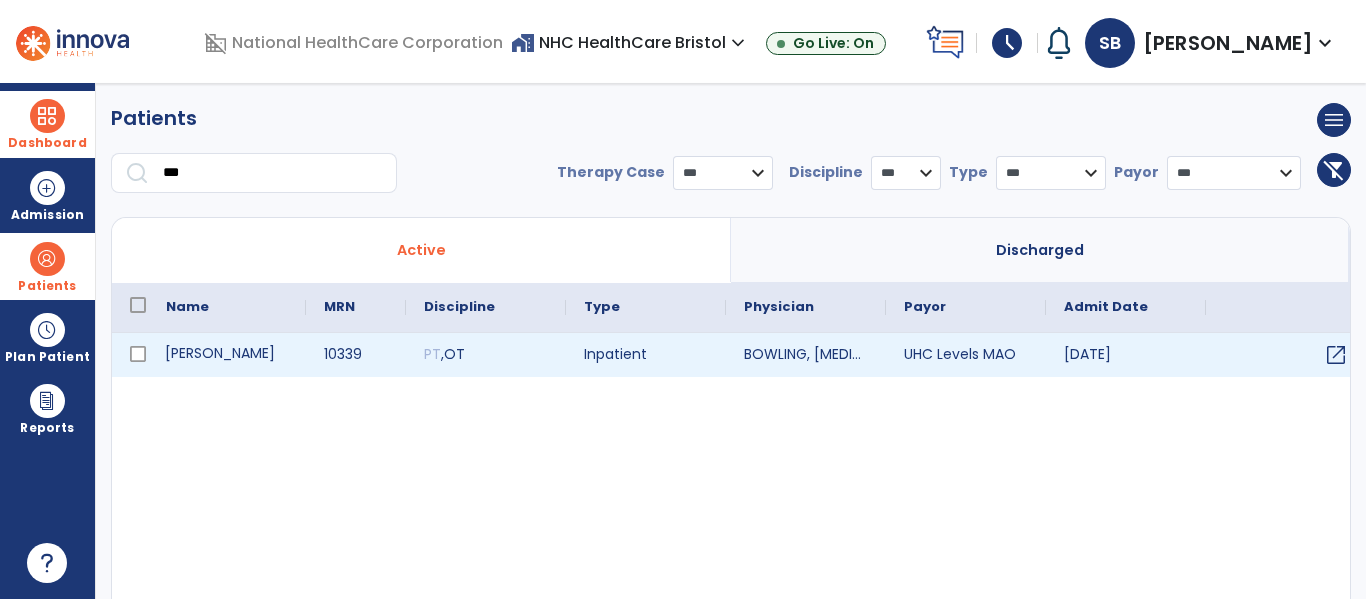 click on "[PERSON_NAME]" at bounding box center [227, 355] 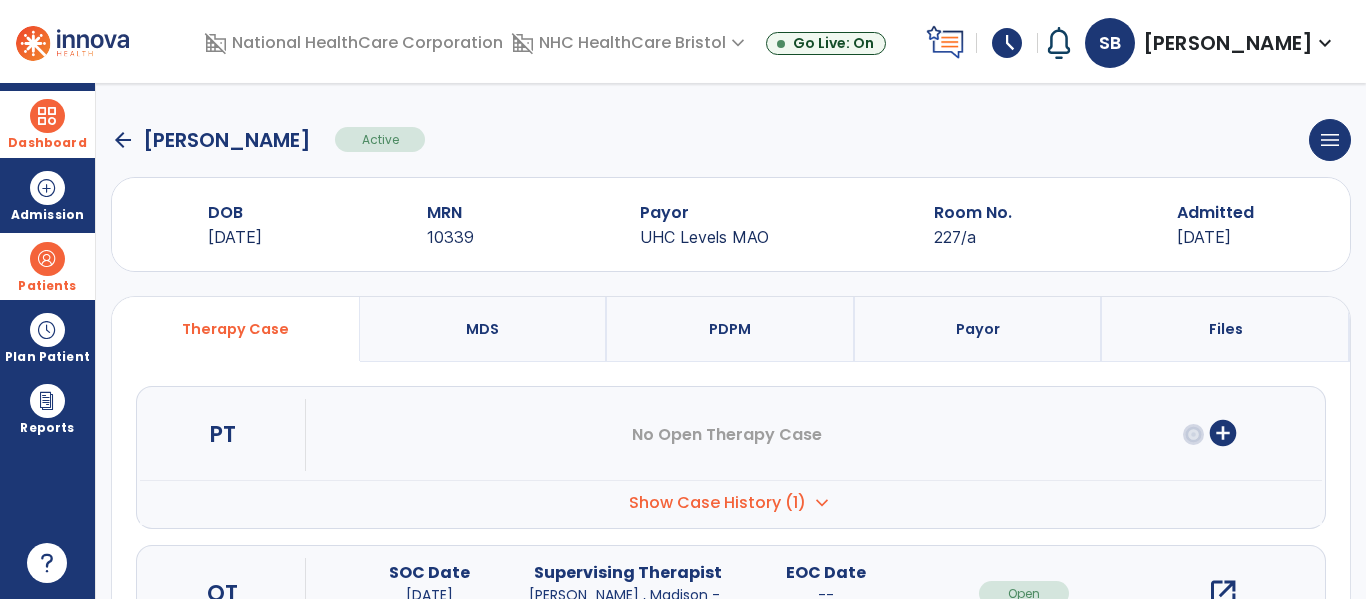 drag, startPoint x: 1009, startPoint y: 496, endPoint x: 924, endPoint y: 512, distance: 86.492775 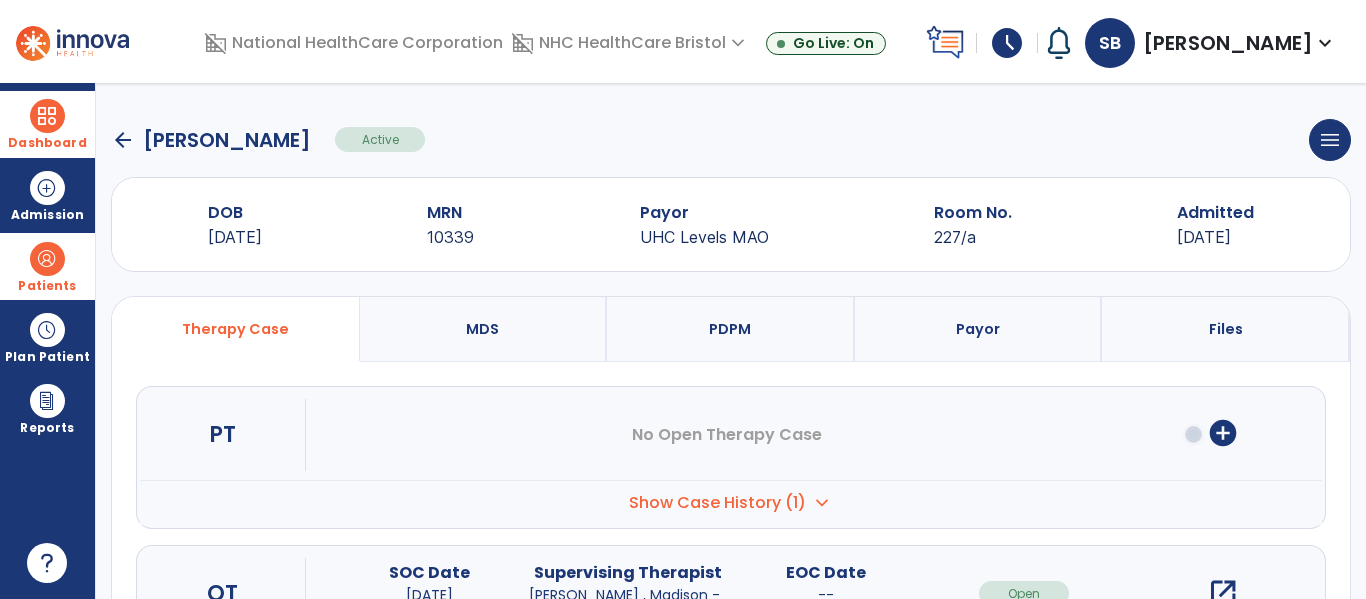 click on "Show Case History (1)     expand_more" at bounding box center [731, 502] 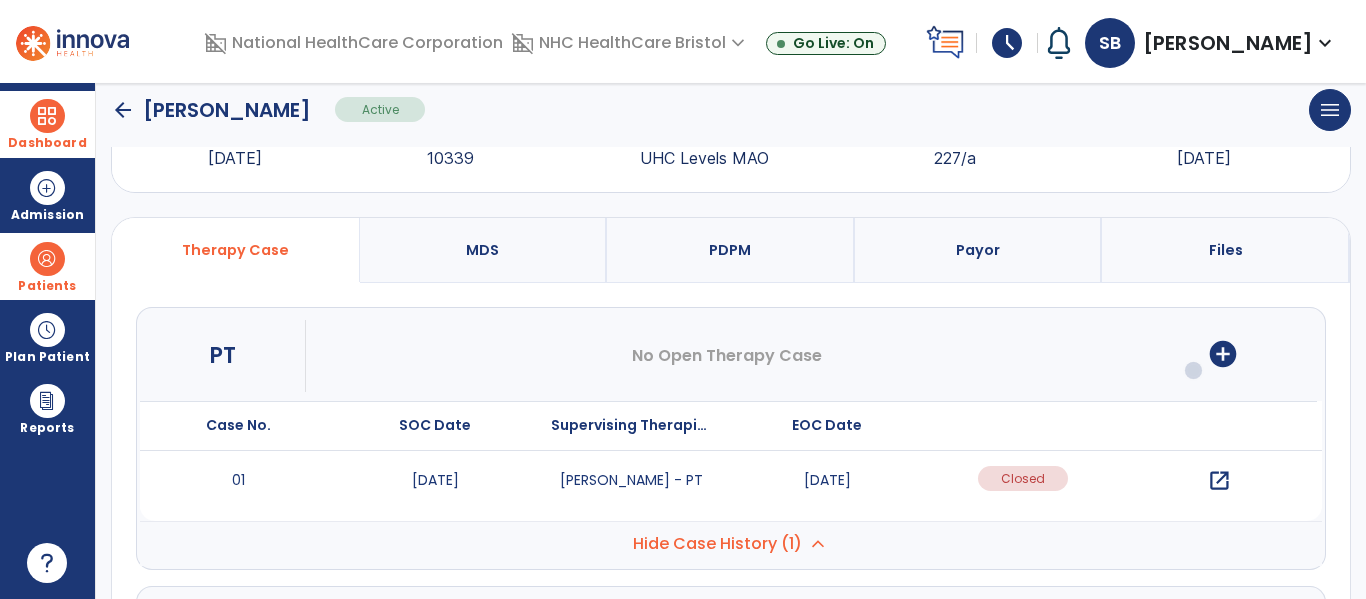 scroll, scrollTop: 100, scrollLeft: 0, axis: vertical 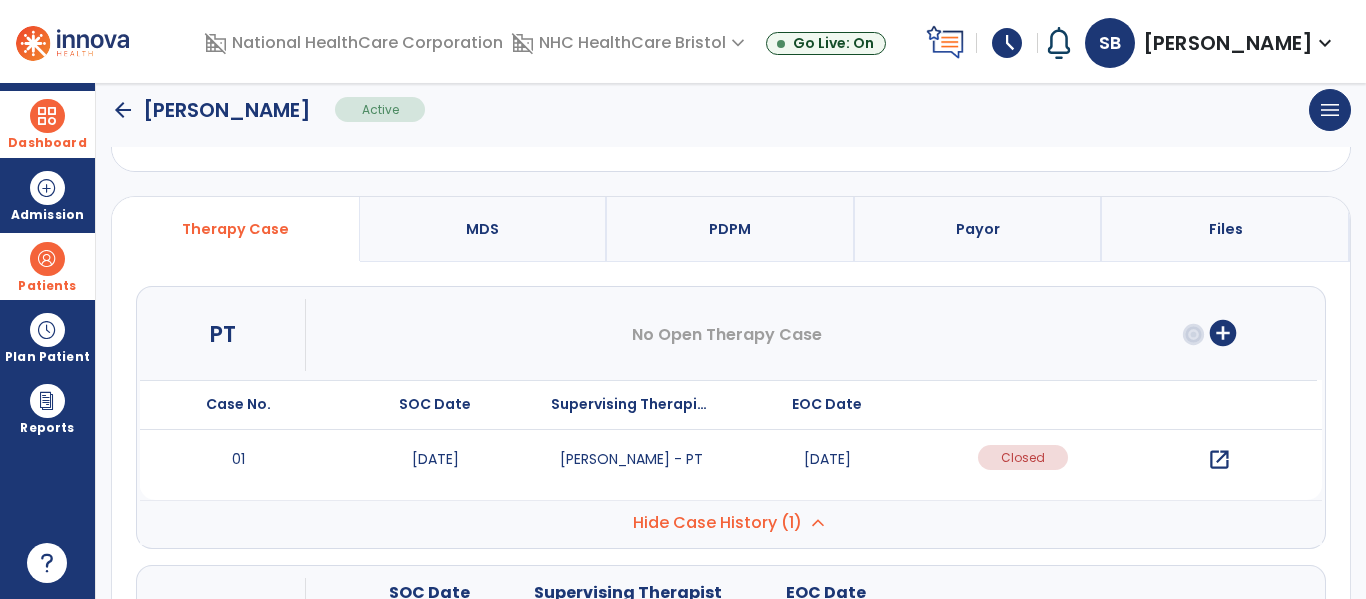 click on "open_in_new" at bounding box center (1219, 460) 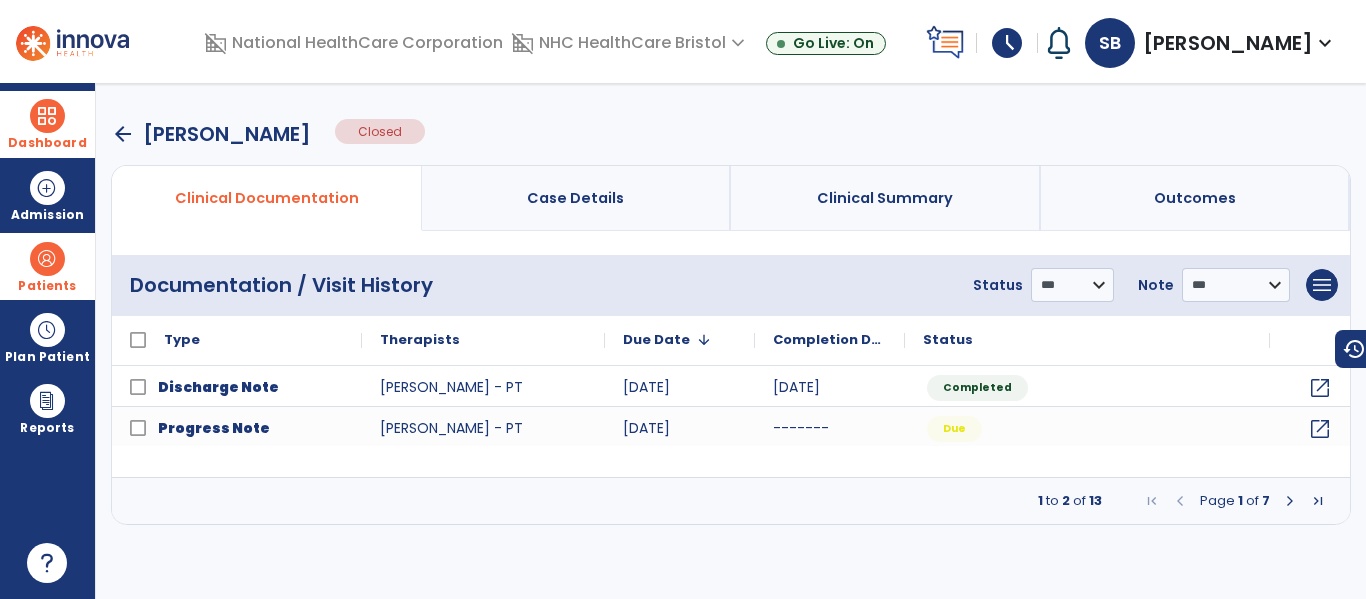 scroll, scrollTop: 0, scrollLeft: 0, axis: both 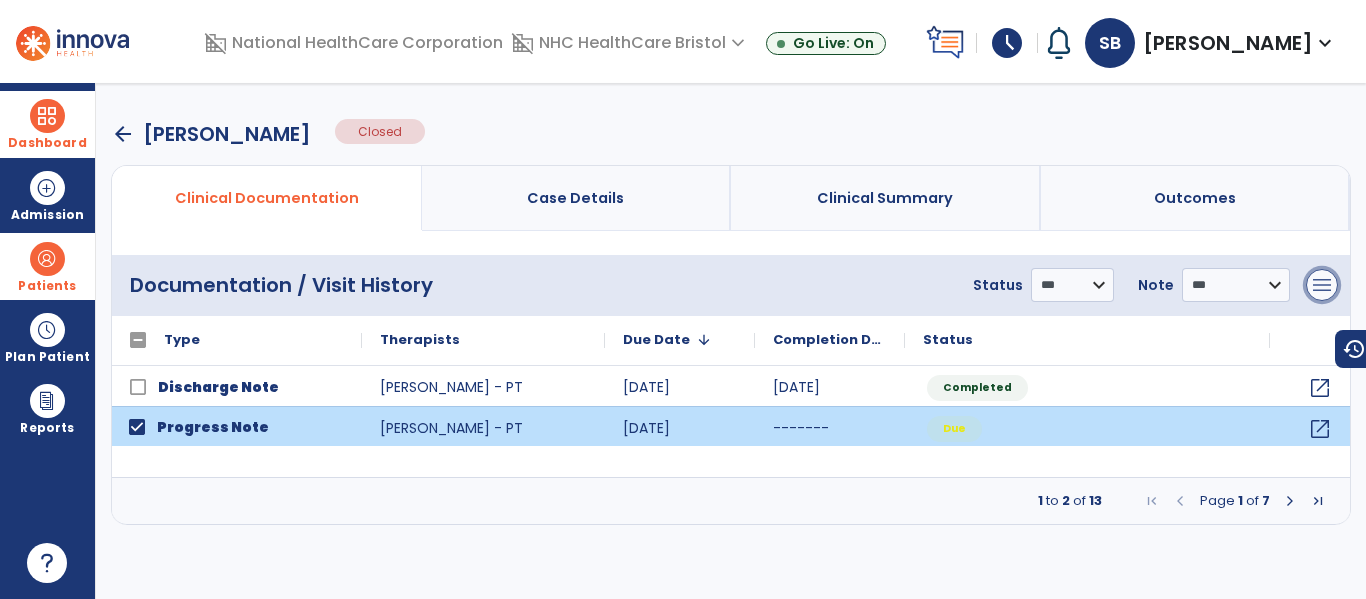 click on "menu" at bounding box center [1322, 285] 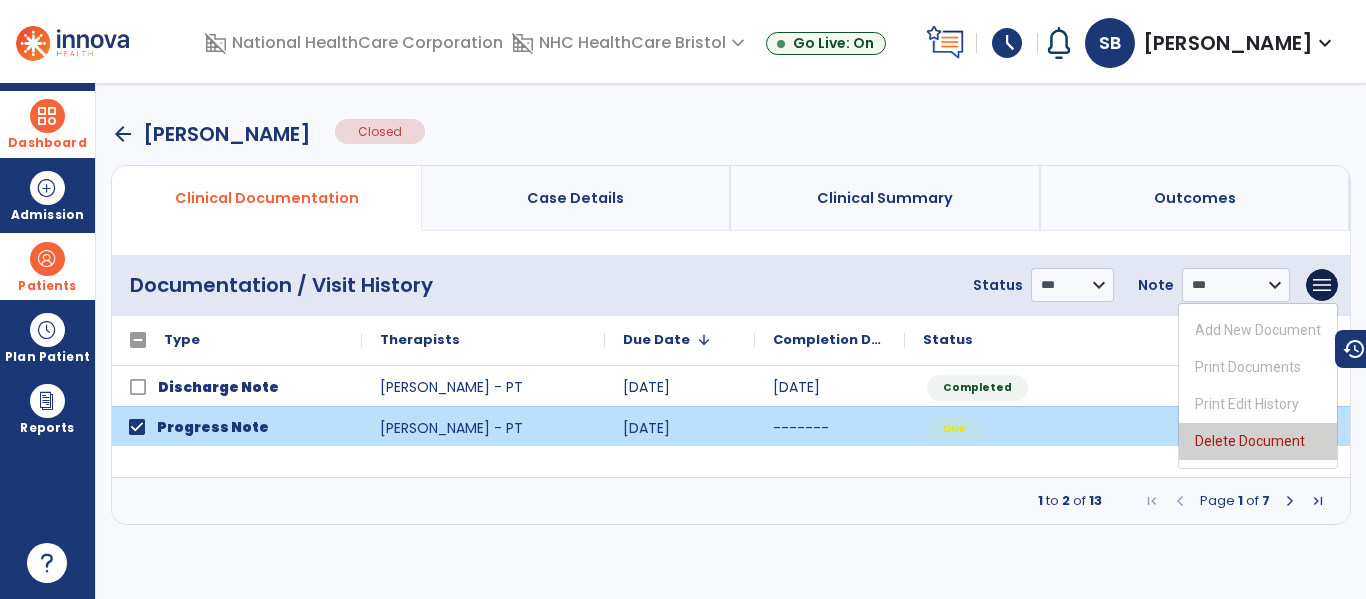 click on "Delete Document" at bounding box center (1258, 441) 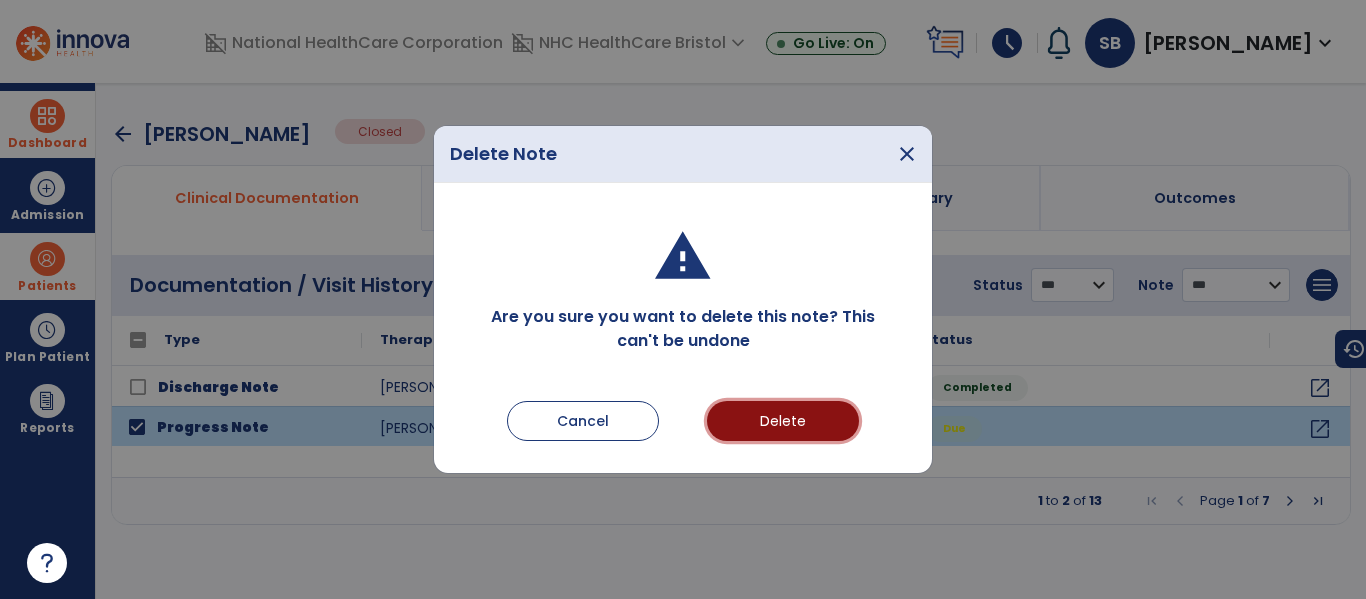 click on "Delete" at bounding box center [783, 421] 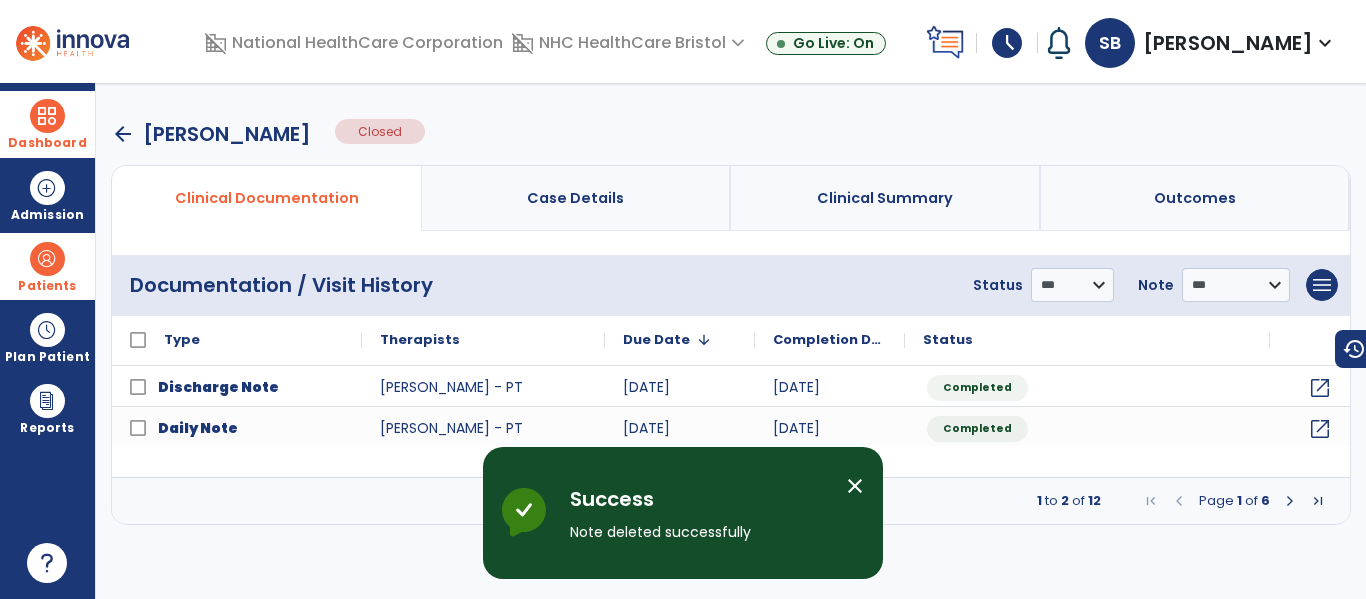 drag, startPoint x: 18, startPoint y: 109, endPoint x: 56, endPoint y: 105, distance: 38.209946 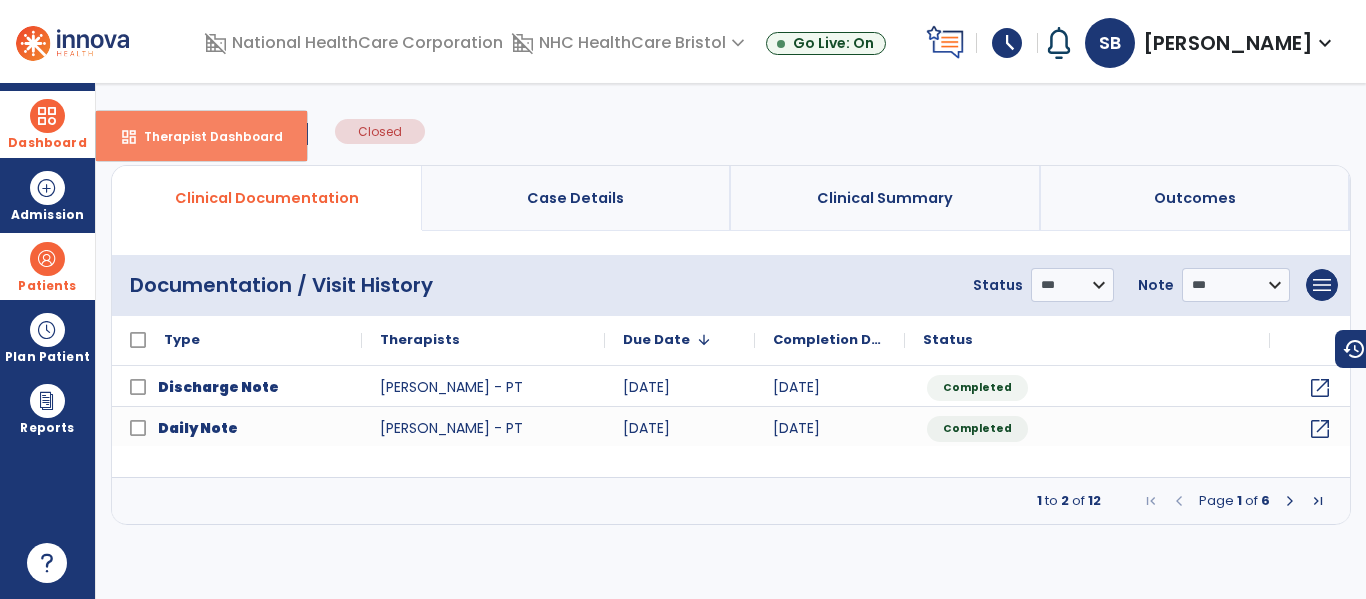 click on "dashboard  Therapist Dashboard" at bounding box center [201, 136] 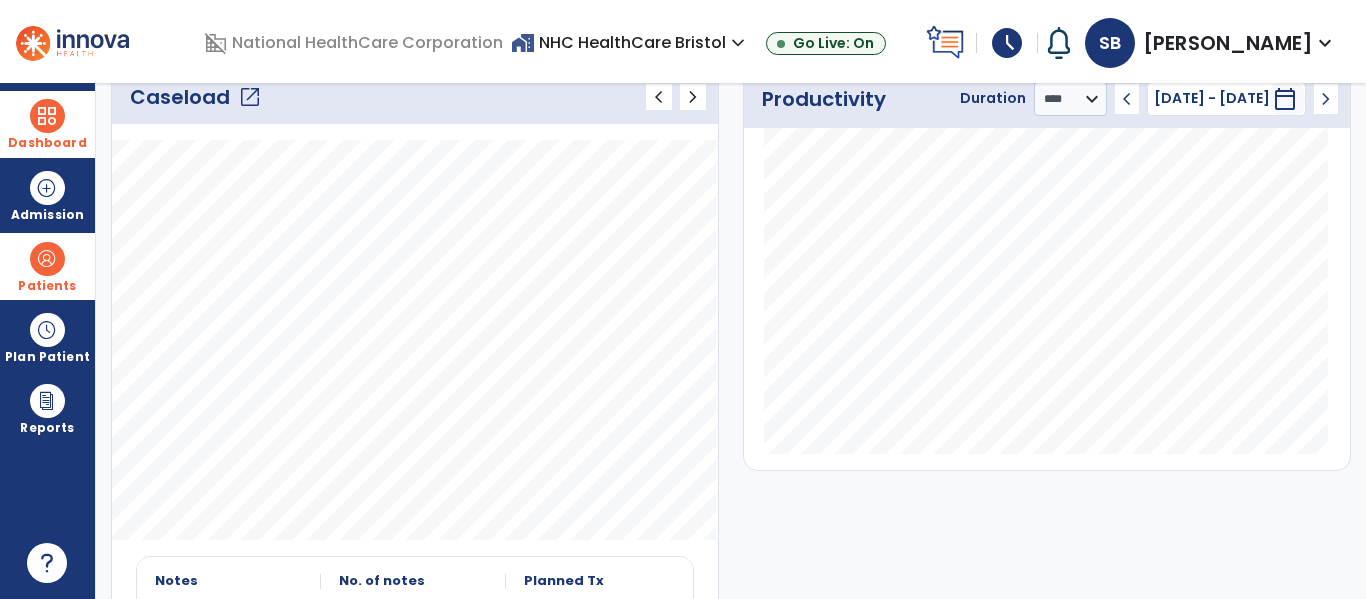 click on "Caseload   open_in_new" 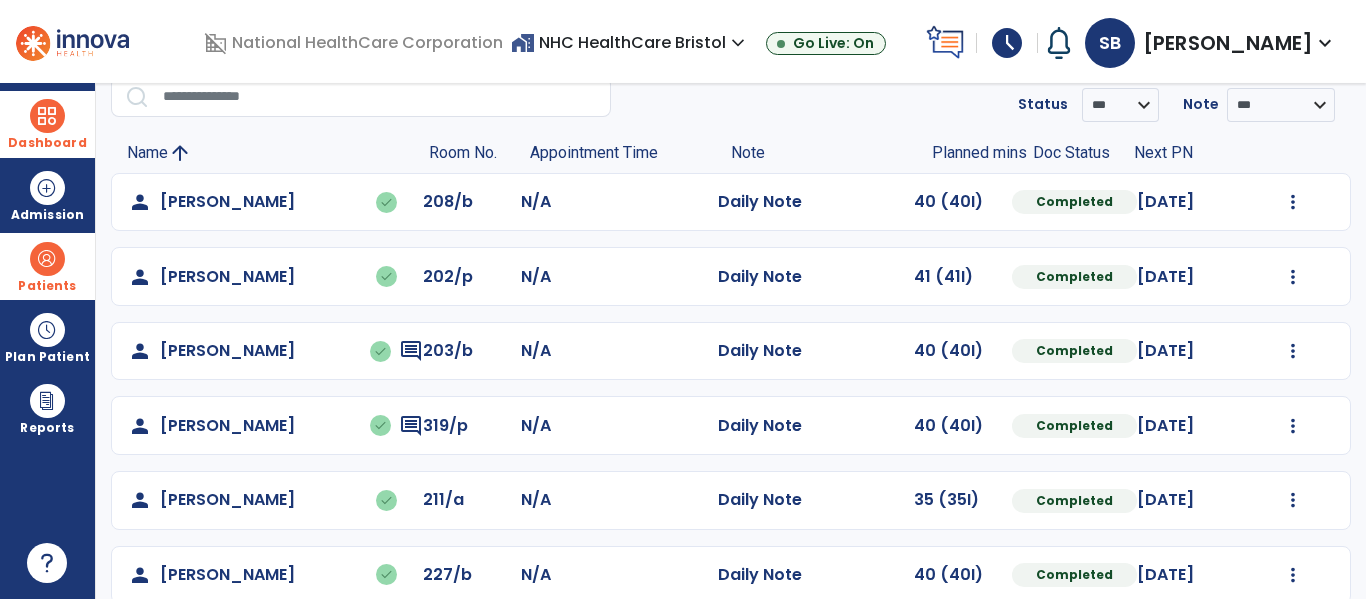 scroll, scrollTop: 300, scrollLeft: 0, axis: vertical 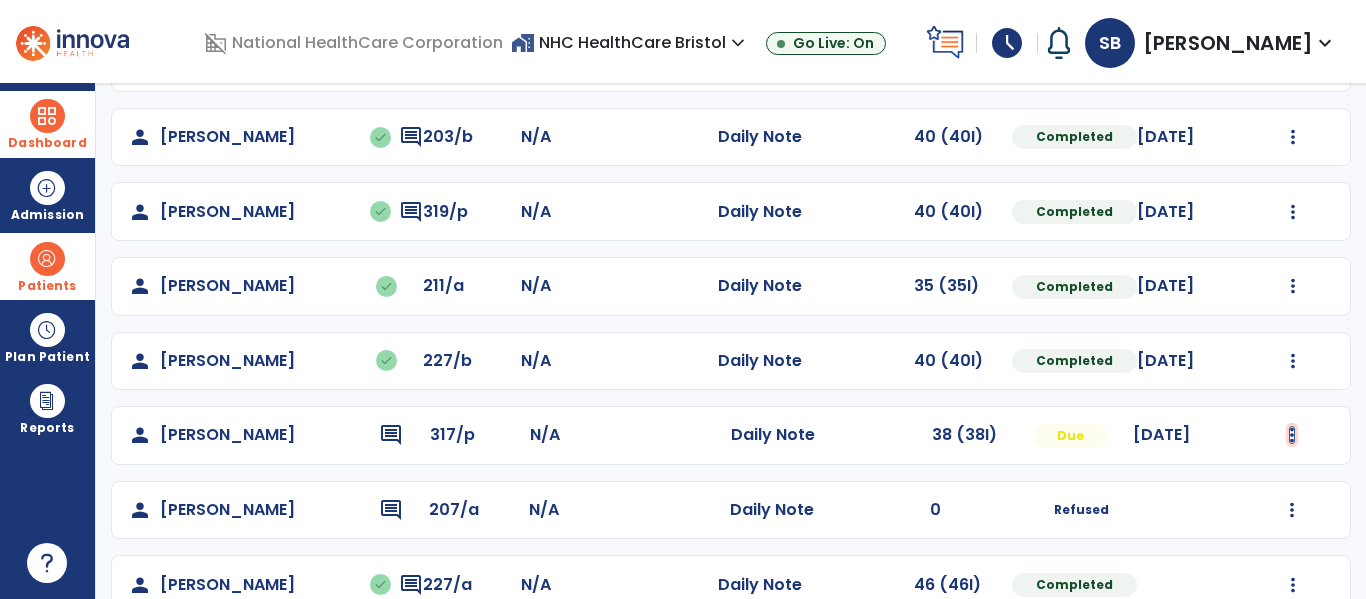 click at bounding box center [1293, -12] 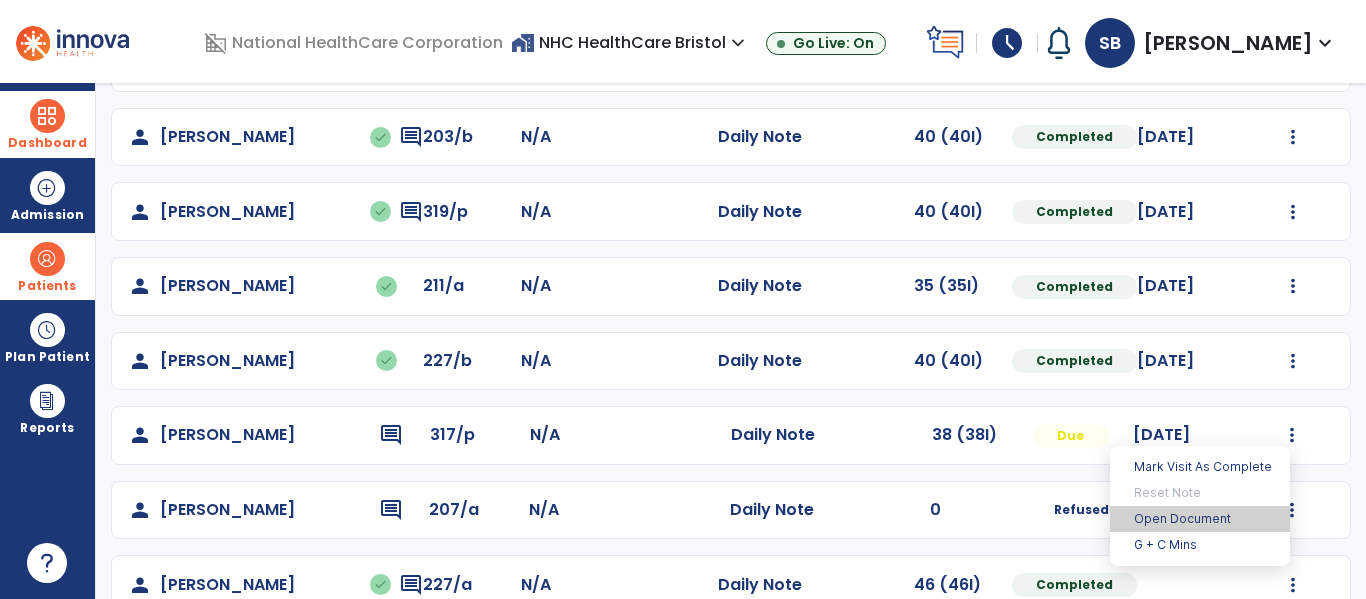 click on "Open Document" at bounding box center (1200, 519) 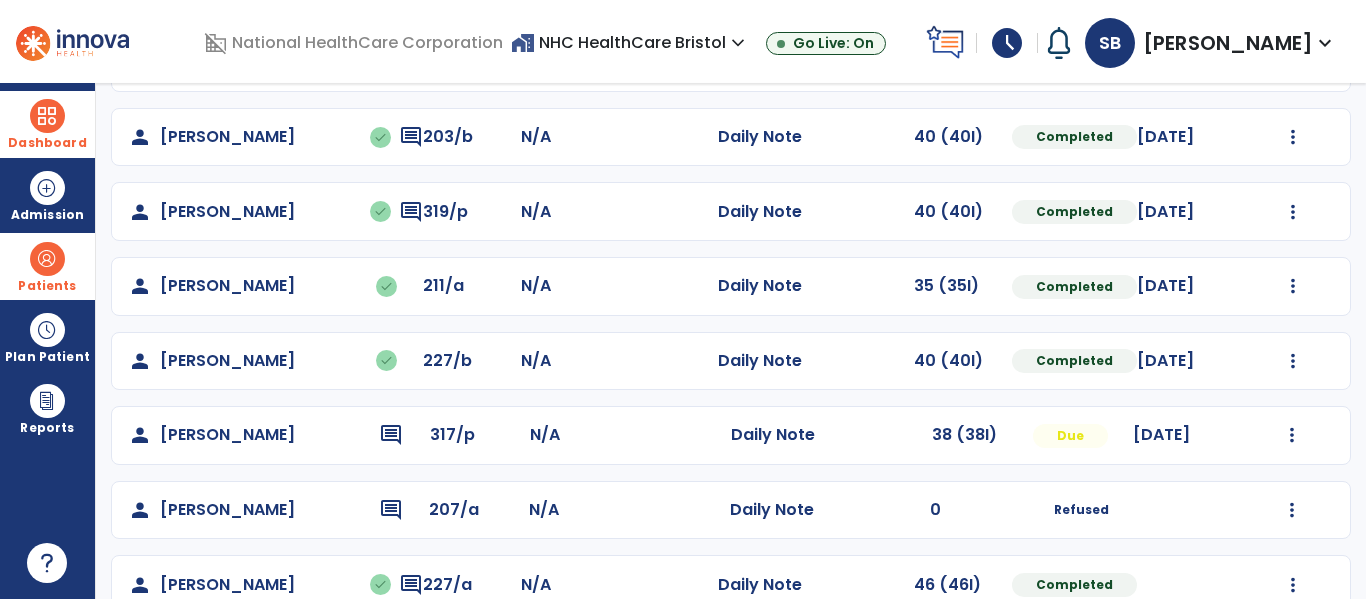 click at bounding box center [47, 116] 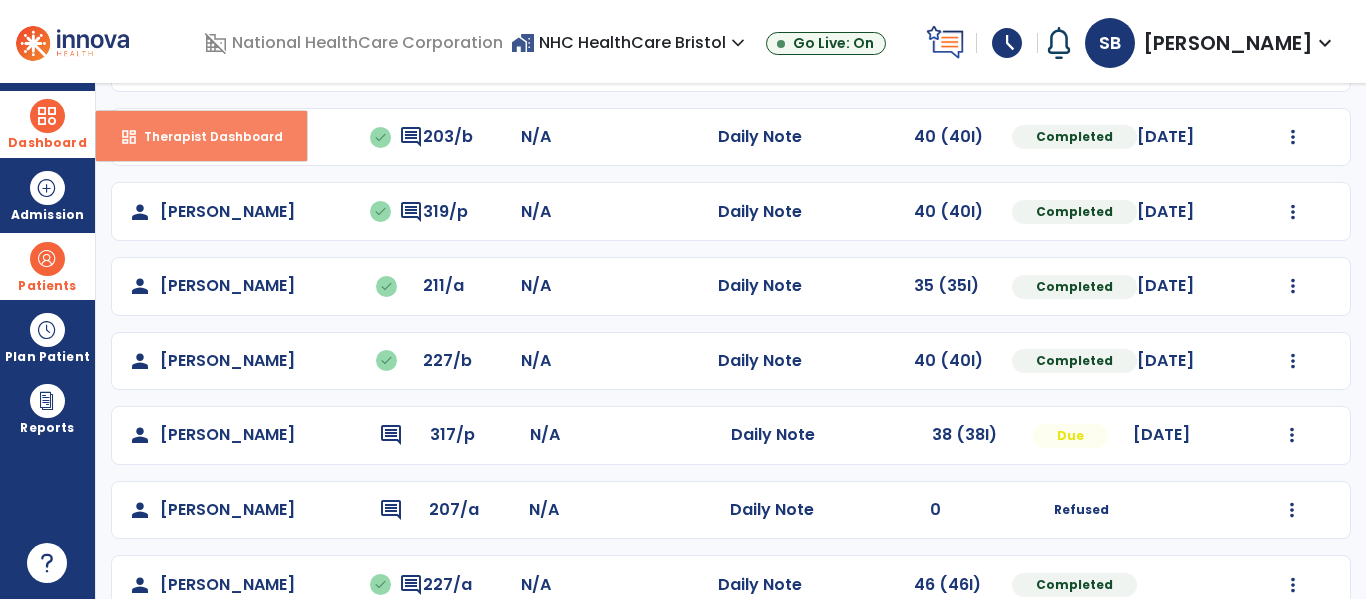 click on "dashboard  Therapist Dashboard" at bounding box center (201, 136) 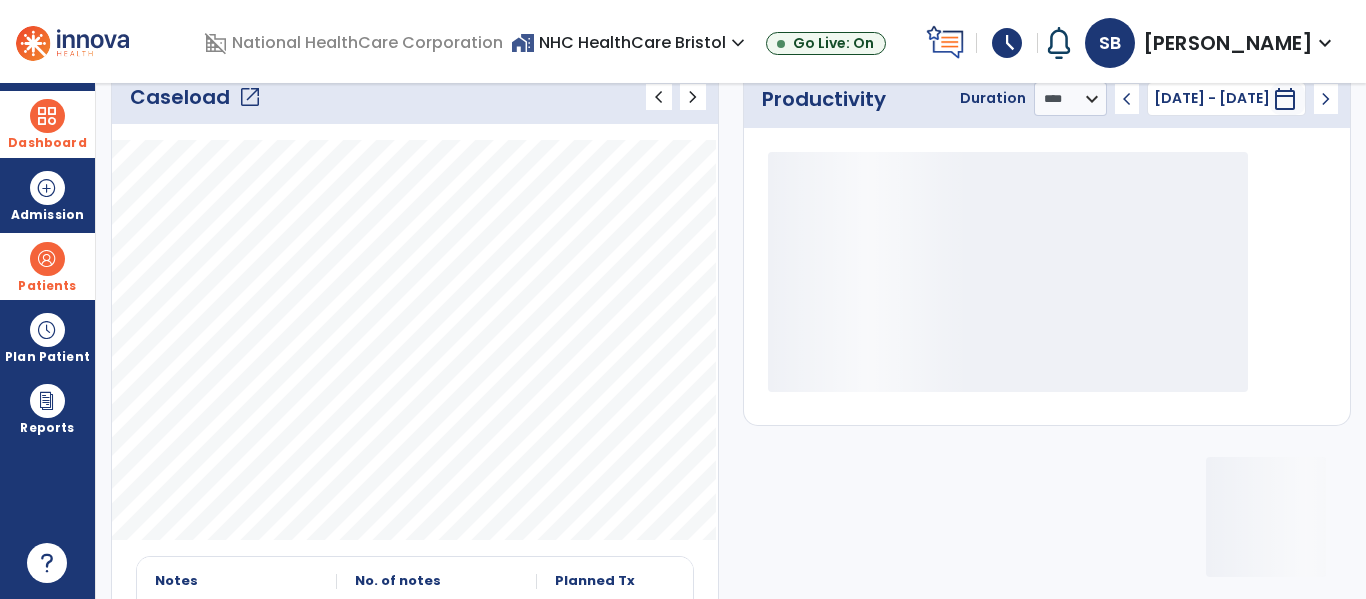 scroll, scrollTop: 277, scrollLeft: 0, axis: vertical 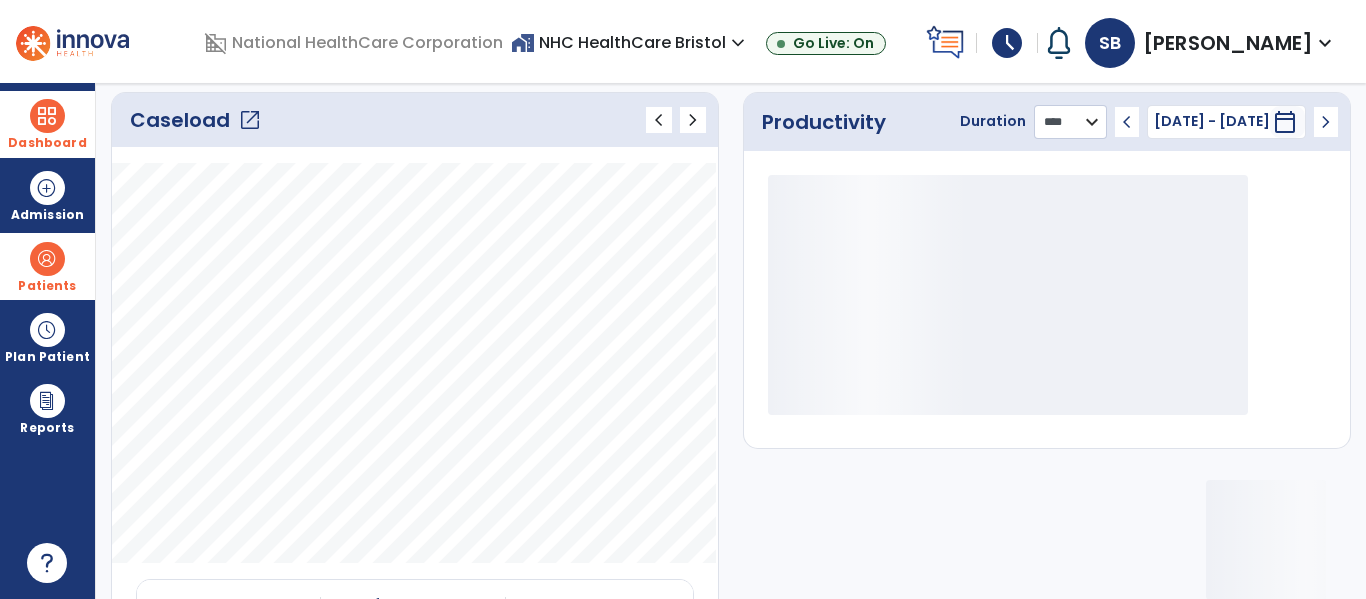 click on "******** **** ***" 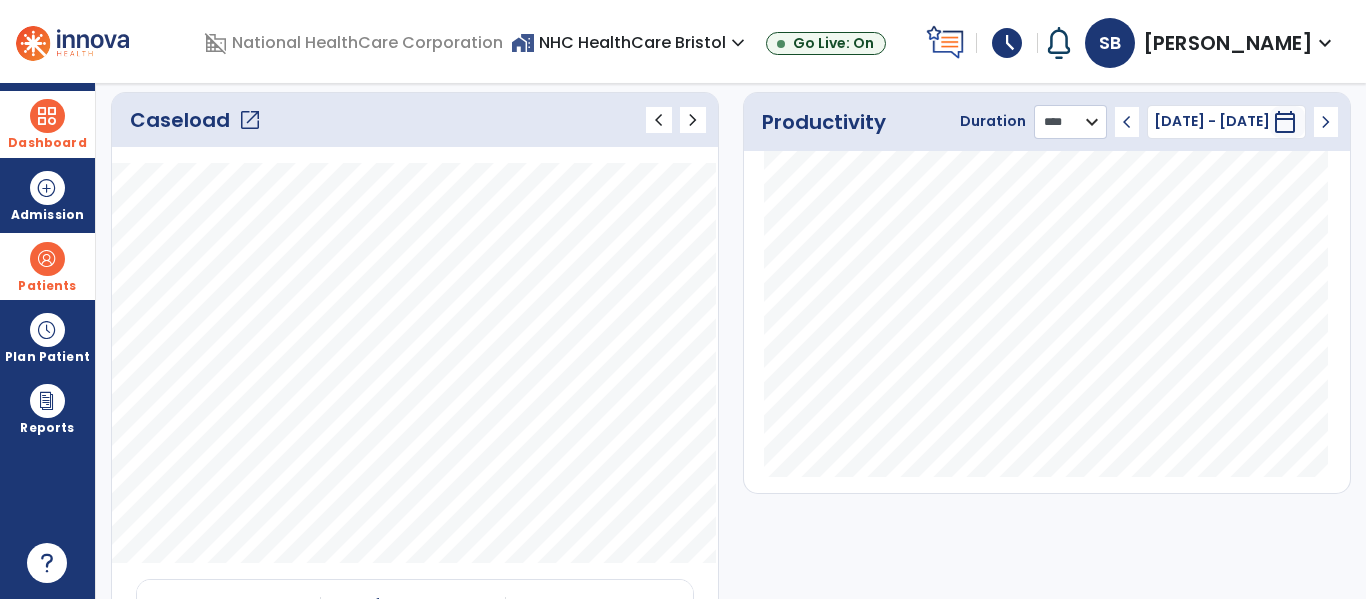 select on "***" 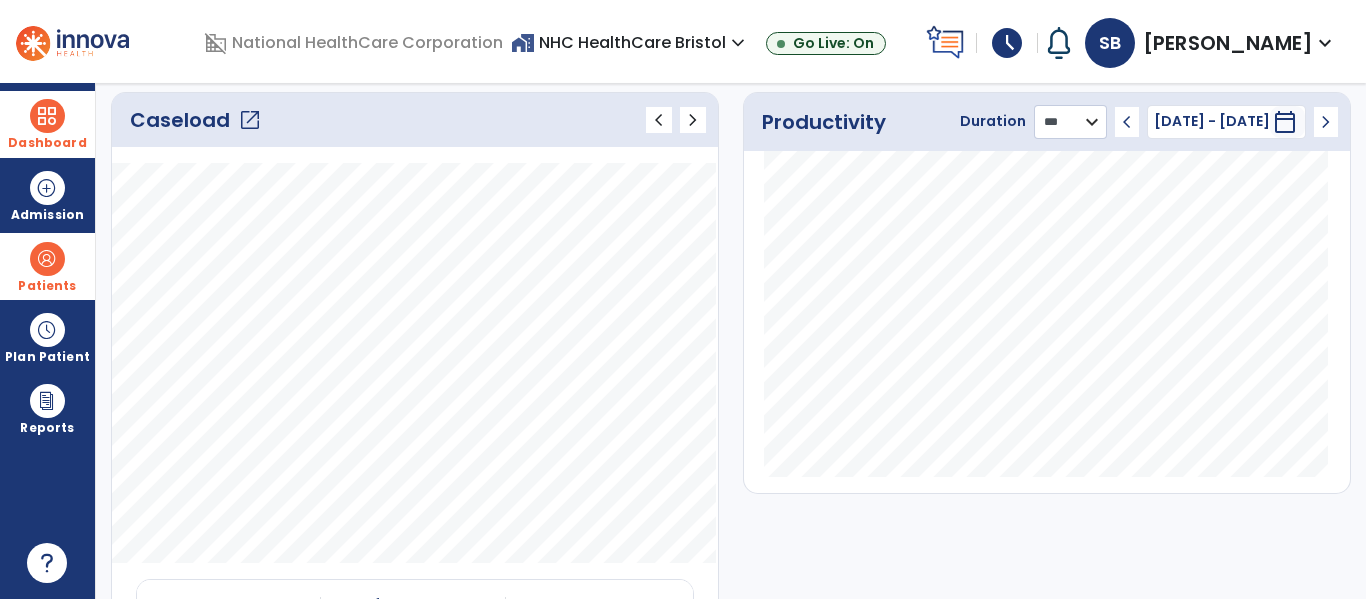 click on "******** **** ***" 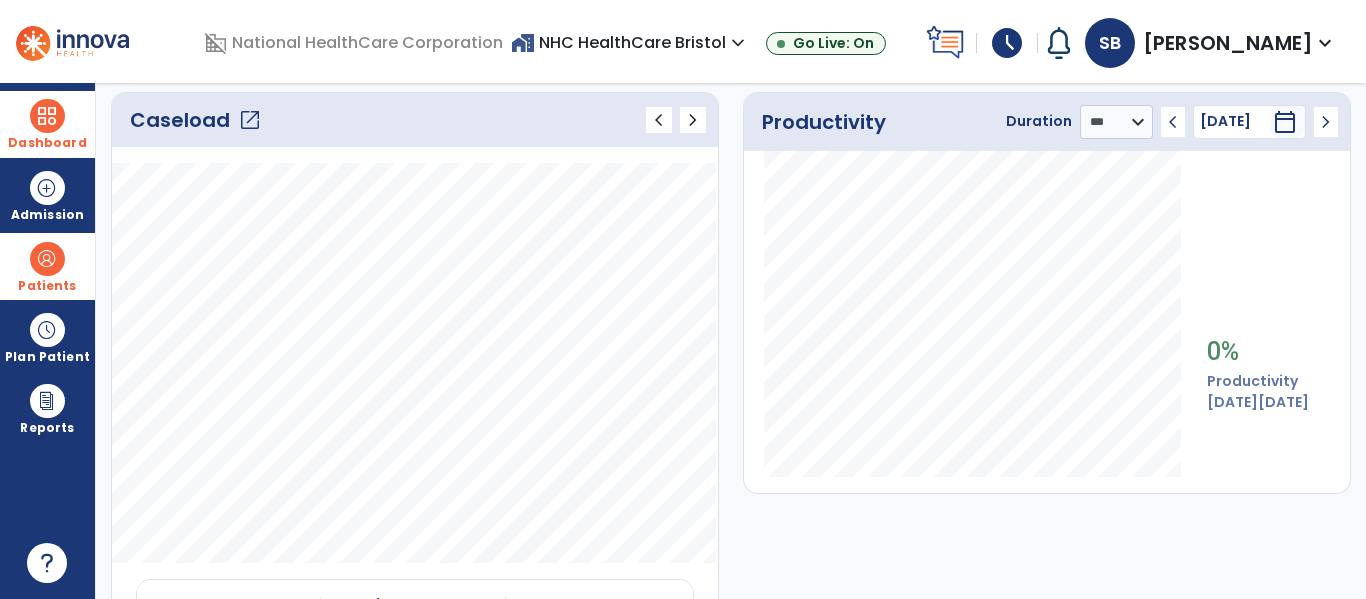 click on "Caseload   open_in_new" 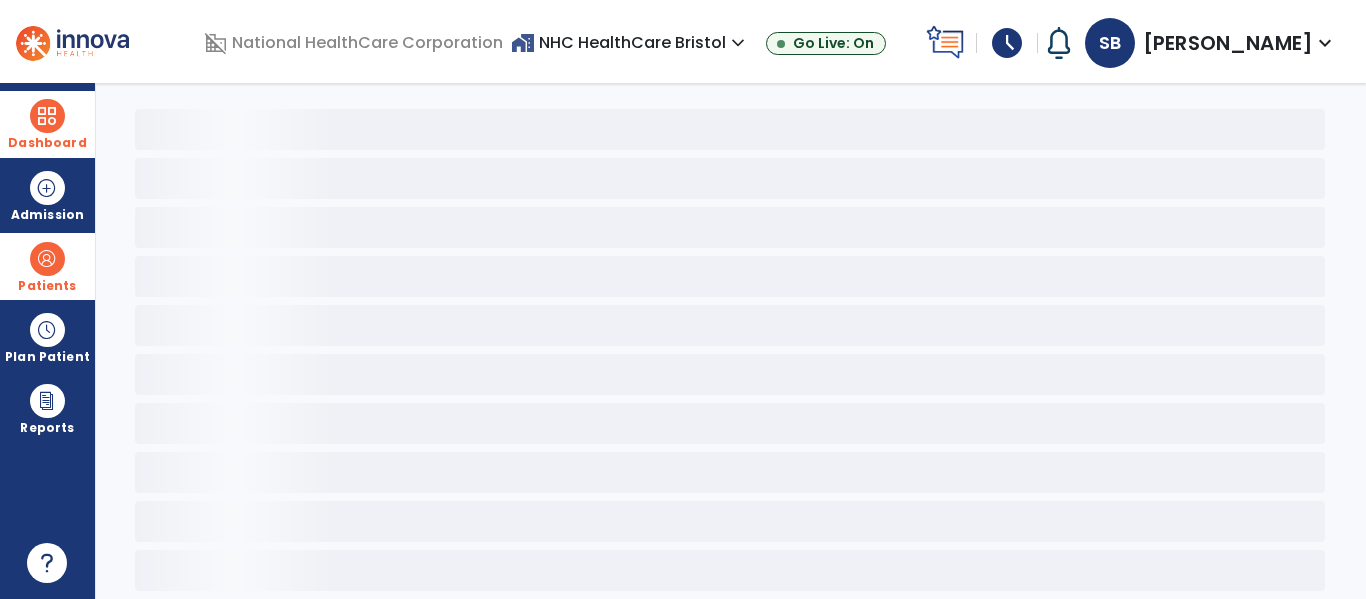 scroll, scrollTop: 68, scrollLeft: 0, axis: vertical 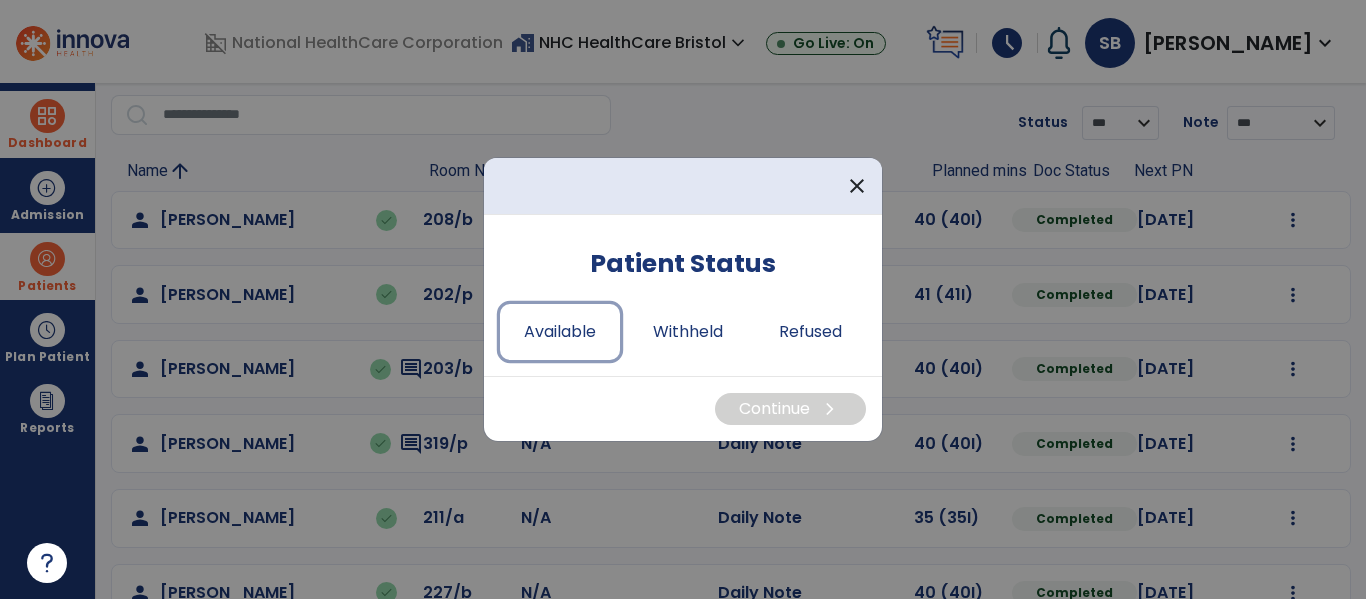 drag, startPoint x: 570, startPoint y: 336, endPoint x: 824, endPoint y: 441, distance: 274.84723 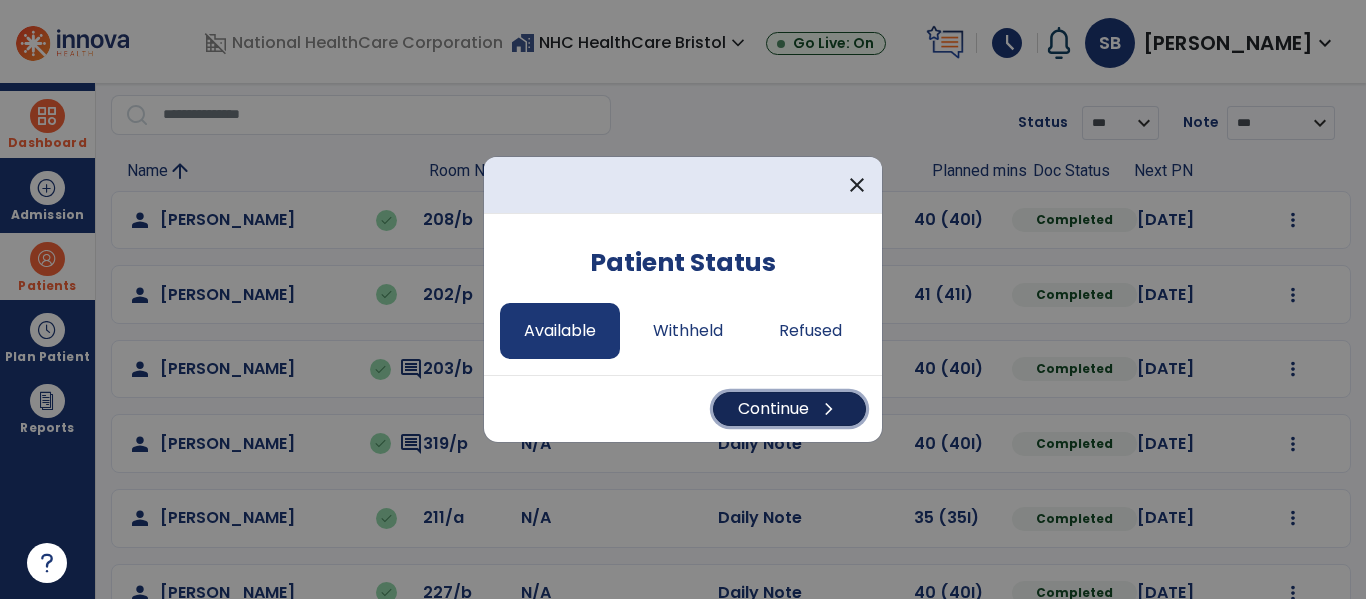 click on "chevron_right" at bounding box center (829, 409) 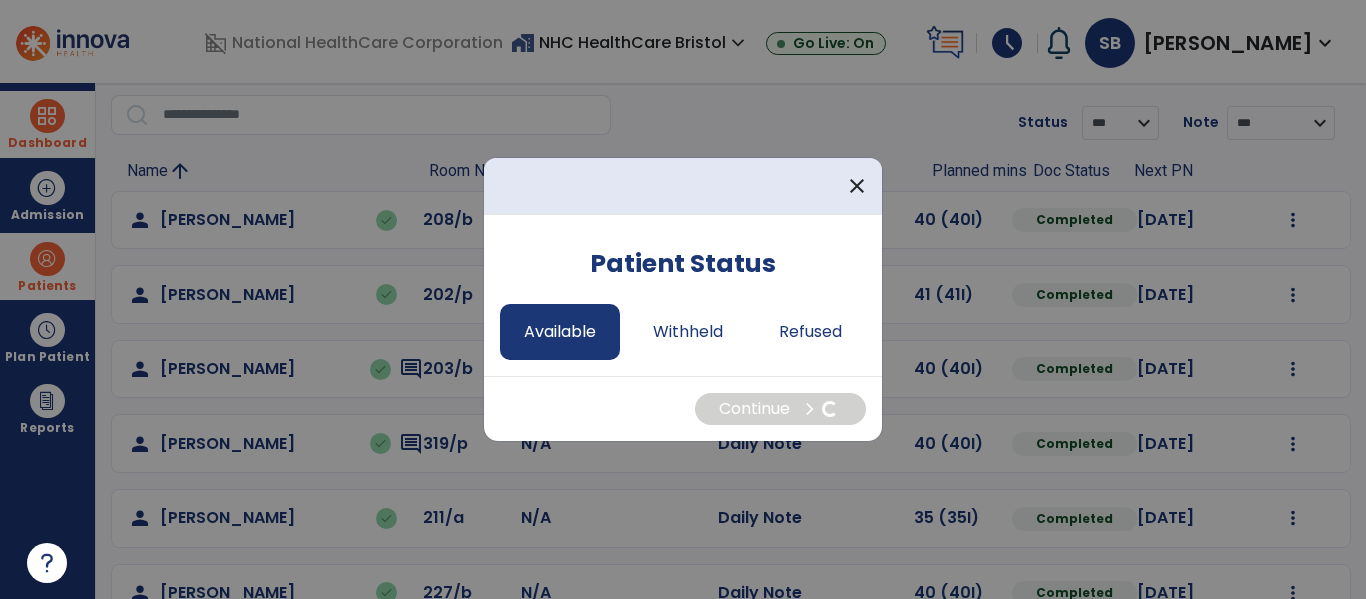 select on "*" 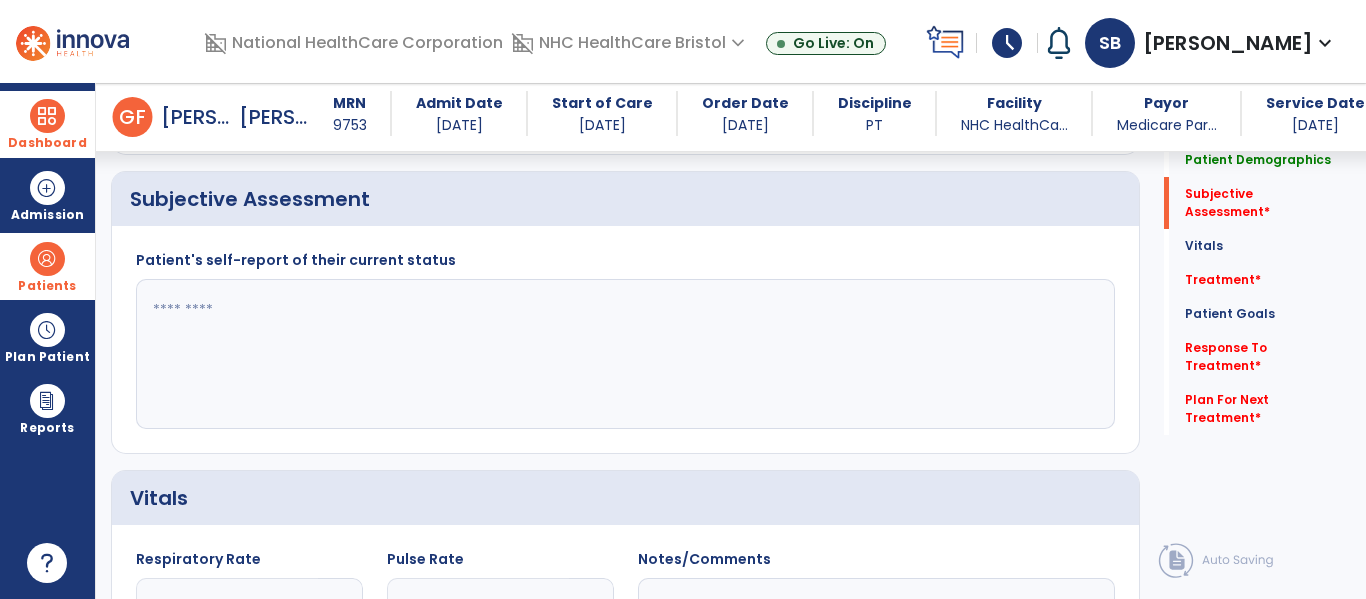scroll, scrollTop: 368, scrollLeft: 0, axis: vertical 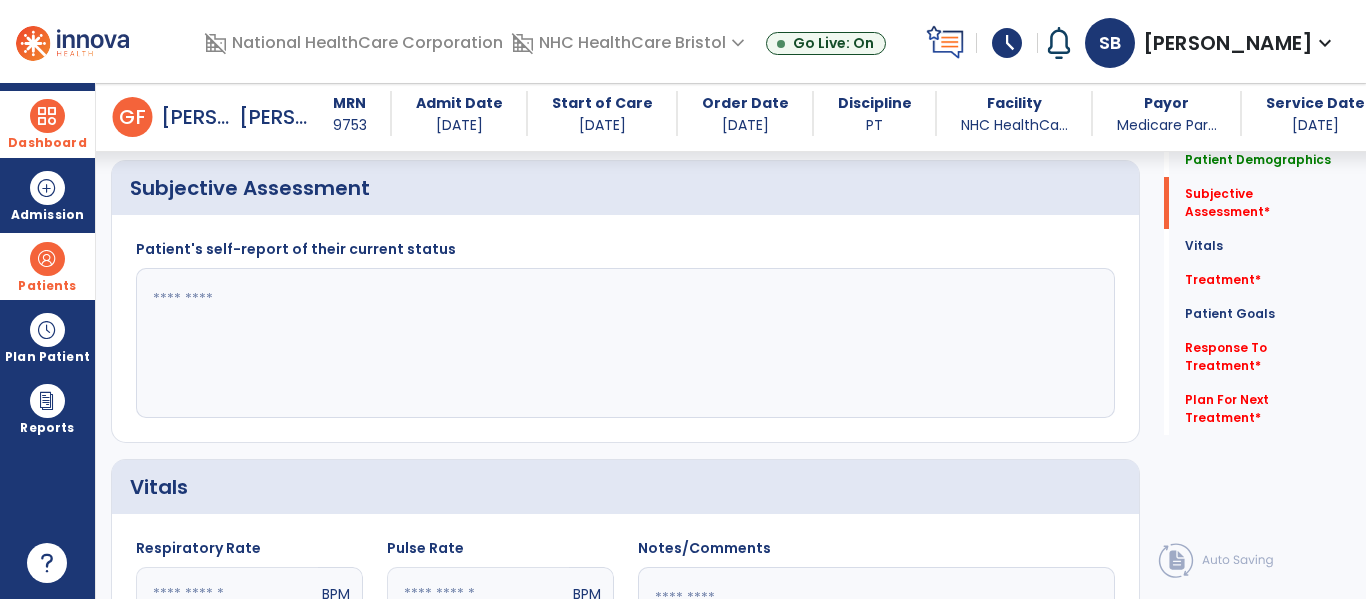 click 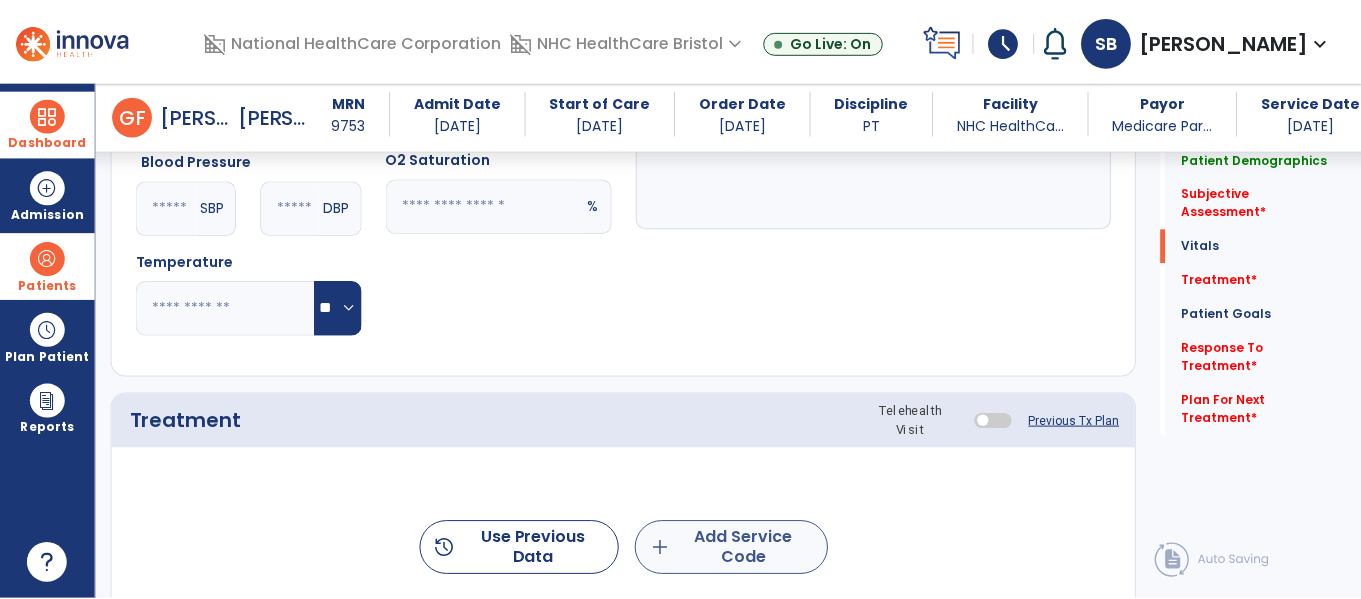 scroll, scrollTop: 968, scrollLeft: 0, axis: vertical 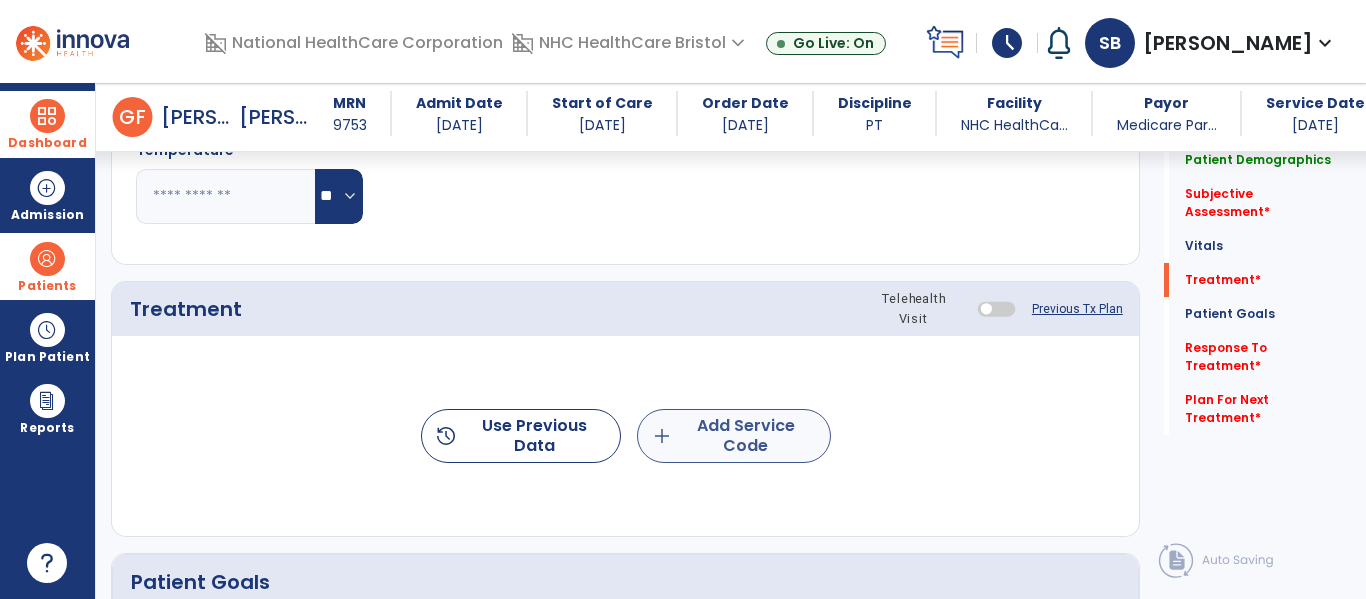 type on "**********" 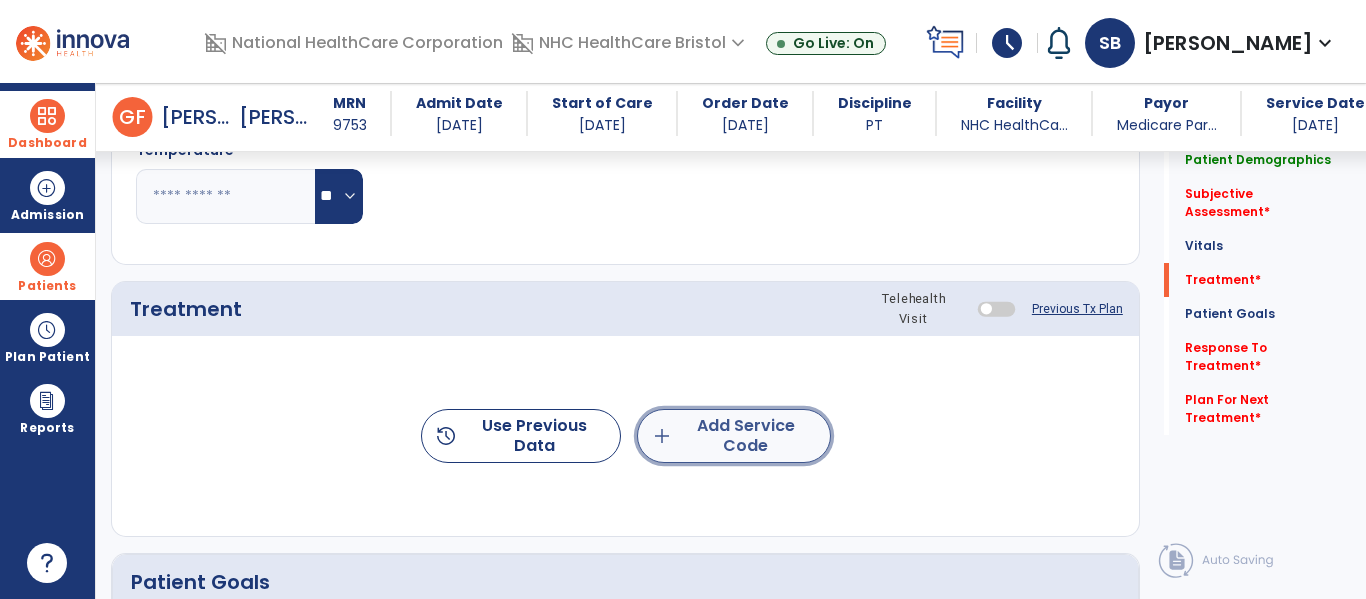 click on "add  Add Service Code" 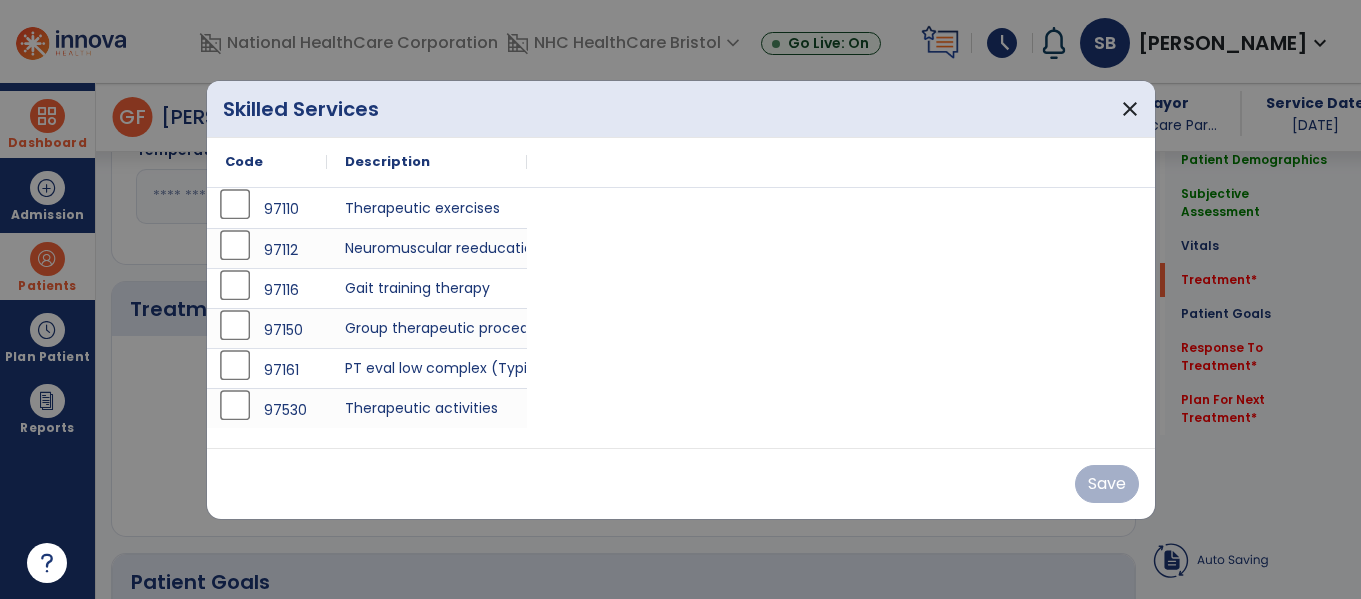 click on "97110 Therapeutic exercises   97112 Neuromuscular reeducation   97116 Gait training therapy   97150 Group therapeutic procedures   97161 PT eval low complex (Typical Face-to Face Time 20 min)   97530 Therapeutic activities" at bounding box center [681, 318] 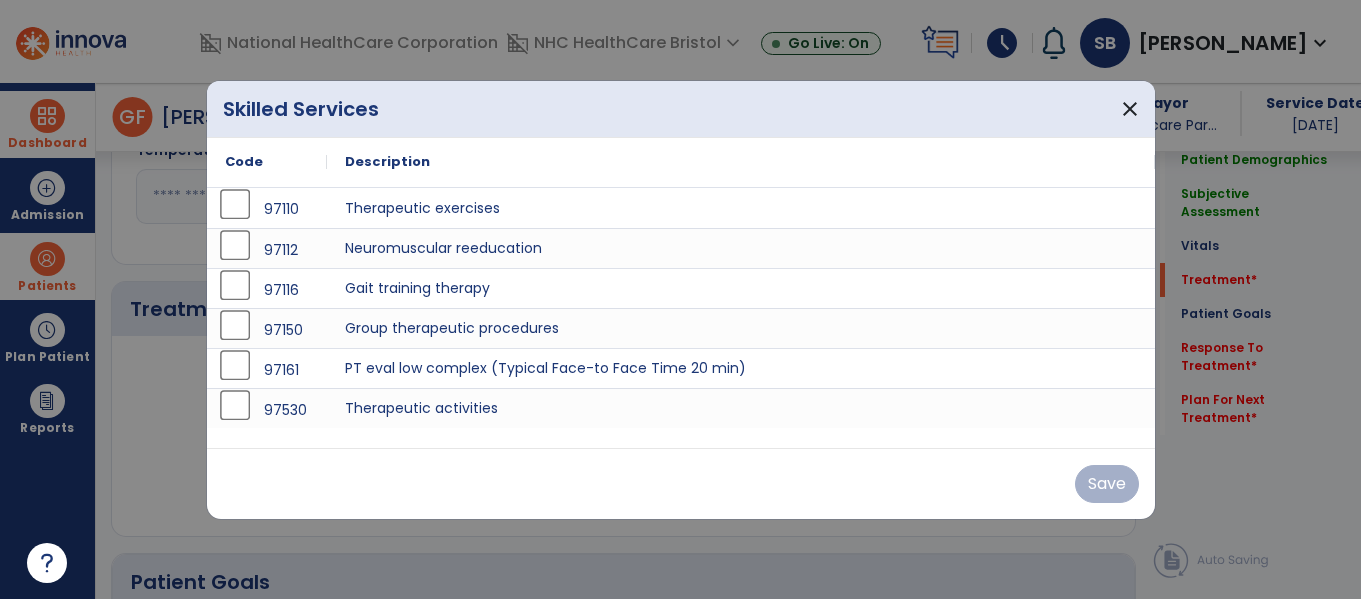scroll, scrollTop: 968, scrollLeft: 0, axis: vertical 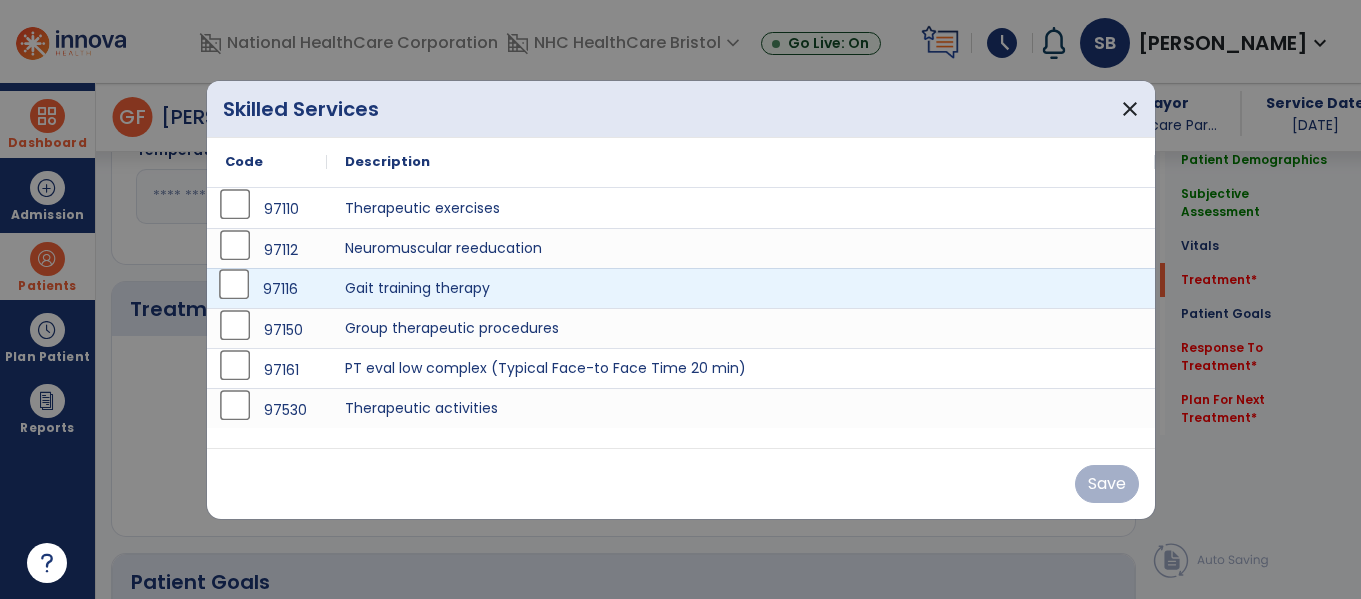 click on "97116" at bounding box center (267, 288) 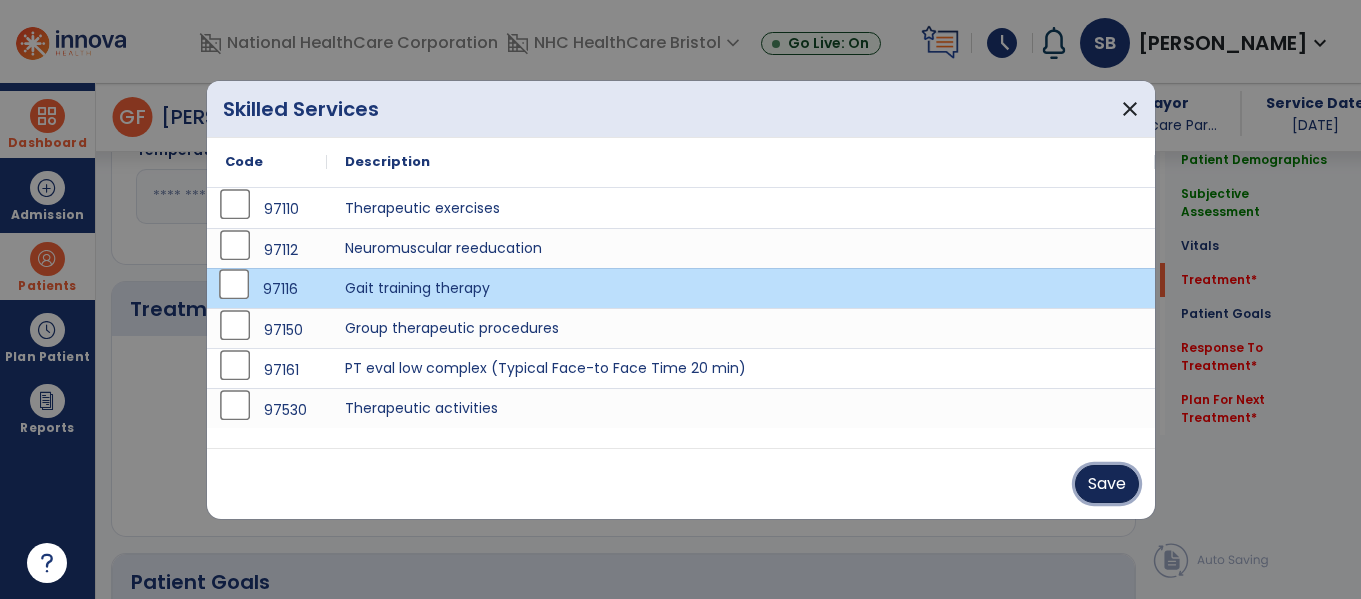 drag, startPoint x: 1106, startPoint y: 472, endPoint x: 389, endPoint y: 303, distance: 736.6478 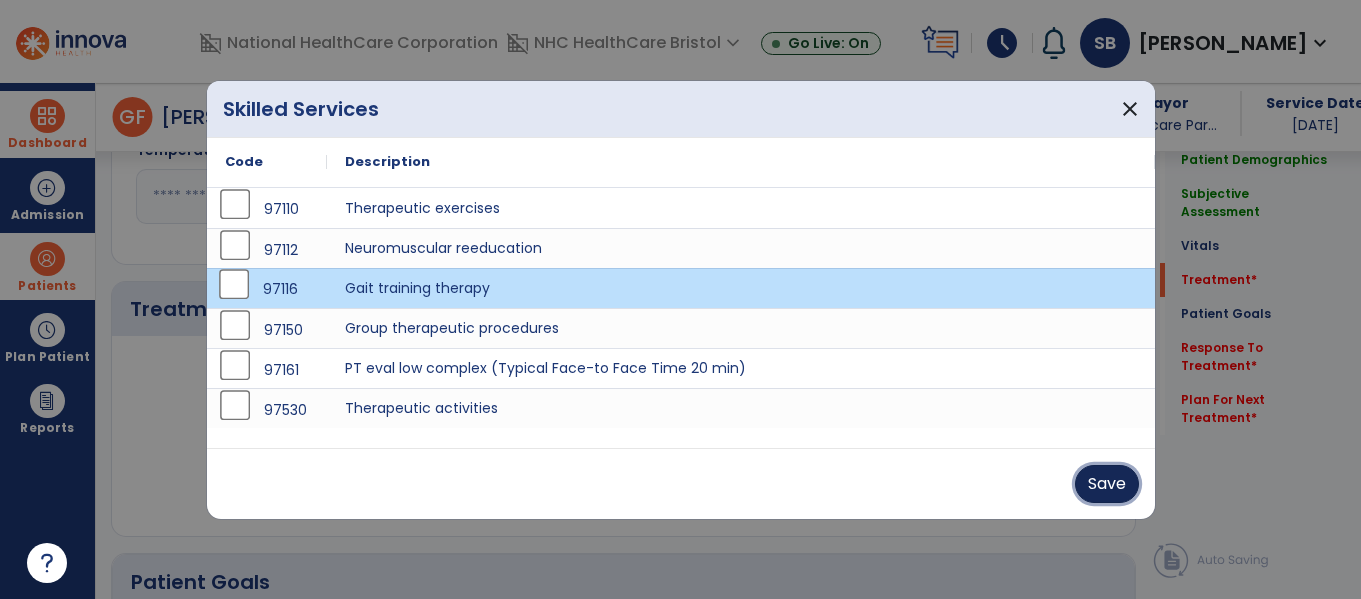 click on "Save" at bounding box center [1107, 484] 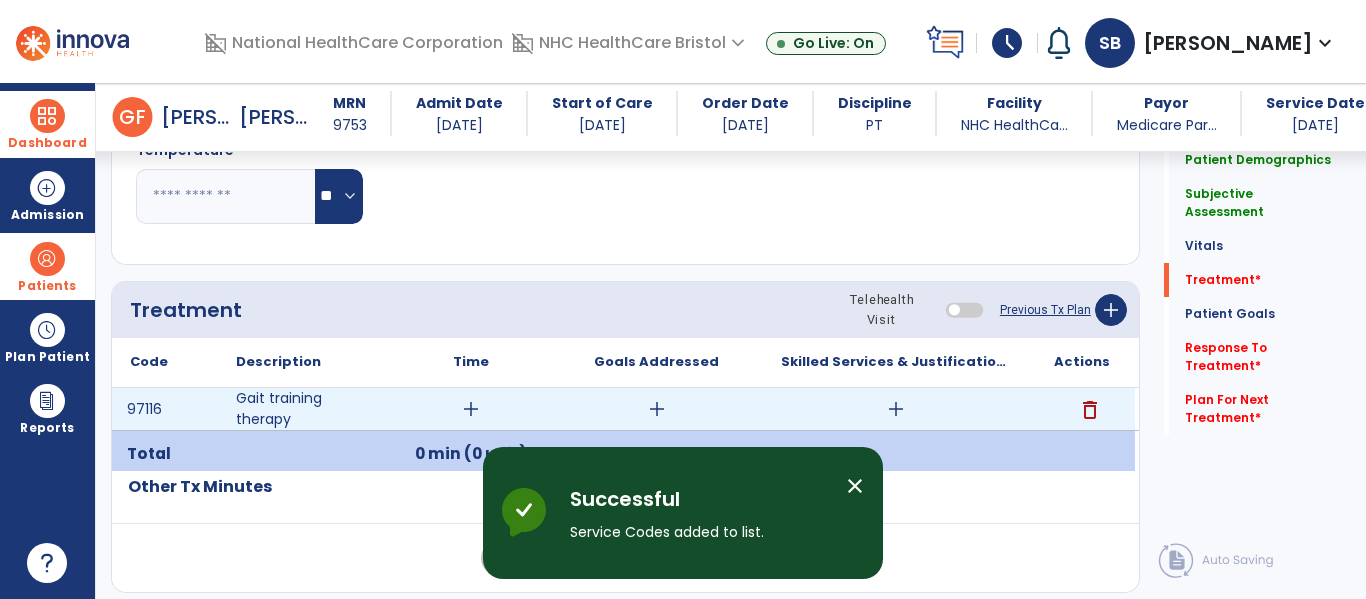 click on "add" at bounding box center [471, 409] 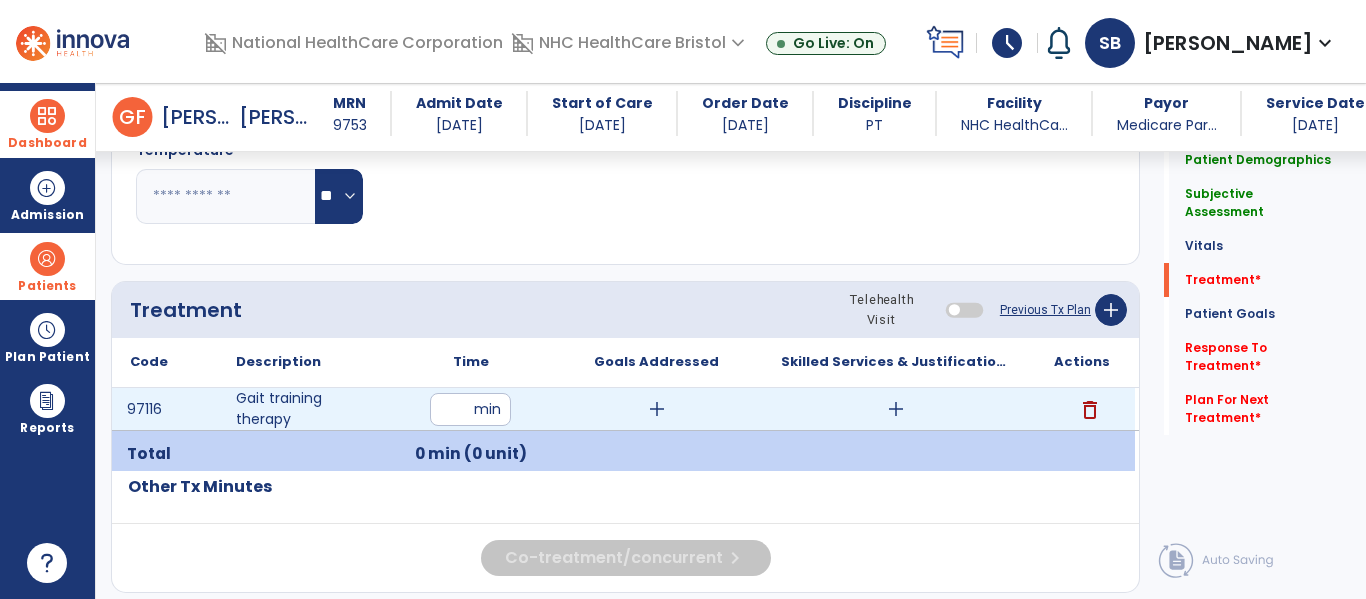 type on "**" 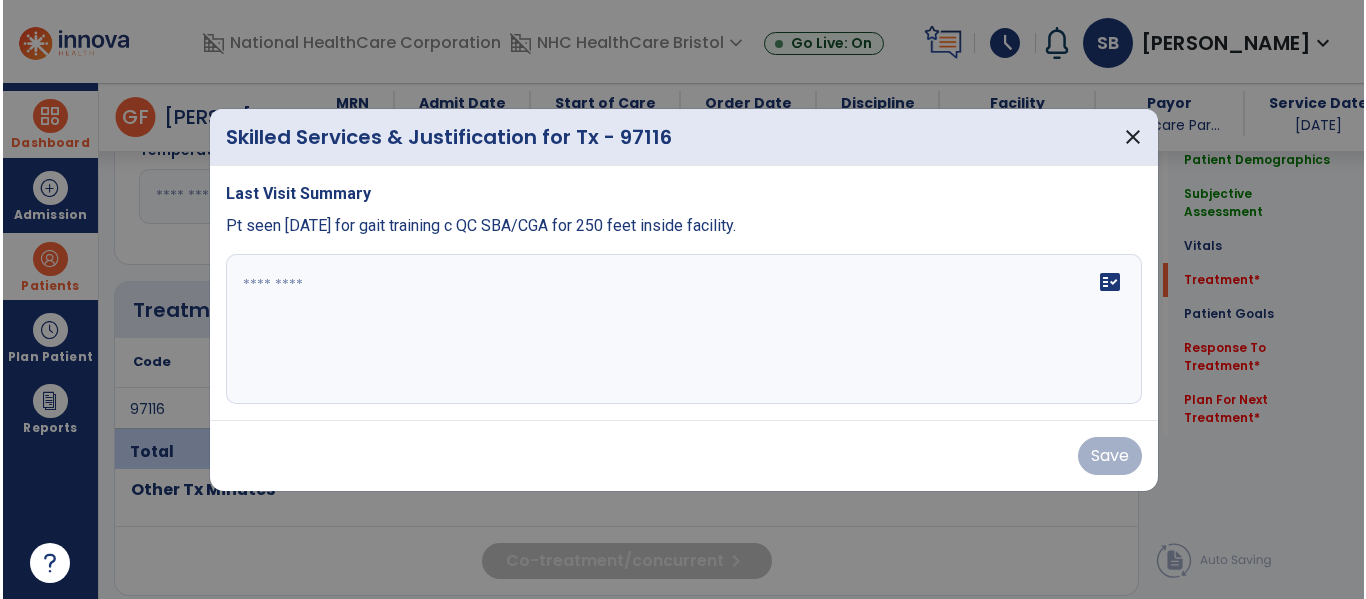 scroll, scrollTop: 968, scrollLeft: 0, axis: vertical 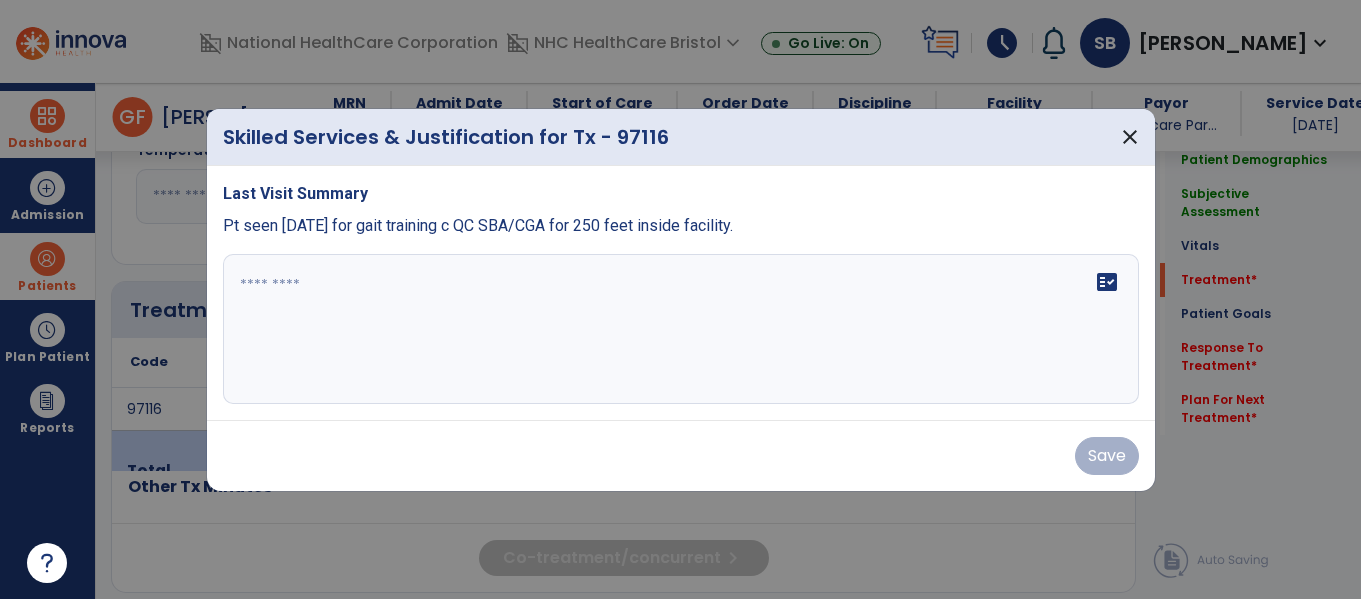 click on "fact_check" at bounding box center [681, 329] 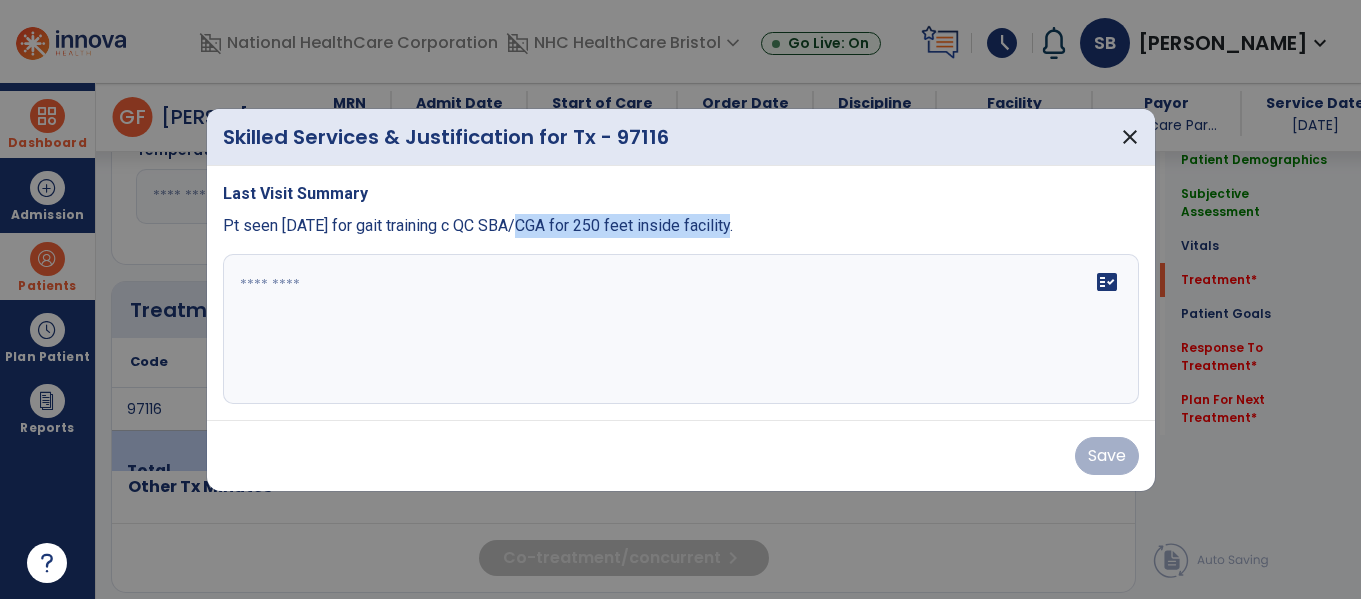drag, startPoint x: 740, startPoint y: 224, endPoint x: 517, endPoint y: 220, distance: 223.03587 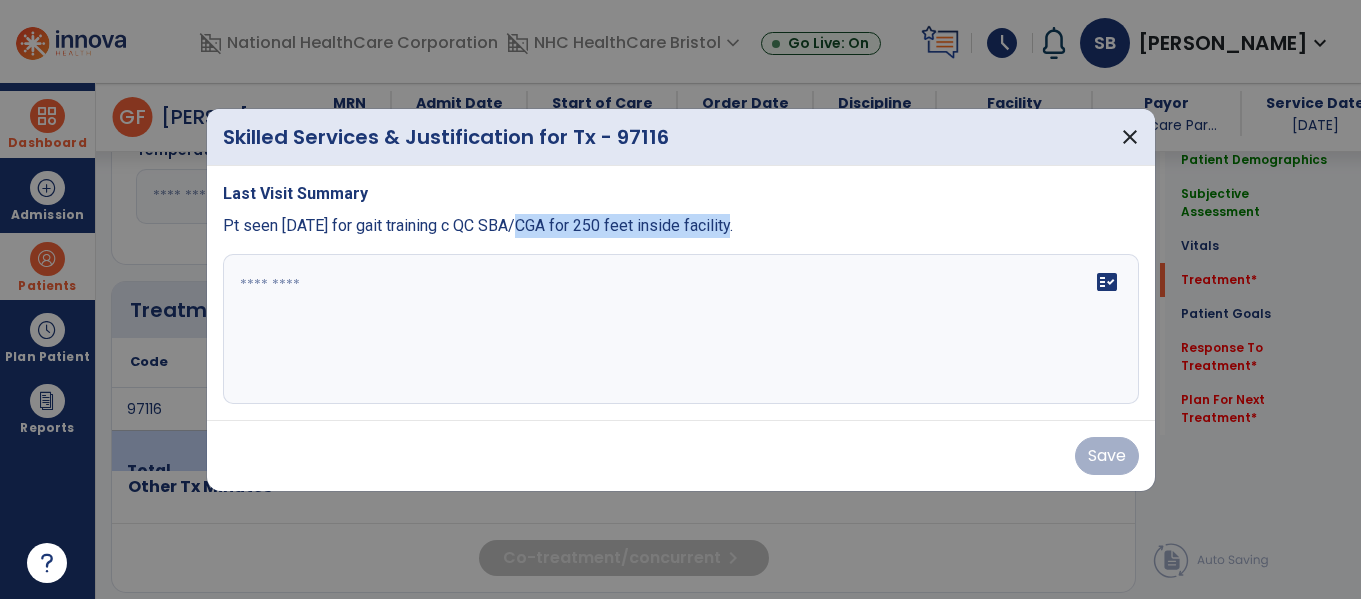 click on "Pt seen [DATE] for gait training c QC SBA/CGA for 250 feet inside facility." at bounding box center (681, 226) 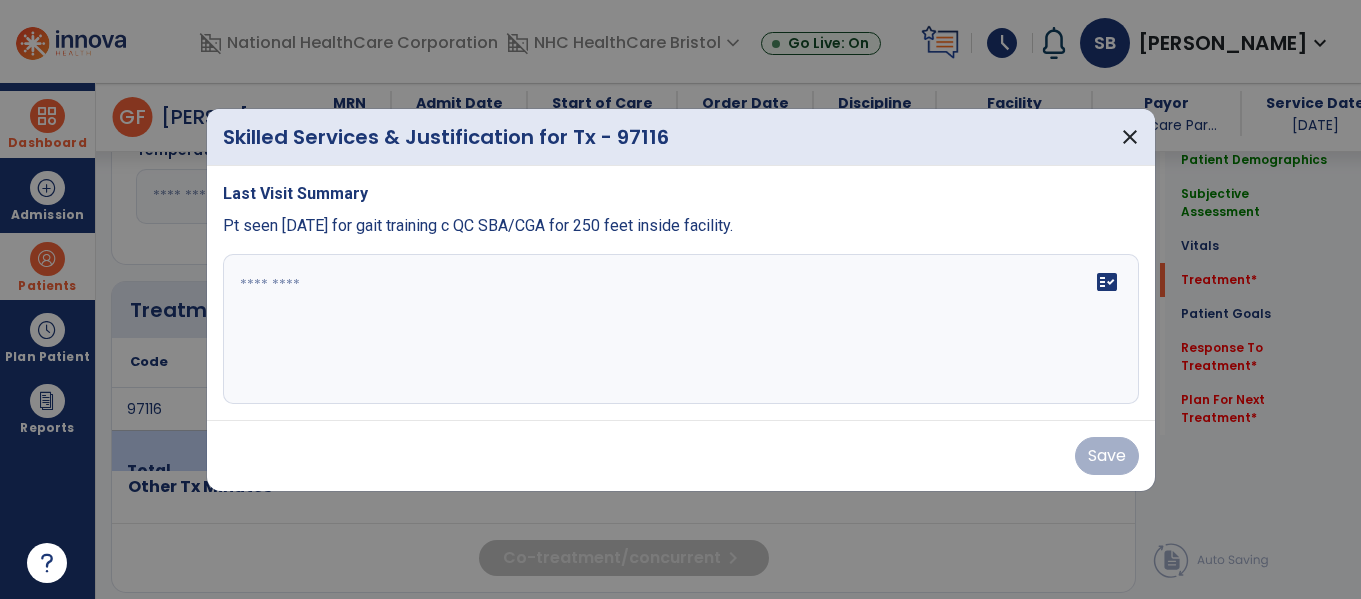 click on "fact_check" at bounding box center (681, 329) 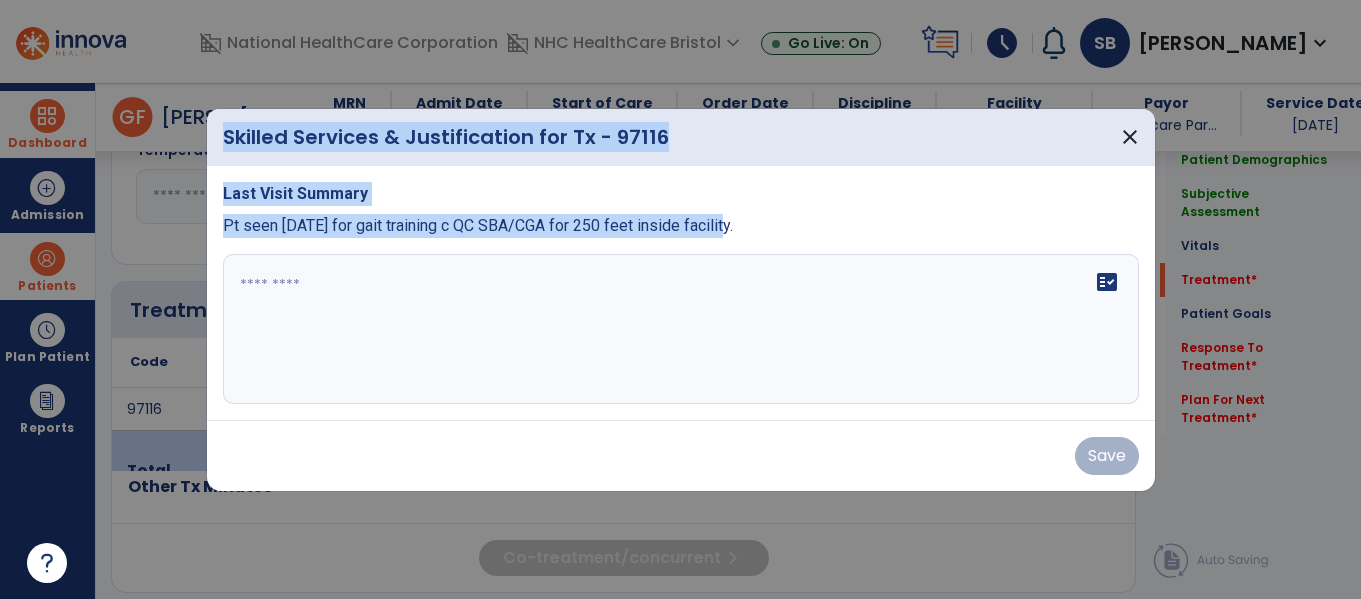 drag, startPoint x: 720, startPoint y: 224, endPoint x: 172, endPoint y: 207, distance: 548.2636 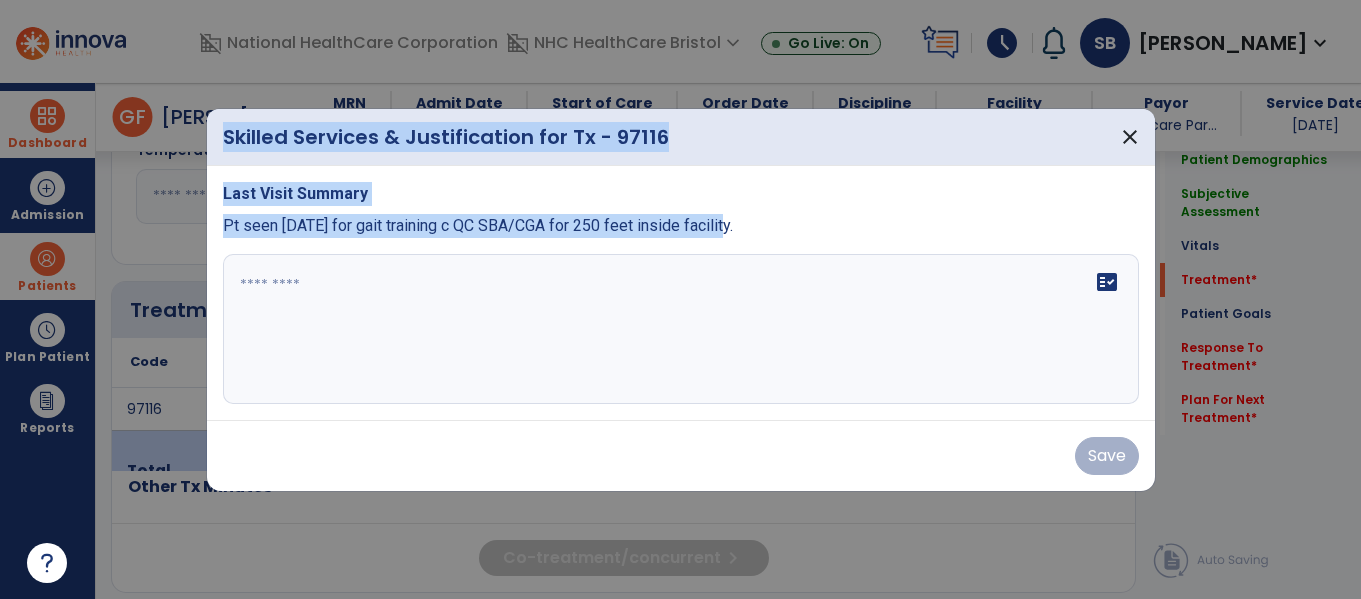 click on "Skilled Services & Justification for Tx - 97116   close   Last Visit Summary Pt seen [DATE] for gait training c QC SBA/CGA for 250 feet inside facility.   fact_check   Save" at bounding box center (680, 299) 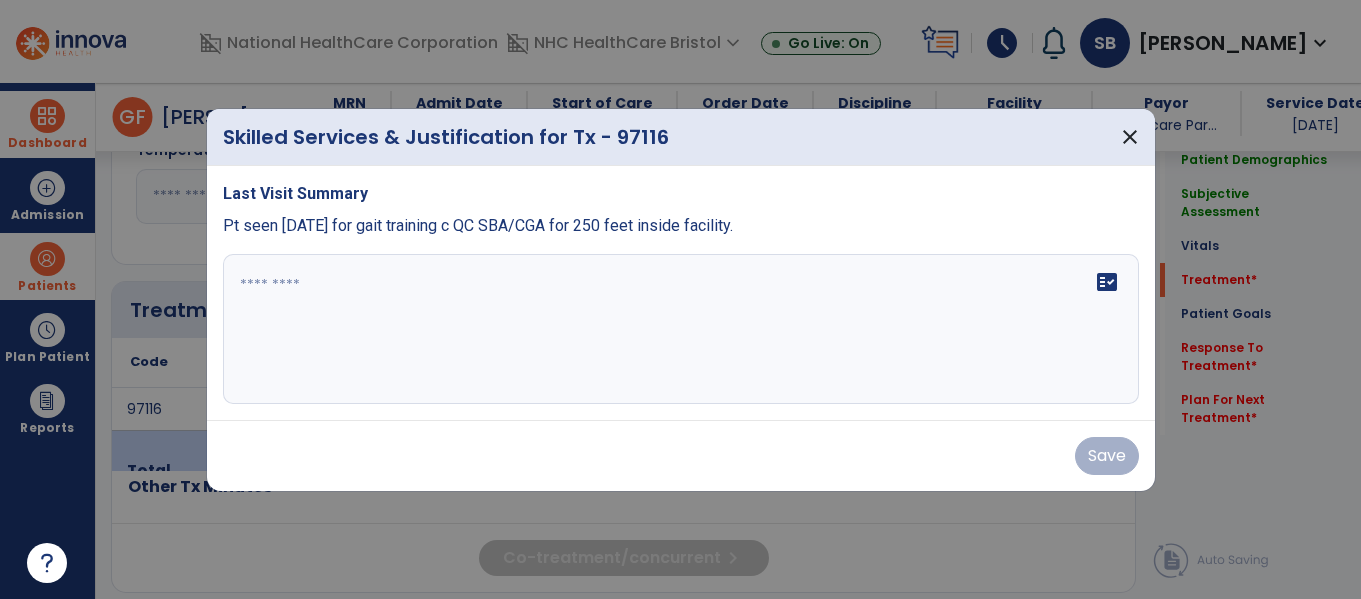 drag, startPoint x: 348, startPoint y: 302, endPoint x: 355, endPoint y: 292, distance: 12.206555 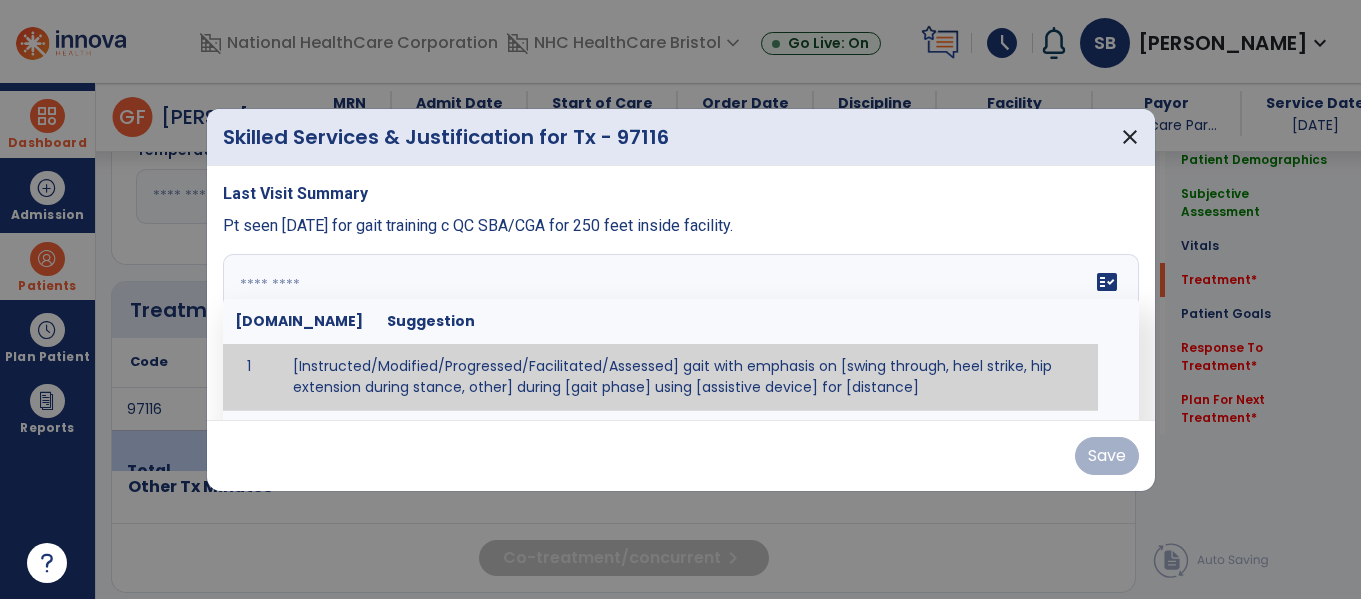 paste on "**********" 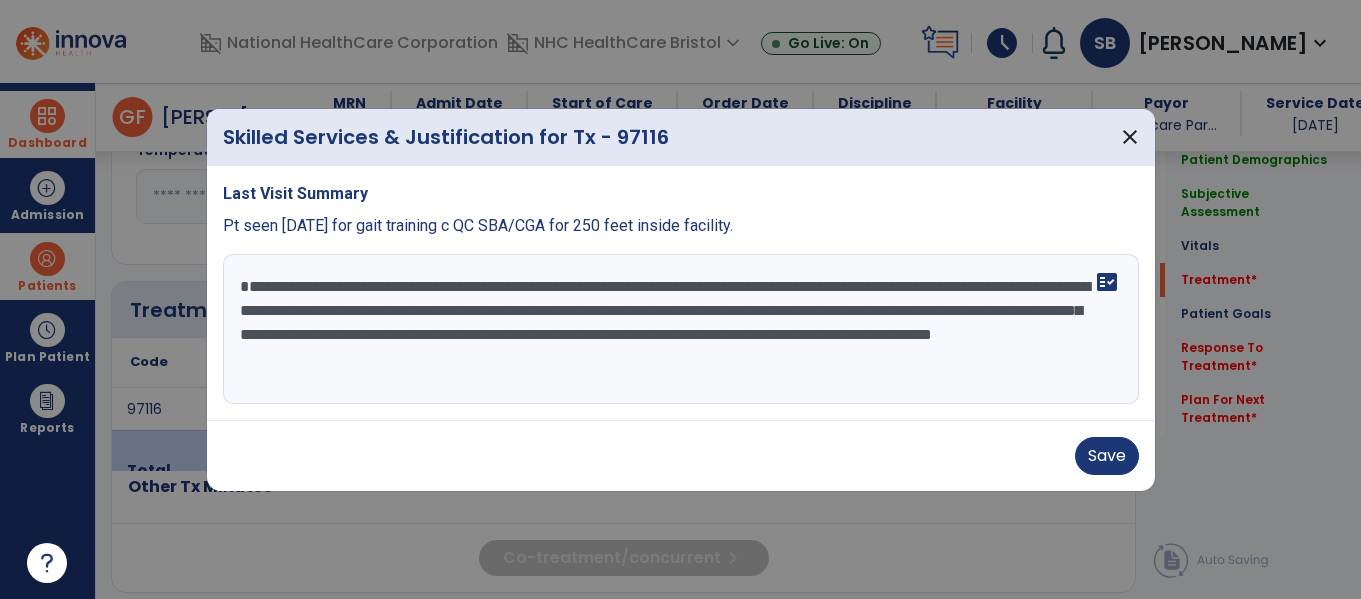 type on "**********" 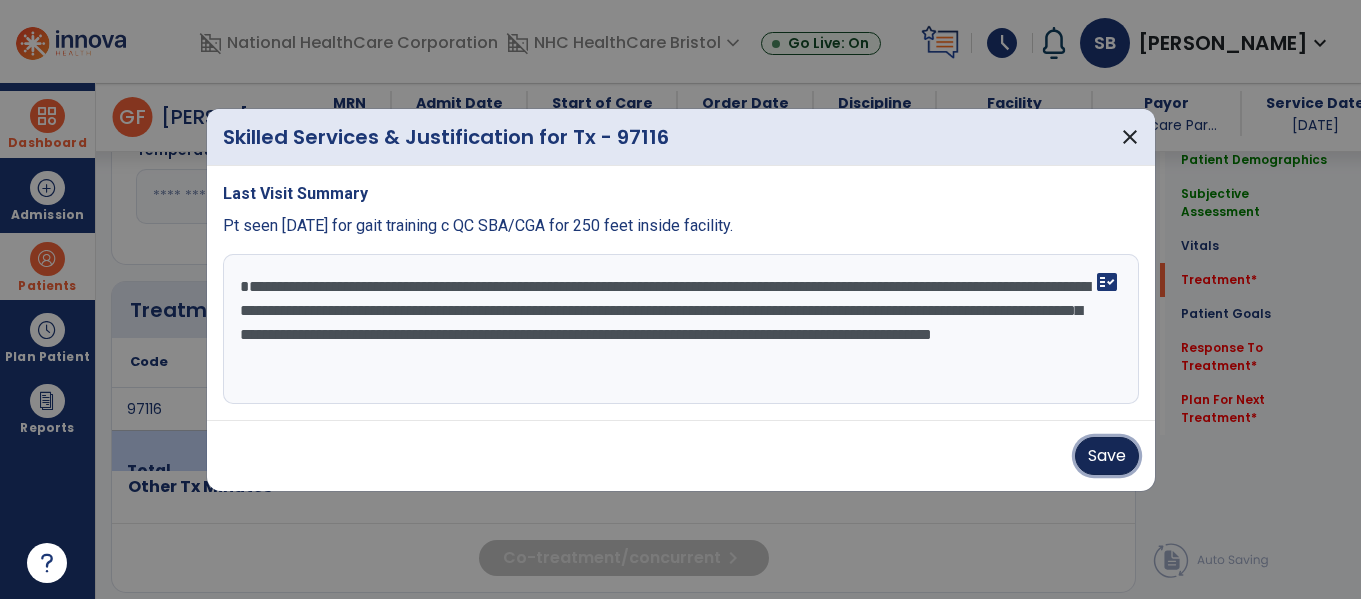 click on "Save" at bounding box center [1107, 456] 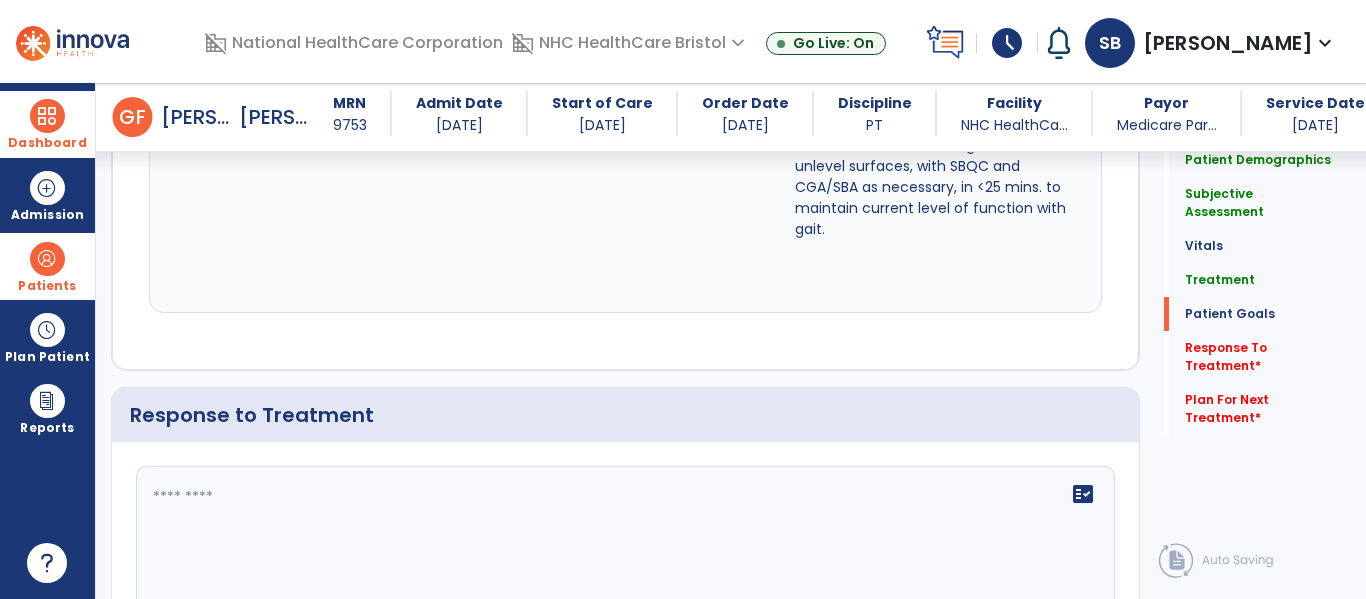 scroll, scrollTop: 2768, scrollLeft: 0, axis: vertical 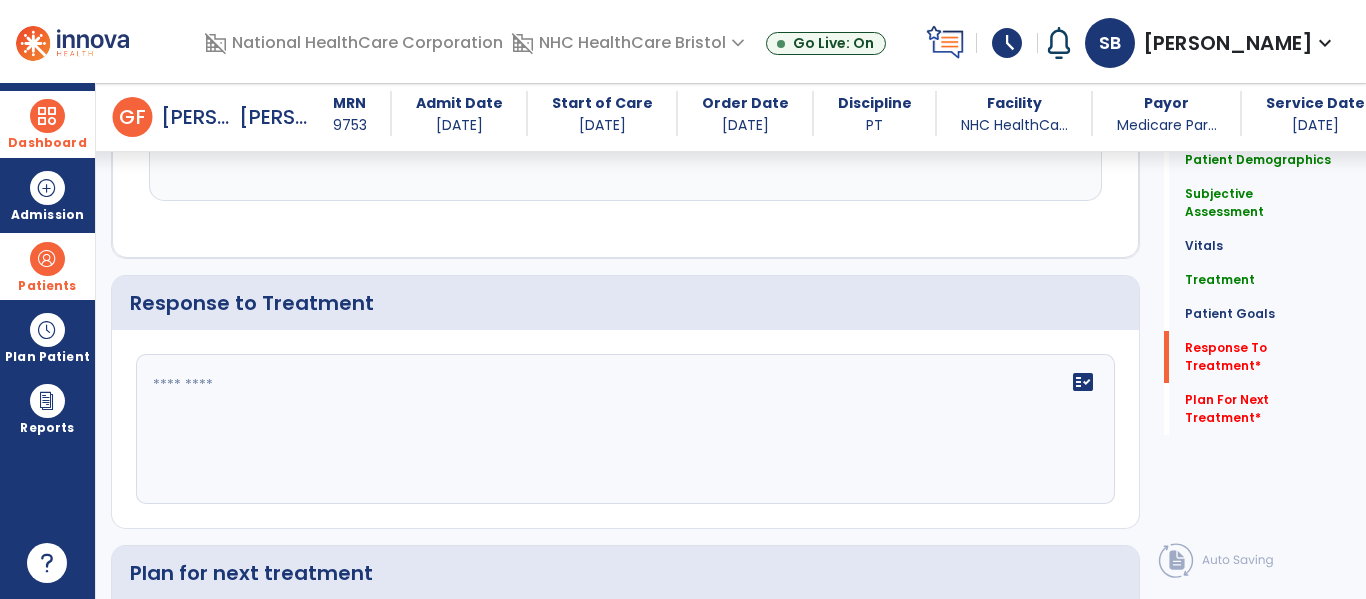 click on "fact_check" 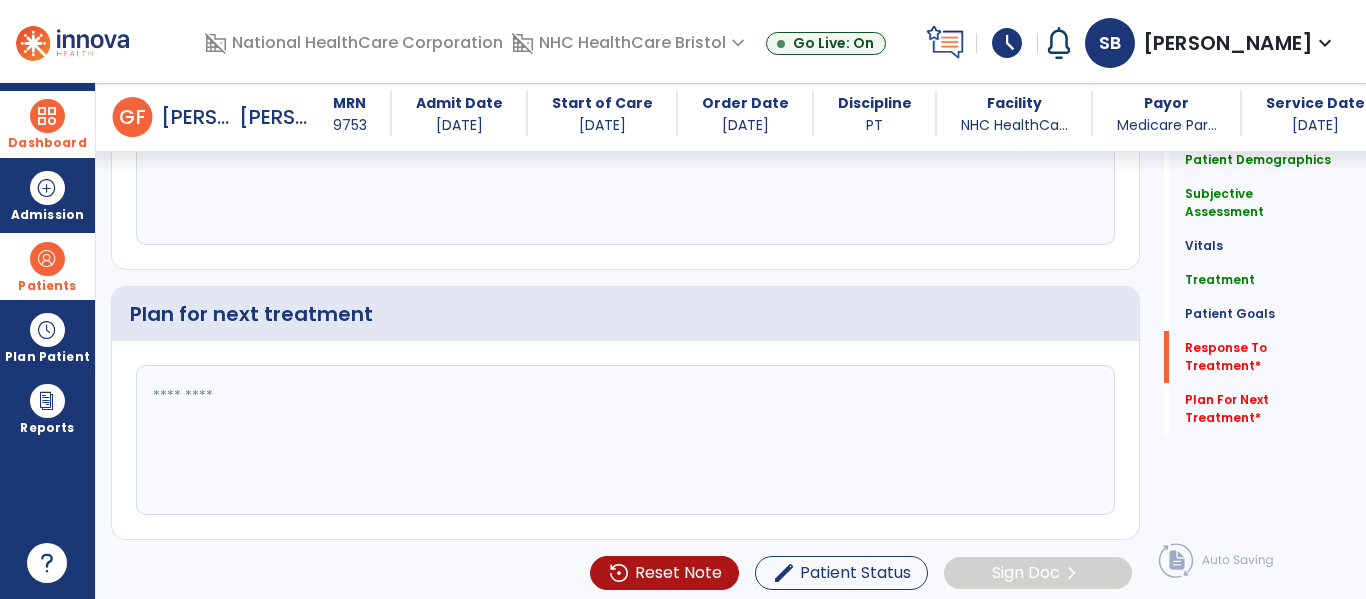 scroll, scrollTop: 3033, scrollLeft: 0, axis: vertical 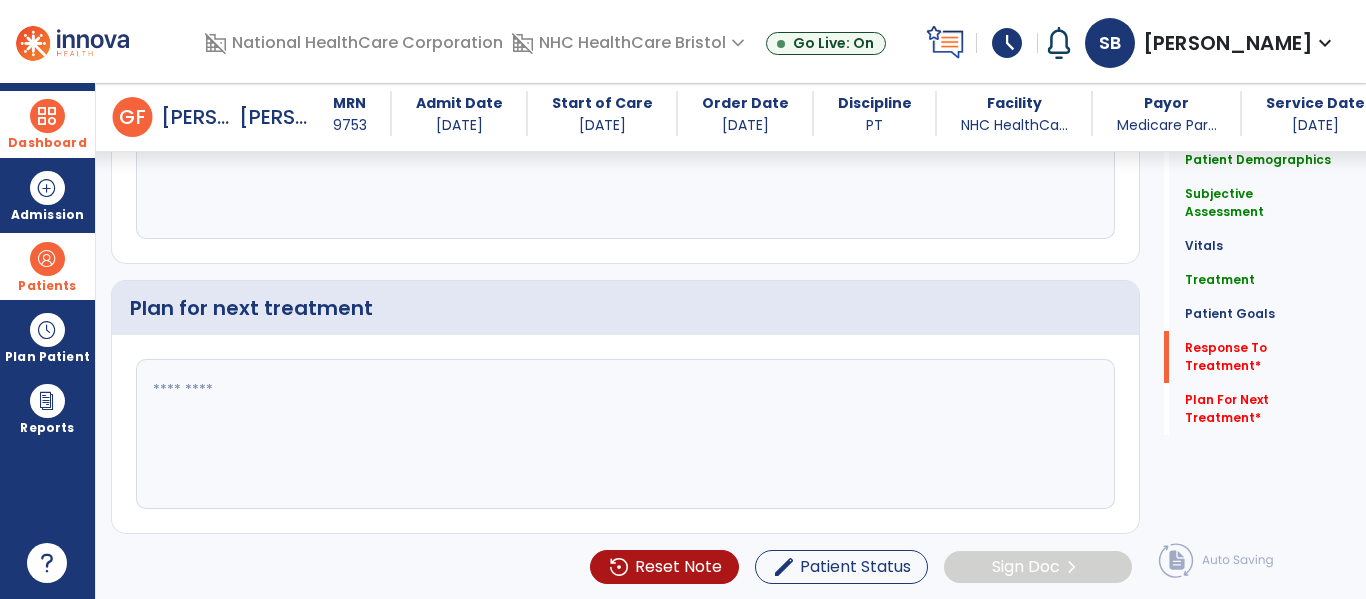 type on "**********" 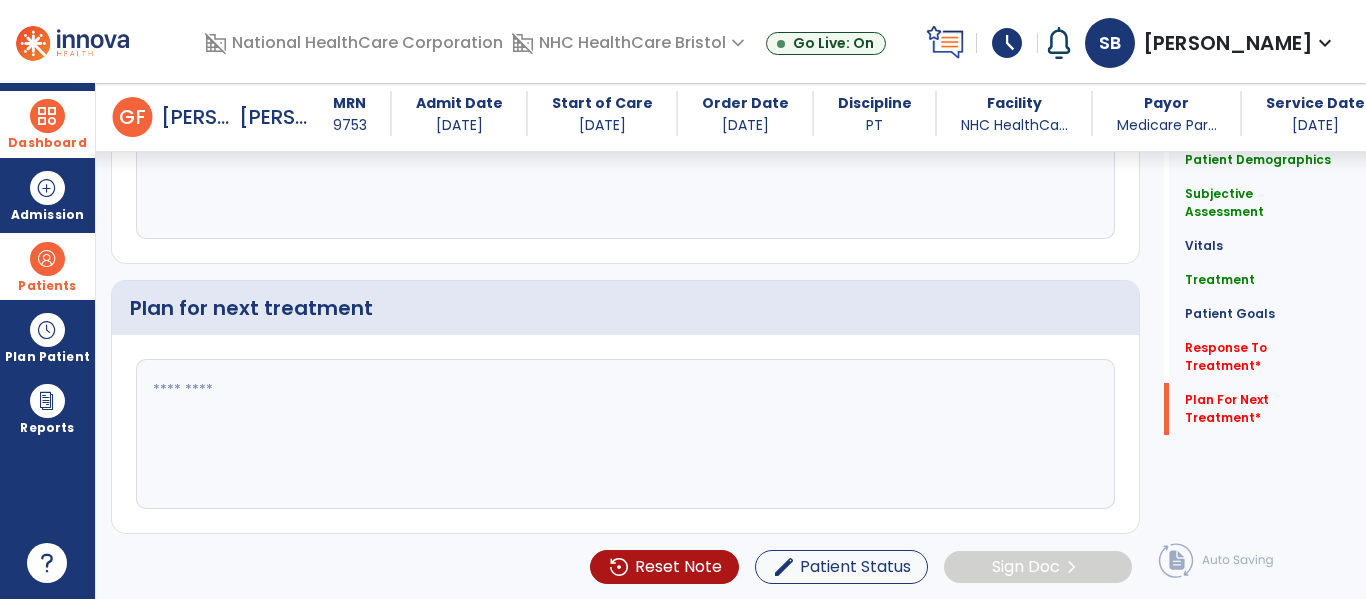 drag, startPoint x: 414, startPoint y: 493, endPoint x: 417, endPoint y: 479, distance: 14.3178215 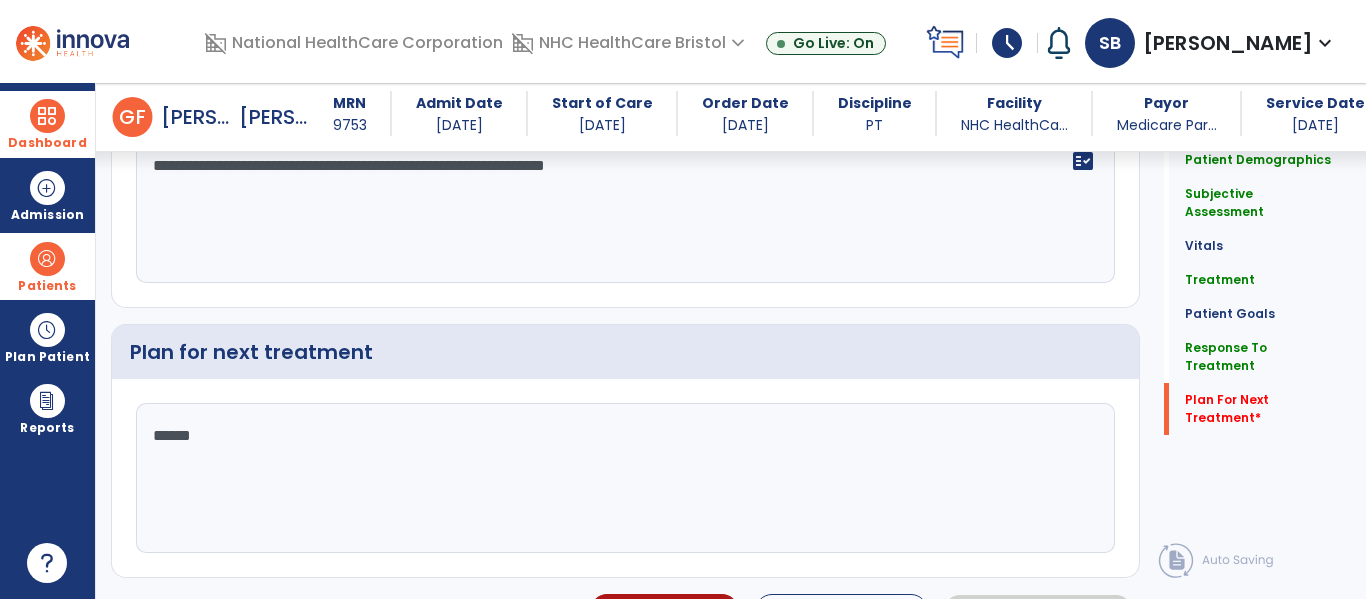 scroll, scrollTop: 3033, scrollLeft: 0, axis: vertical 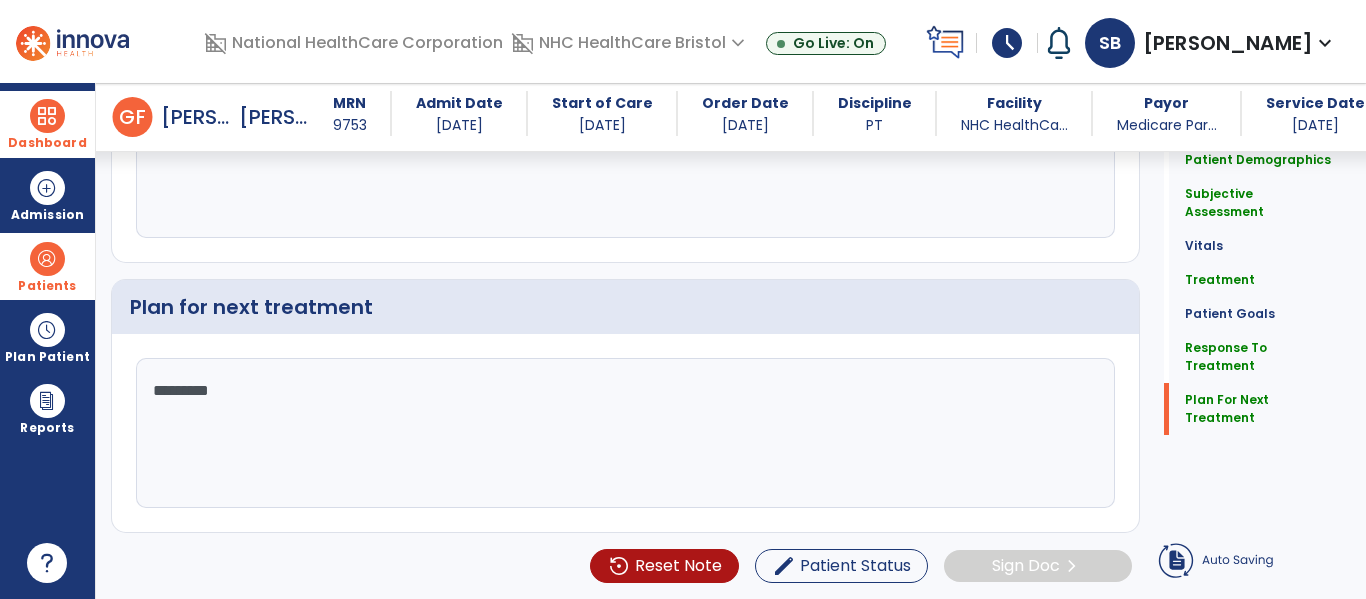 type on "********" 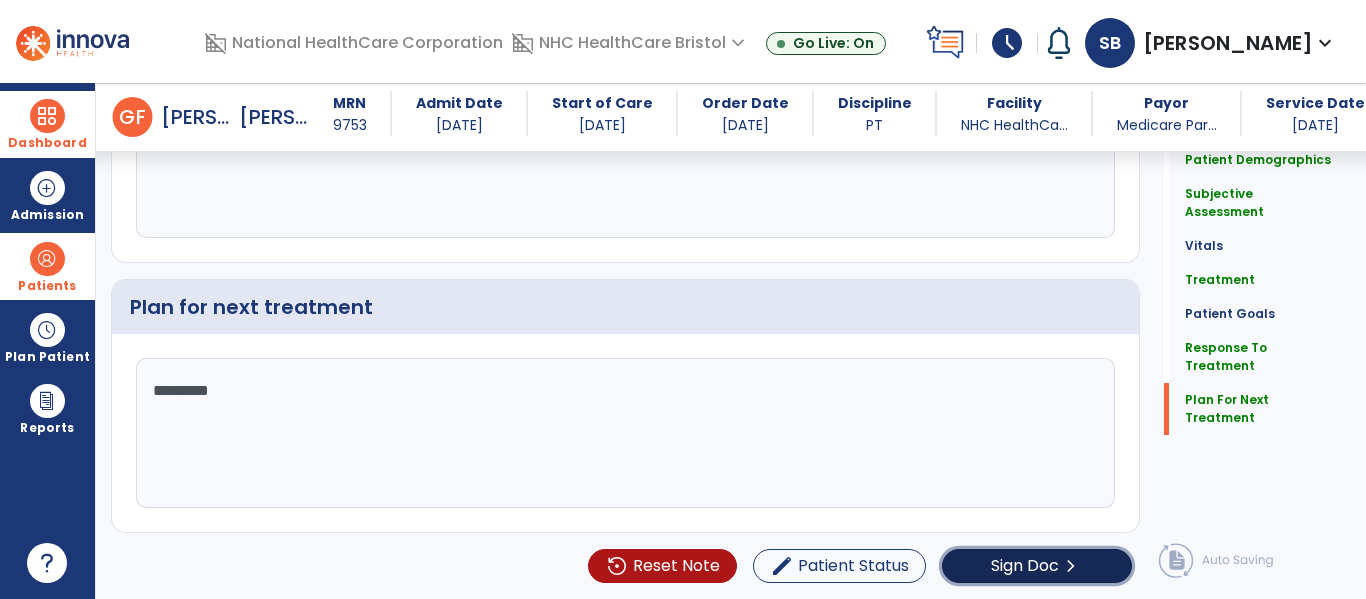 click on "Sign Doc" 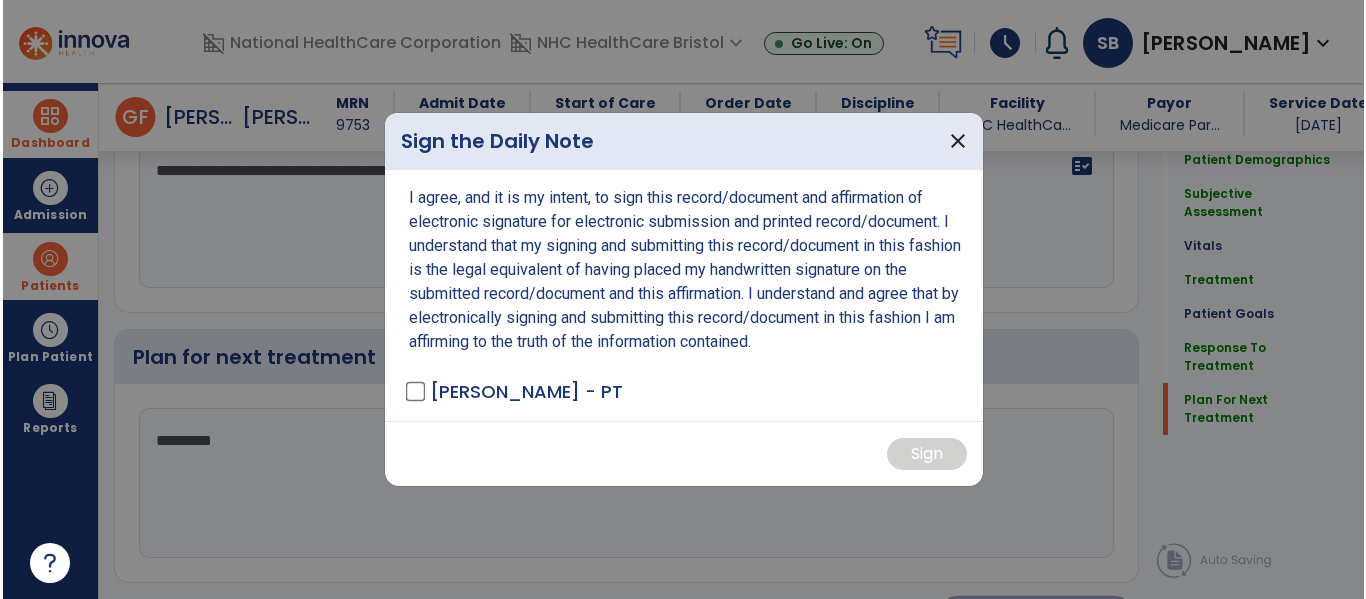 scroll, scrollTop: 3033, scrollLeft: 0, axis: vertical 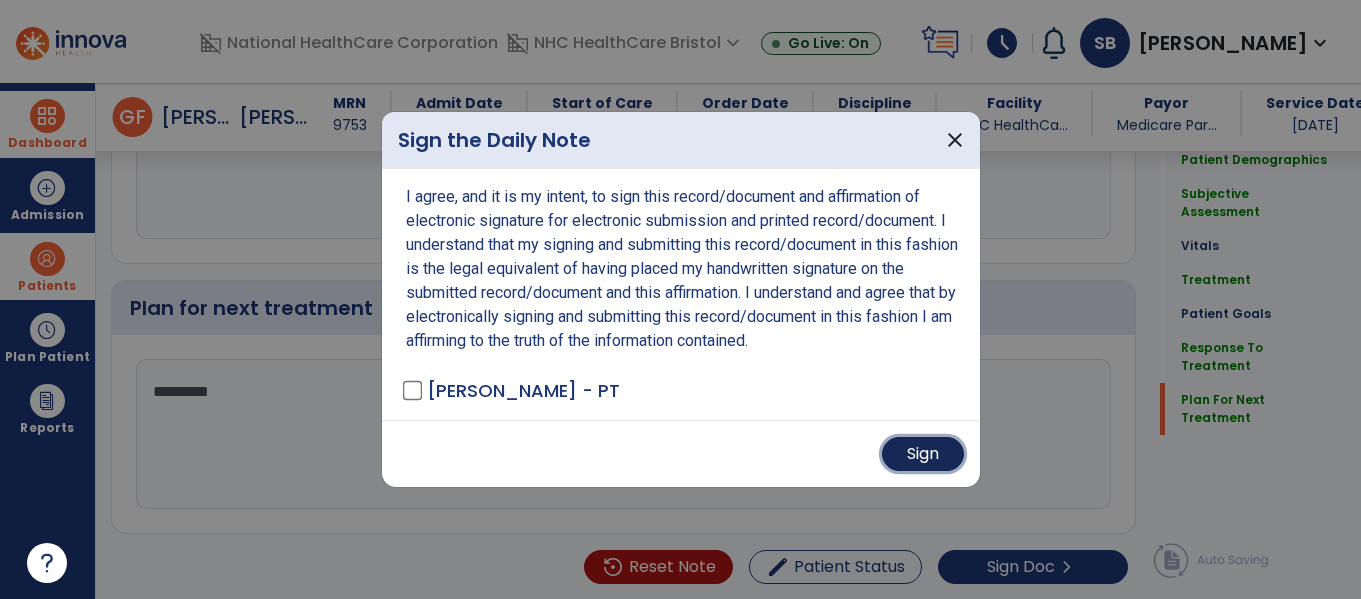 drag, startPoint x: 915, startPoint y: 450, endPoint x: 923, endPoint y: 442, distance: 11.313708 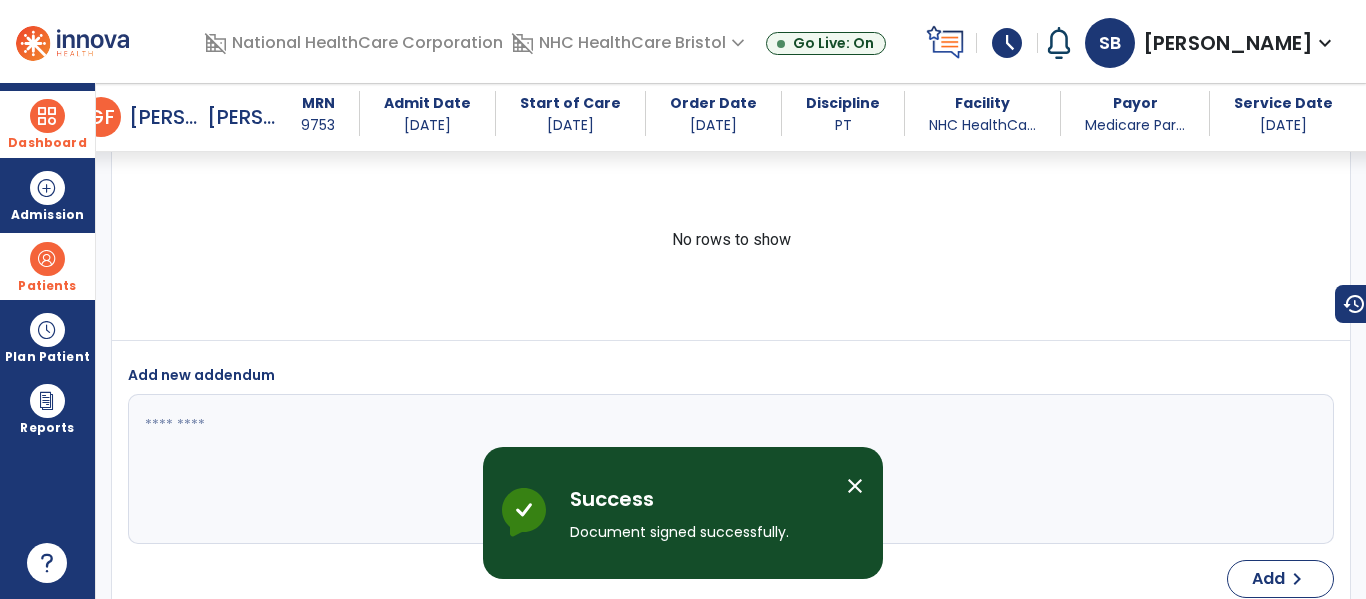 scroll, scrollTop: 4331, scrollLeft: 0, axis: vertical 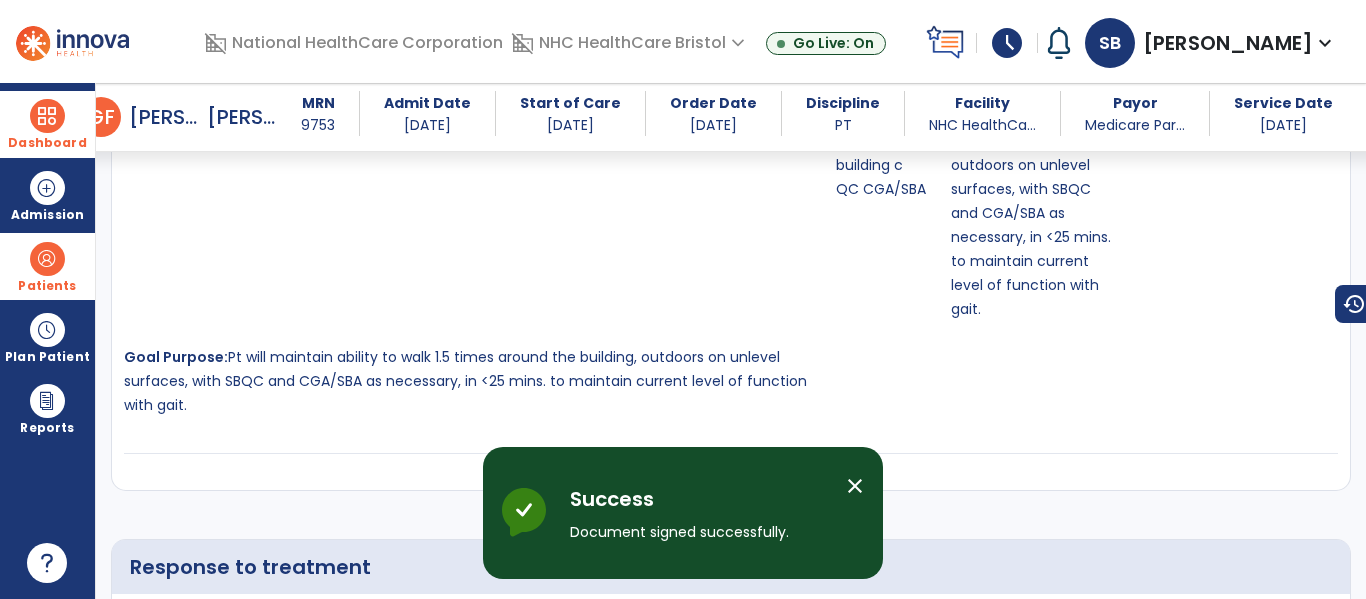 drag, startPoint x: 76, startPoint y: 120, endPoint x: 108, endPoint y: 124, distance: 32.24903 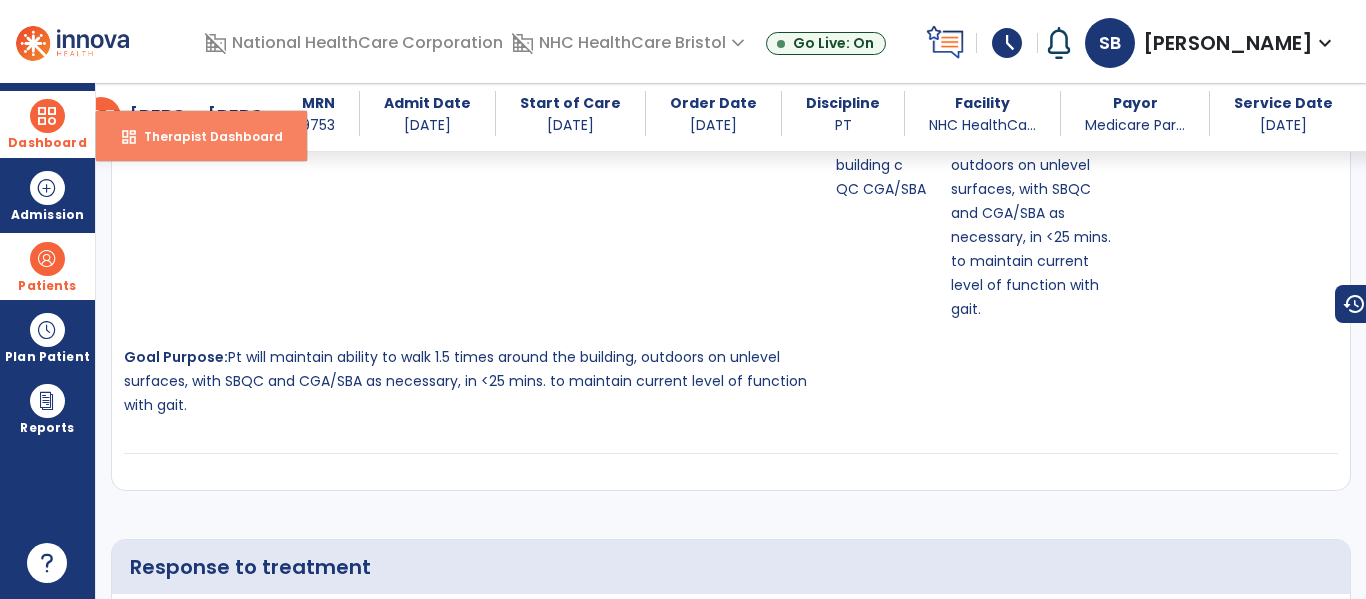 drag, startPoint x: 108, startPoint y: 123, endPoint x: 119, endPoint y: 125, distance: 11.18034 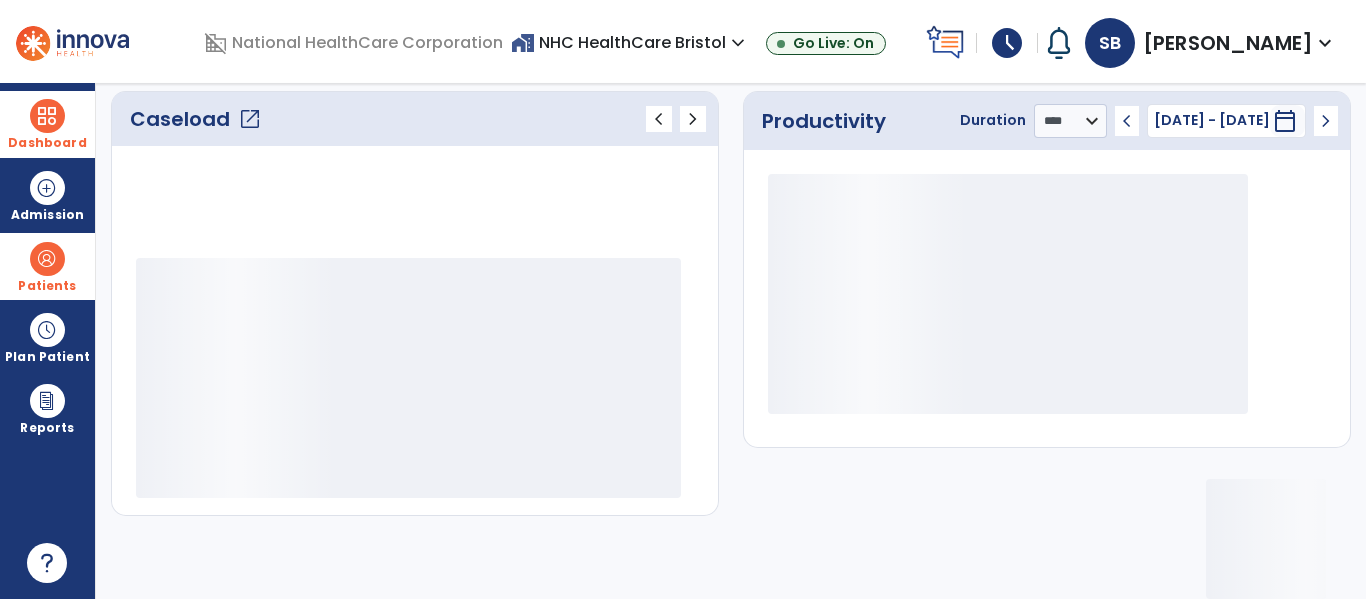 scroll, scrollTop: 277, scrollLeft: 0, axis: vertical 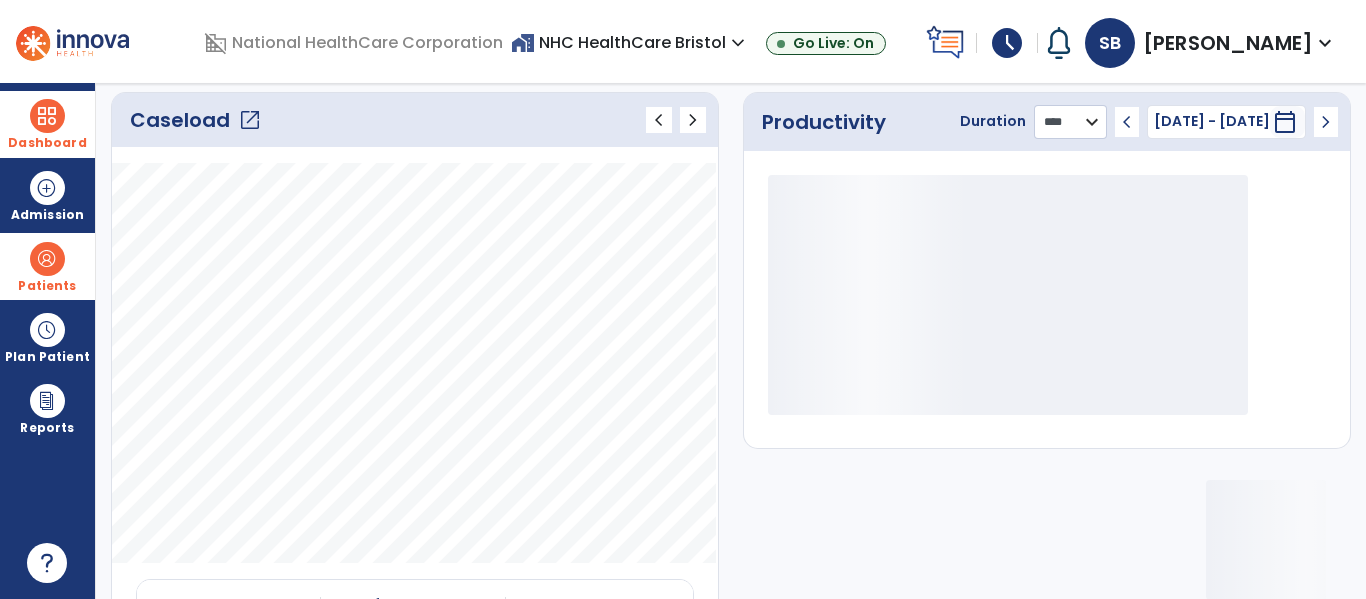 click on "******** **** ***" 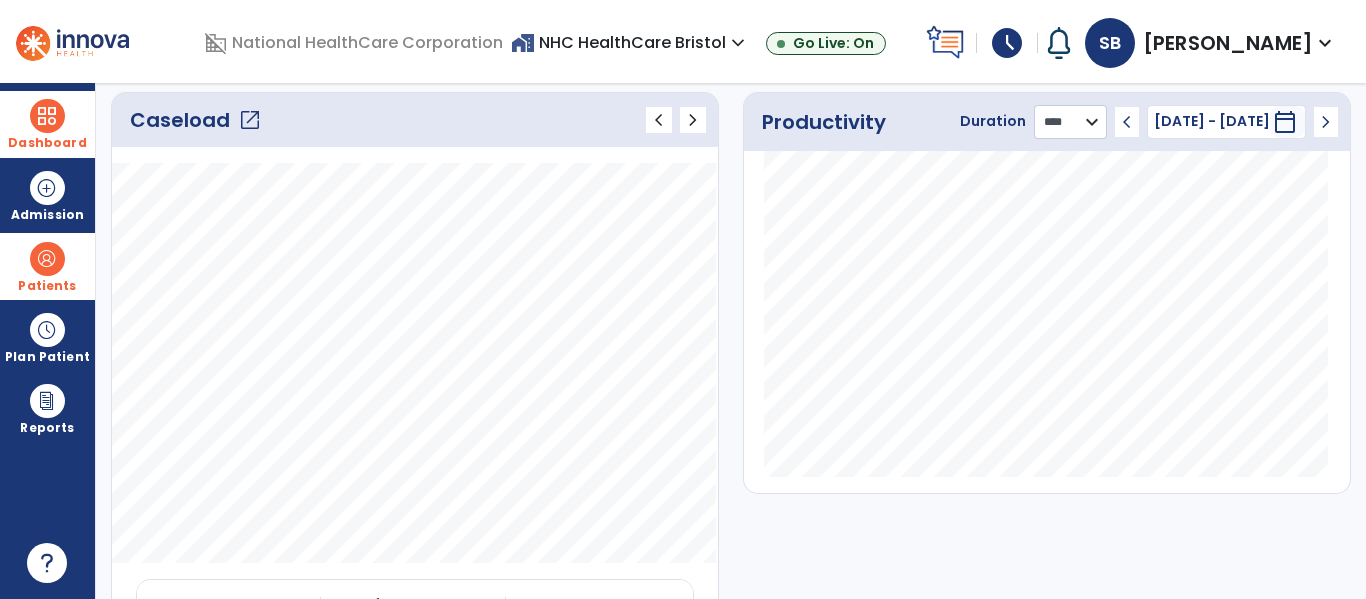 select on "***" 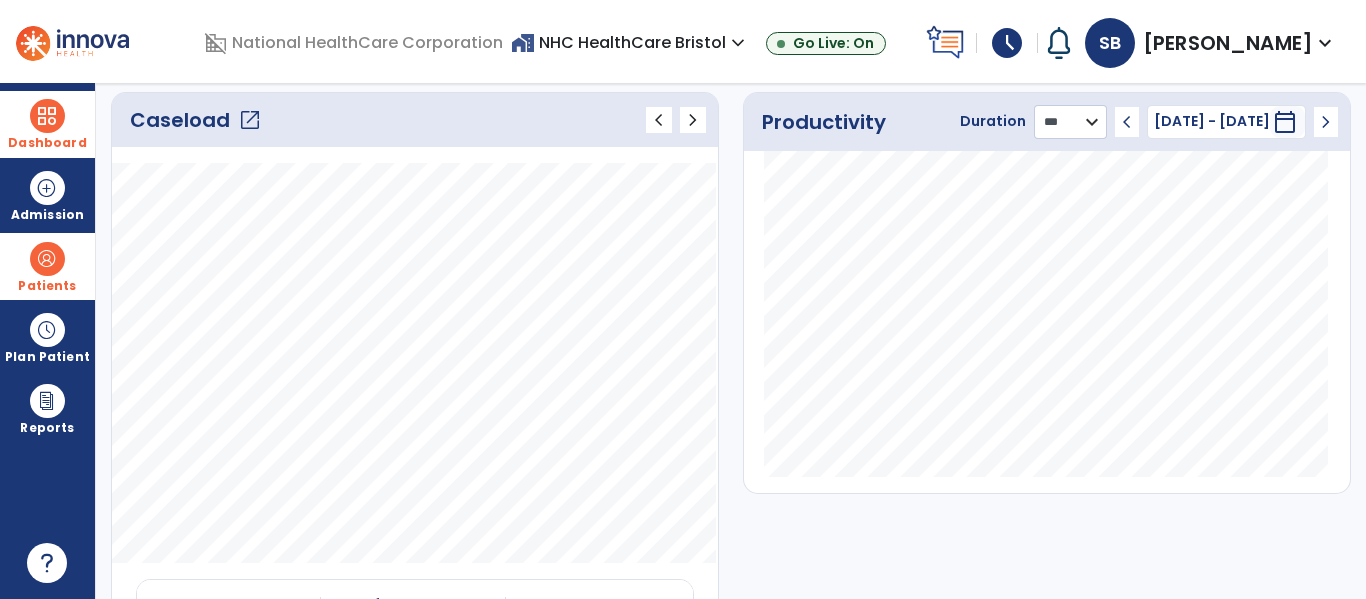 click on "******** **** ***" 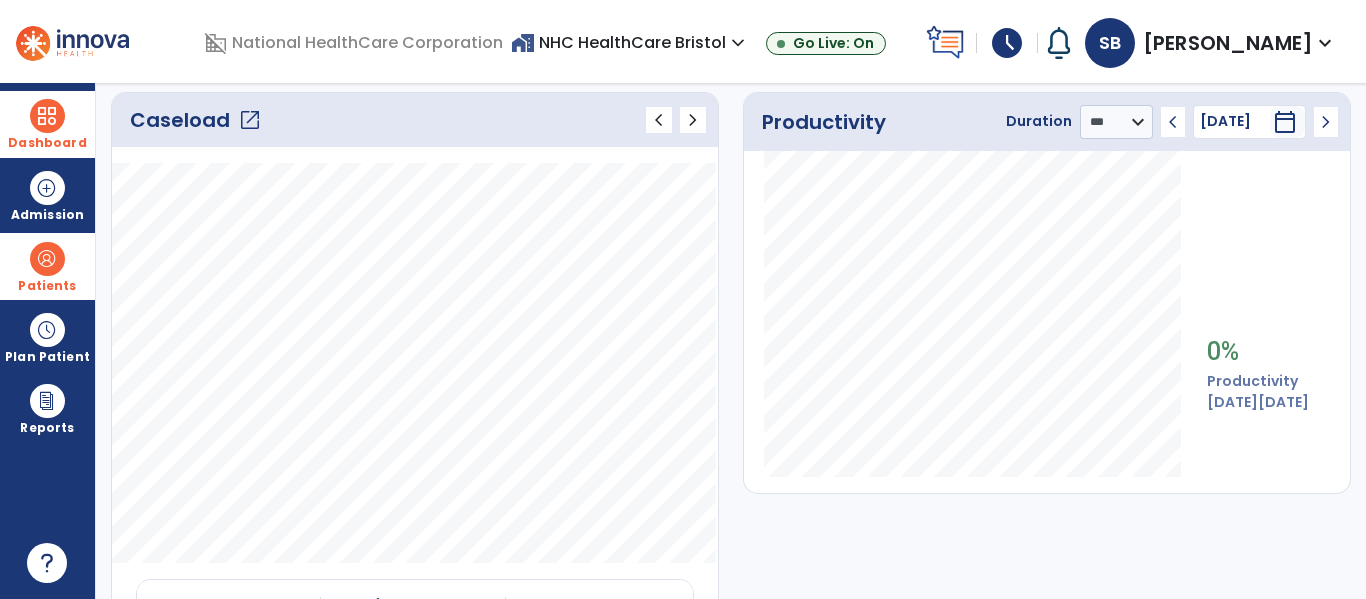 click on "chevron_left" 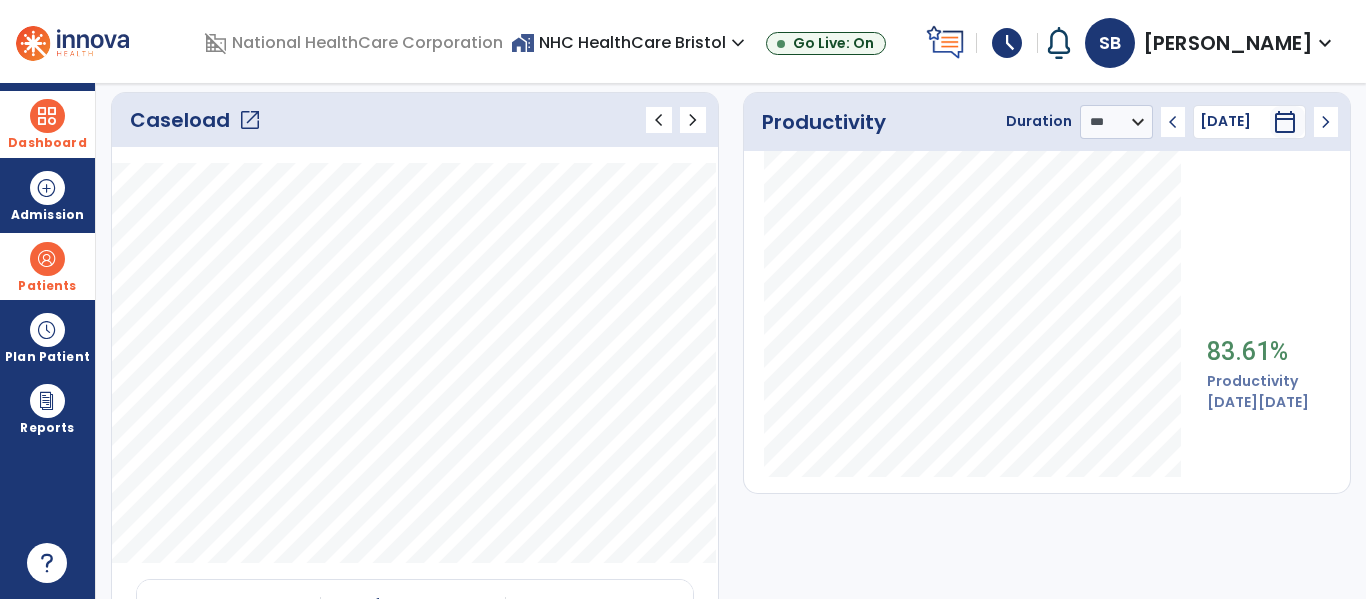 click on "chevron_left" 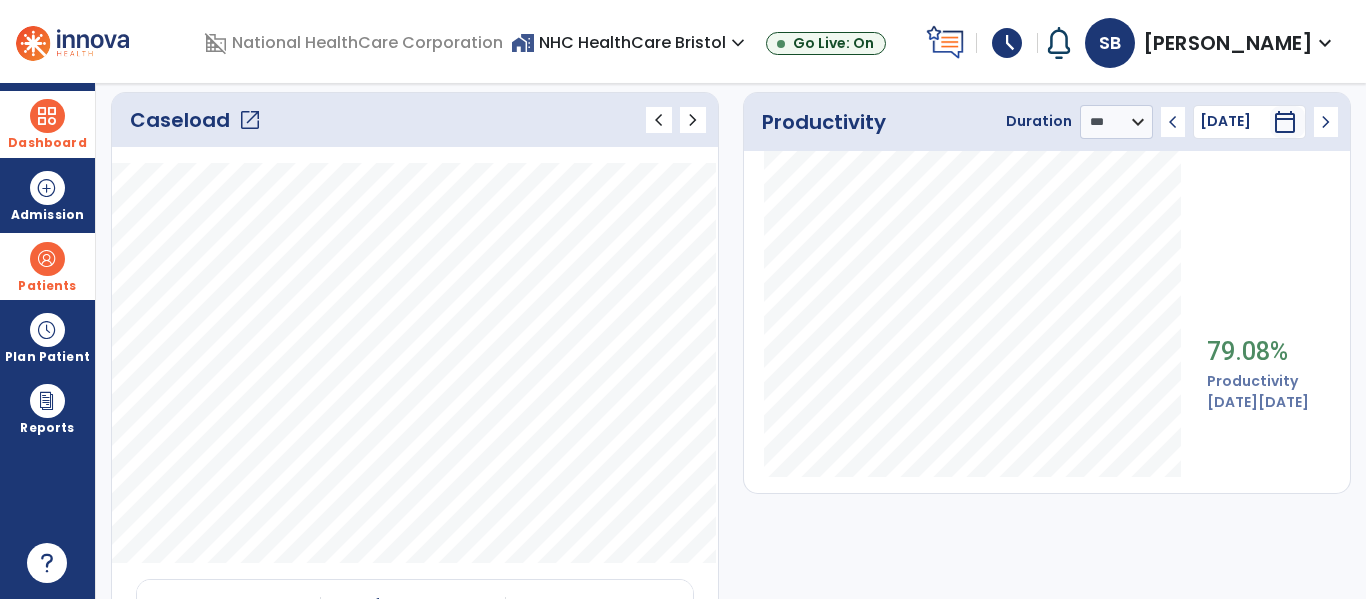click on "chevron_left" 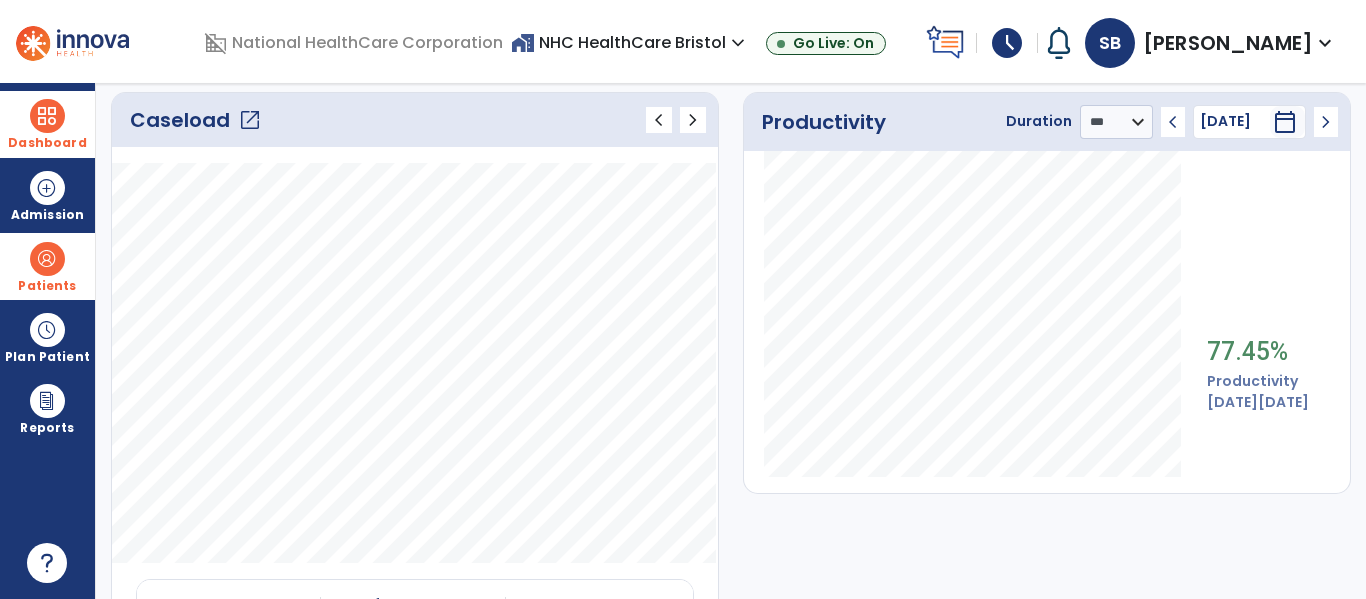 click on "chevron_right" 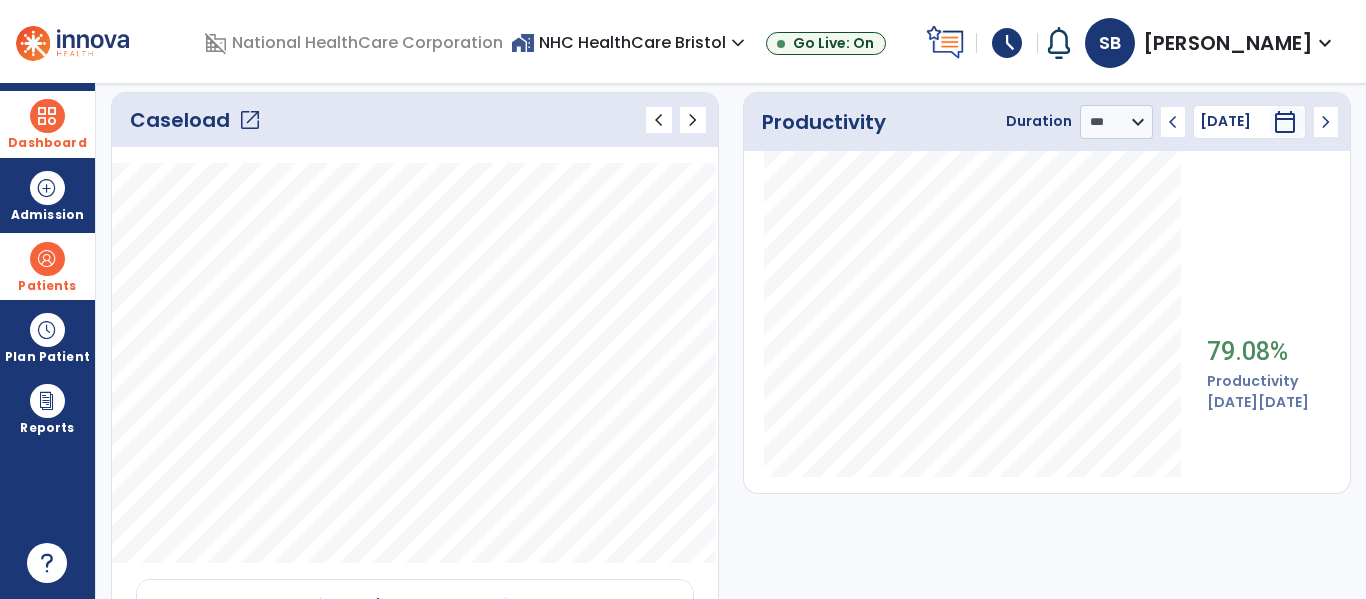 click on "chevron_right" 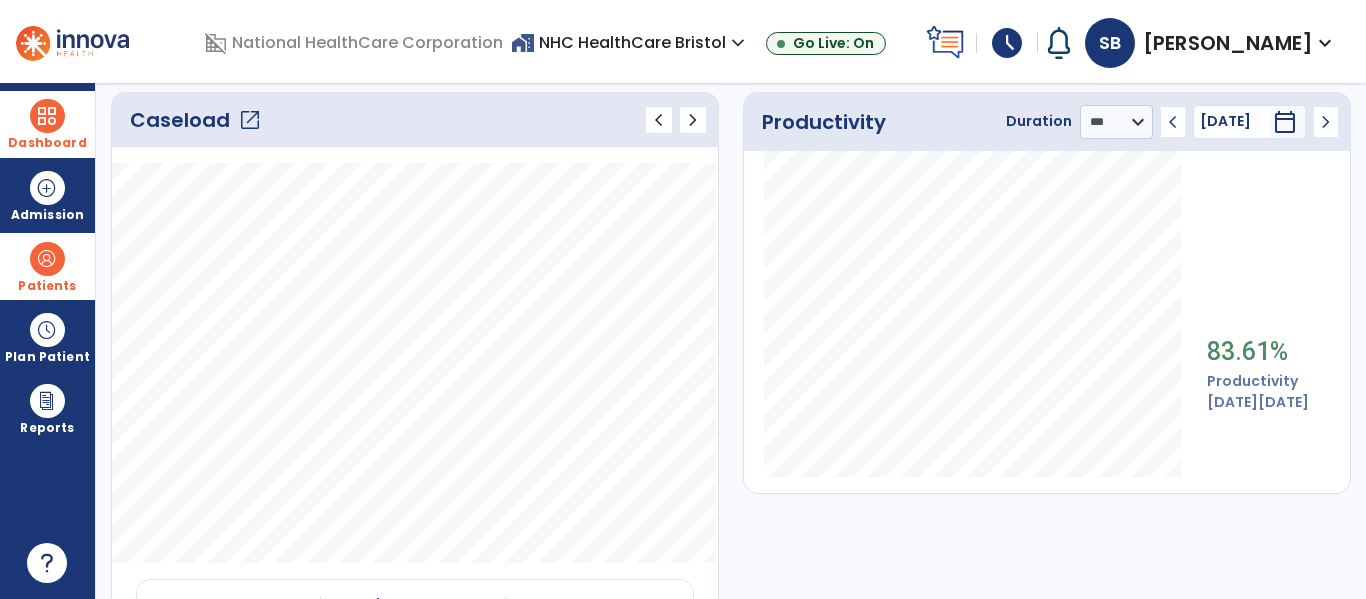 click on "chevron_left [DATE]  ********  calendar_today  chevron_right" 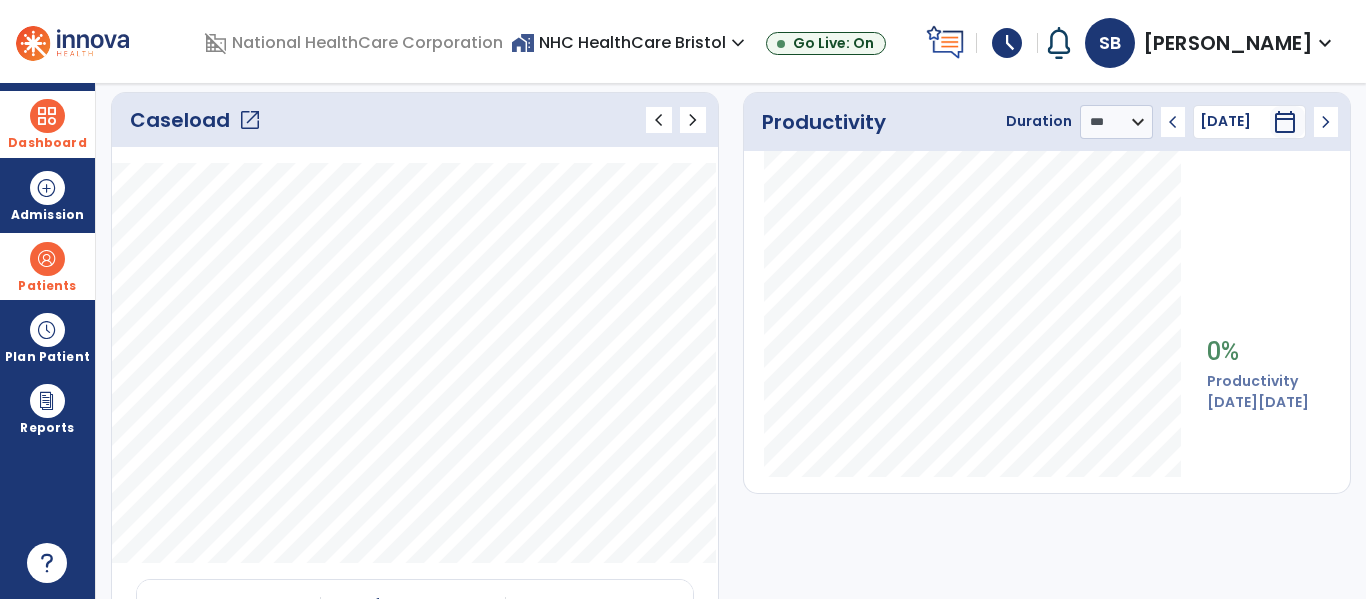 click on "schedule" at bounding box center [1007, 43] 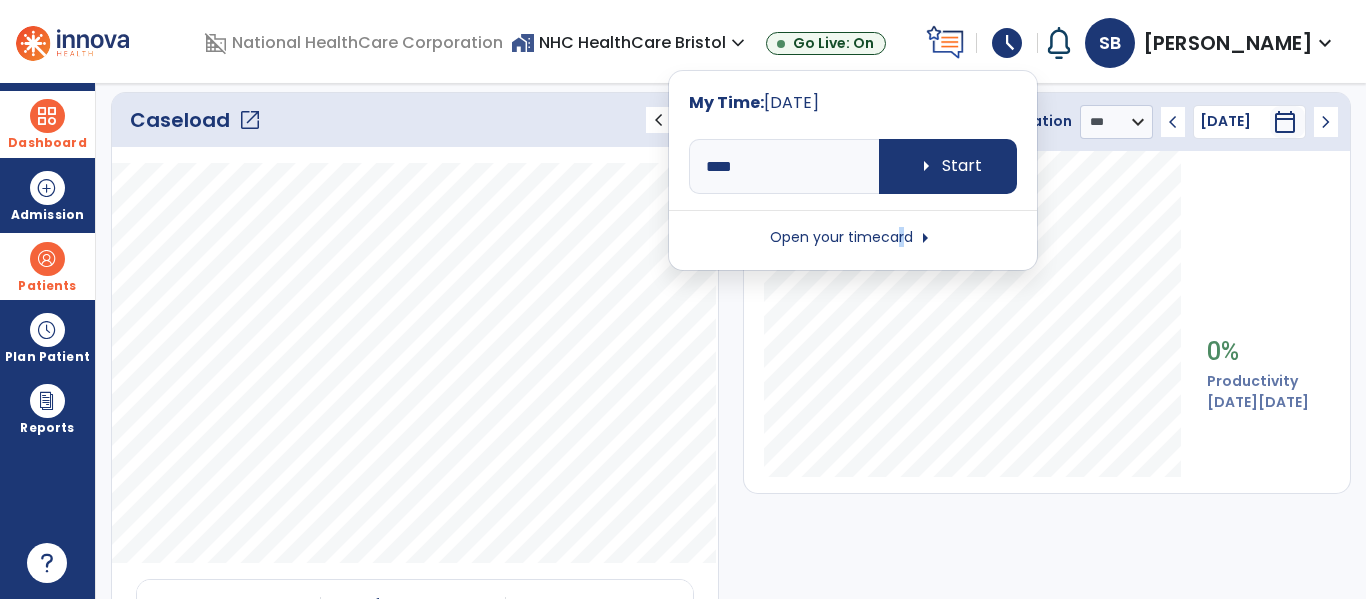 click on "Open your timecard  arrow_right" at bounding box center (853, 238) 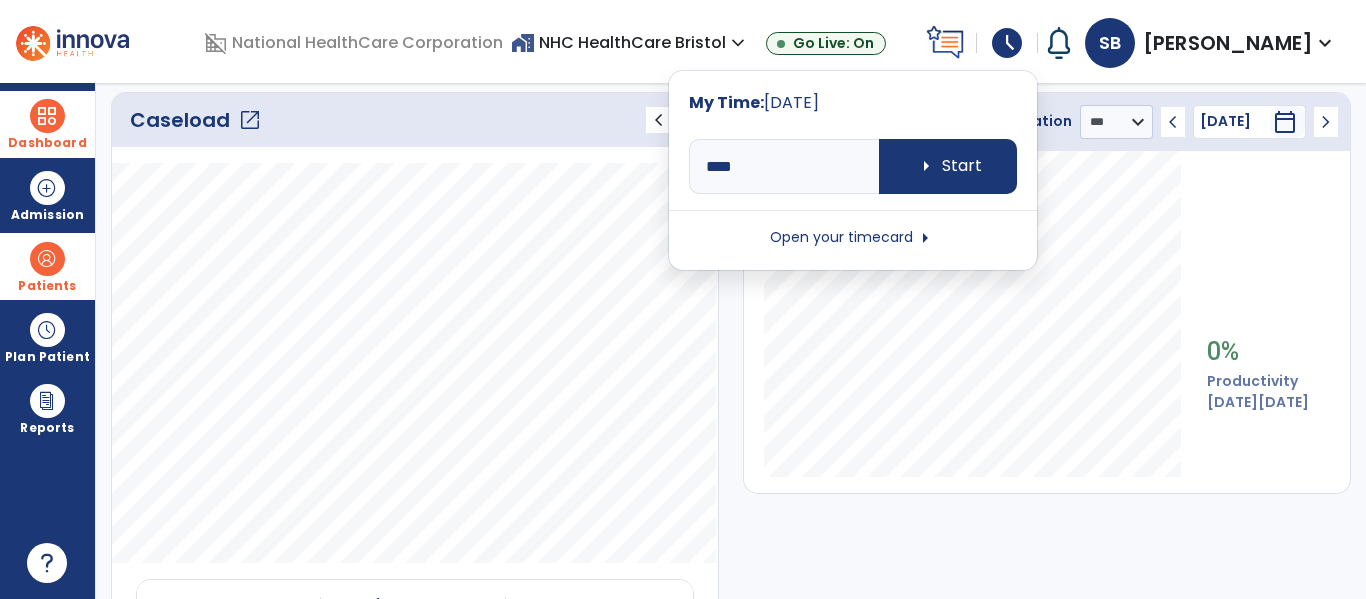 scroll, scrollTop: 0, scrollLeft: 0, axis: both 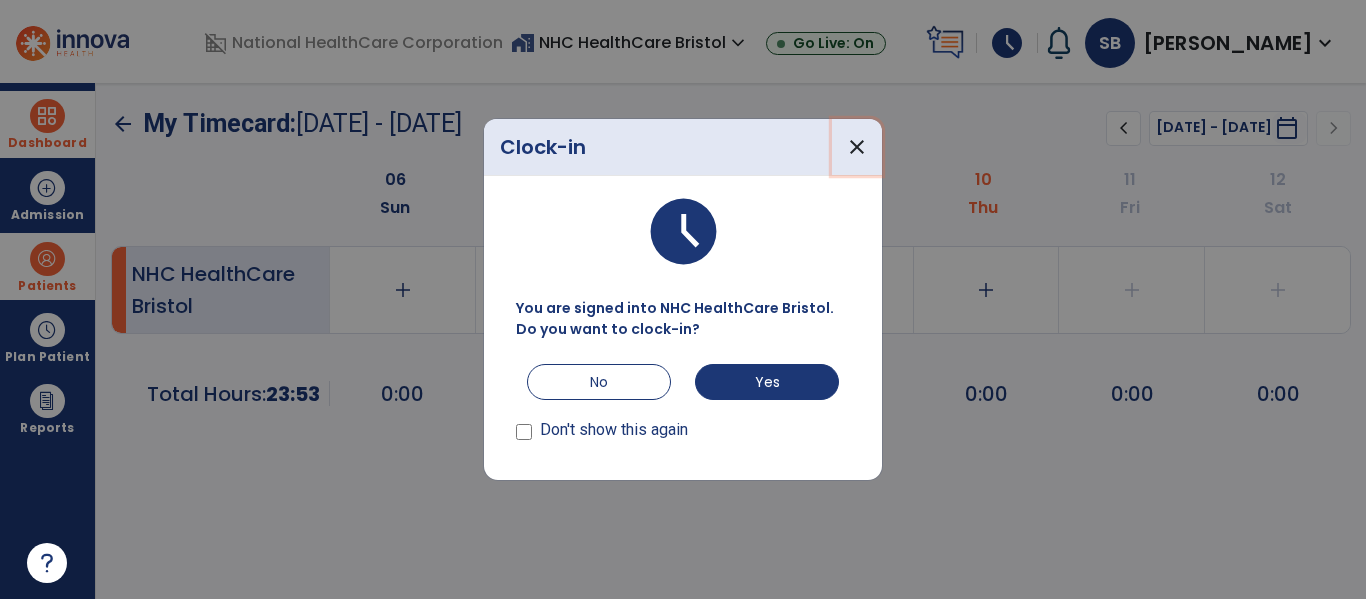 click on "close" at bounding box center [857, 147] 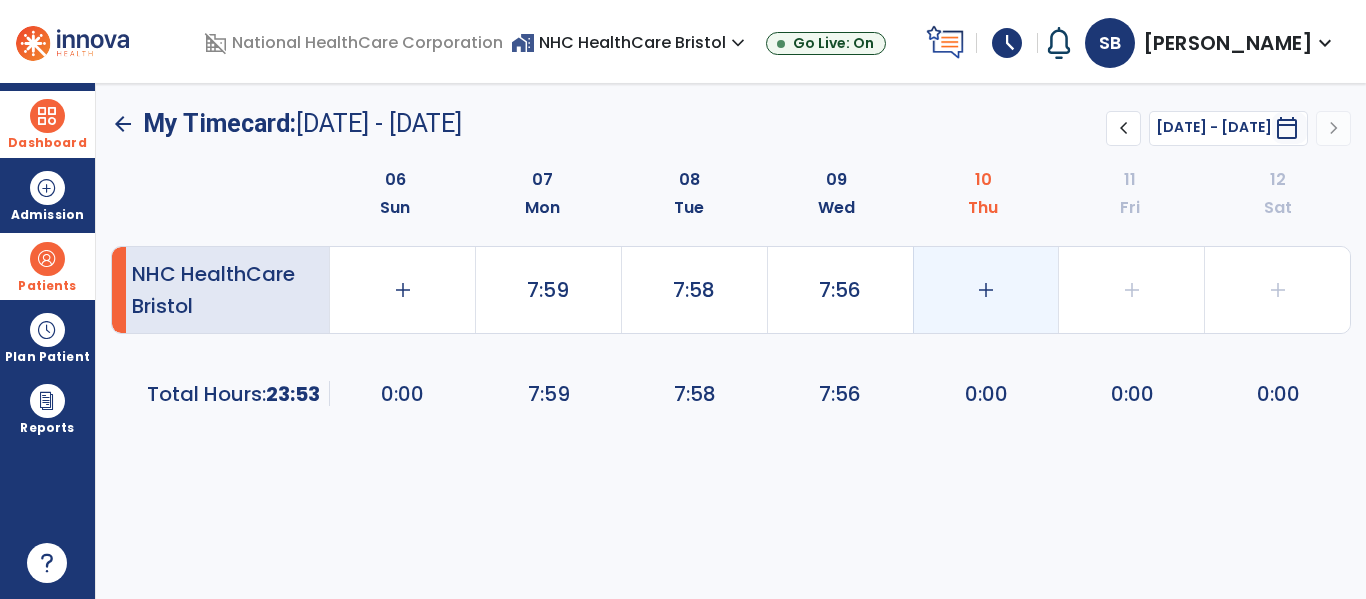 click on "add" 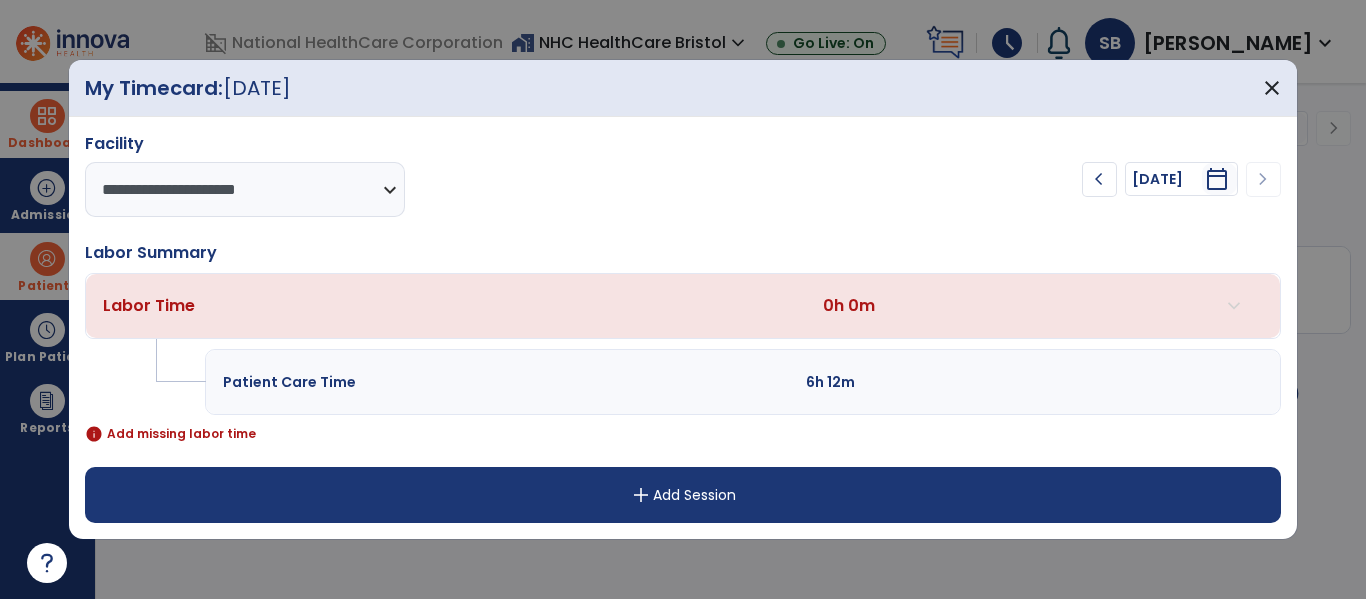 click on "**********" at bounding box center (682, 328) 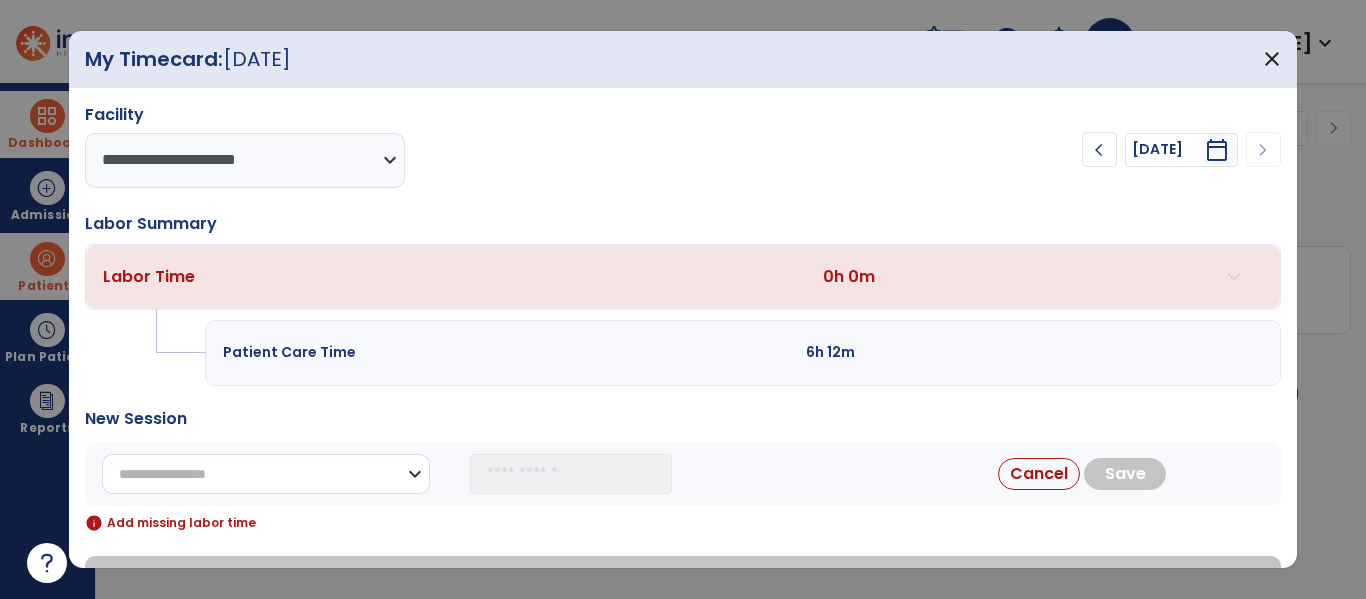 drag, startPoint x: 282, startPoint y: 472, endPoint x: 284, endPoint y: 457, distance: 15.132746 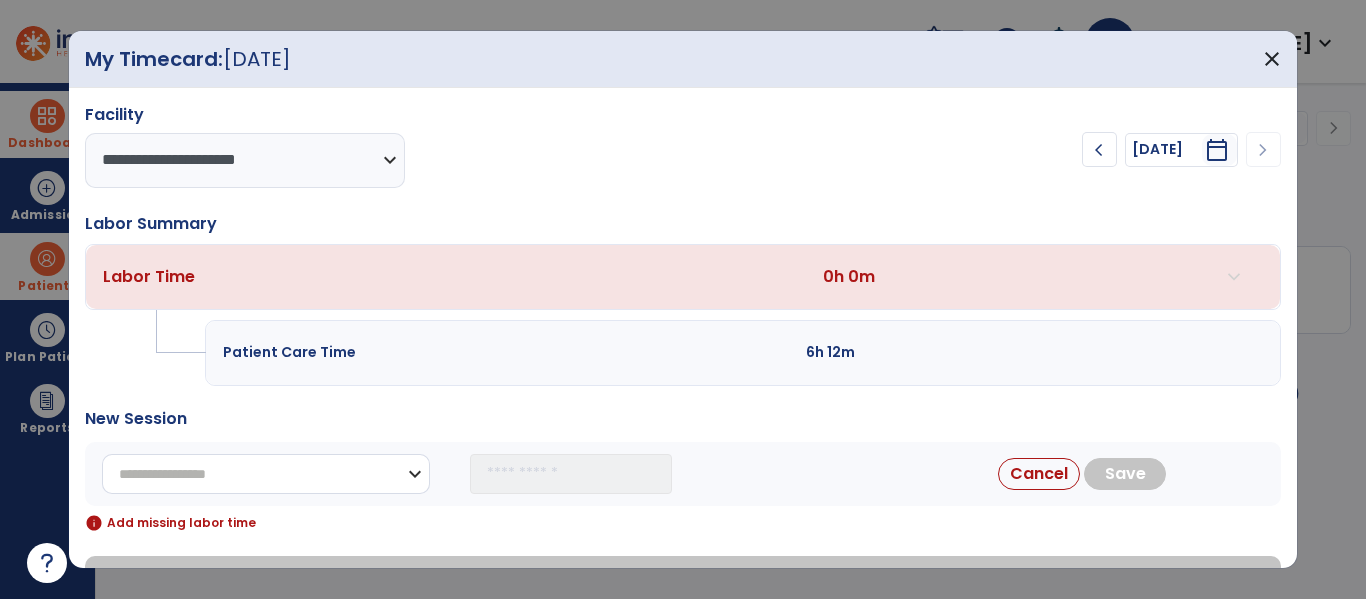 click on "**********" at bounding box center [266, 474] 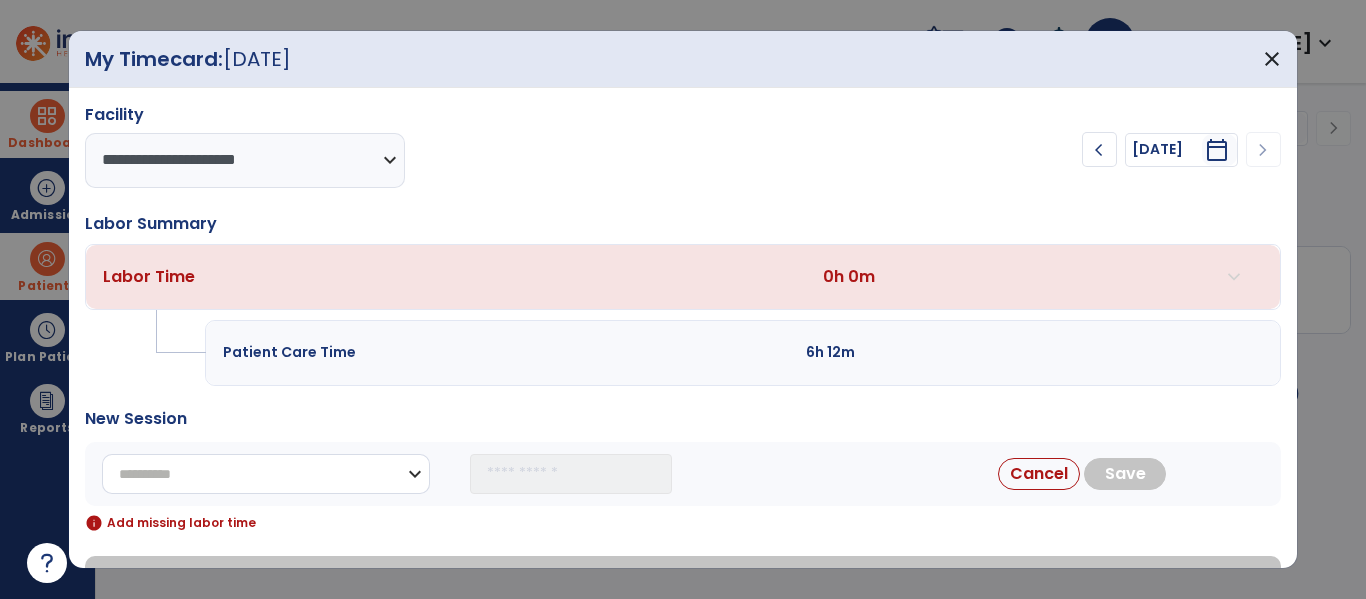 click on "**********" at bounding box center (266, 474) 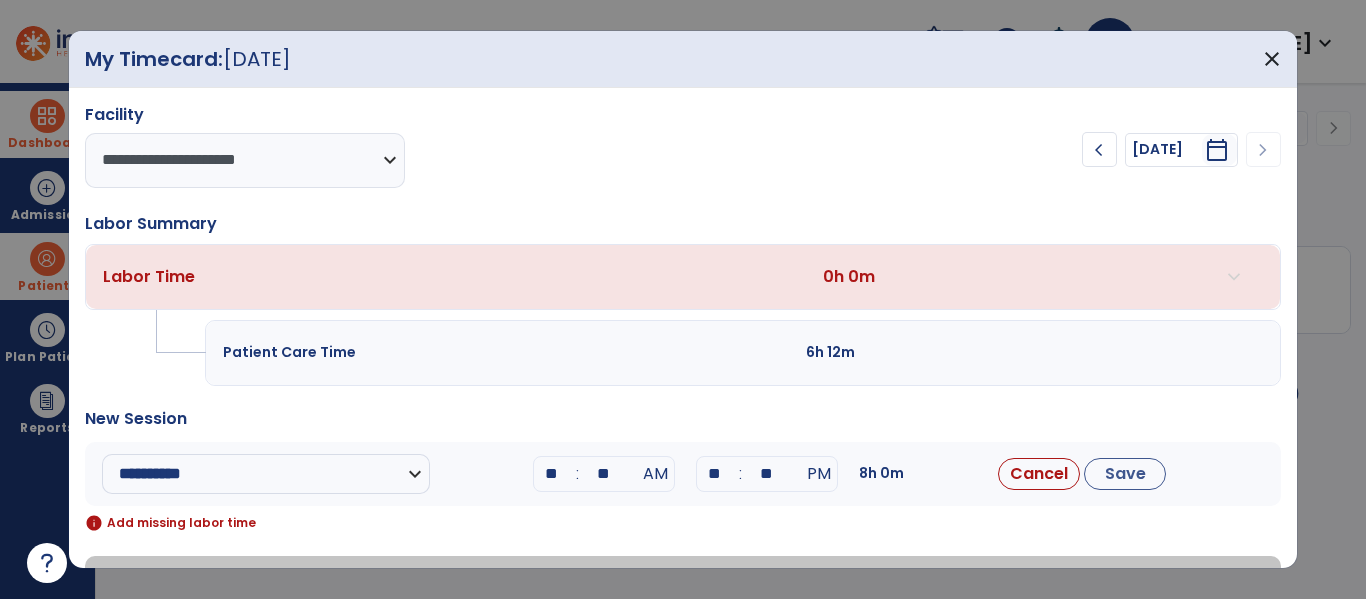click on "**" at bounding box center (552, 474) 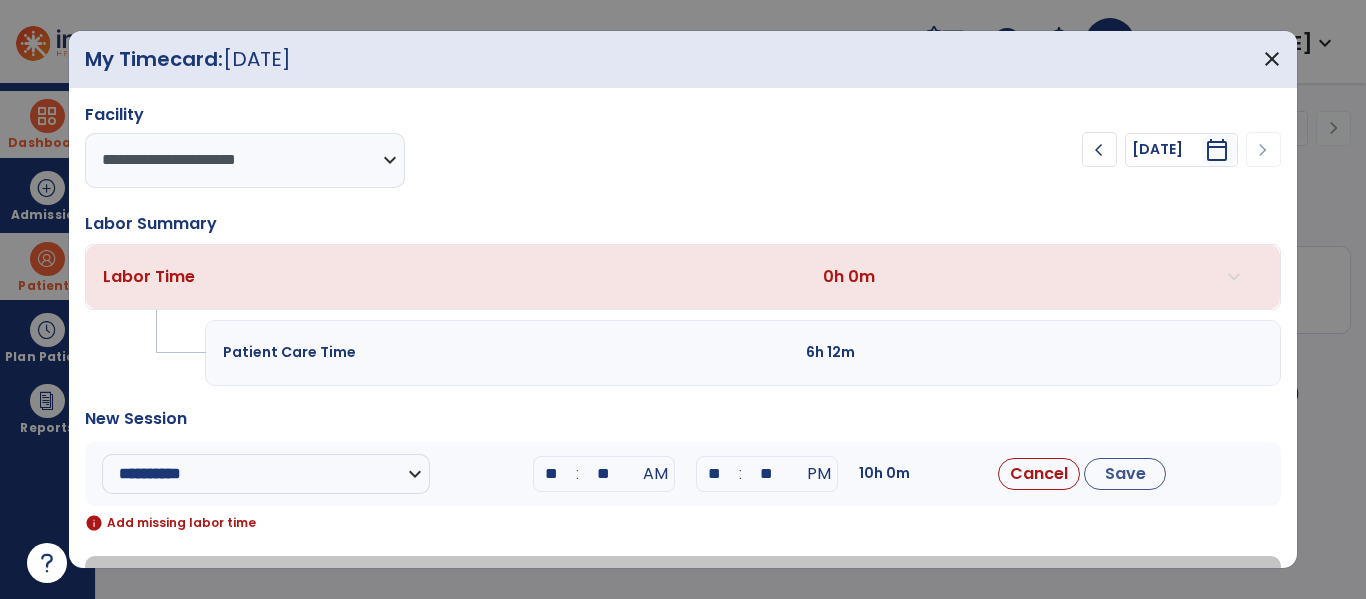 drag, startPoint x: 613, startPoint y: 469, endPoint x: 674, endPoint y: 416, distance: 80.80842 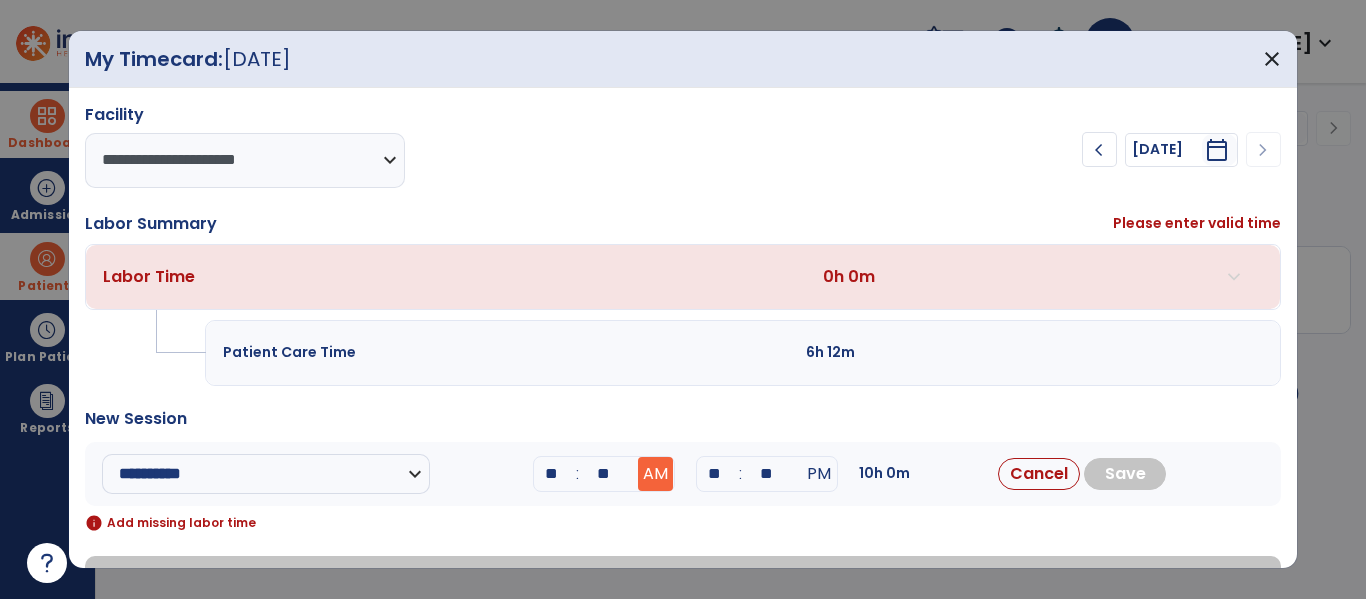 type on "*" 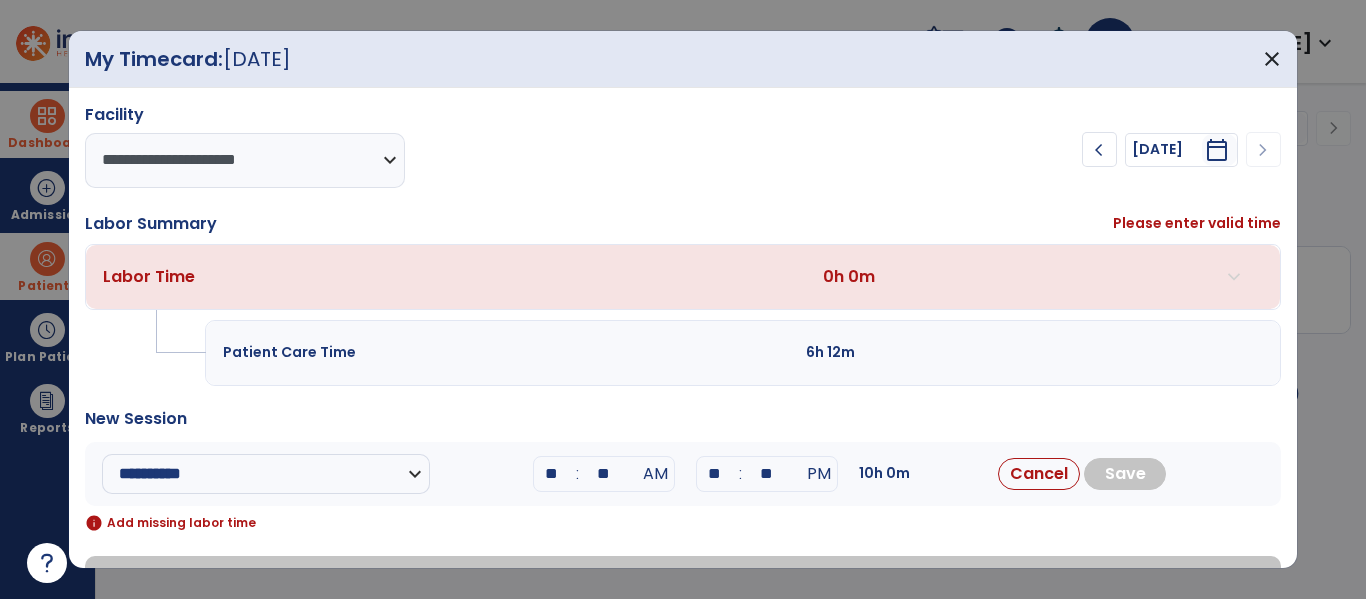type on "**" 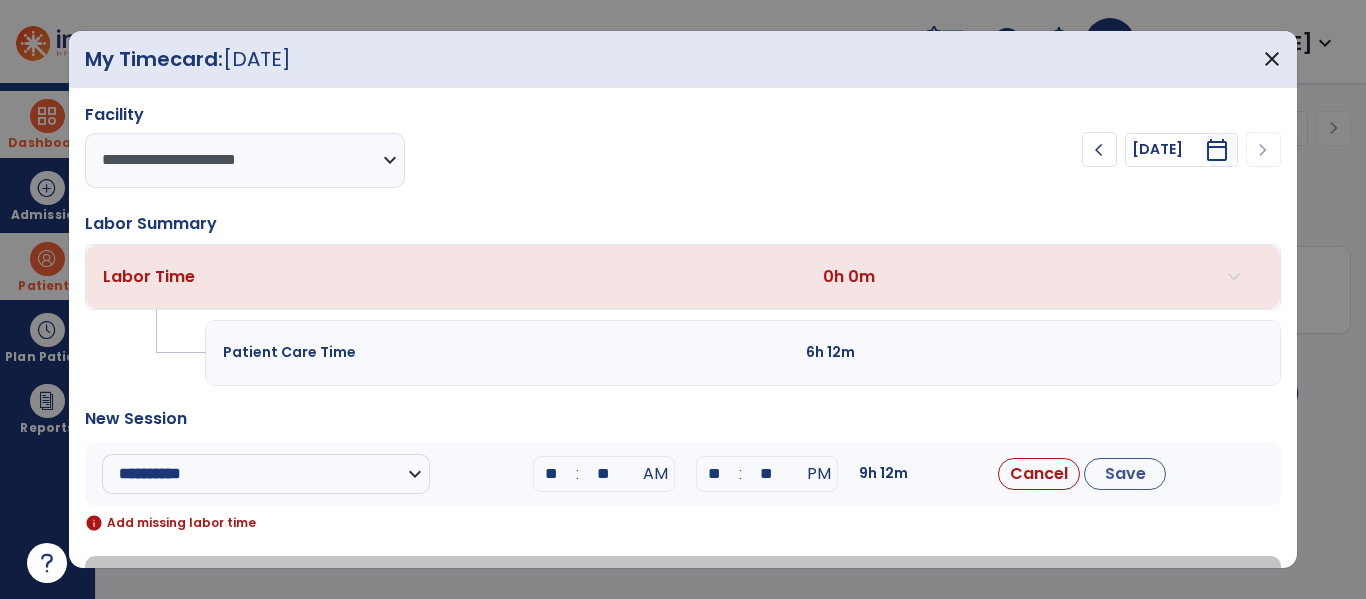 drag, startPoint x: 722, startPoint y: 476, endPoint x: 741, endPoint y: 454, distance: 29.068884 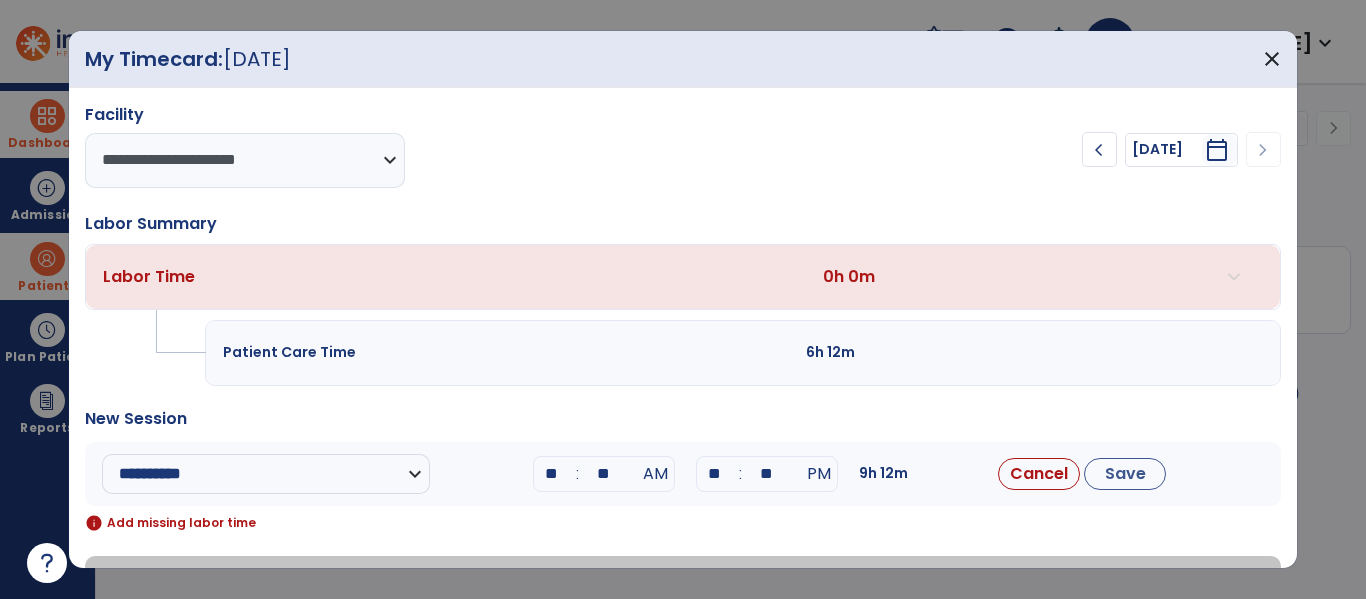 type on "**" 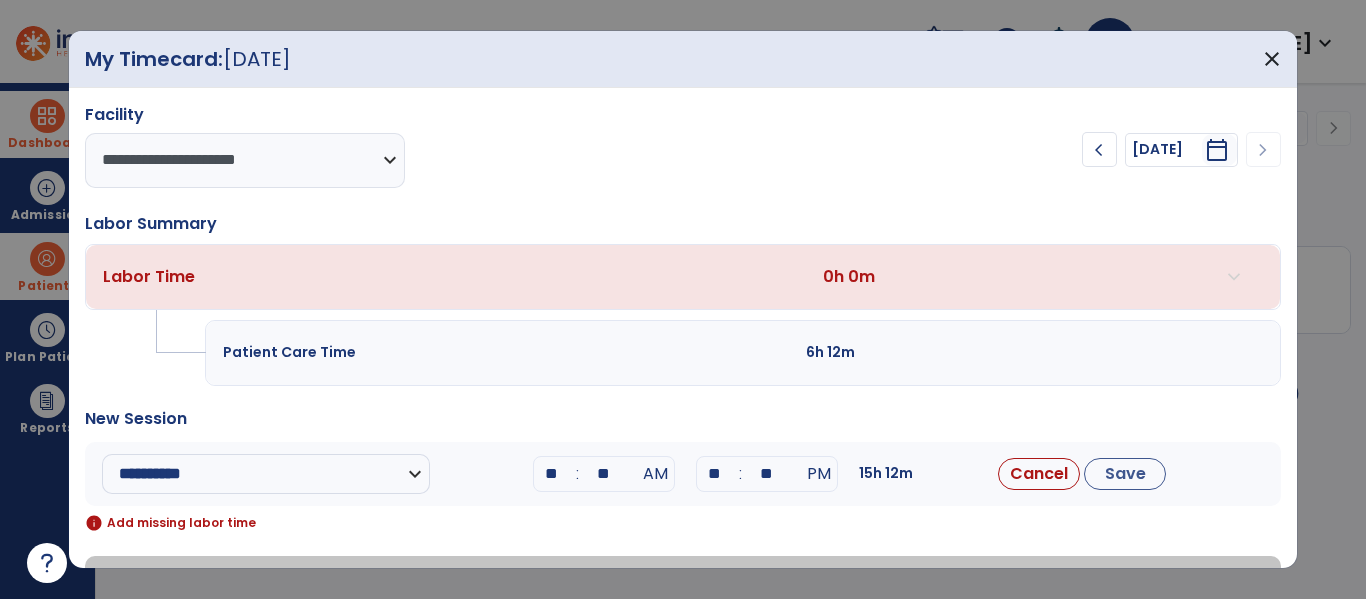 click on "**" at bounding box center (767, 474) 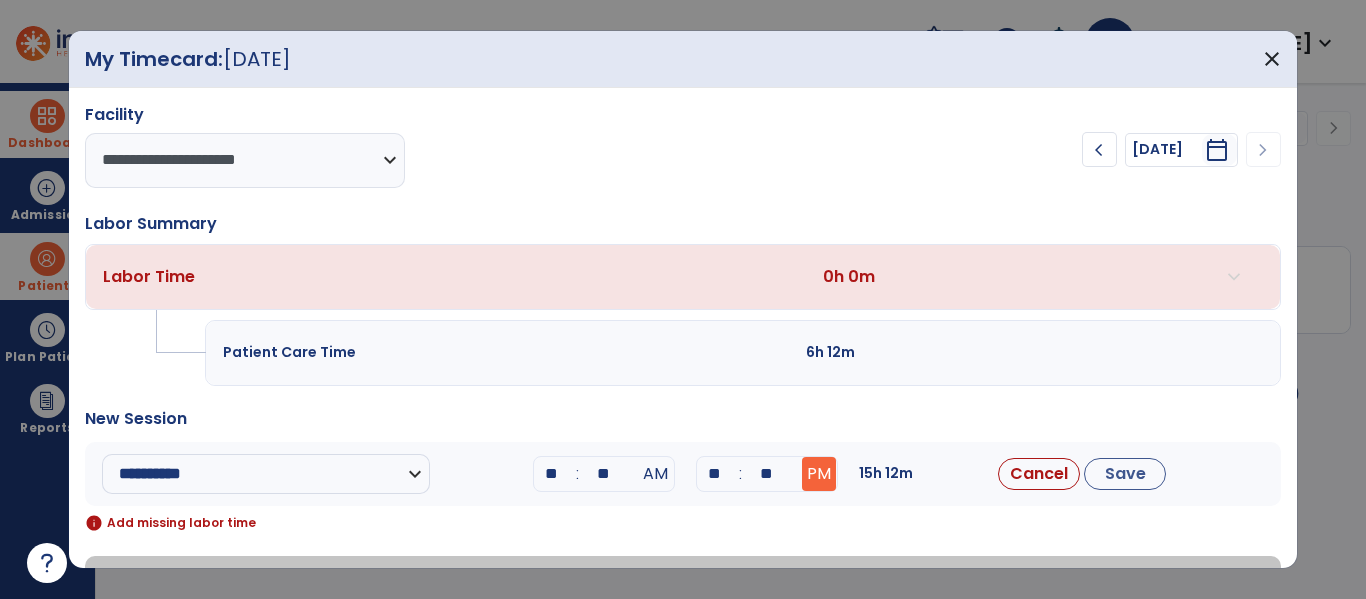 type on "**" 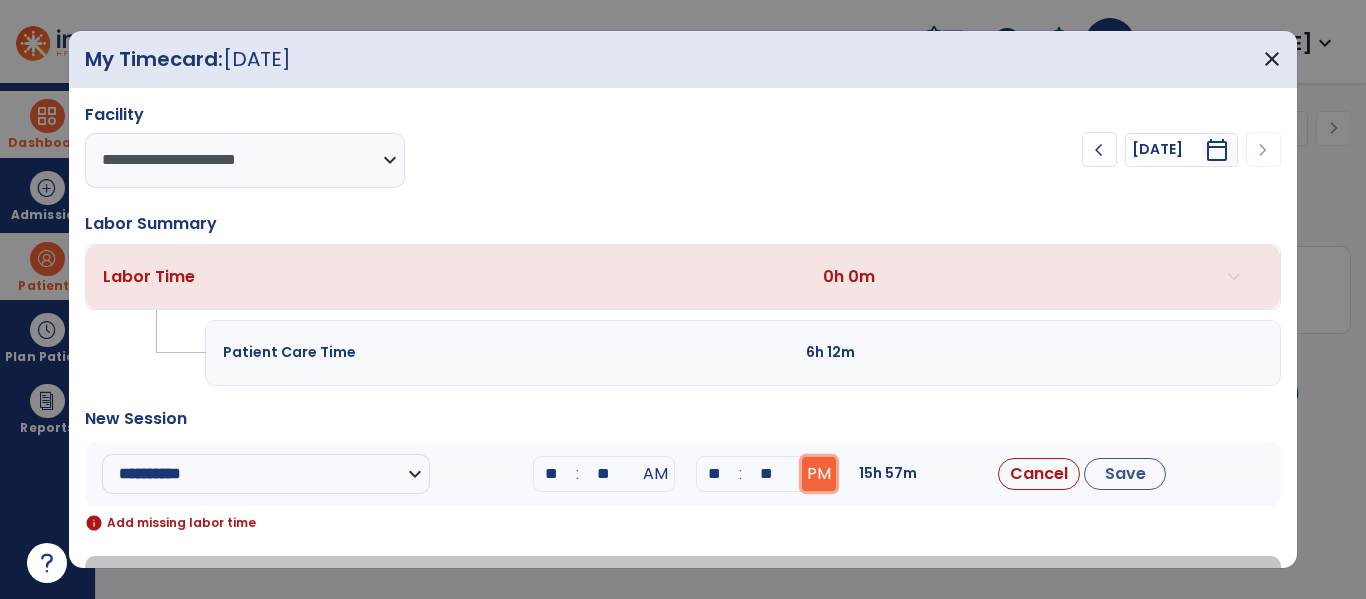 click on "PM" at bounding box center (819, 474) 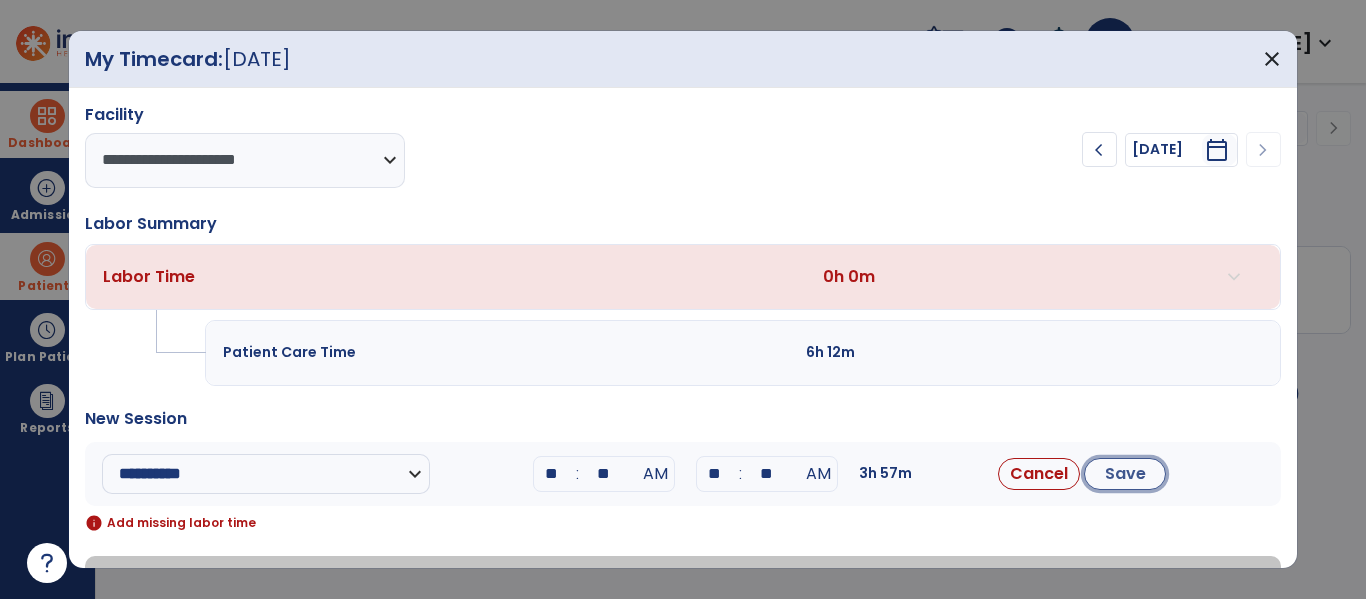 click on "Save" at bounding box center (1125, 474) 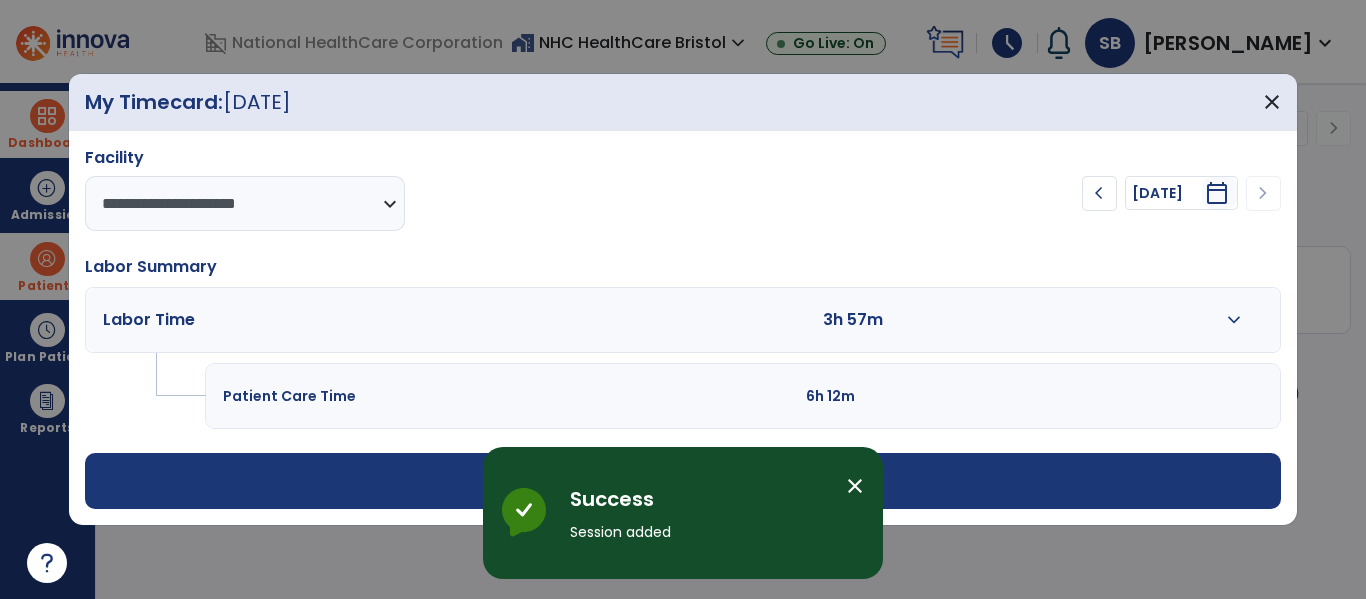 click on "add  Add Session" at bounding box center [682, 481] 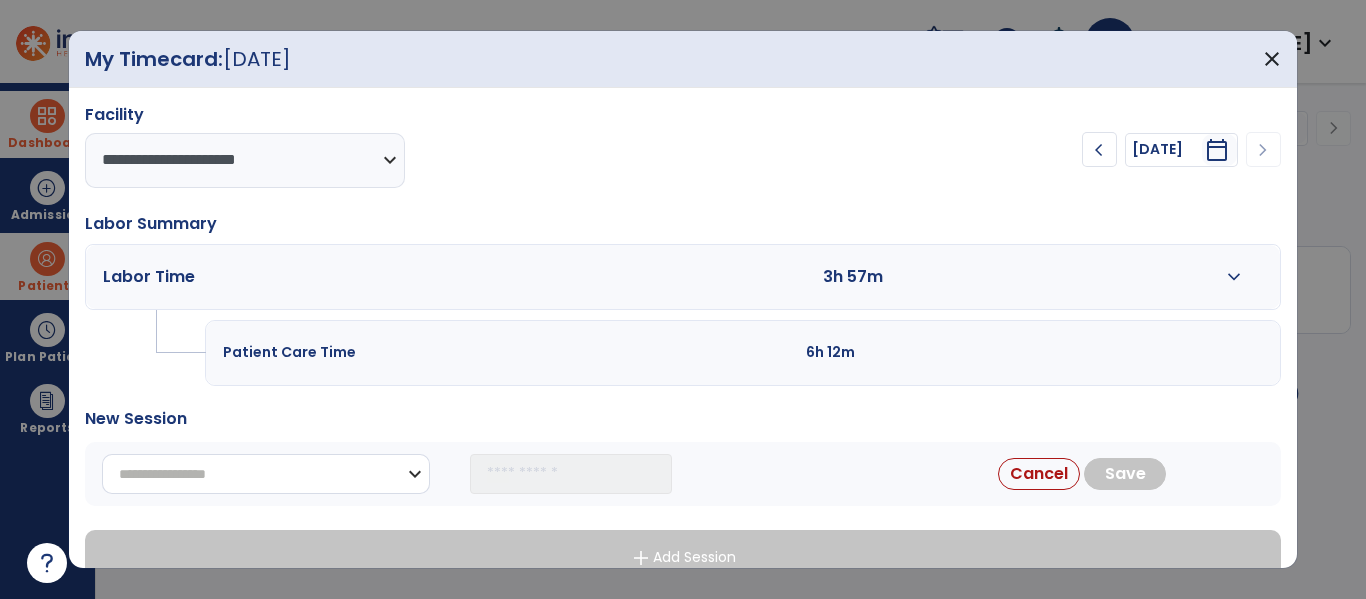 drag, startPoint x: 223, startPoint y: 467, endPoint x: 230, endPoint y: 459, distance: 10.630146 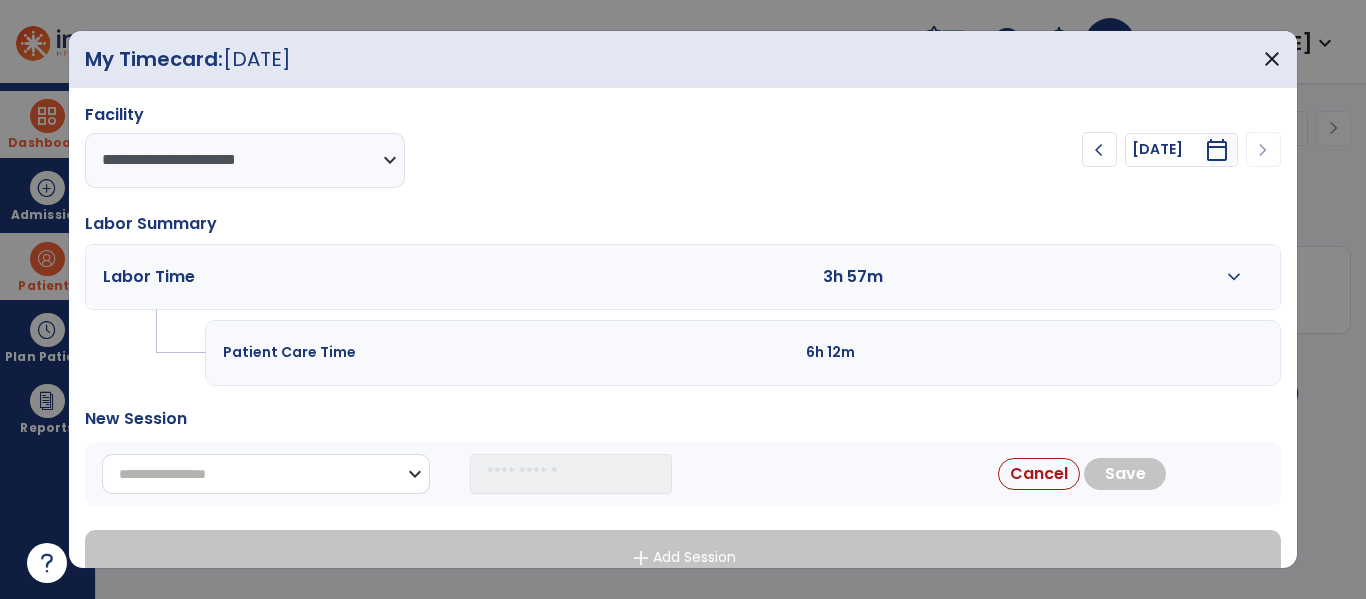 click on "**********" at bounding box center (266, 474) 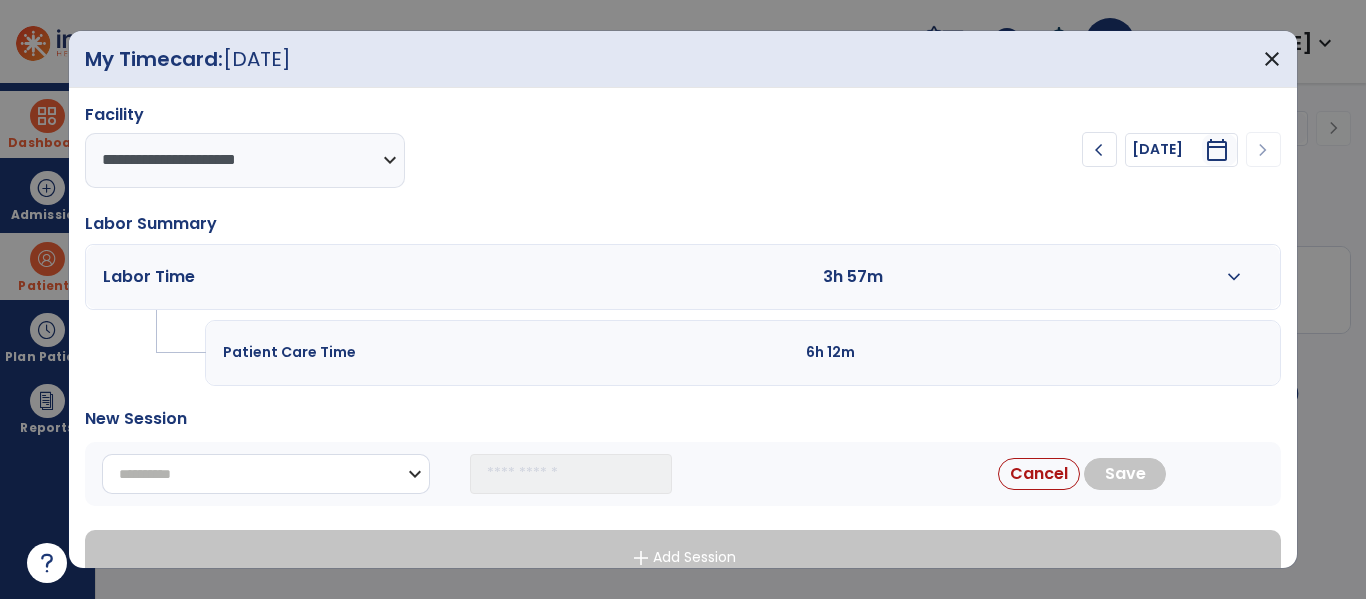 click on "**********" at bounding box center [266, 474] 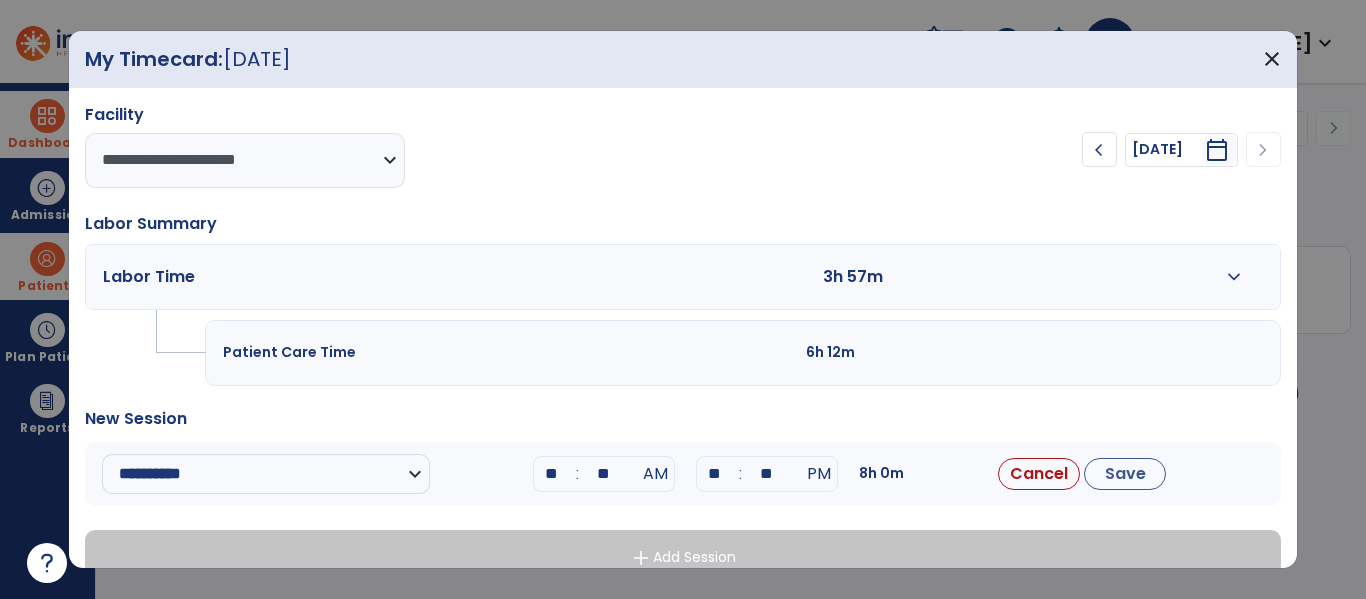 click on "**" at bounding box center [552, 474] 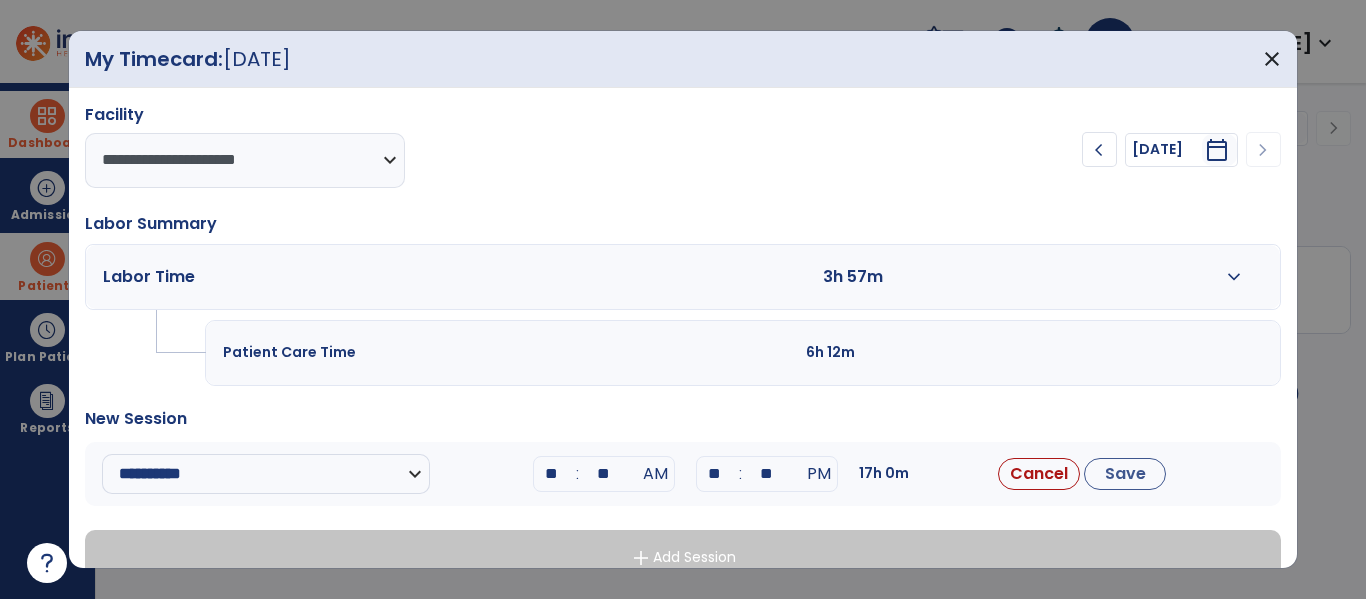 type on "*" 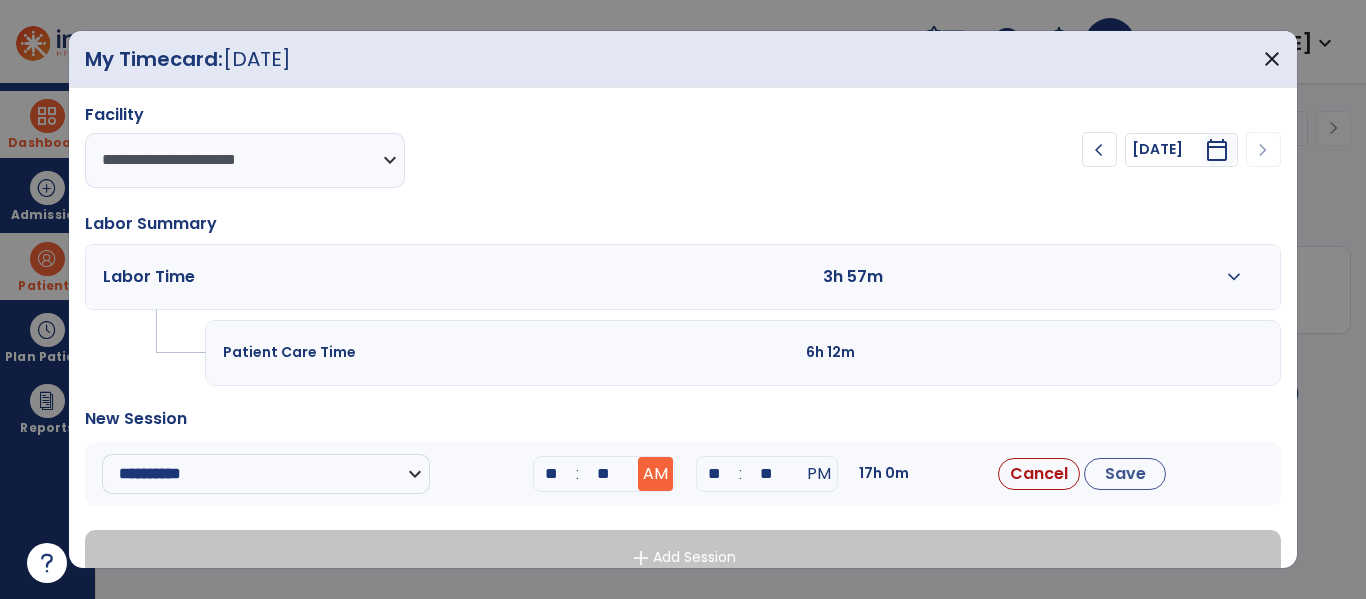 type on "**" 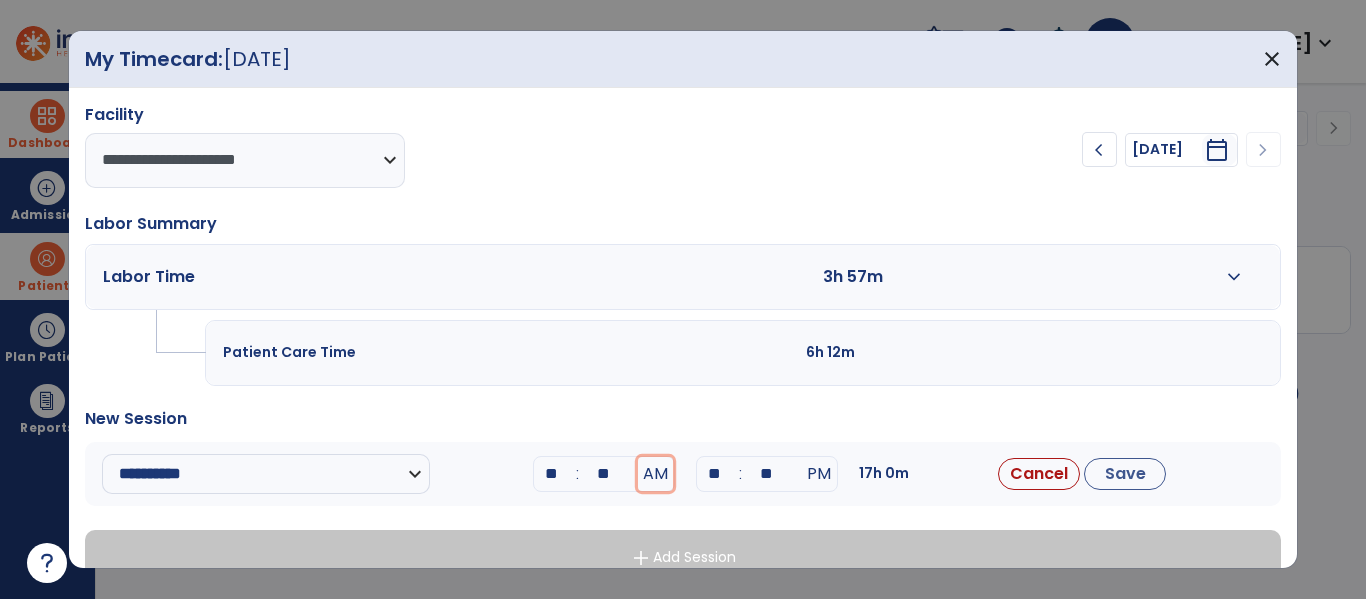 drag, startPoint x: 657, startPoint y: 481, endPoint x: 700, endPoint y: 491, distance: 44.14748 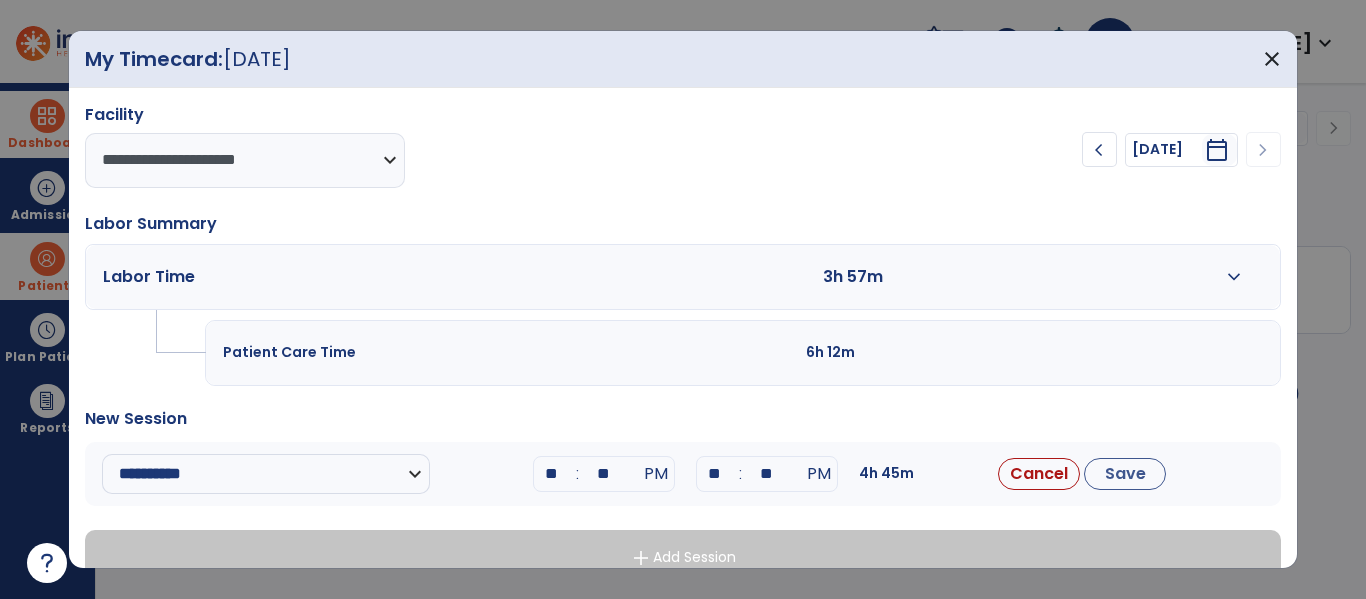 click on "**" at bounding box center [715, 474] 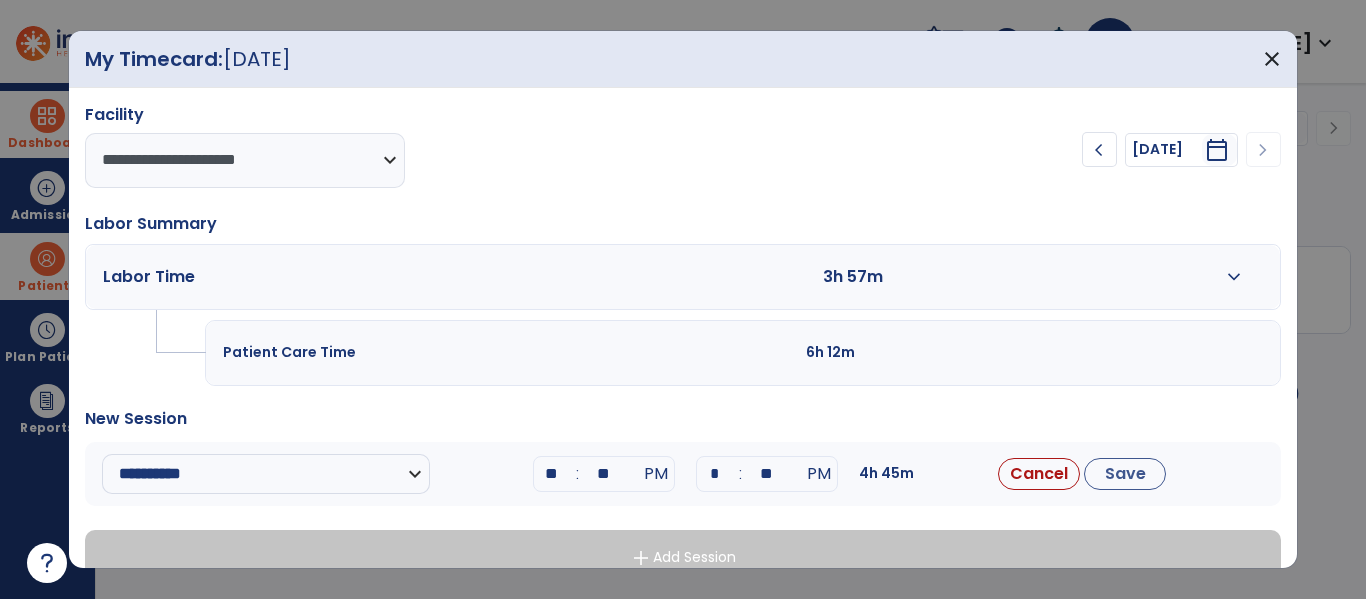 type on "**" 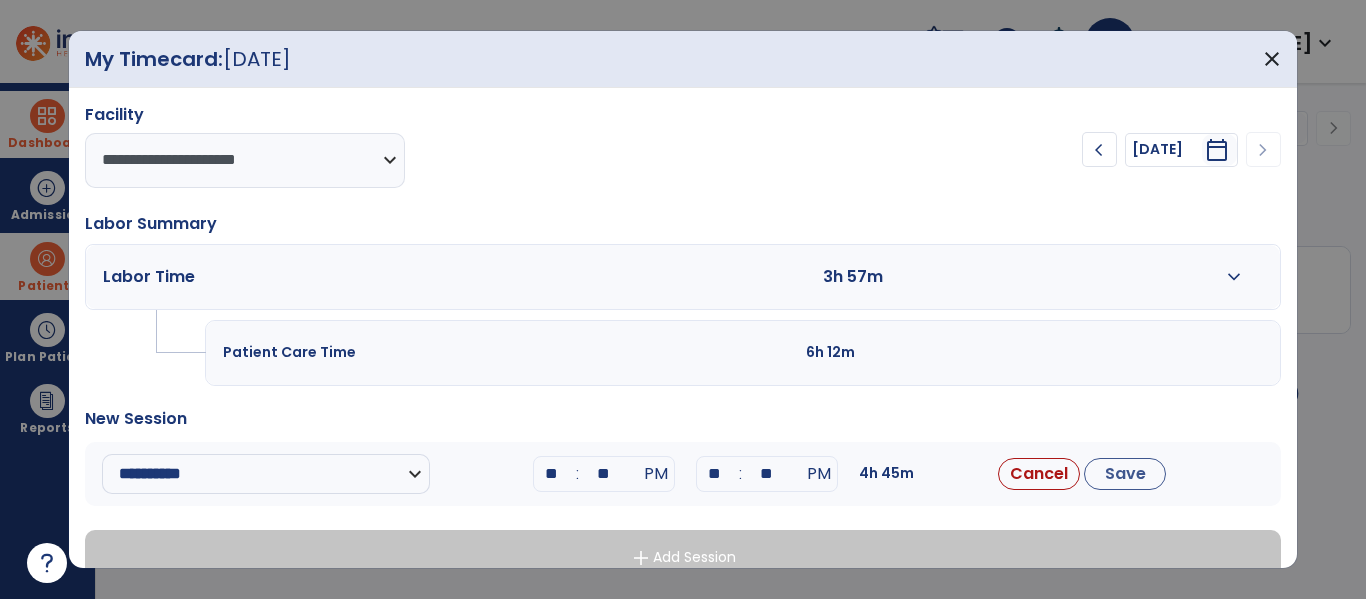 click on "4h 45m" at bounding box center (939, 474) 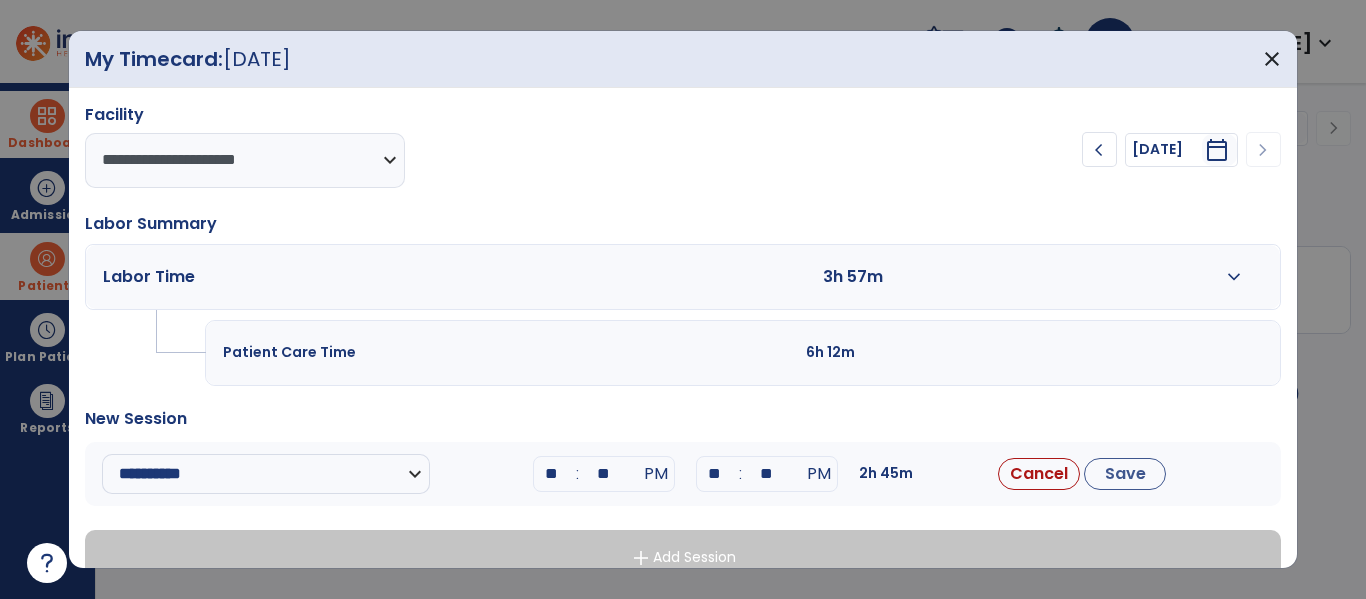 click at bounding box center [1060, 277] 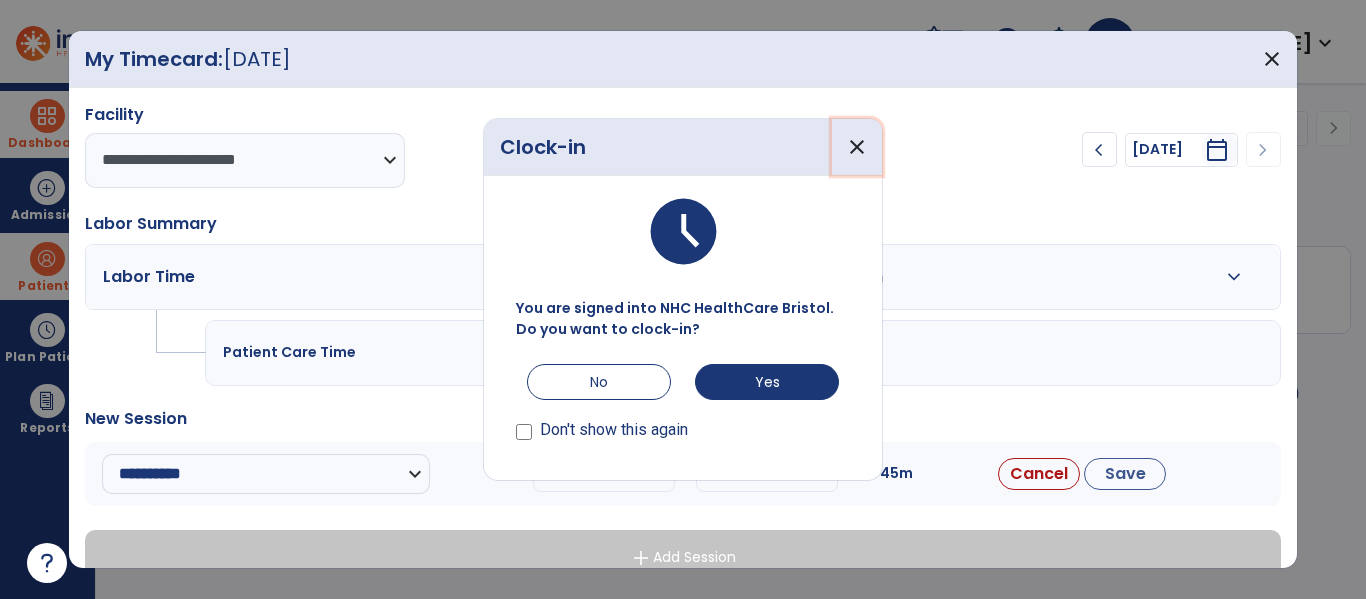 drag, startPoint x: 866, startPoint y: 160, endPoint x: 860, endPoint y: 171, distance: 12.529964 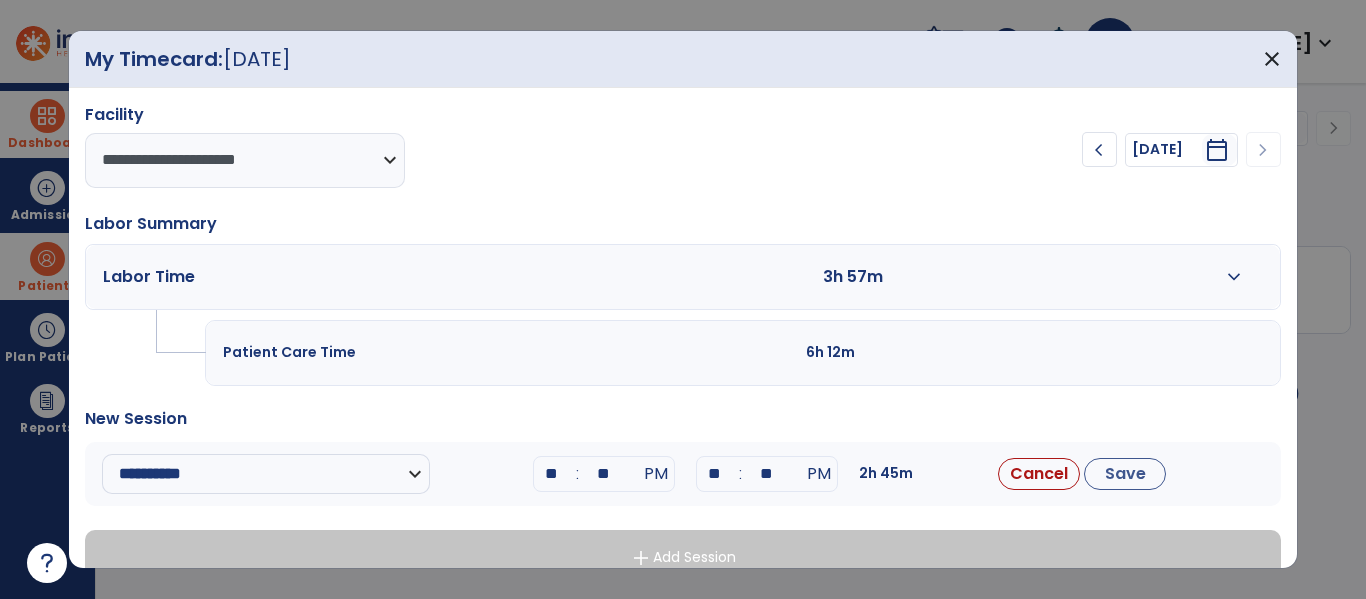 click on ":" at bounding box center [741, 474] 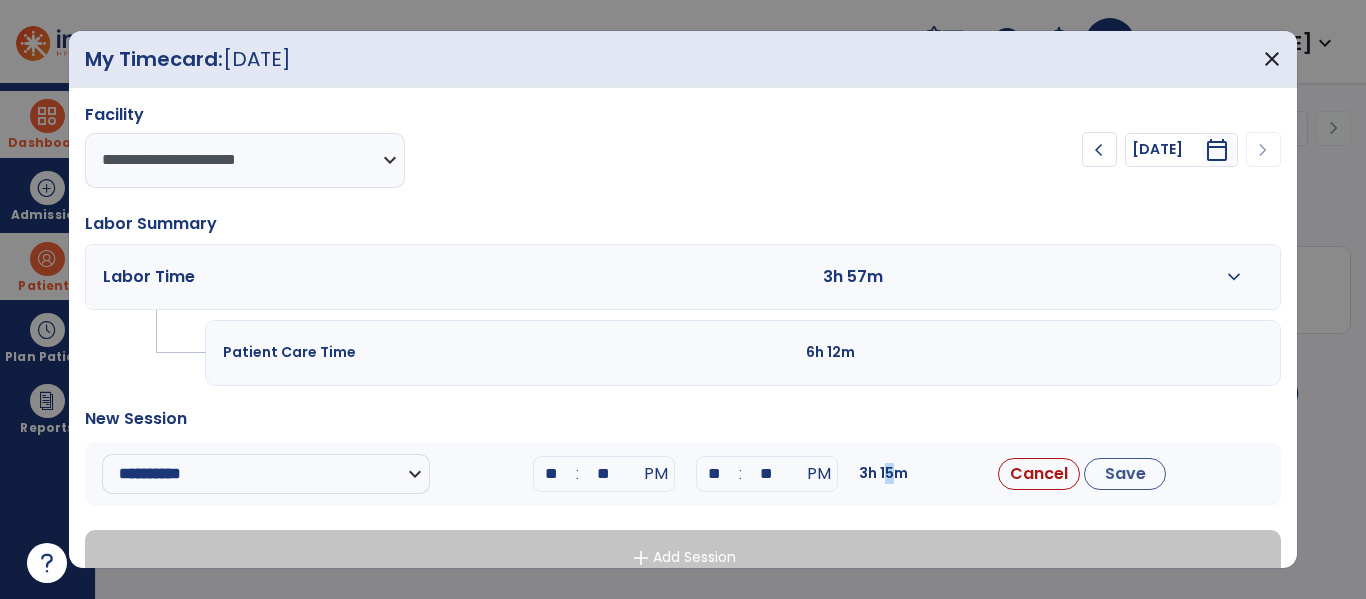 click on "3h 15m" at bounding box center (939, 474) 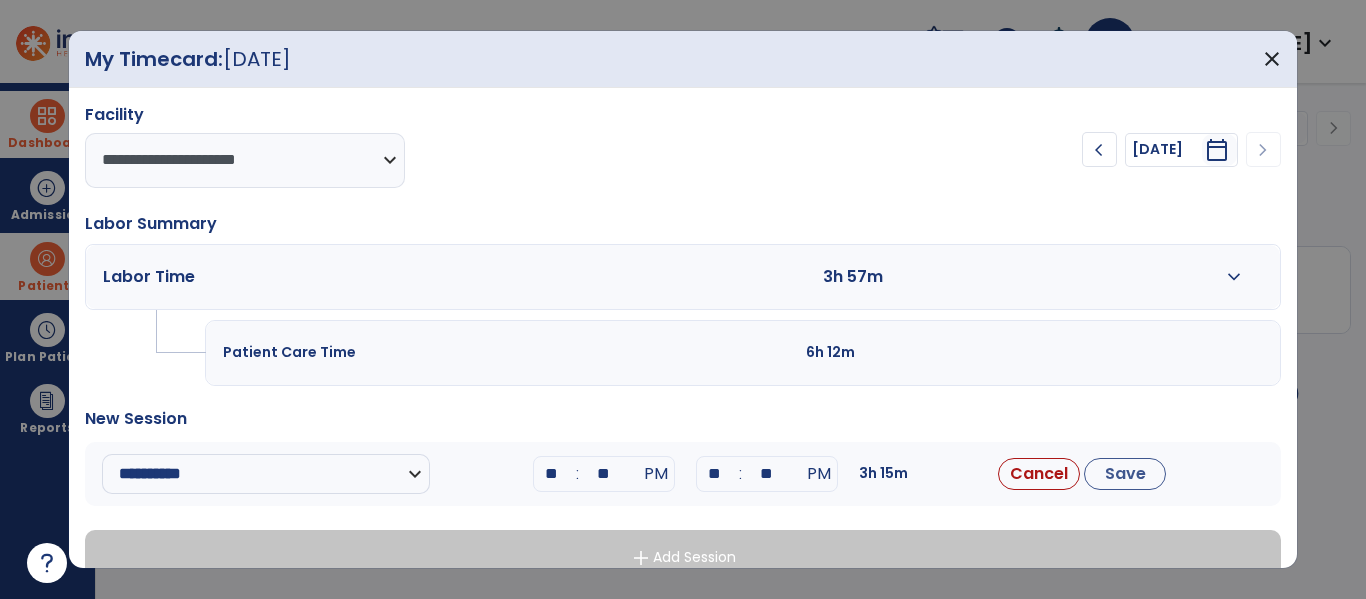 click on "**********" at bounding box center (682, 345) 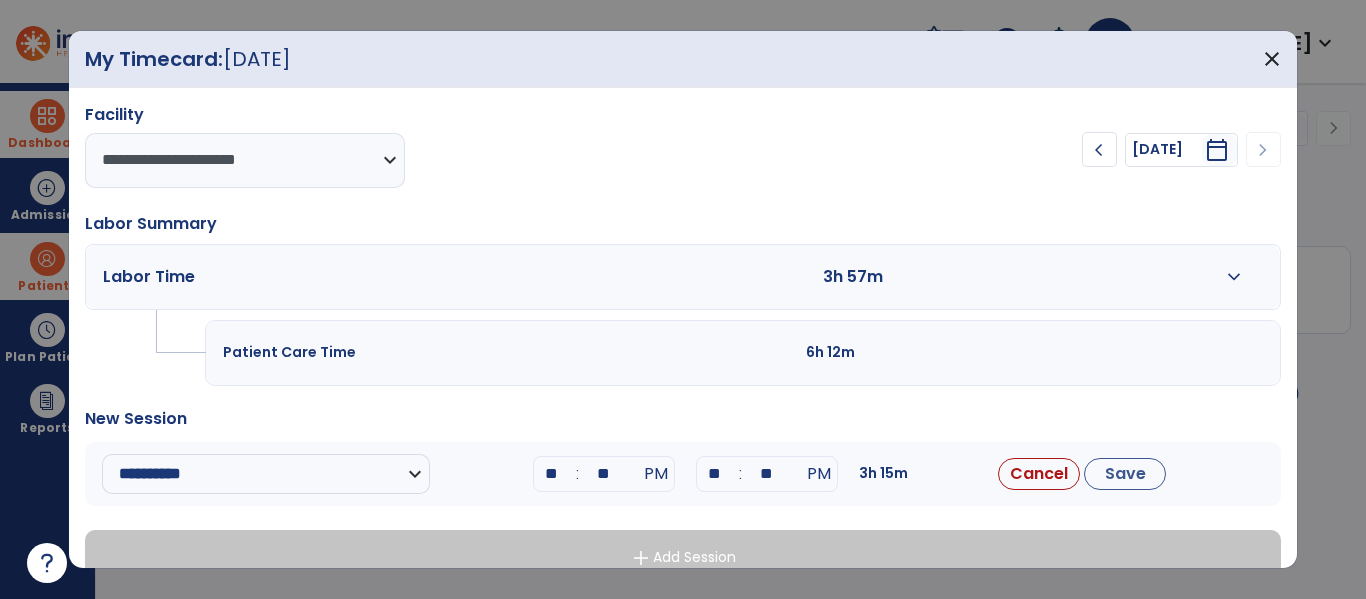click on "**" at bounding box center [767, 474] 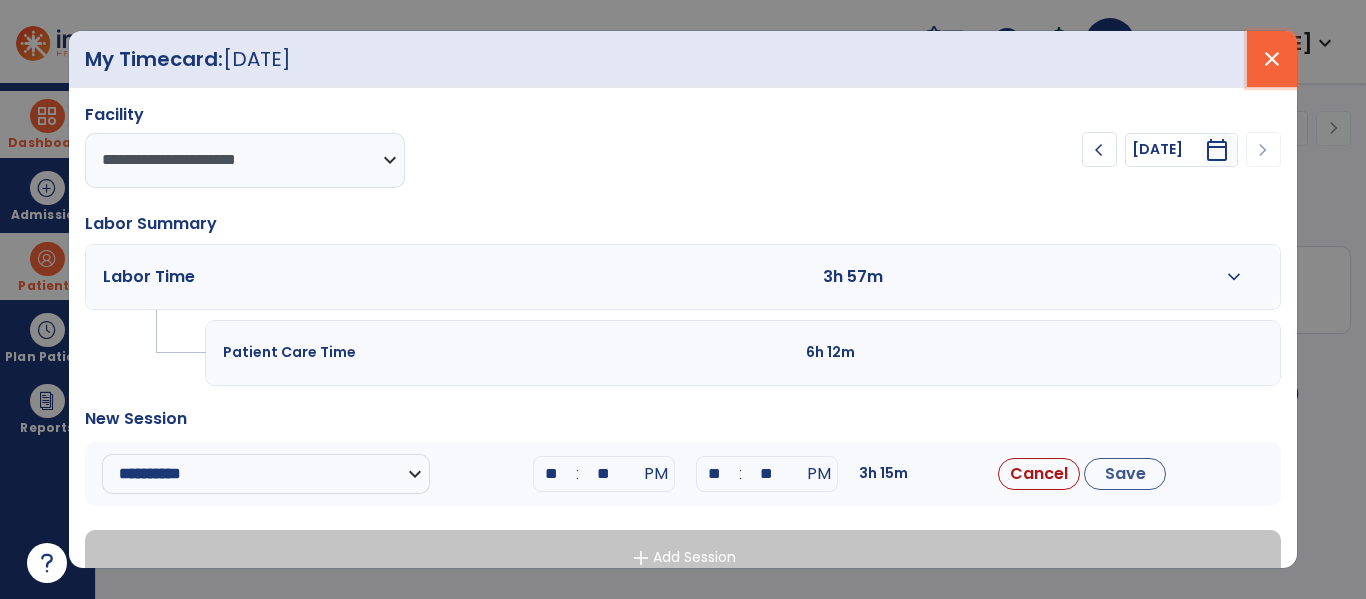 click on "close" at bounding box center [1272, 59] 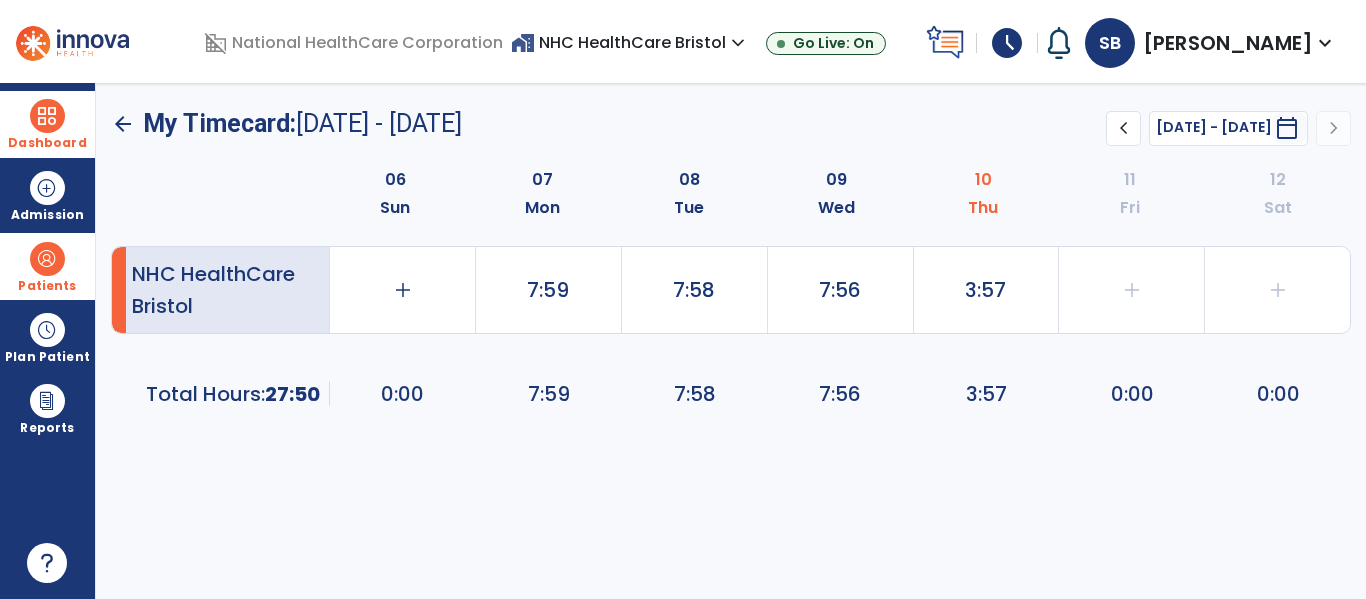 drag, startPoint x: 34, startPoint y: 132, endPoint x: 55, endPoint y: 130, distance: 21.095022 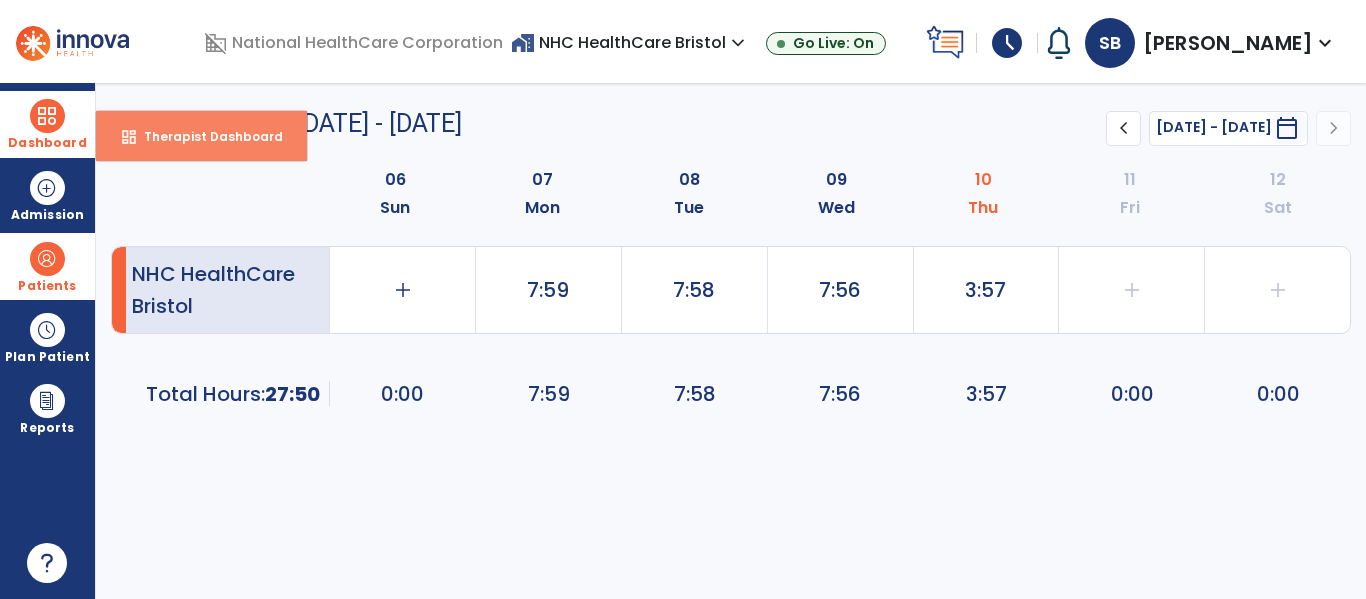 click on "dashboard  Therapist Dashboard" at bounding box center [201, 136] 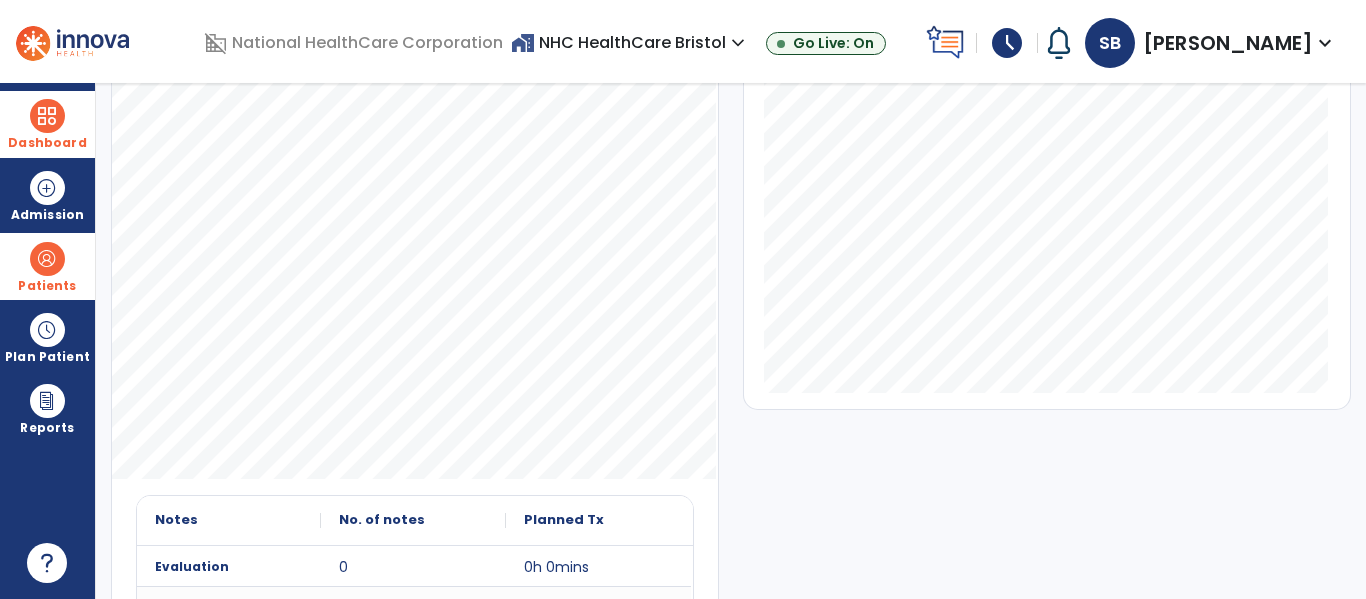 scroll, scrollTop: 150, scrollLeft: 0, axis: vertical 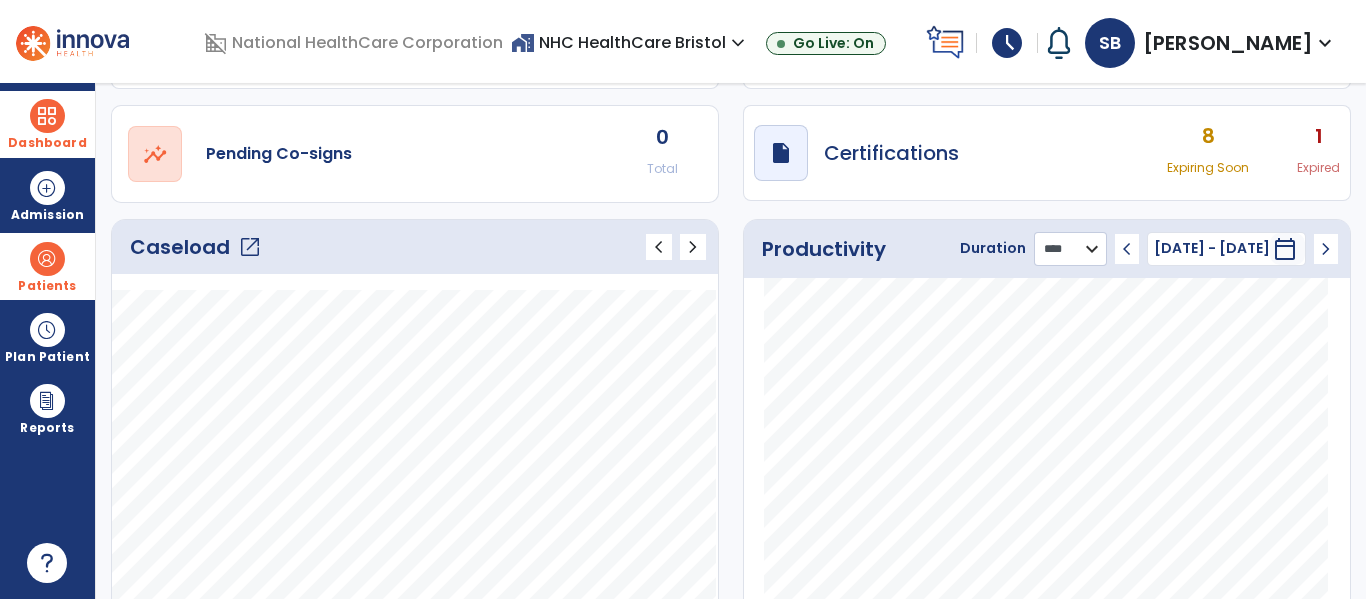 drag, startPoint x: 1049, startPoint y: 245, endPoint x: 1030, endPoint y: 265, distance: 27.58623 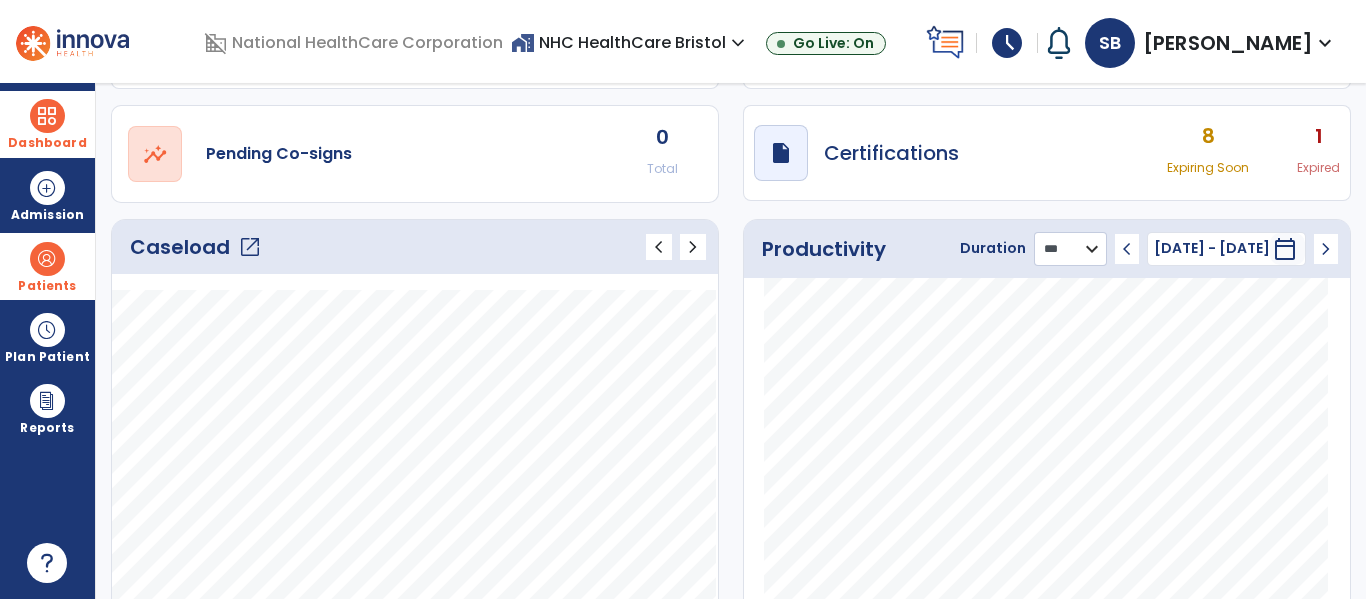 click on "******** **** ***" 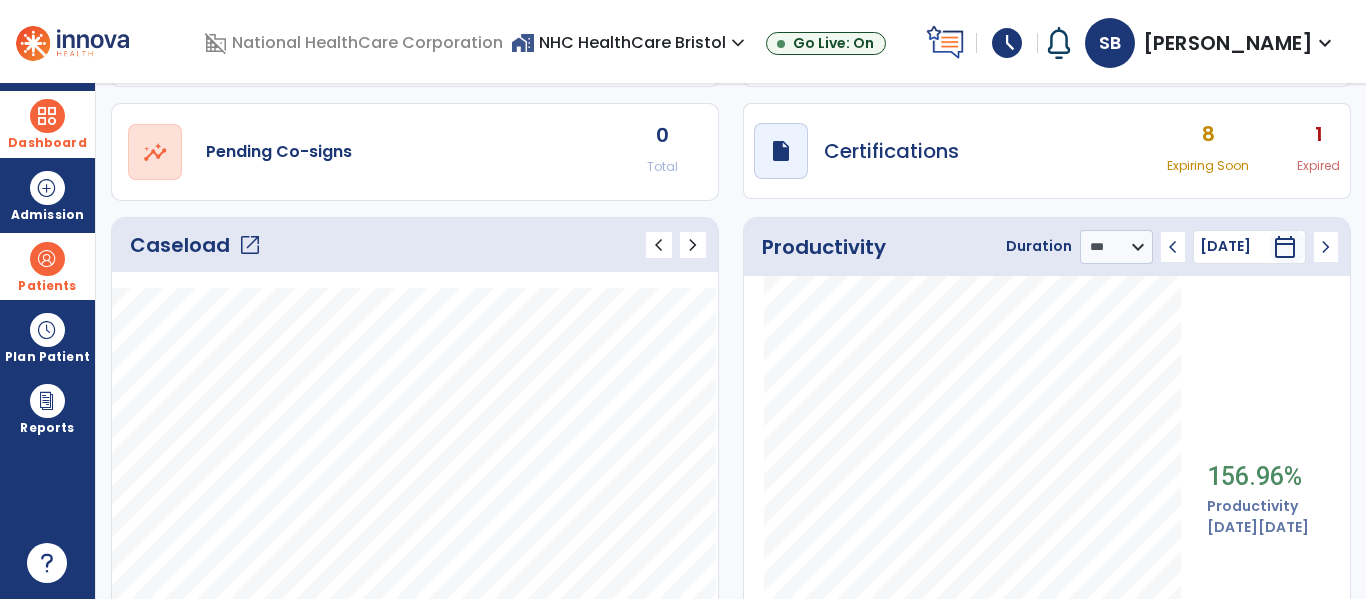 scroll, scrollTop: 50, scrollLeft: 0, axis: vertical 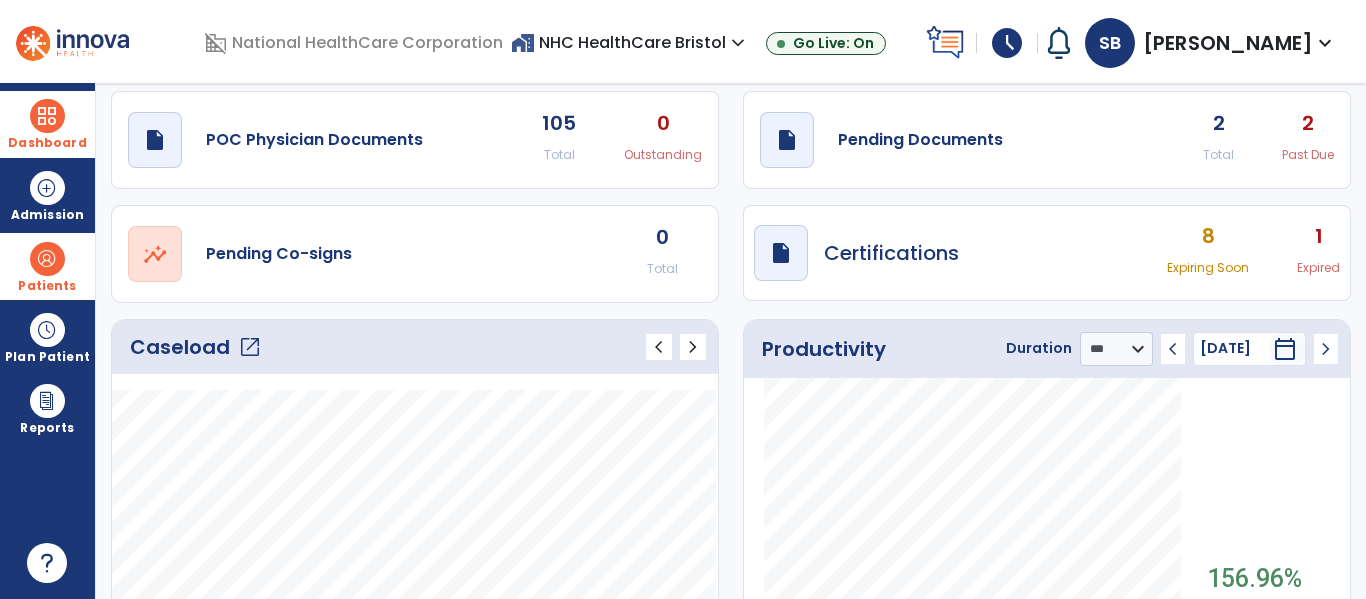 click on "open_in_new" 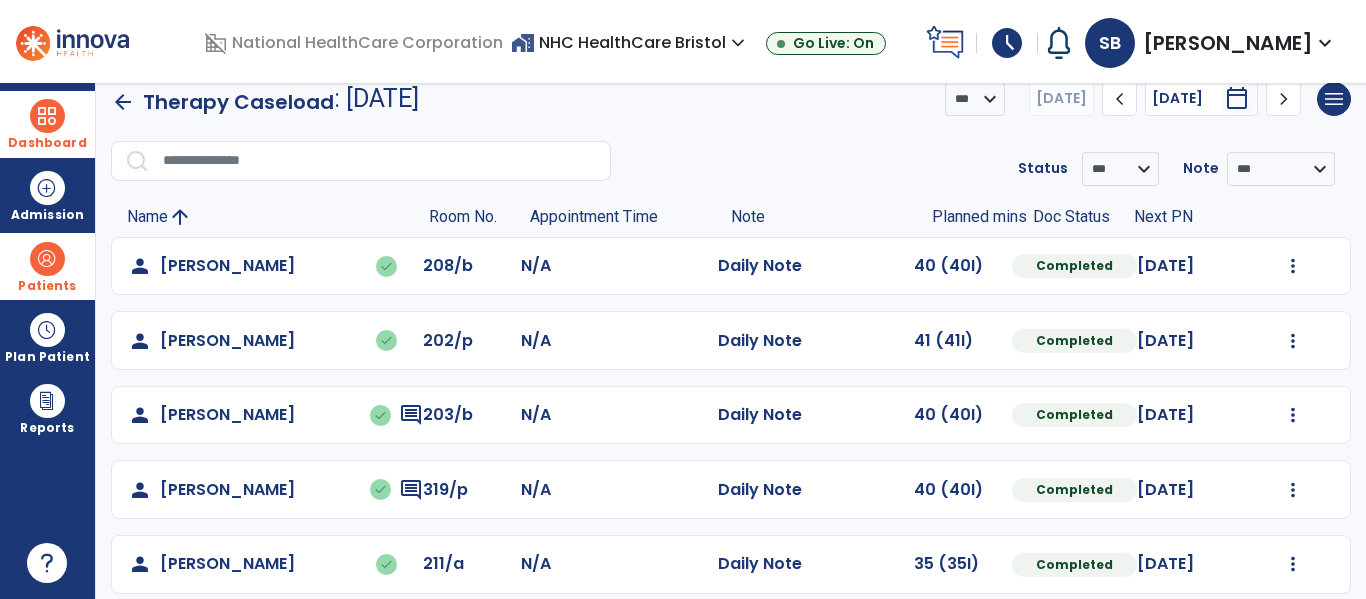 scroll, scrollTop: 0, scrollLeft: 0, axis: both 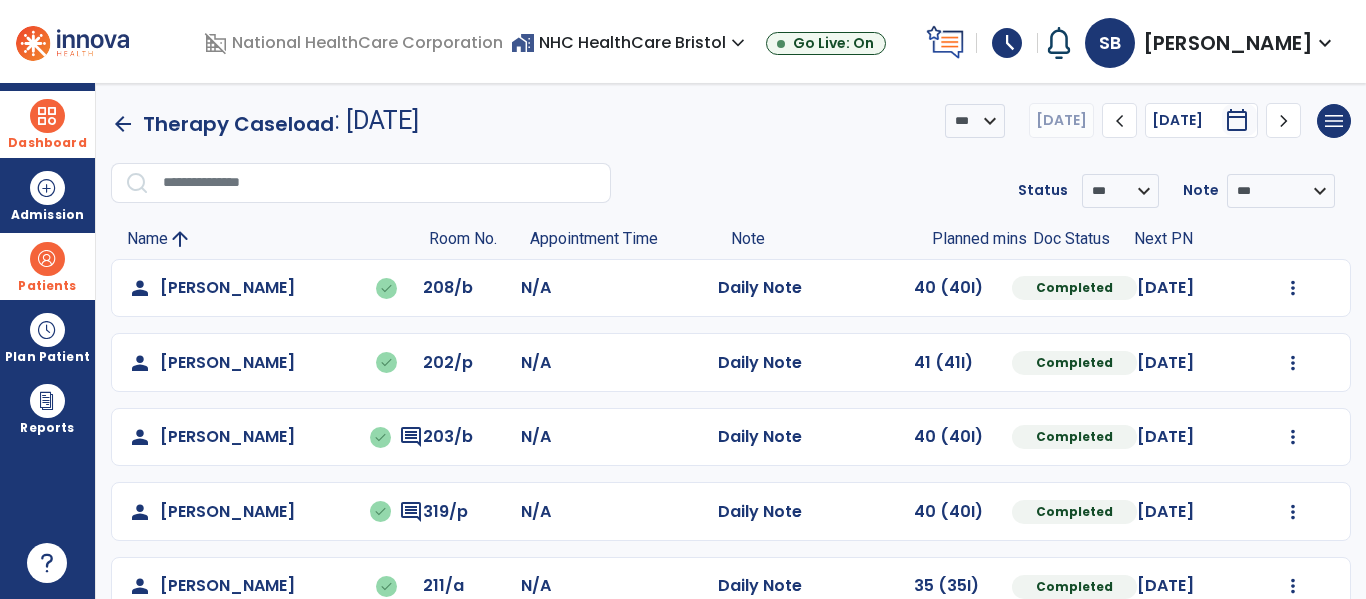 click on "chevron_right" 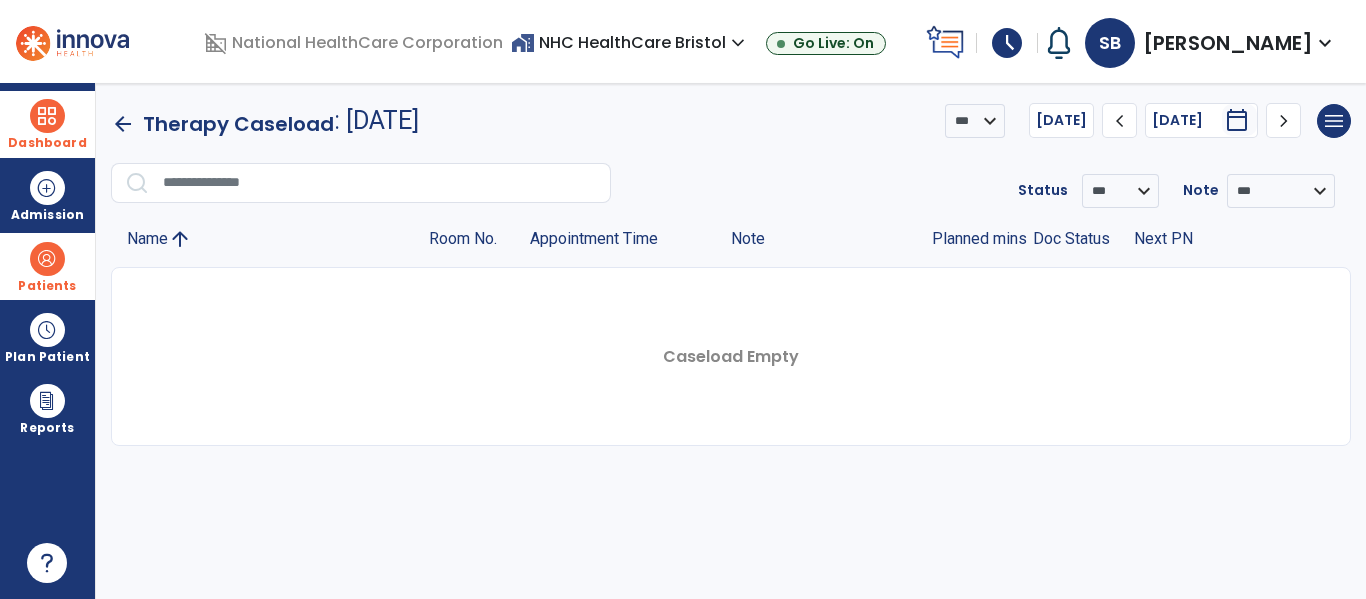 drag, startPoint x: 1283, startPoint y: 122, endPoint x: 1221, endPoint y: 142, distance: 65.14599 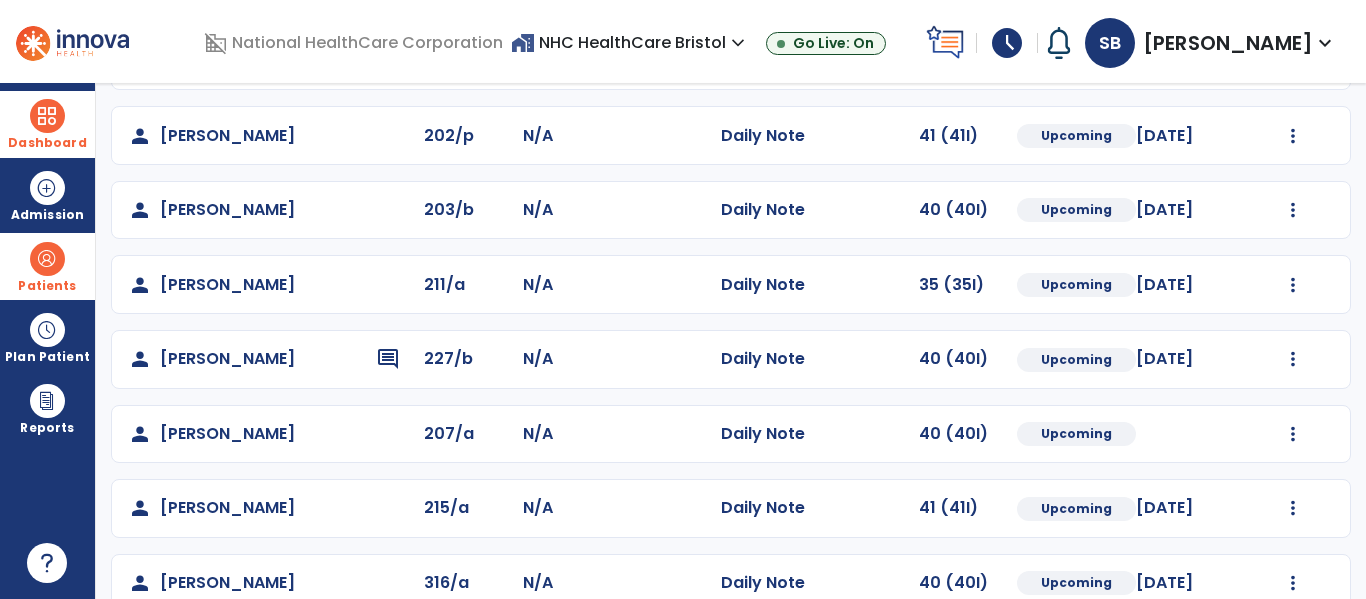 scroll, scrollTop: 300, scrollLeft: 0, axis: vertical 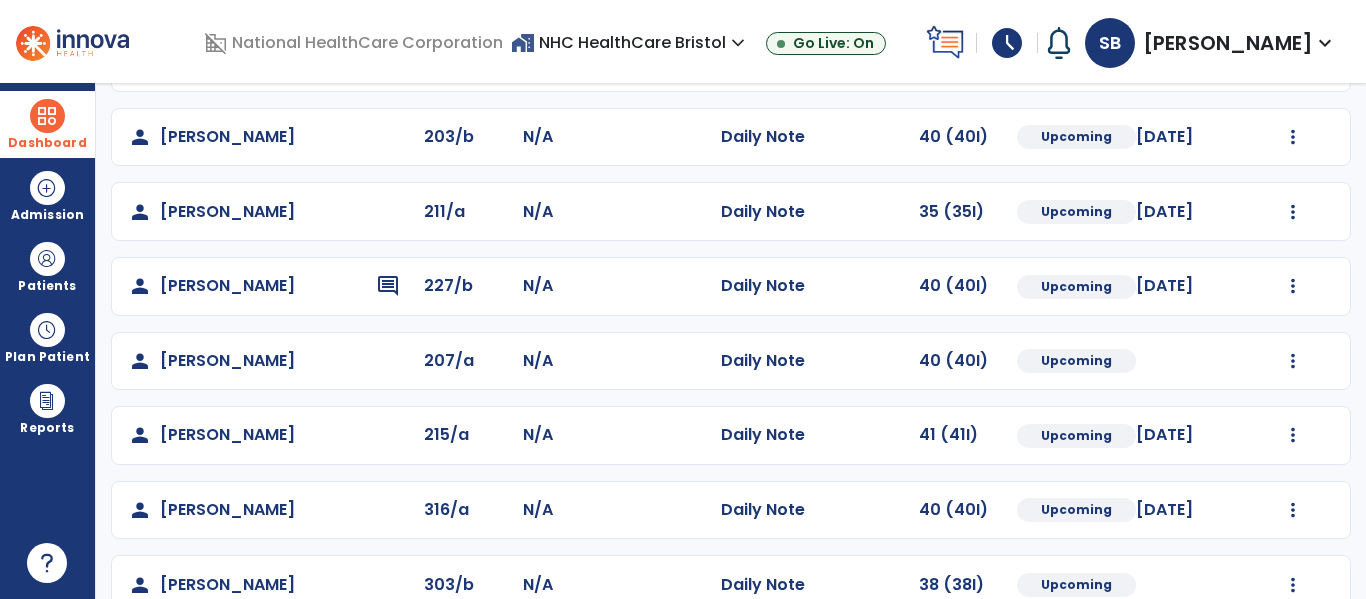 drag, startPoint x: 88, startPoint y: 254, endPoint x: 125, endPoint y: 281, distance: 45.80393 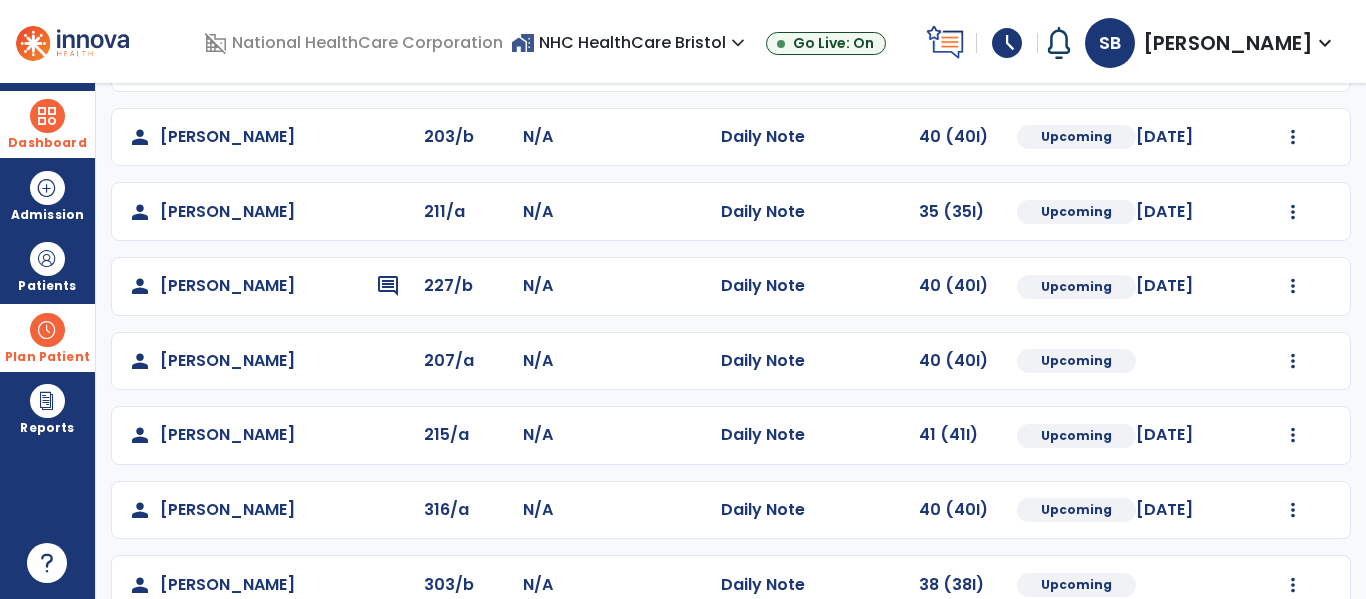 drag, startPoint x: 51, startPoint y: 327, endPoint x: 81, endPoint y: 339, distance: 32.31099 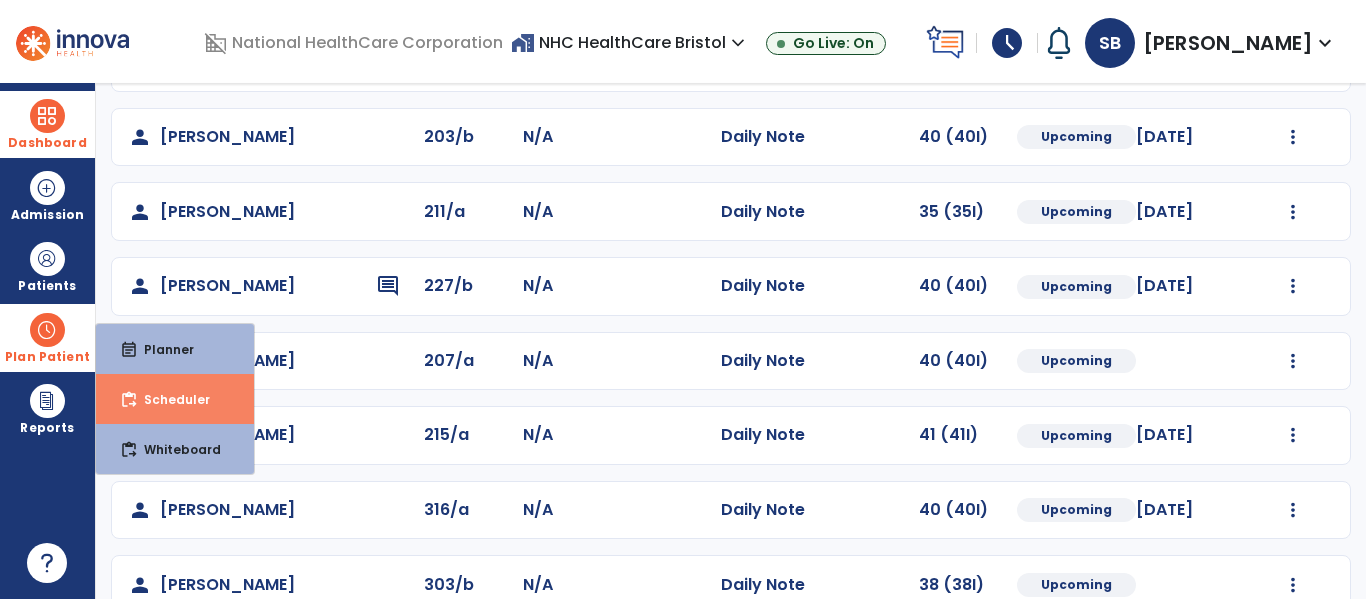 click on "Scheduler" at bounding box center (169, 399) 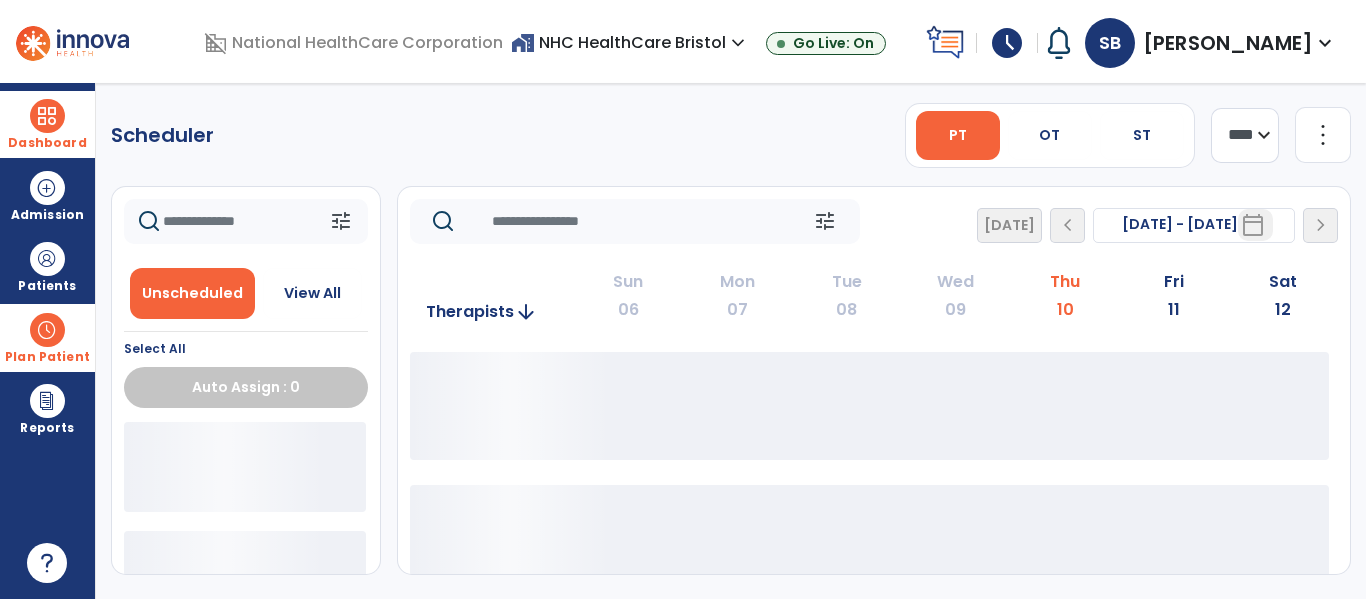scroll, scrollTop: 0, scrollLeft: 0, axis: both 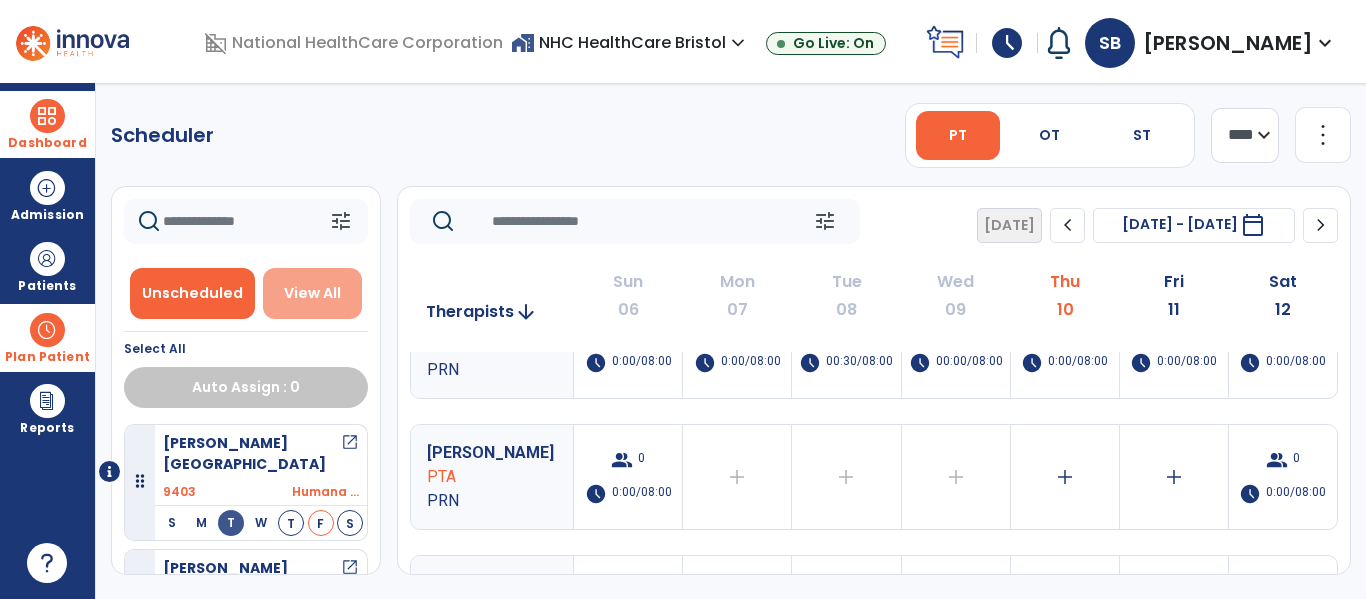 click on "View All" at bounding box center [312, 293] 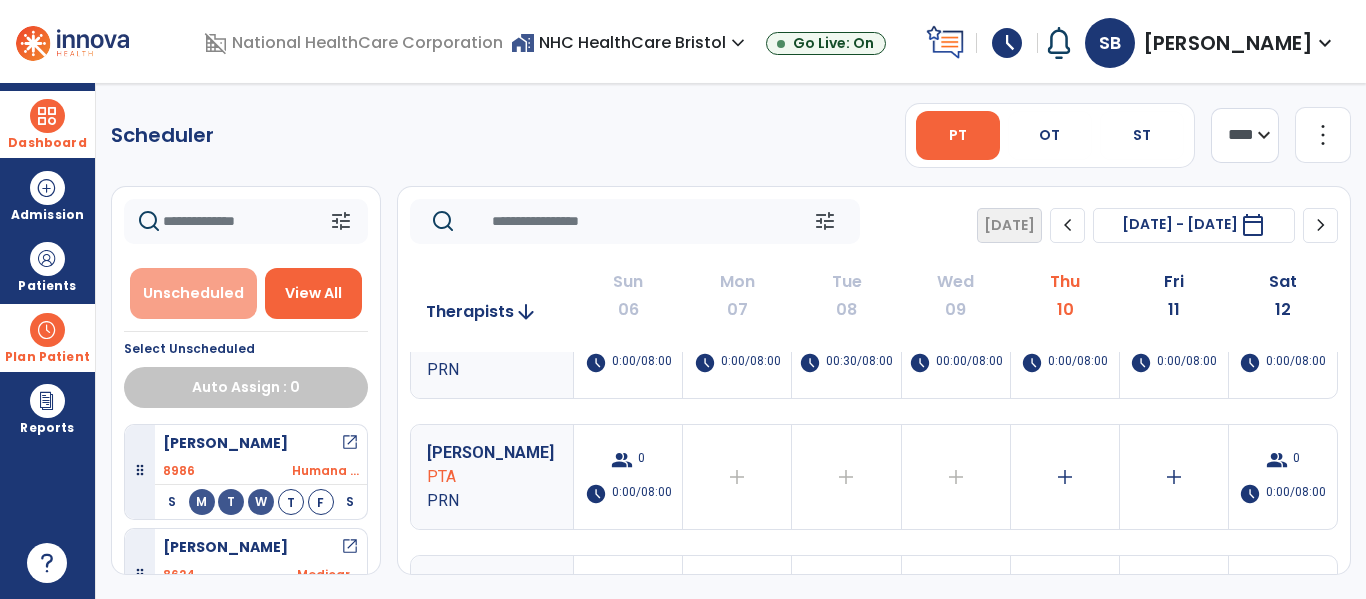 drag, startPoint x: 213, startPoint y: 299, endPoint x: 224, endPoint y: 290, distance: 14.21267 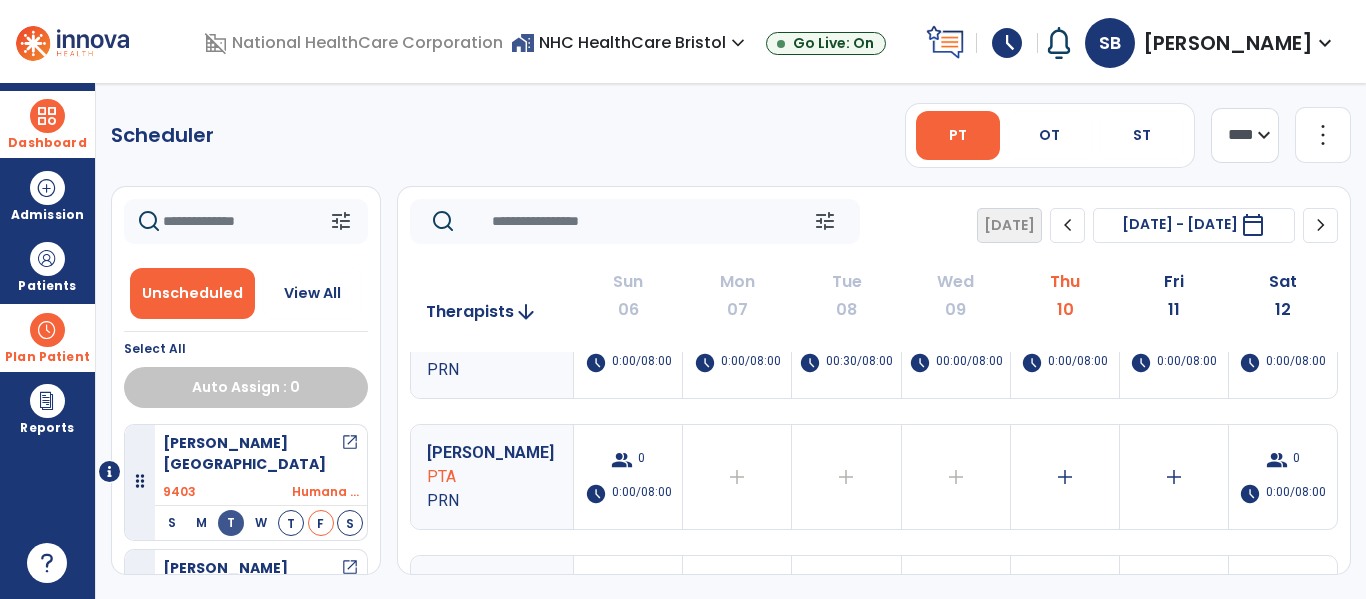 click on "Fri" 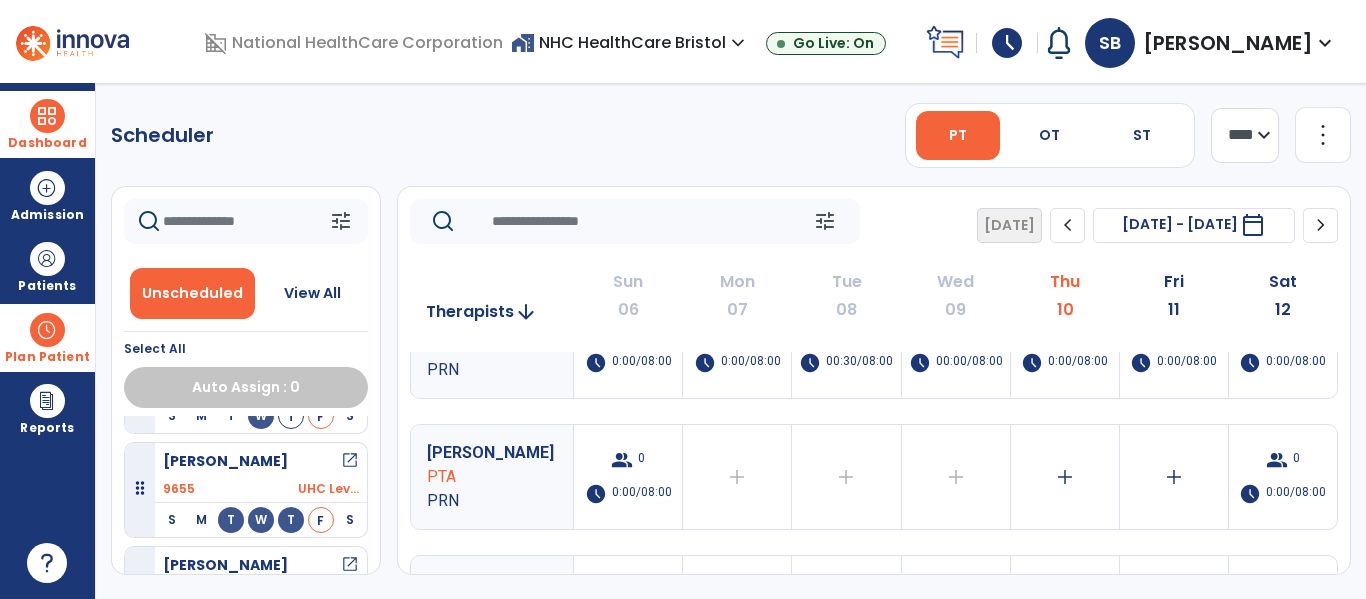 scroll, scrollTop: 1185, scrollLeft: 0, axis: vertical 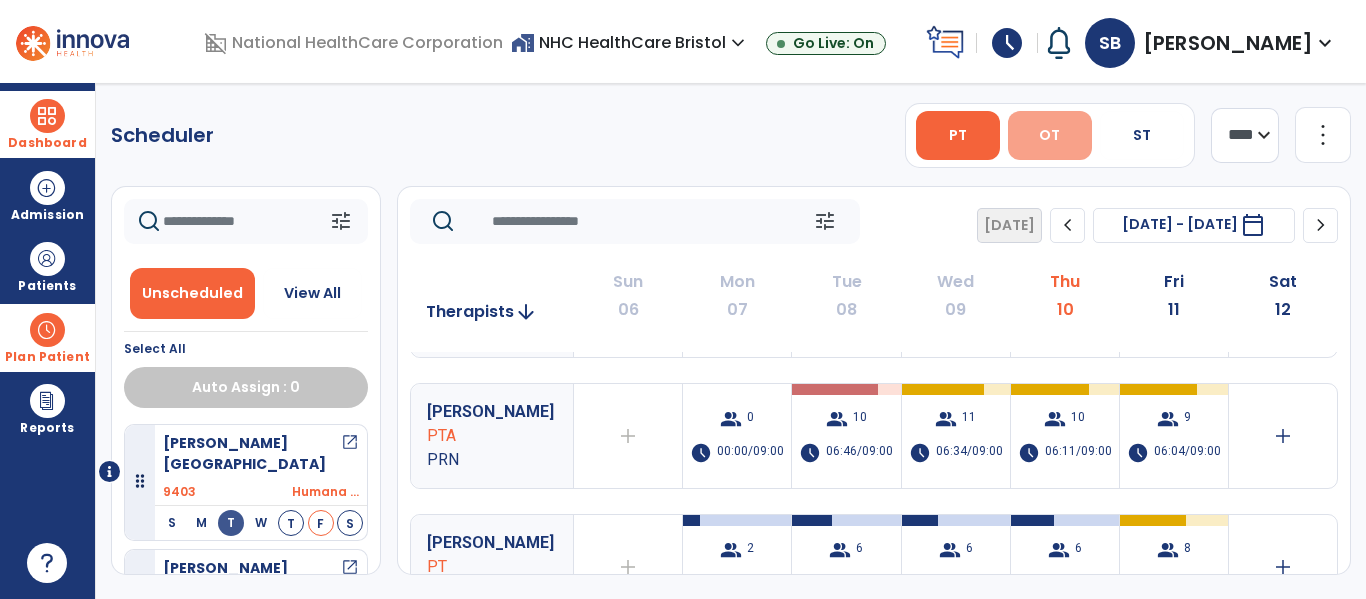 click on "OT" at bounding box center [1050, 135] 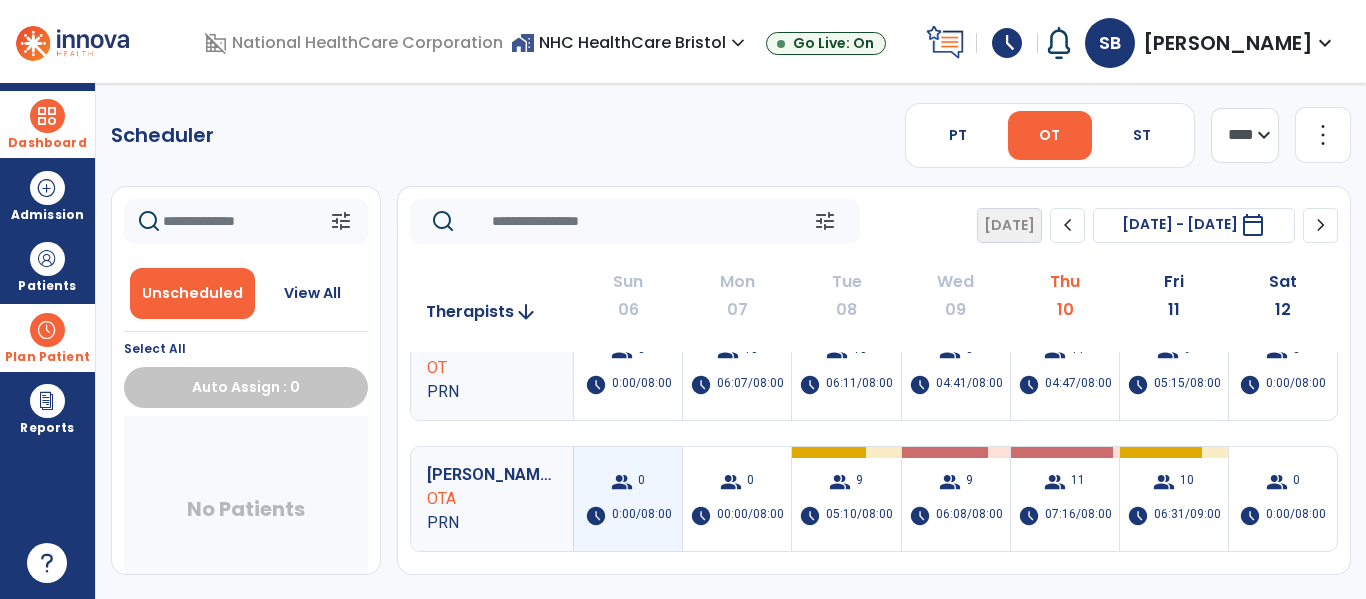 scroll, scrollTop: 200, scrollLeft: 0, axis: vertical 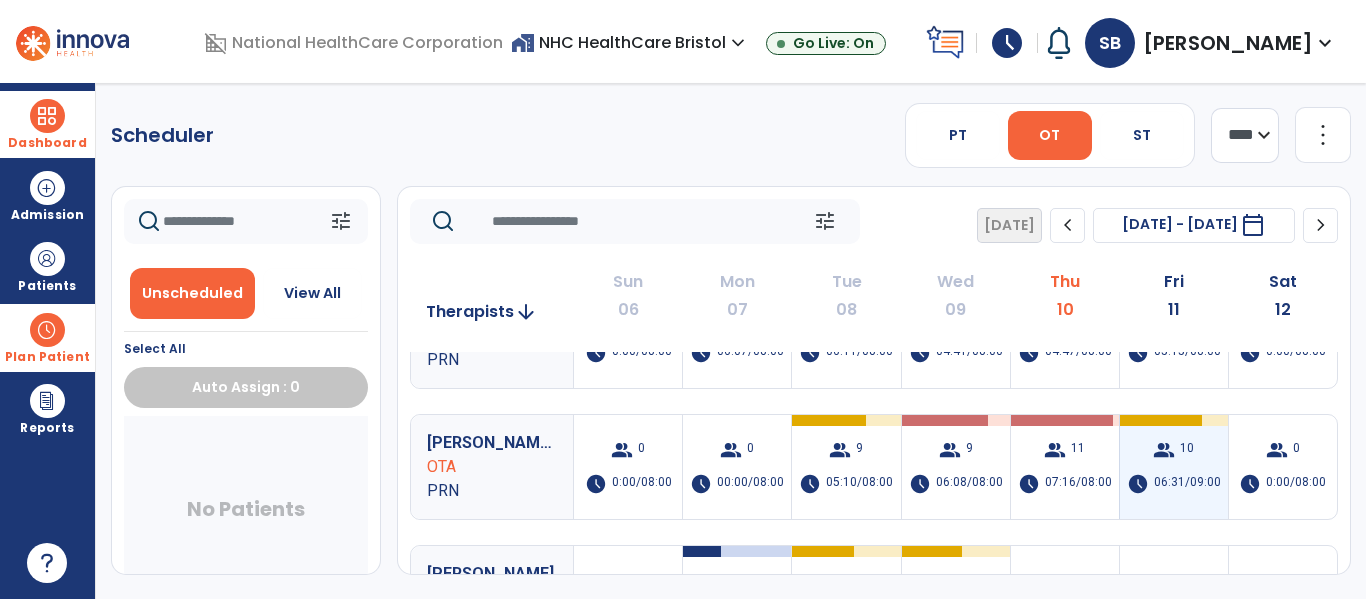 click on "10" at bounding box center [1187, 450] 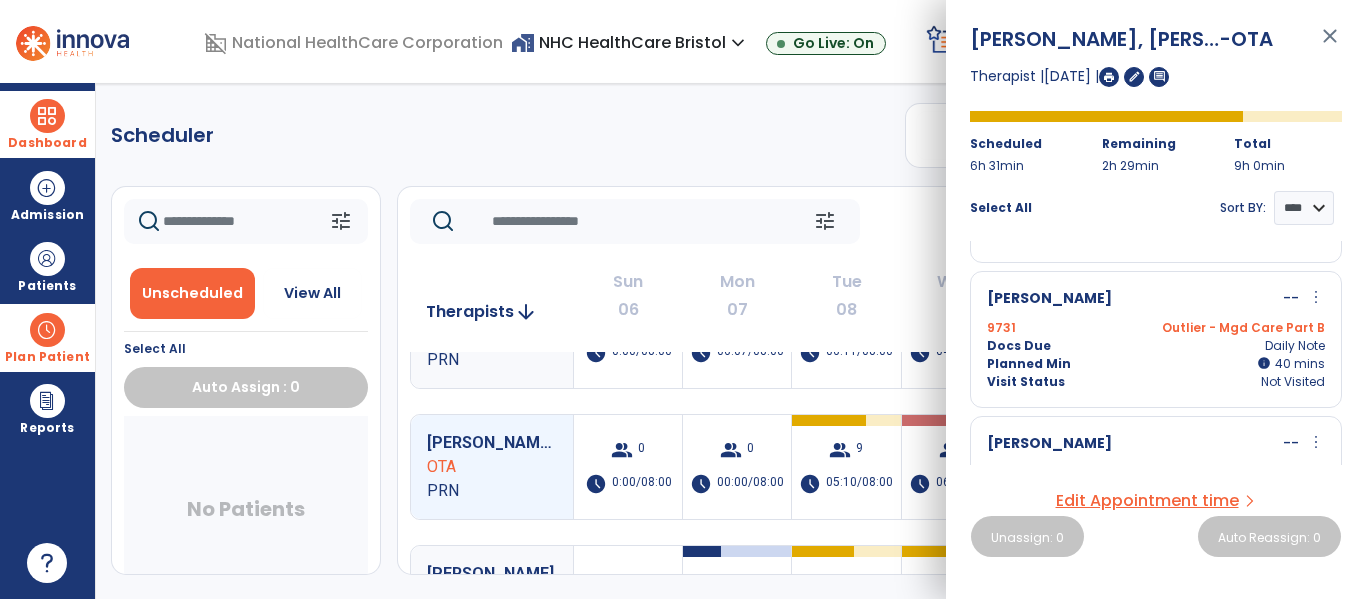 scroll, scrollTop: 700, scrollLeft: 0, axis: vertical 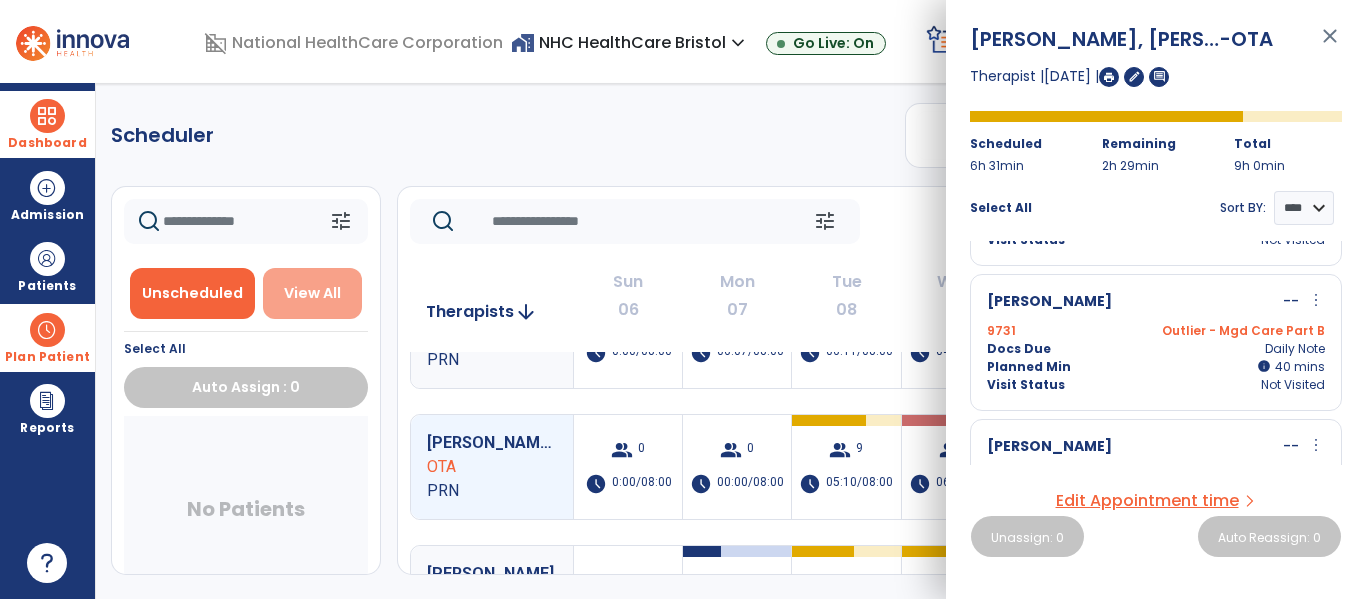 click on "View All" at bounding box center [313, 293] 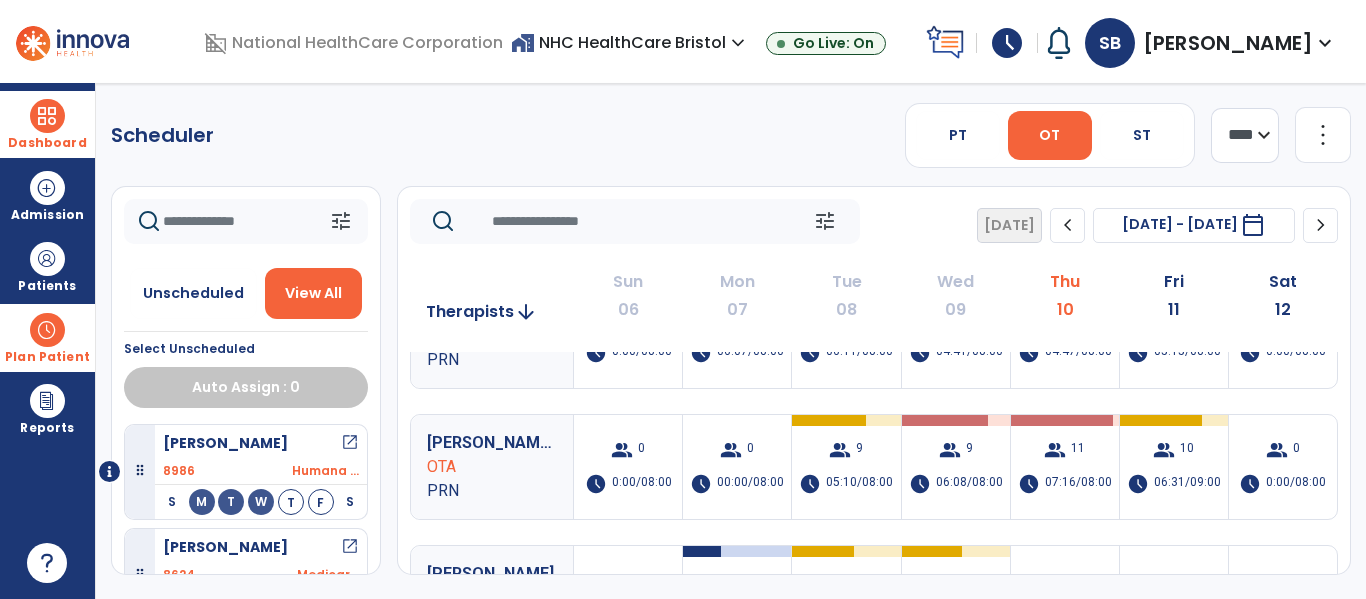 click 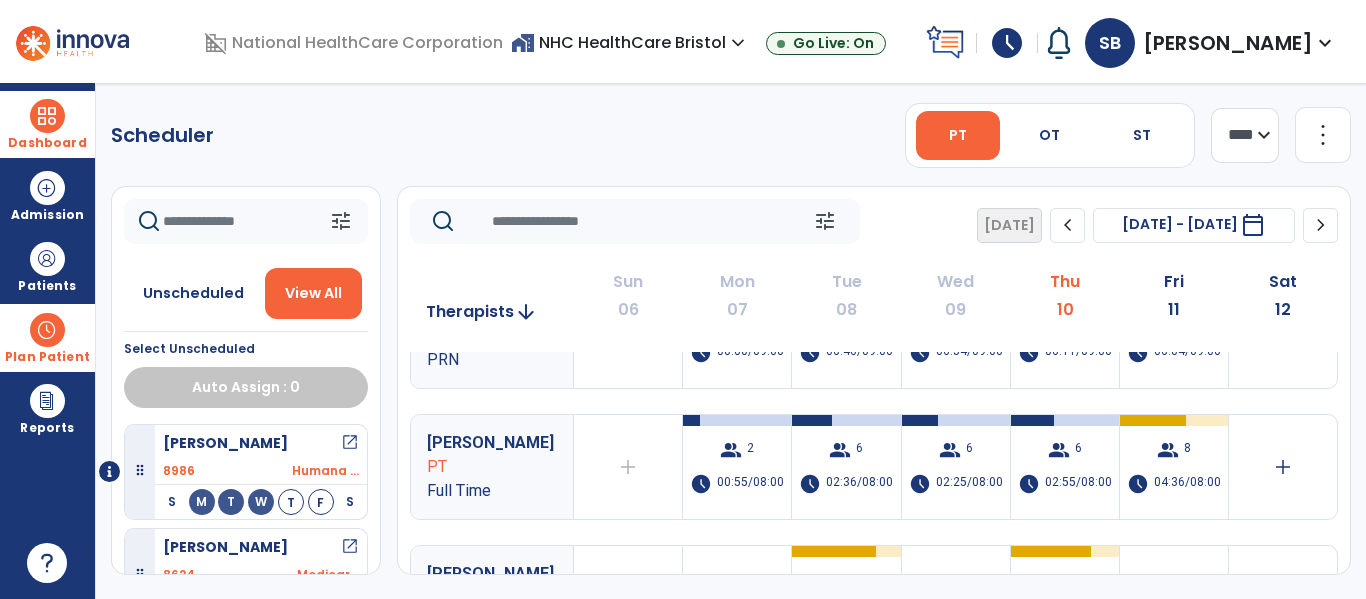 click 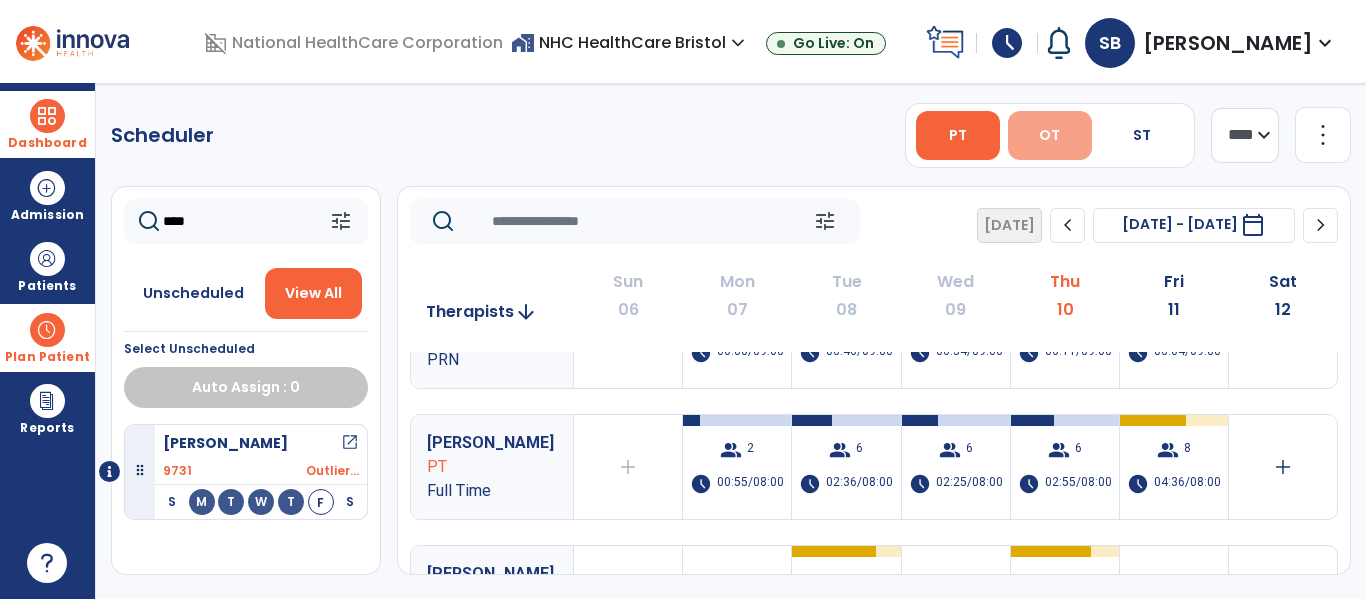 type on "****" 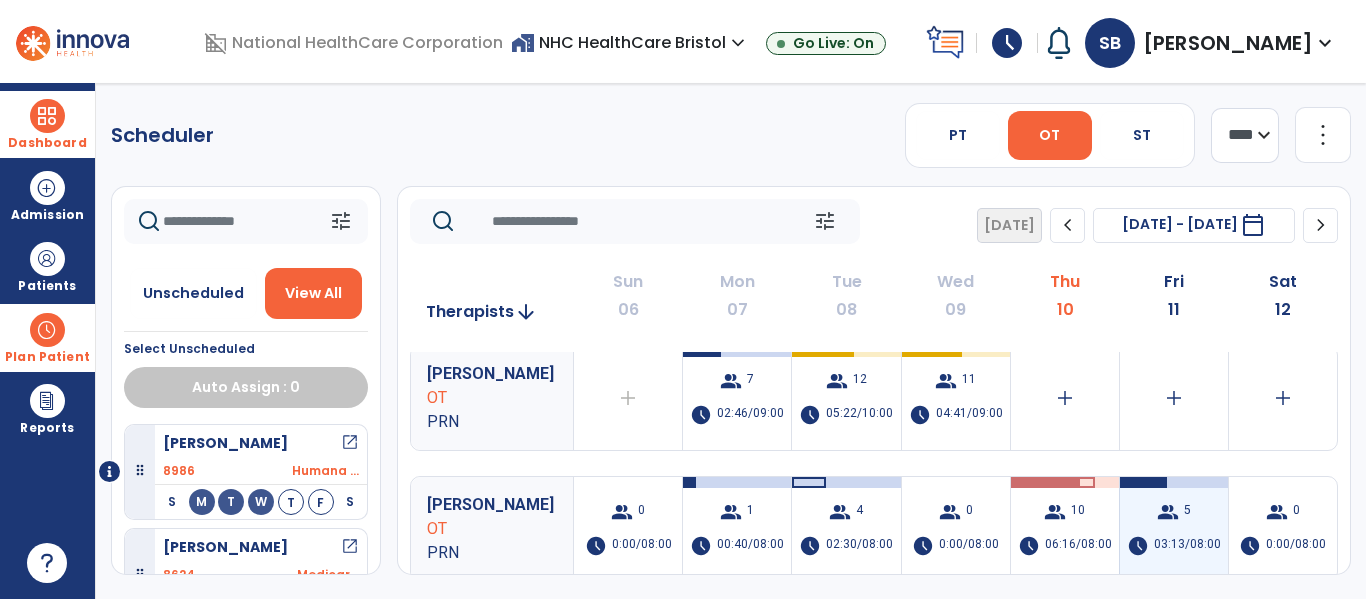 scroll, scrollTop: 500, scrollLeft: 0, axis: vertical 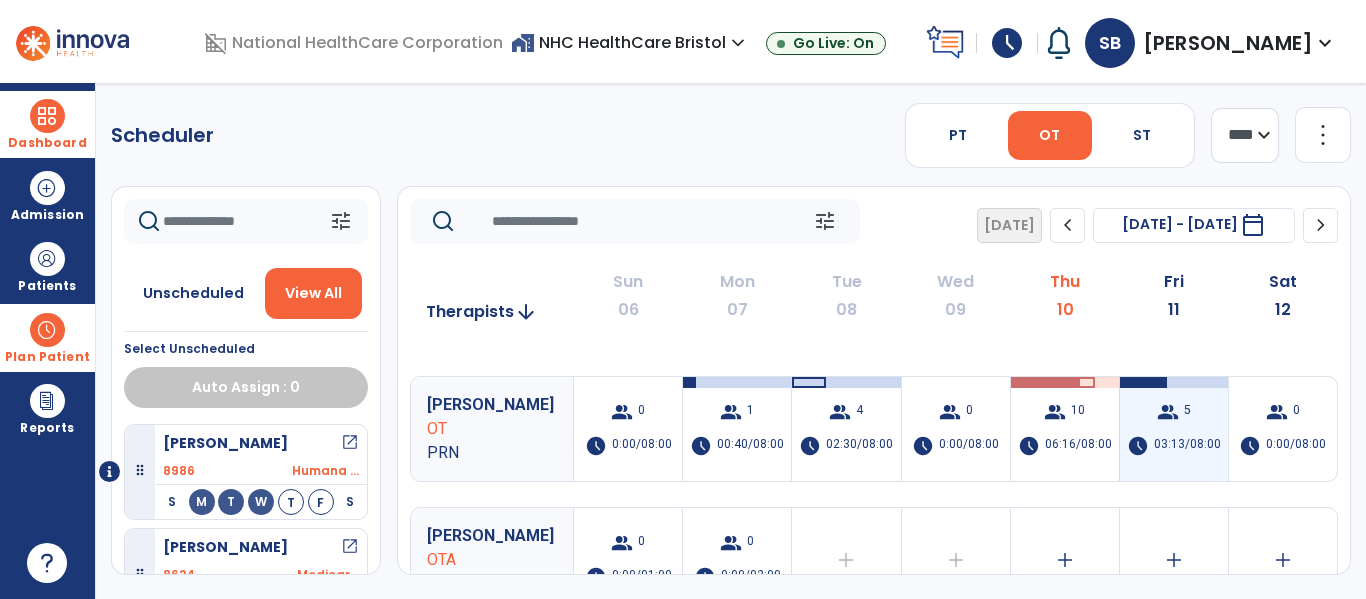 click on "group" at bounding box center (1168, 412) 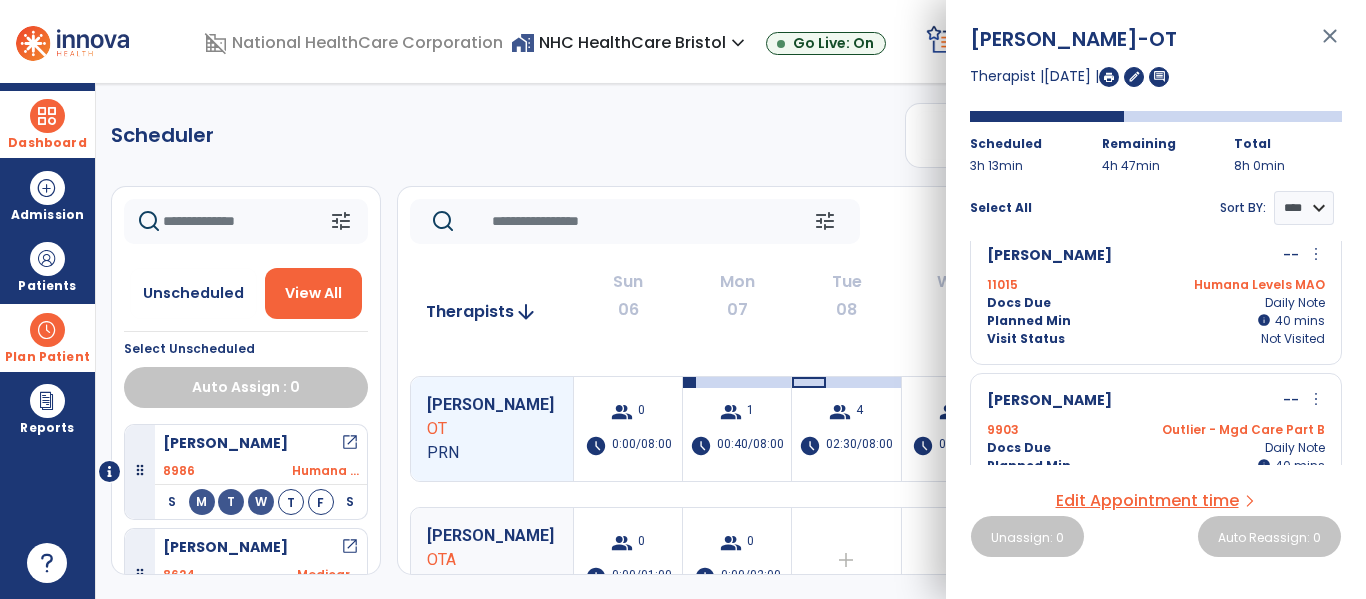 scroll, scrollTop: 0, scrollLeft: 0, axis: both 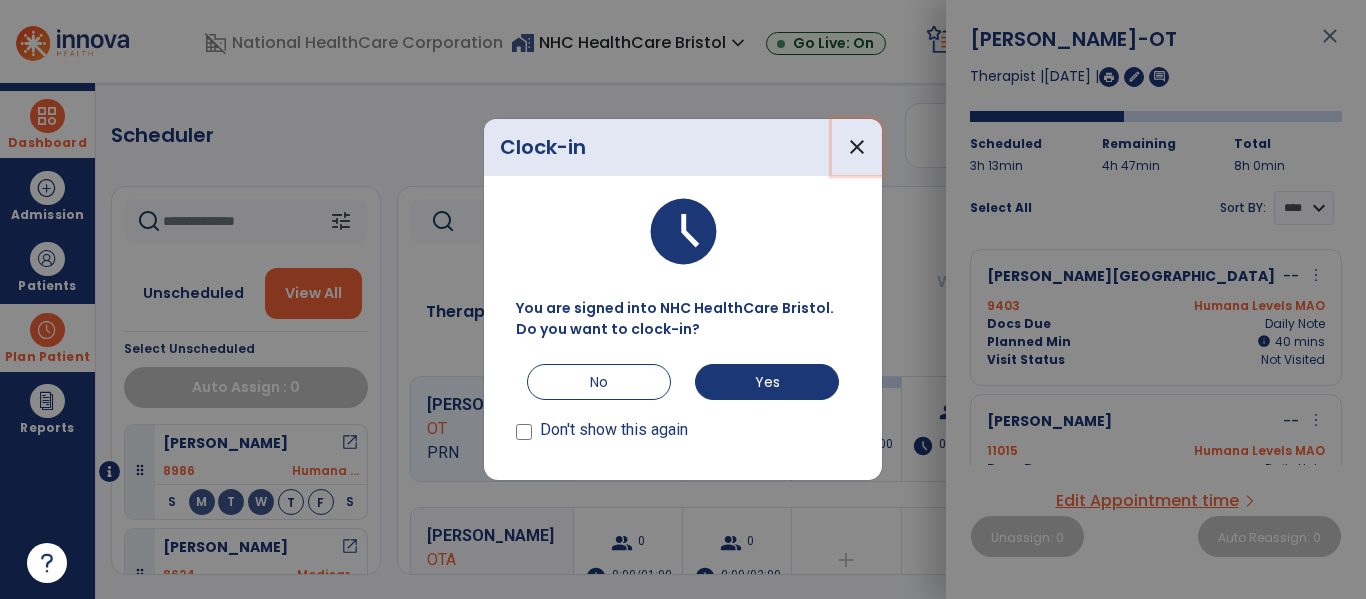 click on "close" at bounding box center (857, 147) 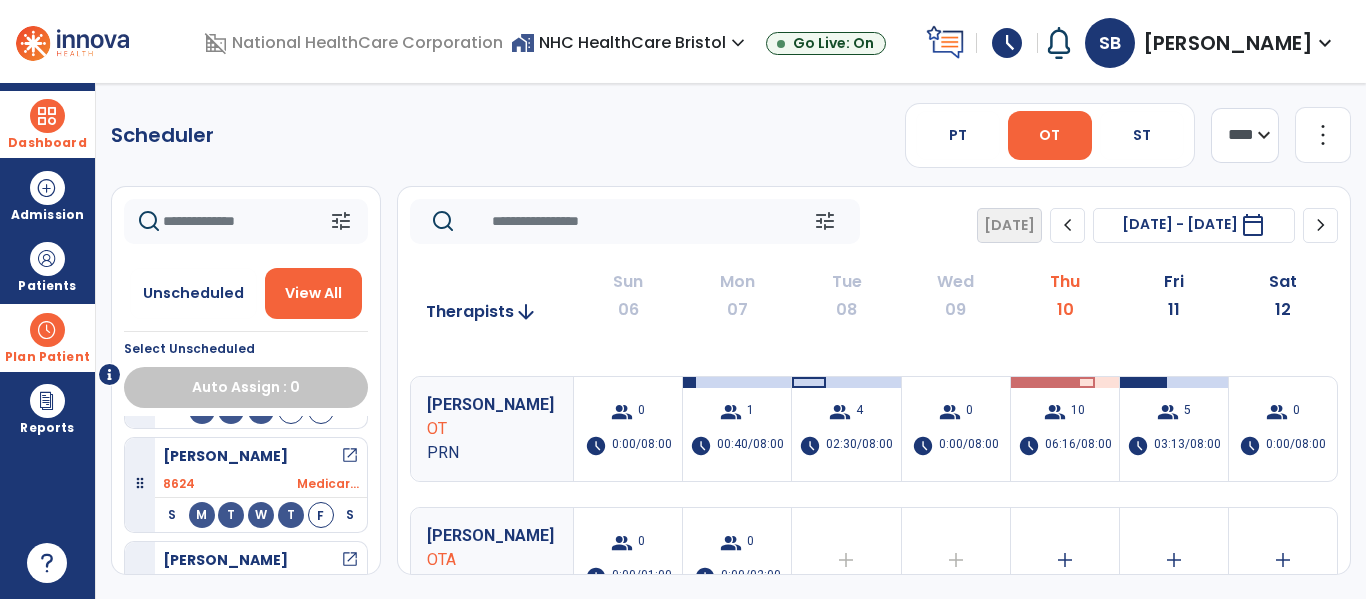 scroll, scrollTop: 100, scrollLeft: 0, axis: vertical 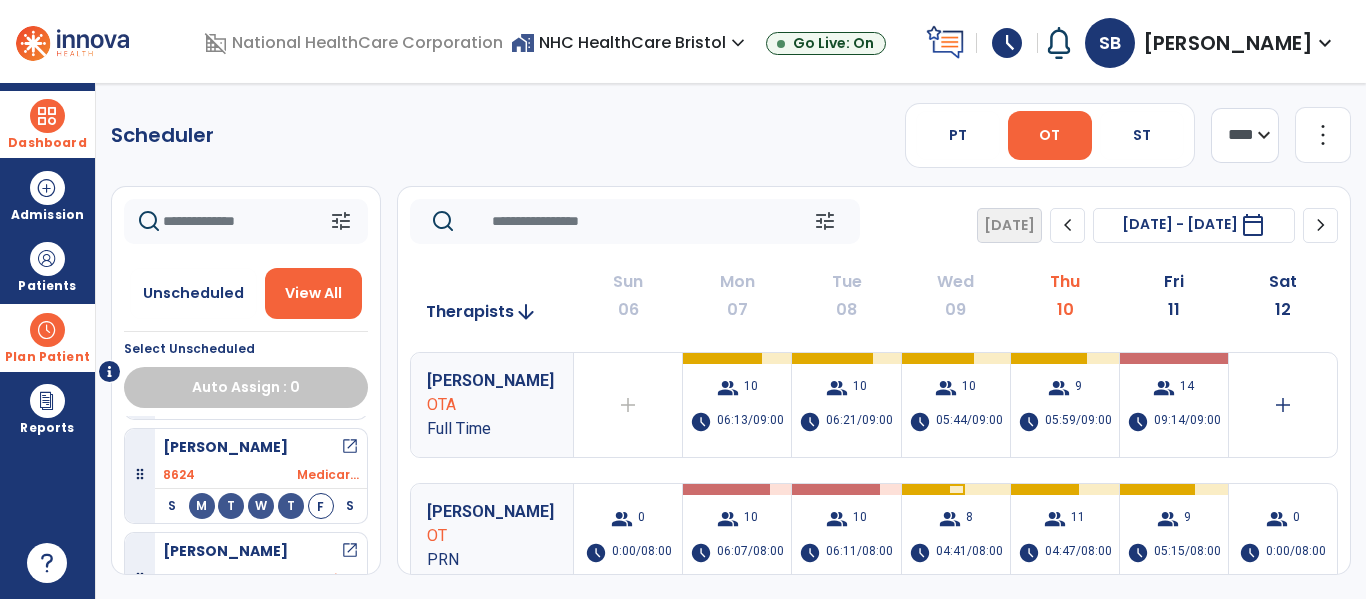 drag, startPoint x: 965, startPoint y: 44, endPoint x: 923, endPoint y: 48, distance: 42.190044 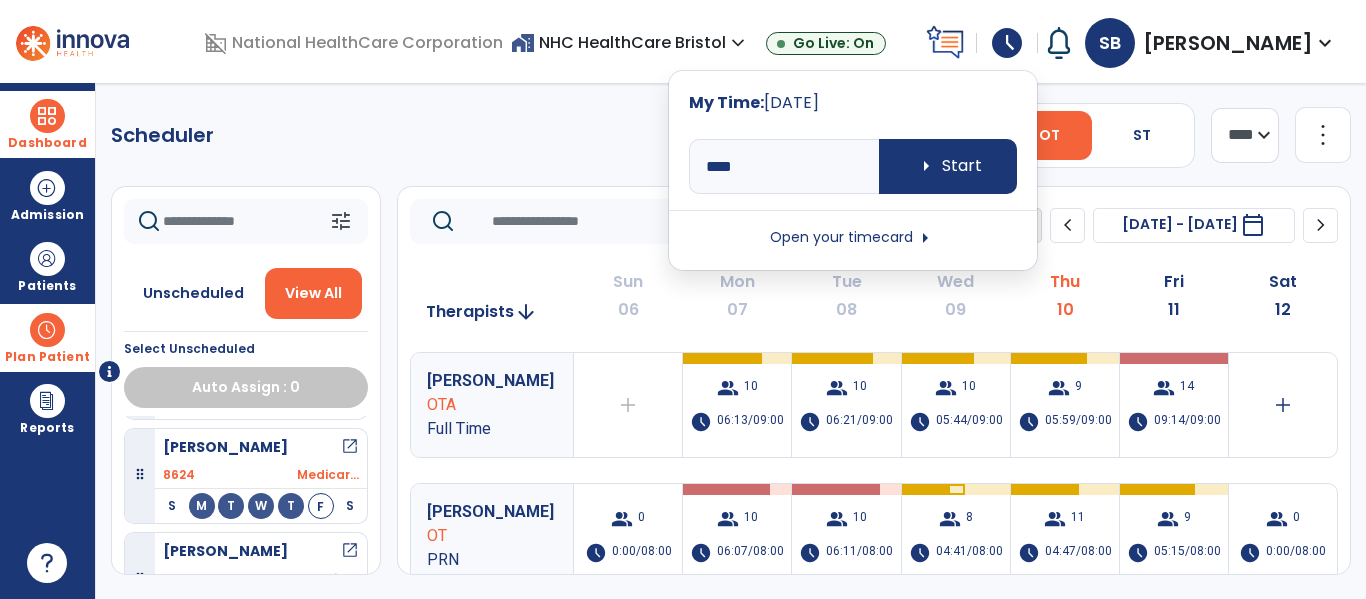 click on "arrow_right" at bounding box center [925, 238] 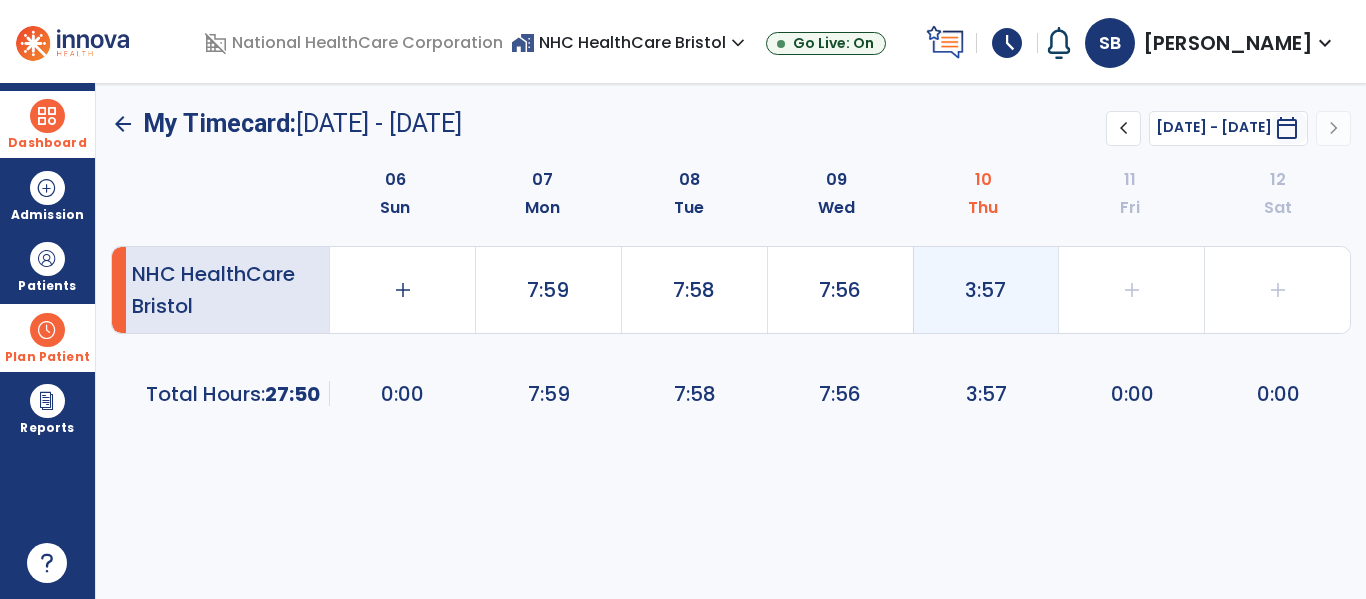 click on "3:57" 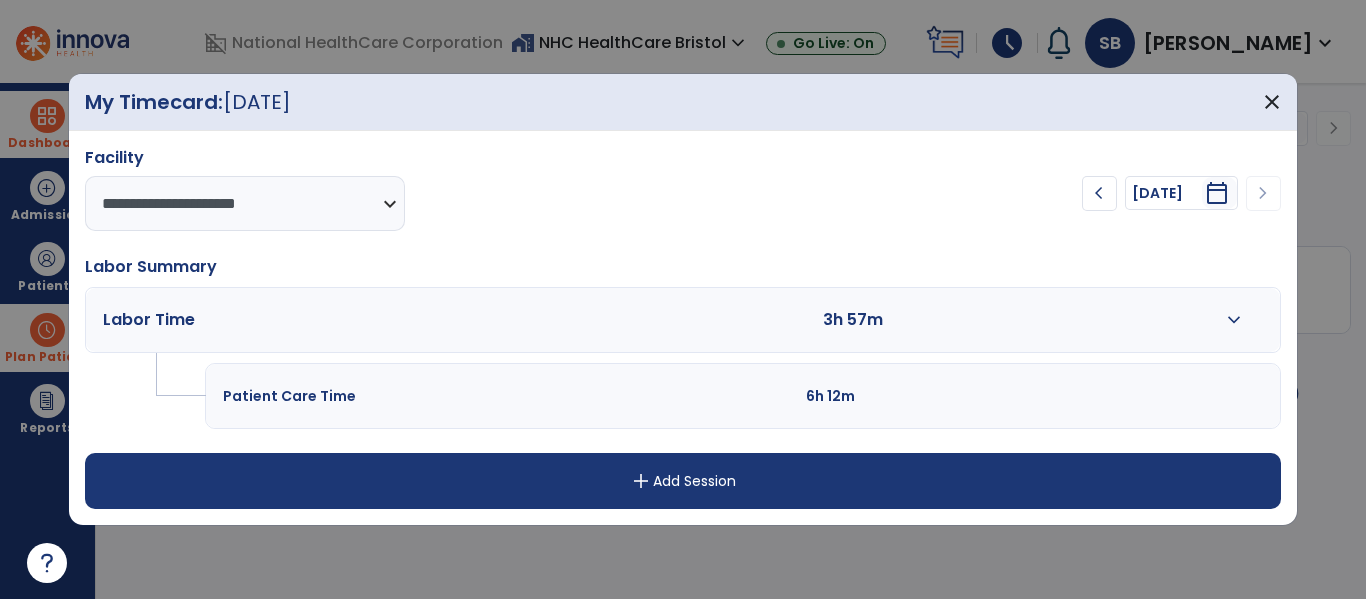 click on "add  Add Session" at bounding box center (682, 481) 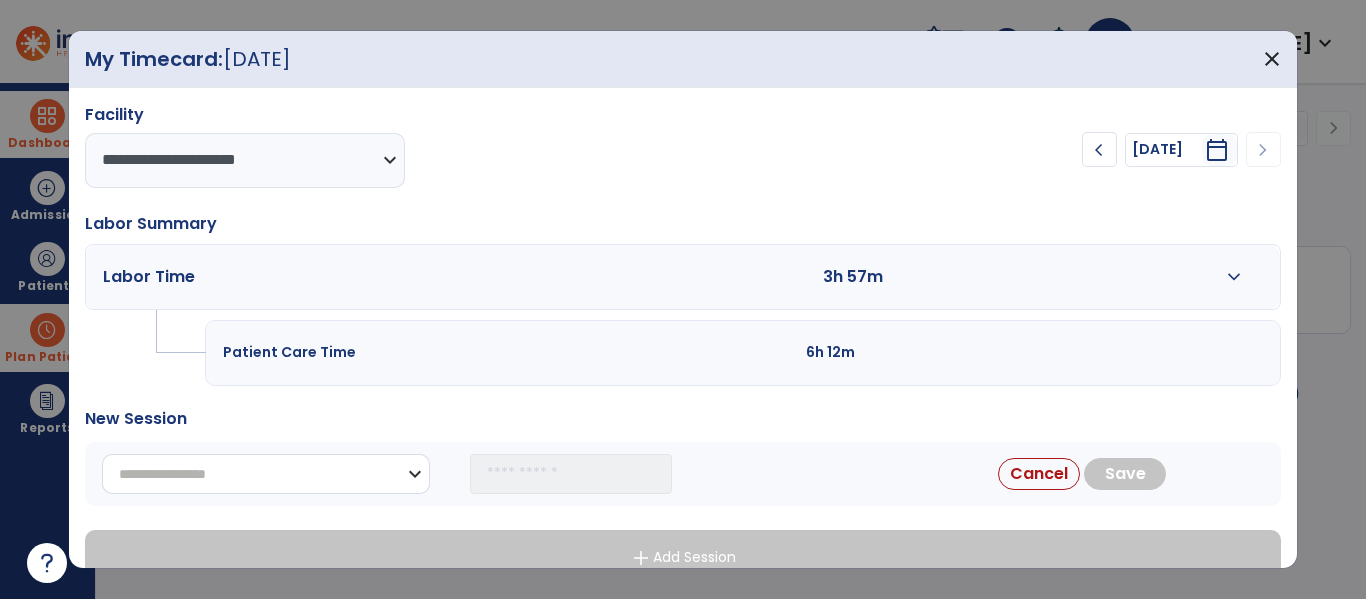click on "**********" at bounding box center [266, 474] 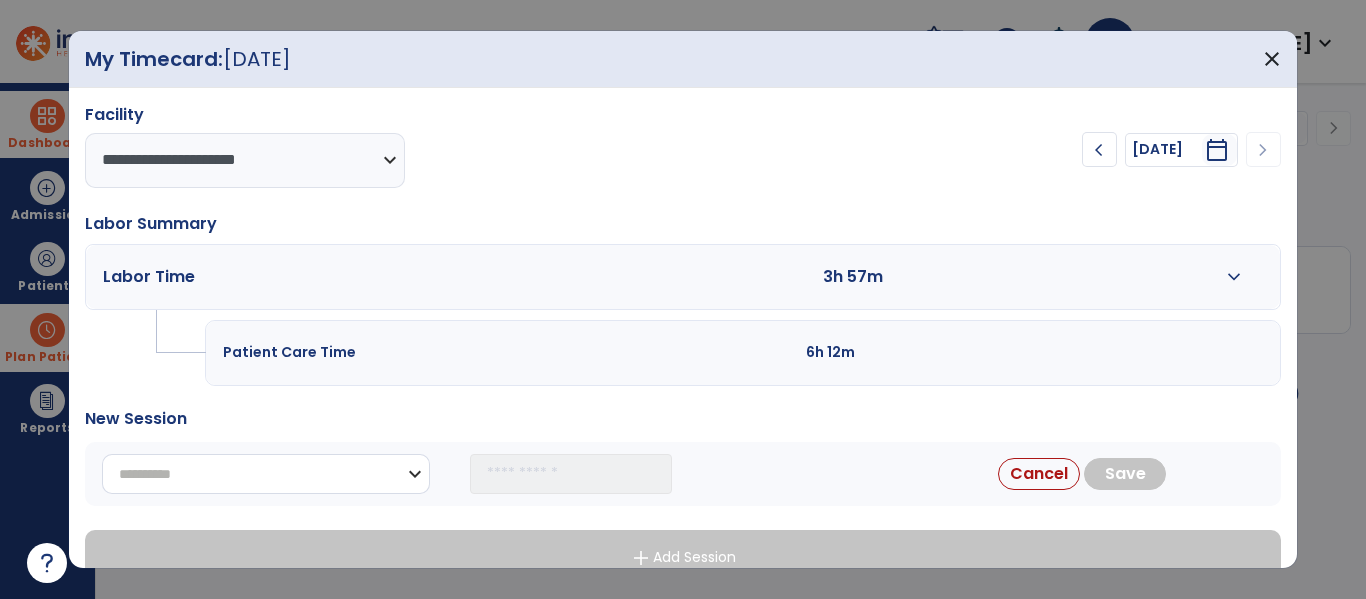 click on "**********" at bounding box center [266, 474] 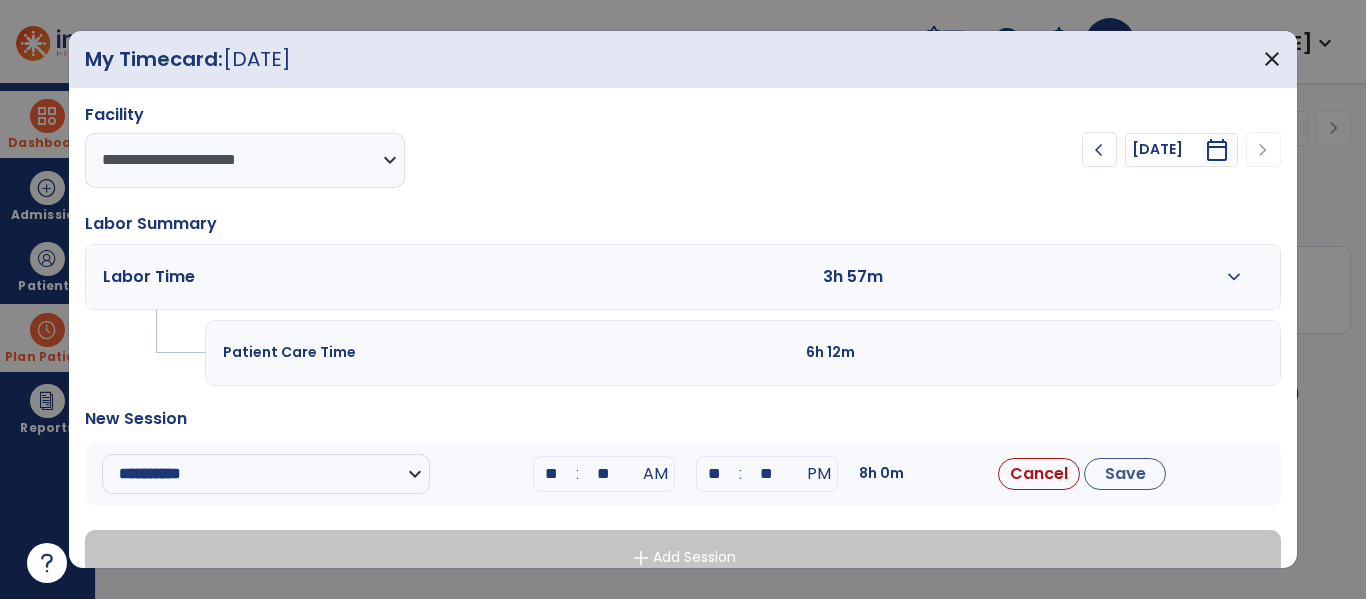 drag, startPoint x: 561, startPoint y: 464, endPoint x: 574, endPoint y: 444, distance: 23.853722 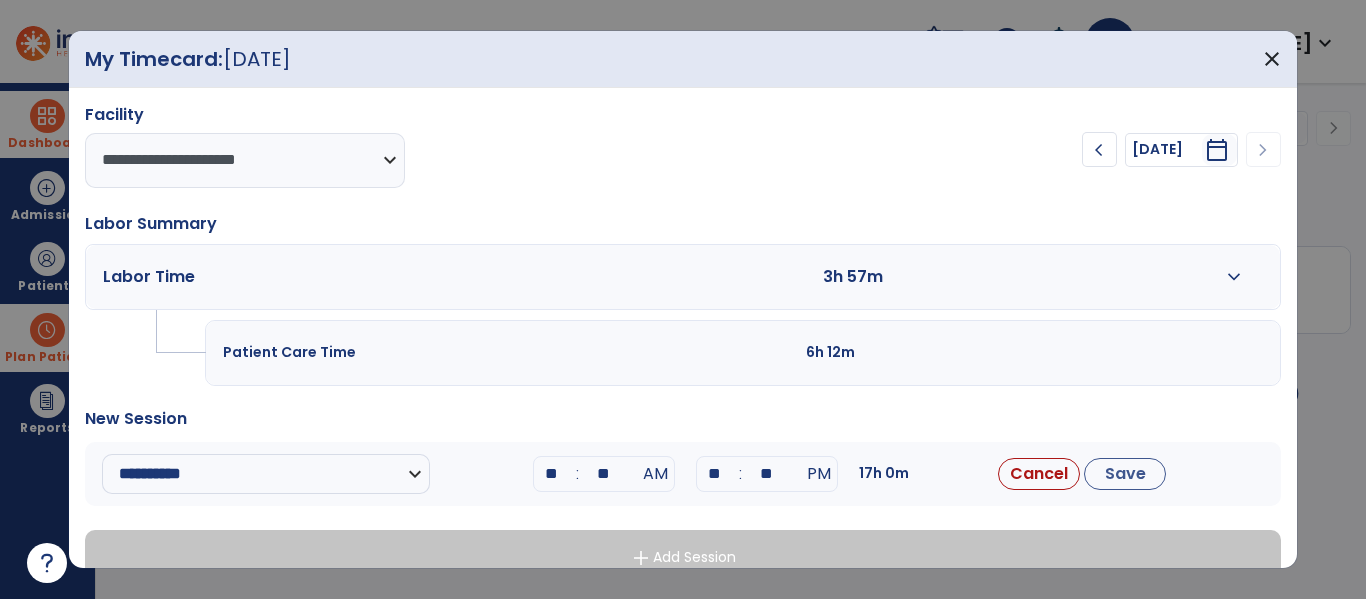 click on "**" at bounding box center (604, 474) 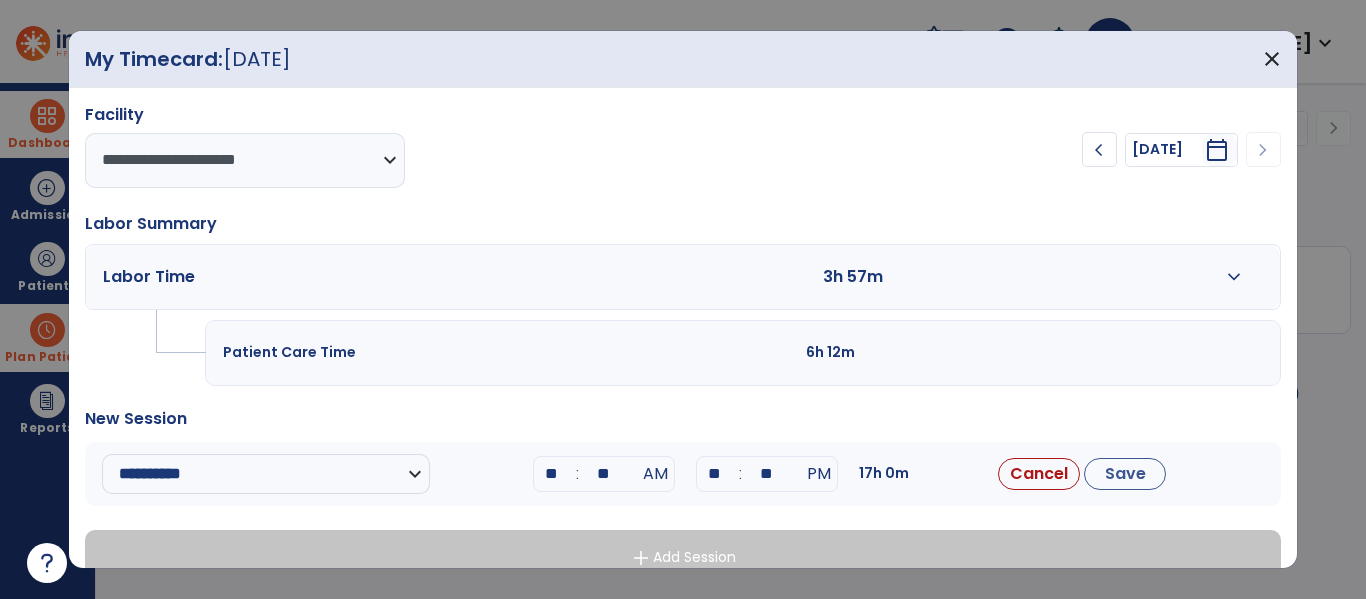 type on "**" 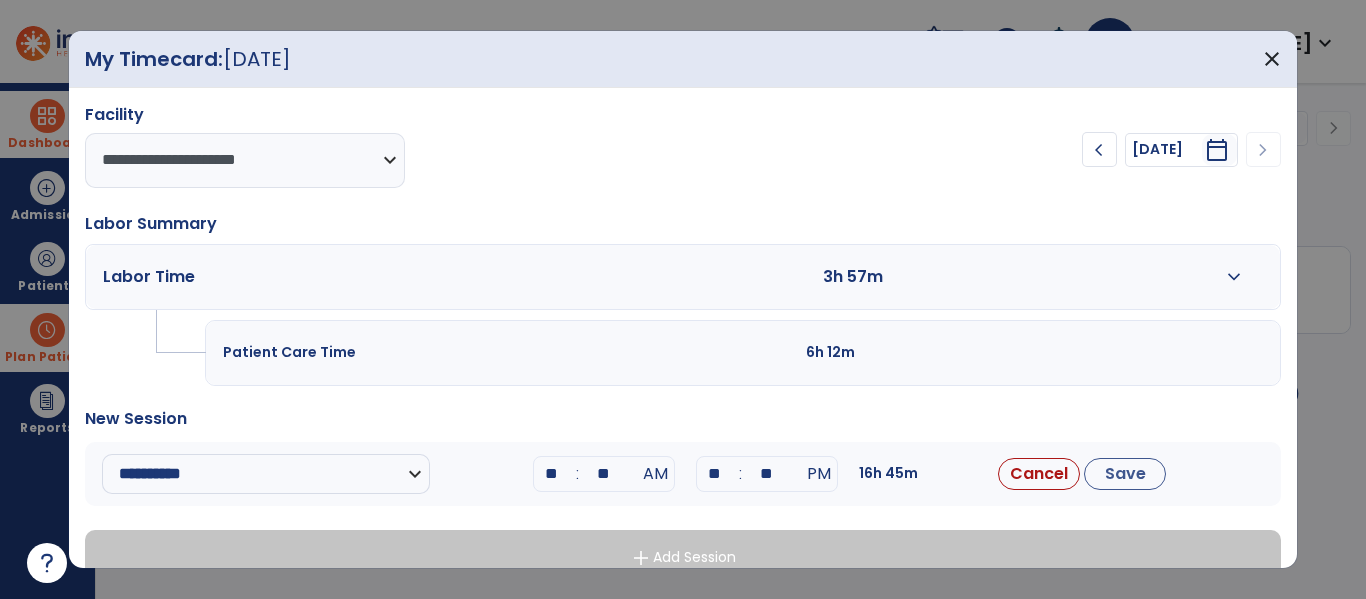 drag, startPoint x: 726, startPoint y: 467, endPoint x: 710, endPoint y: 476, distance: 18.35756 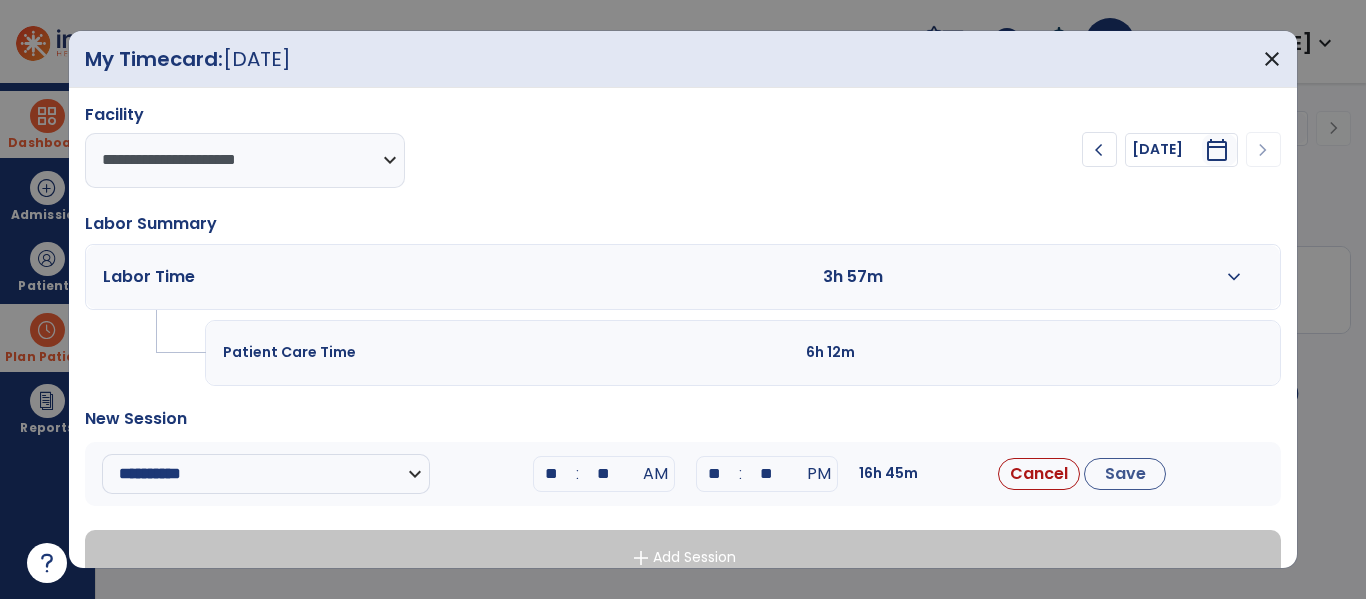 type on "**" 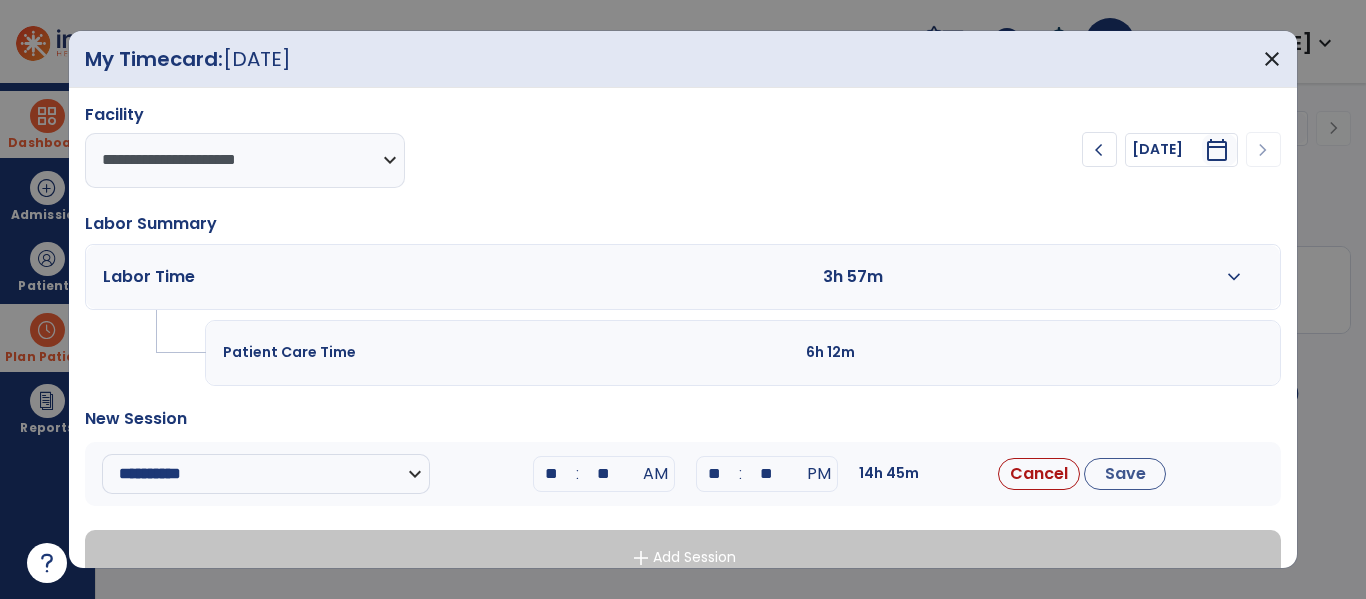 type on "*" 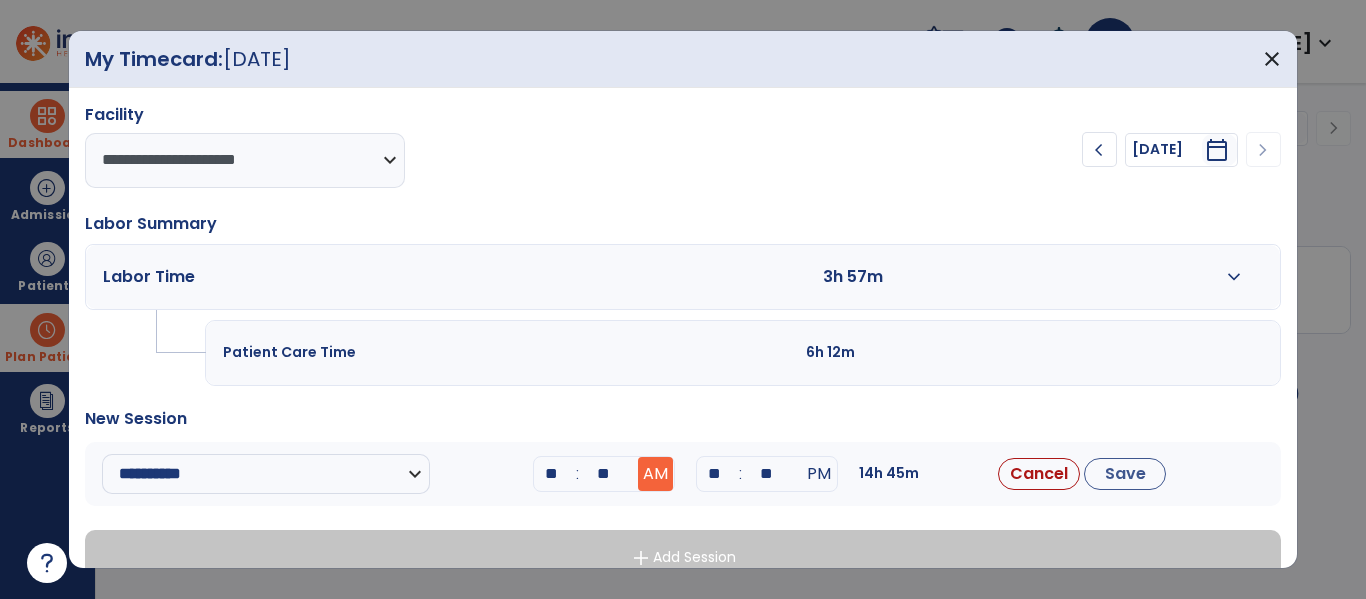 type on "**" 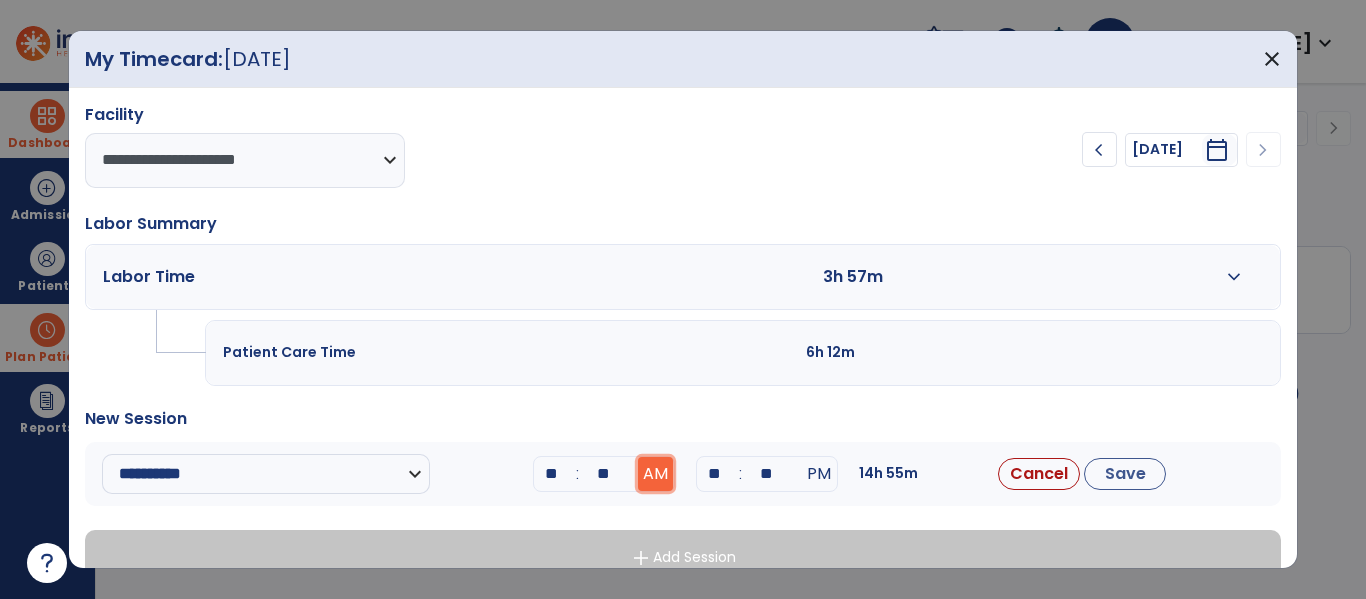 click on "AM" at bounding box center (655, 474) 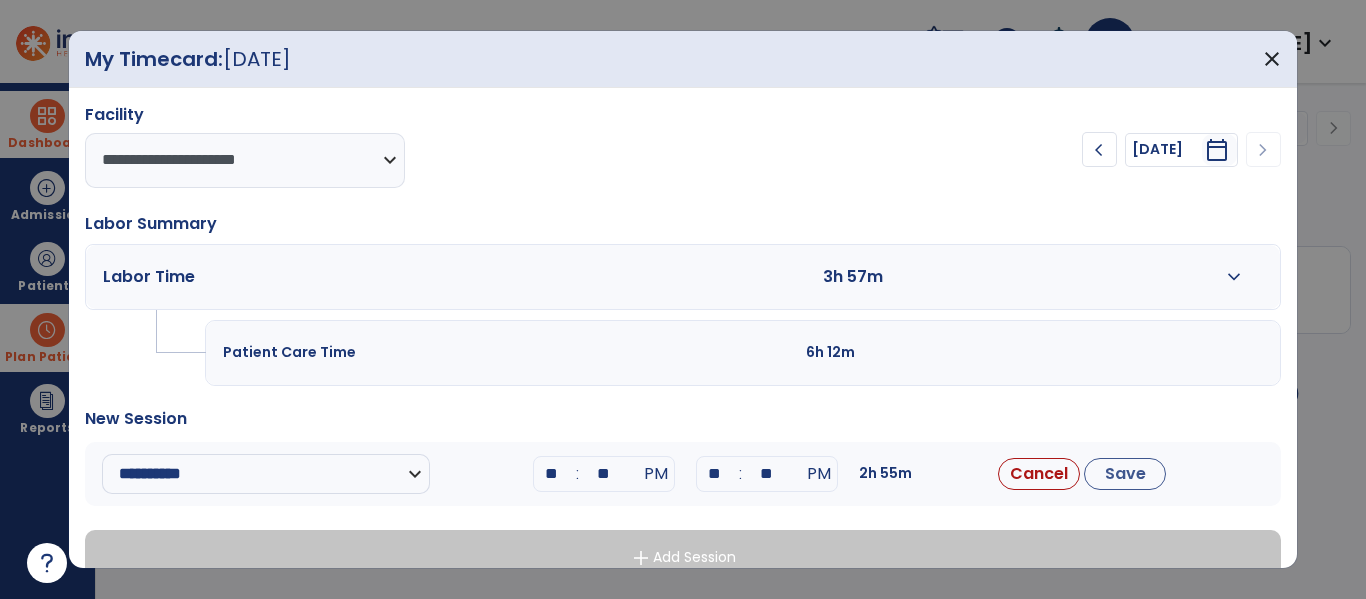 click on "New Session" at bounding box center (682, 419) 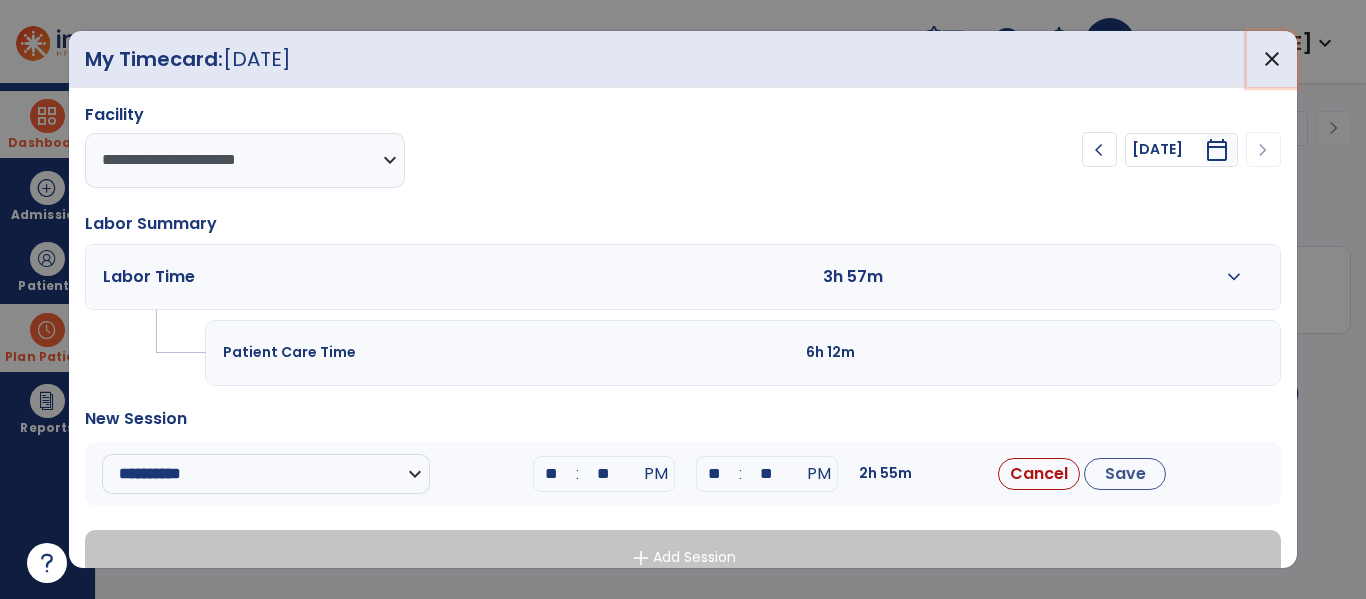 click on "close" at bounding box center [1272, 59] 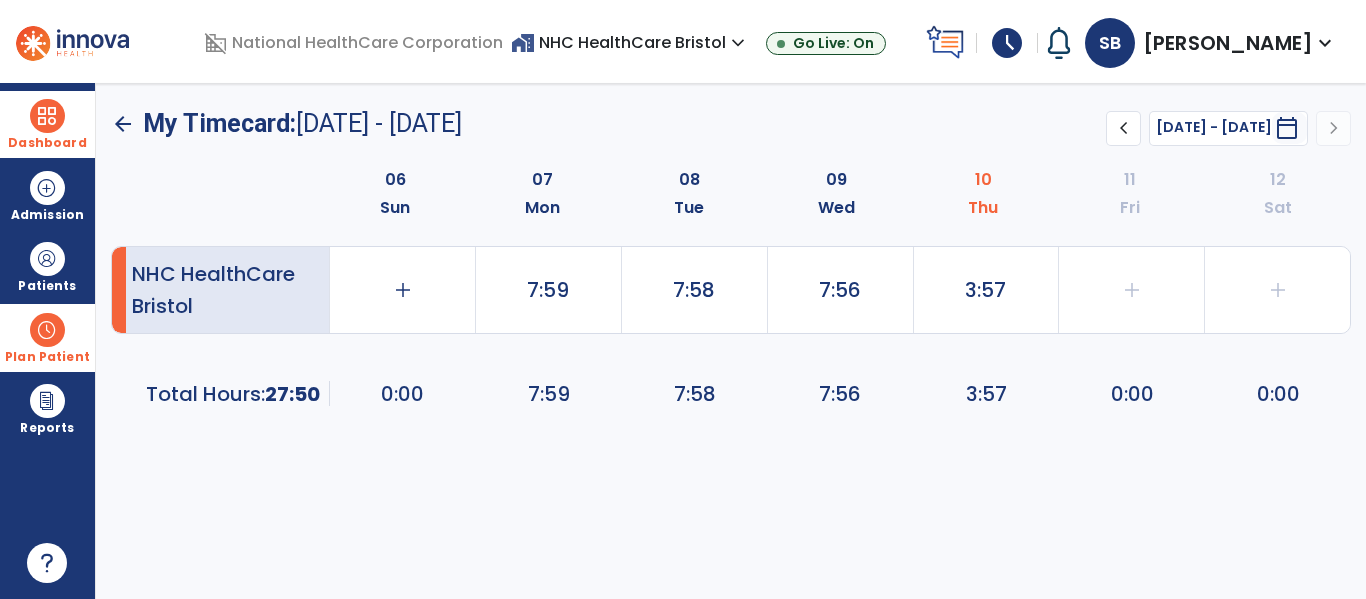 click on "Dashboard" at bounding box center [47, 143] 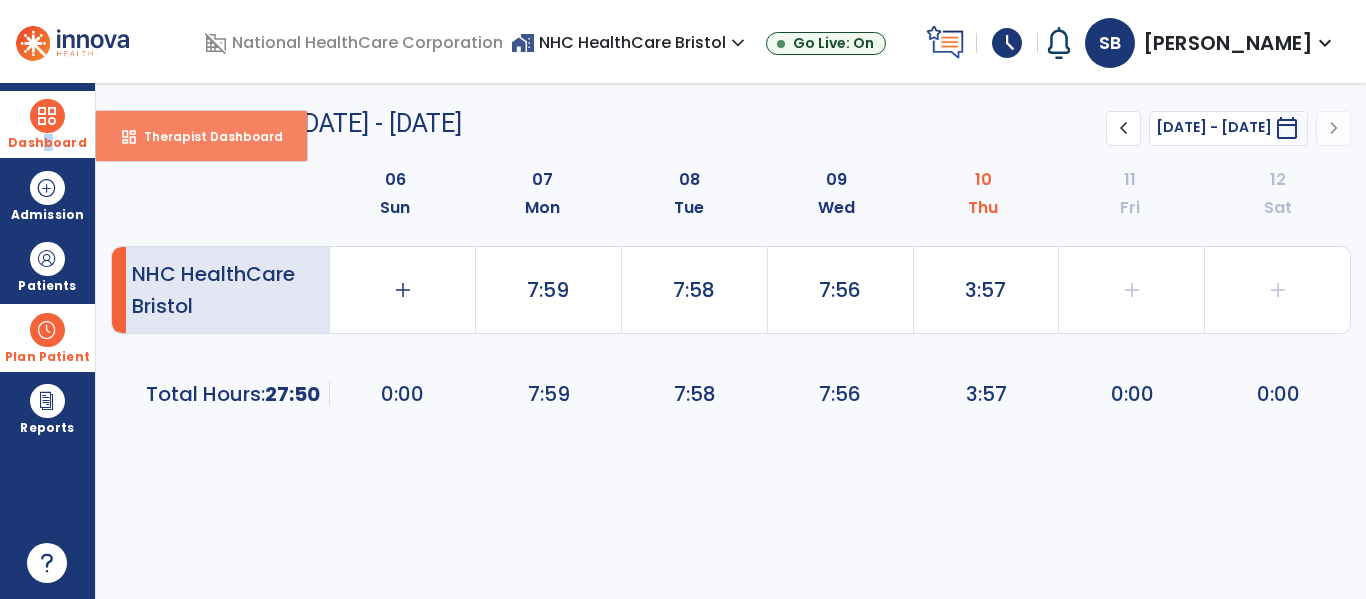 click on "dashboard  Therapist Dashboard" at bounding box center [201, 136] 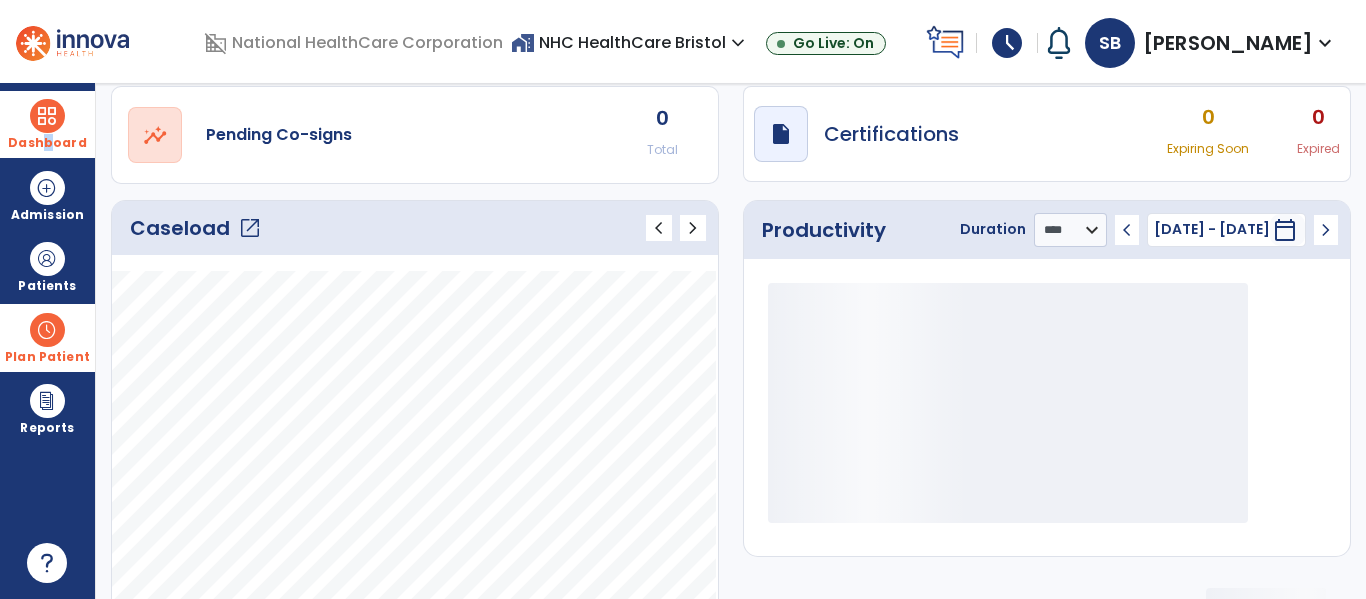 scroll, scrollTop: 200, scrollLeft: 0, axis: vertical 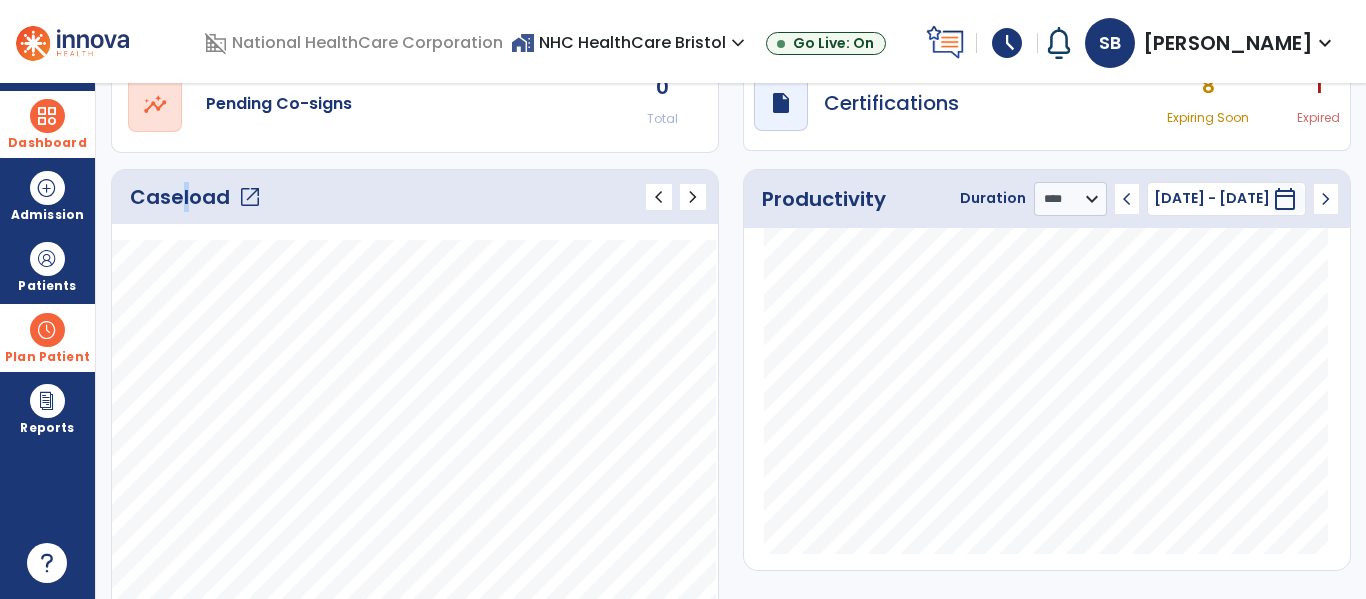 click on "Caseload   open_in_new" 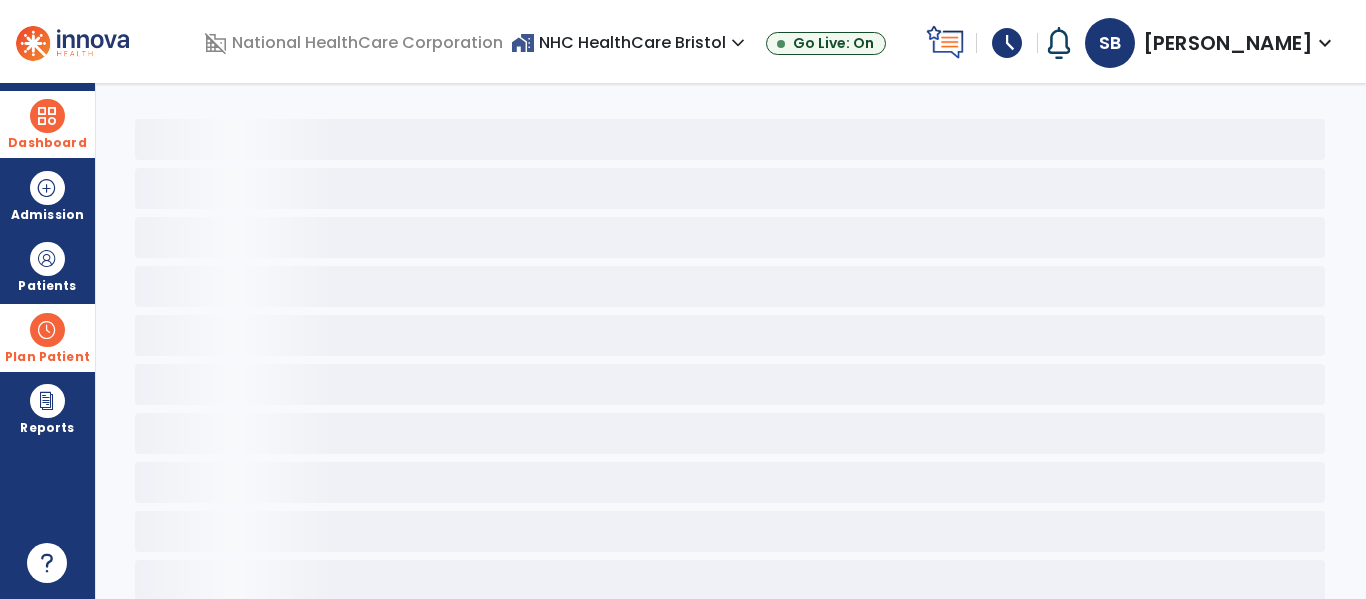 scroll, scrollTop: 0, scrollLeft: 0, axis: both 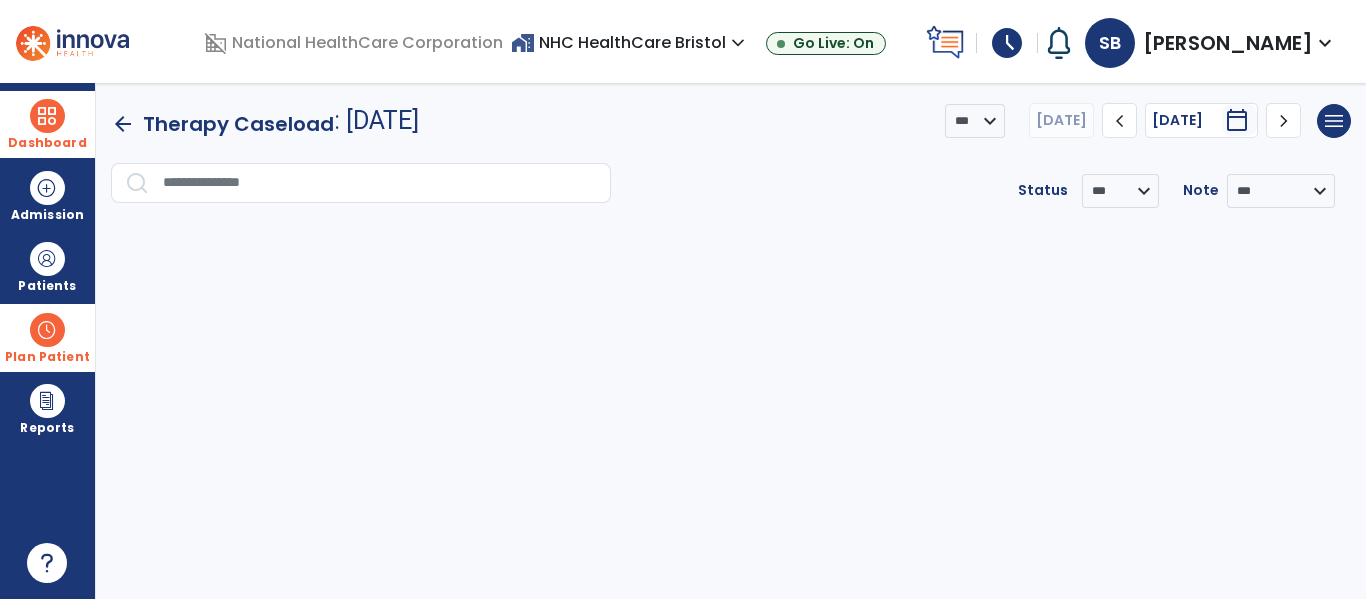 click on "**********" at bounding box center (731, 341) 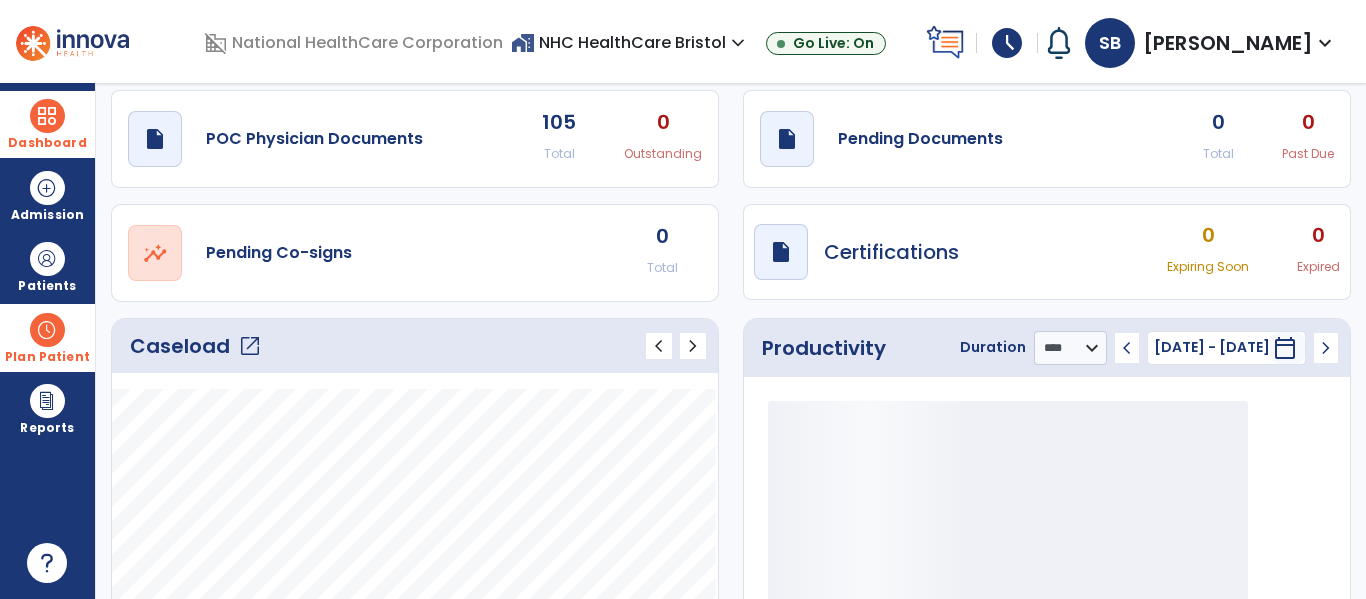 scroll, scrollTop: 100, scrollLeft: 0, axis: vertical 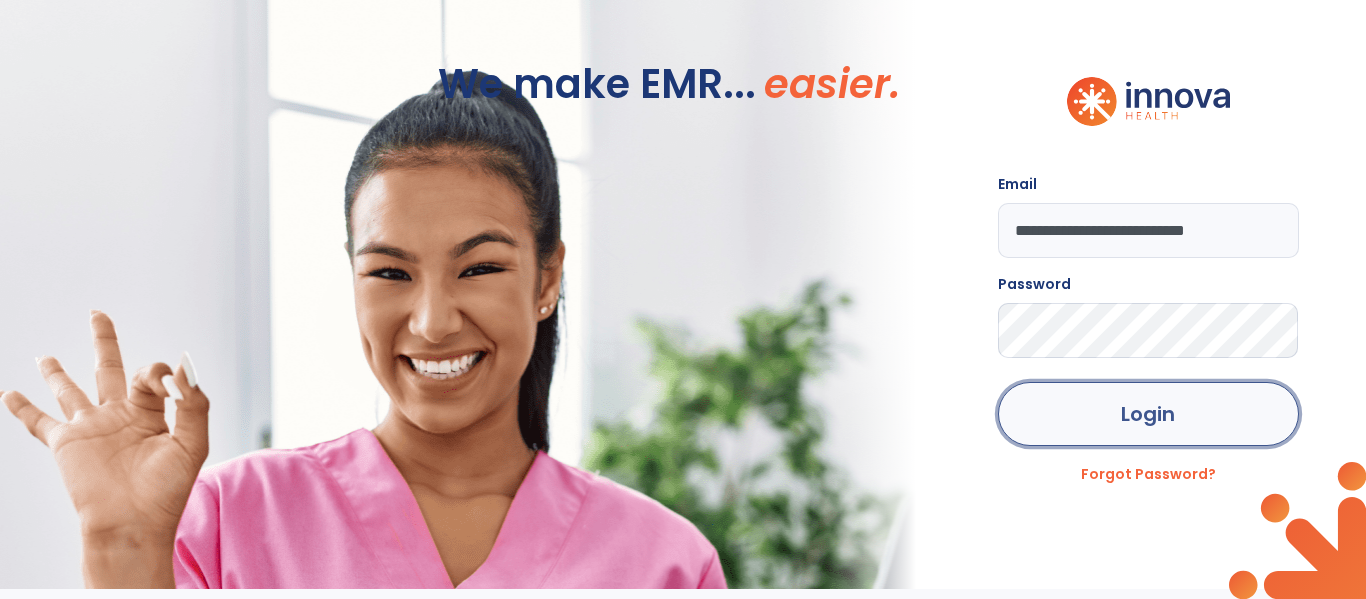 click on "Login" 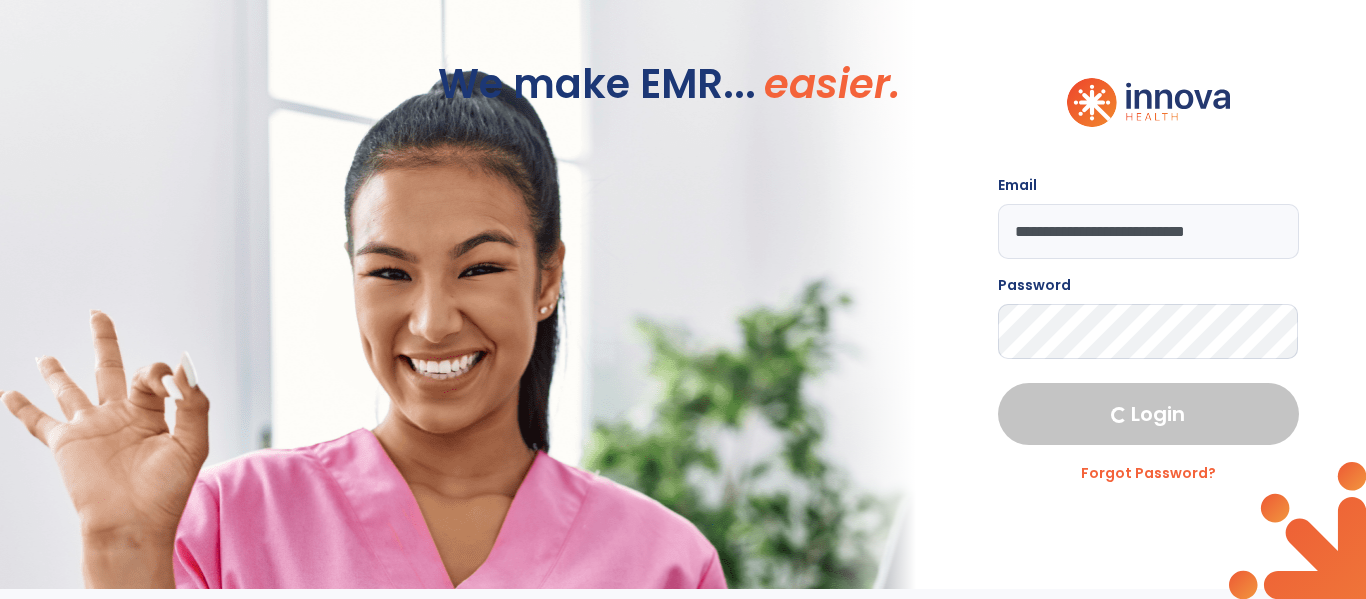 select on "****" 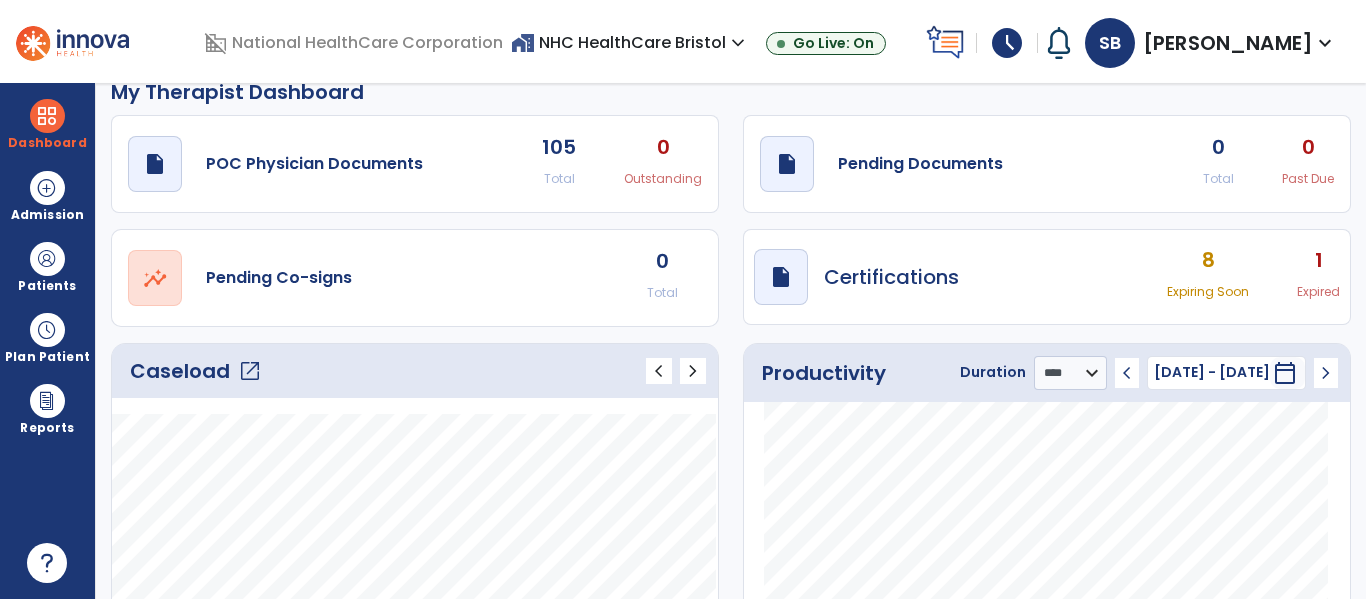 scroll, scrollTop: 100, scrollLeft: 0, axis: vertical 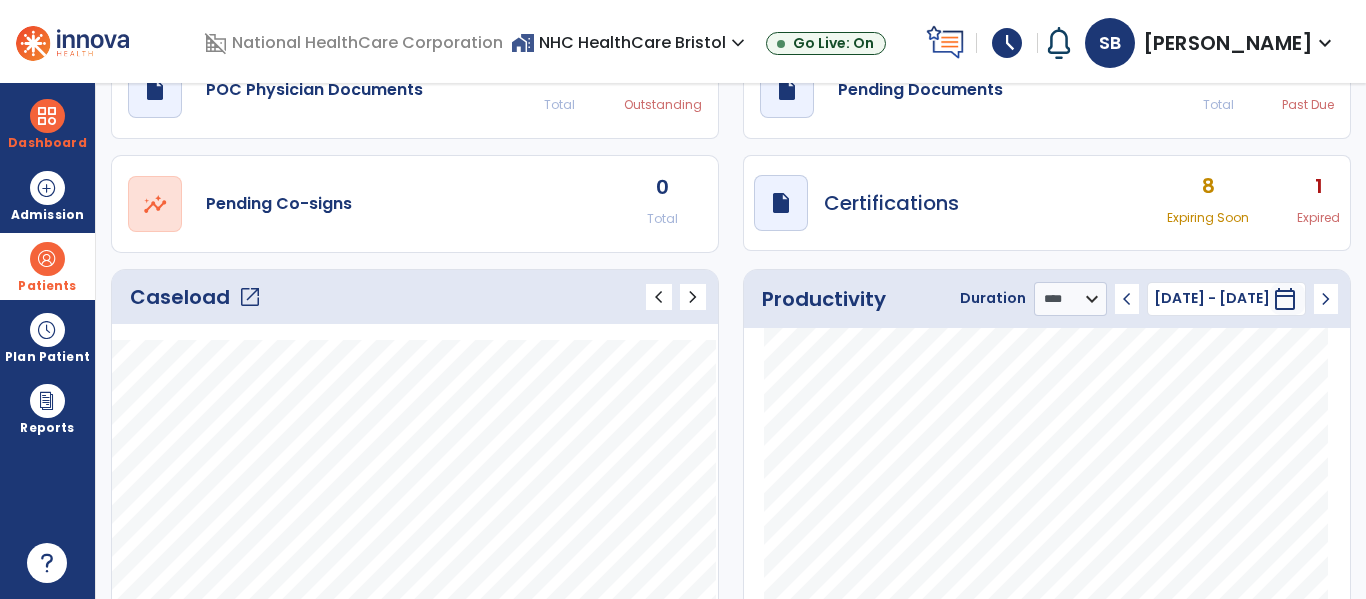 click on "Patients" at bounding box center (47, 266) 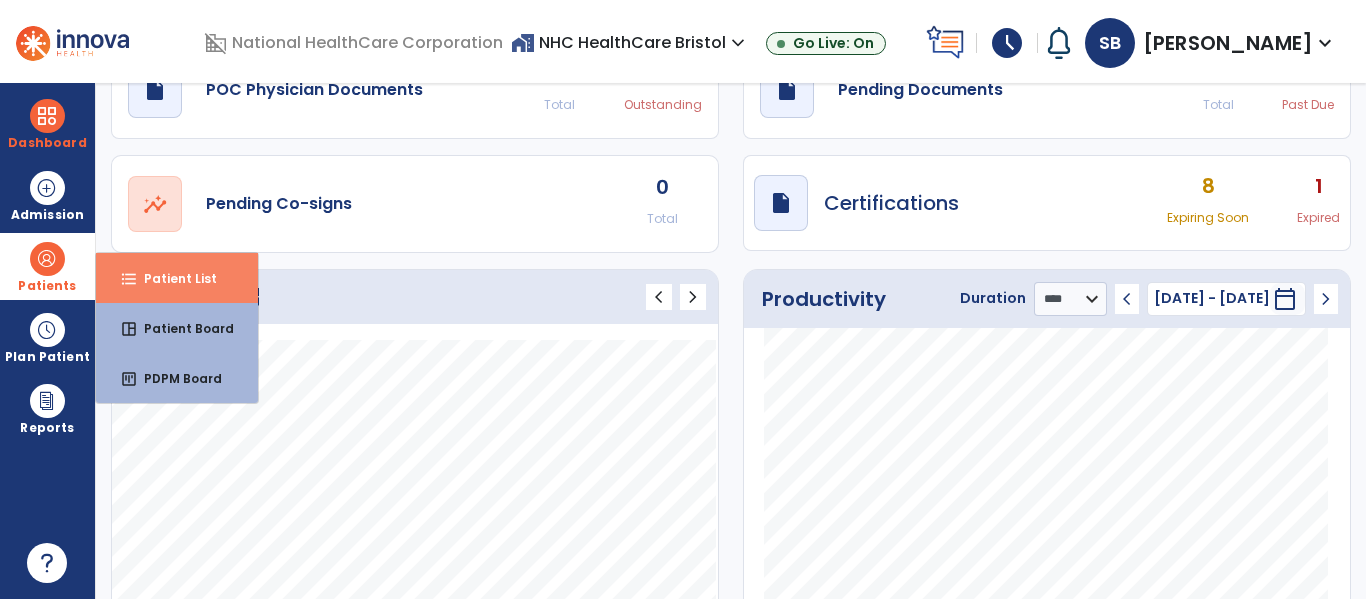 click on "format_list_bulleted  Patient List" at bounding box center [177, 278] 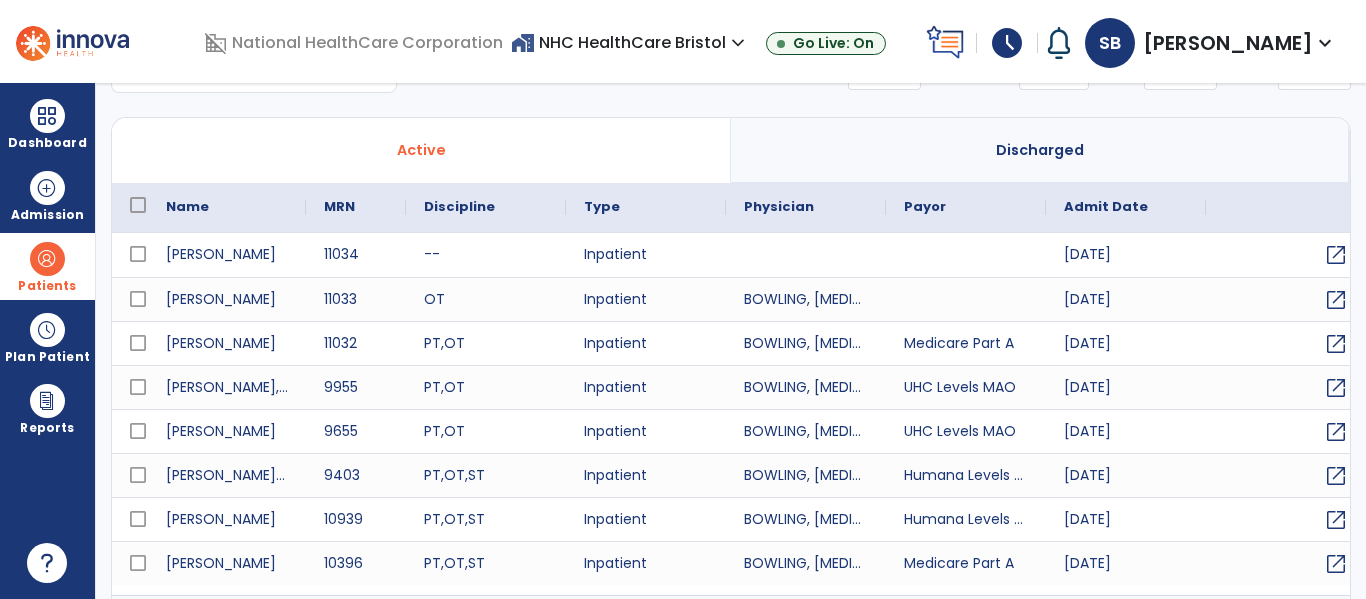 select on "***" 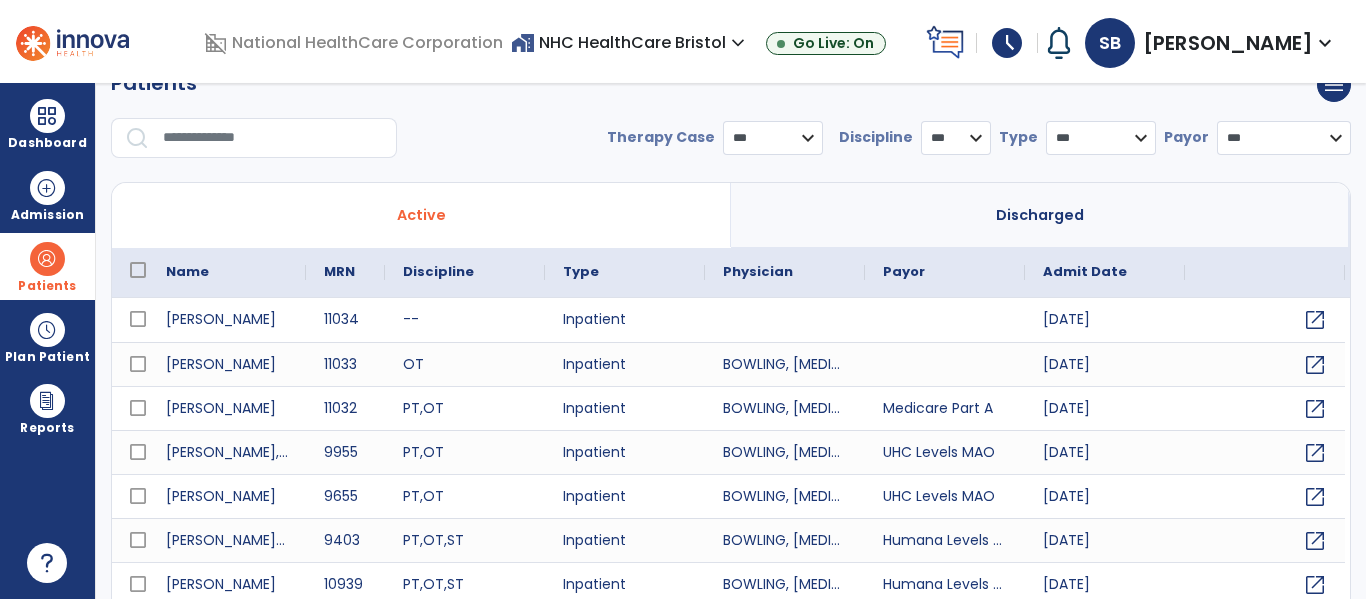 scroll, scrollTop: 0, scrollLeft: 0, axis: both 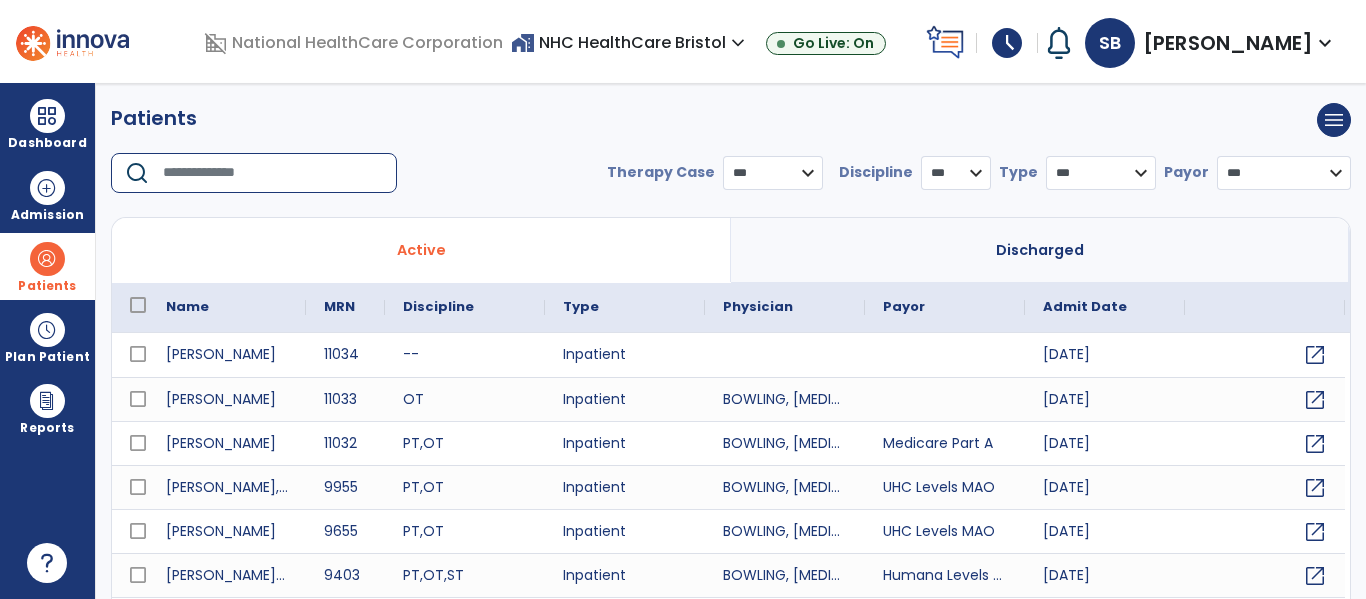 click at bounding box center [273, 173] 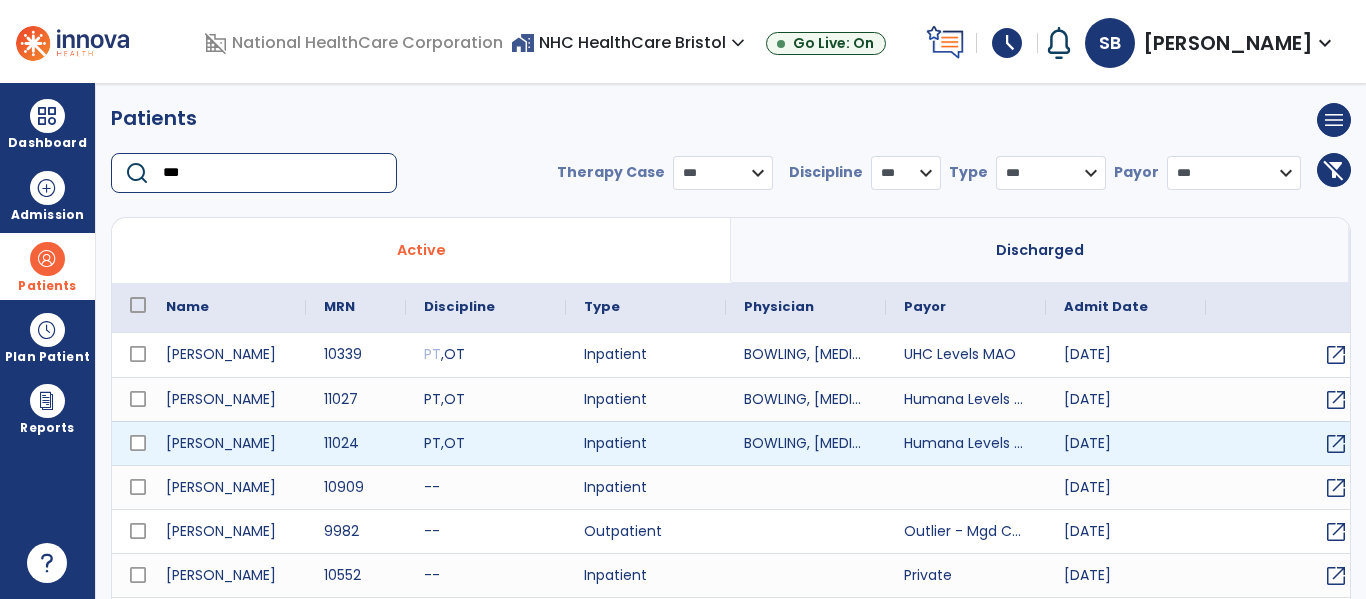type on "***" 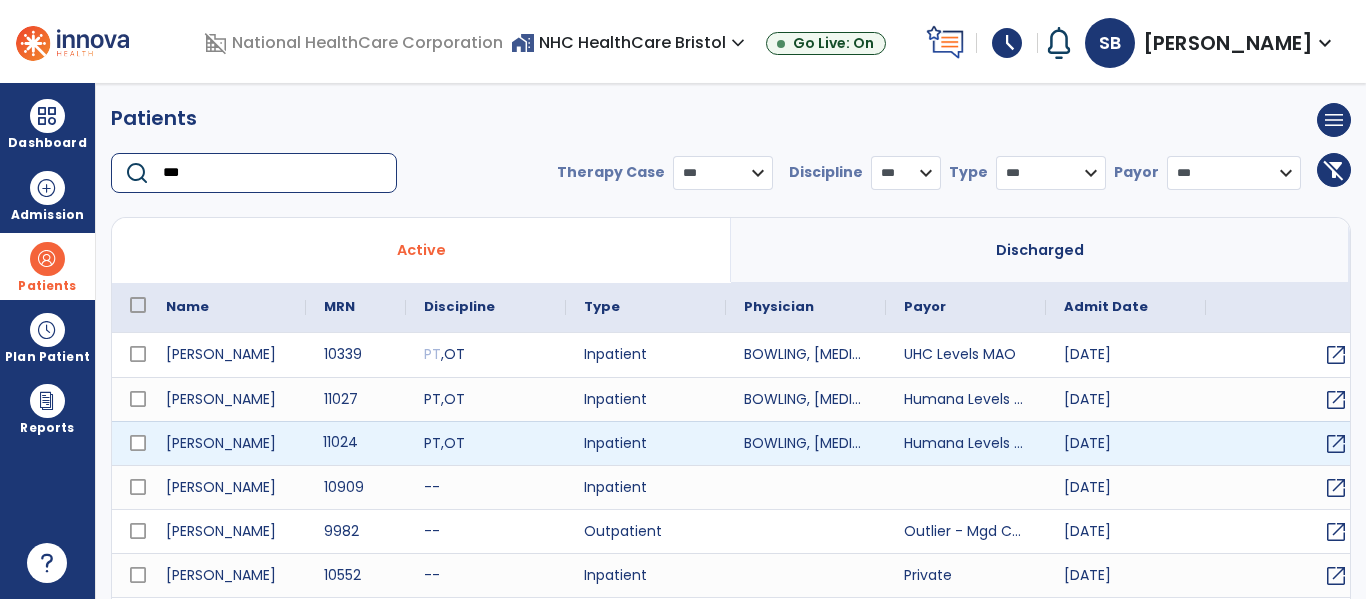 click on "11024" at bounding box center [356, 443] 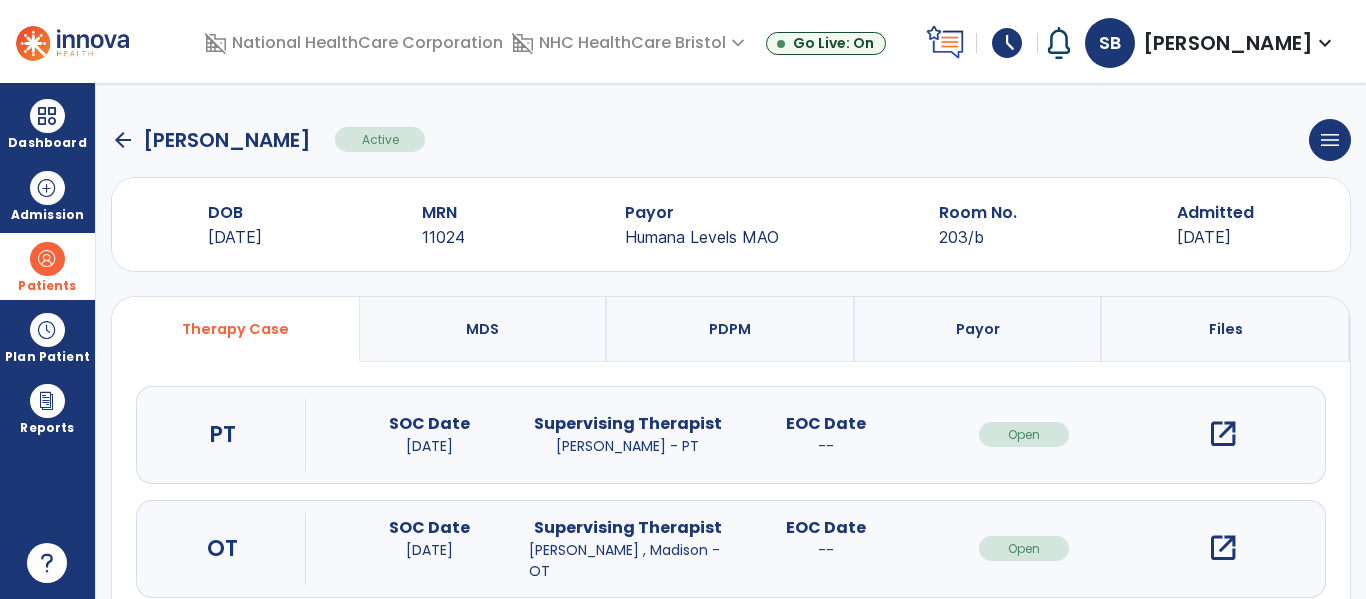 click on "open_in_new" at bounding box center [1223, 434] 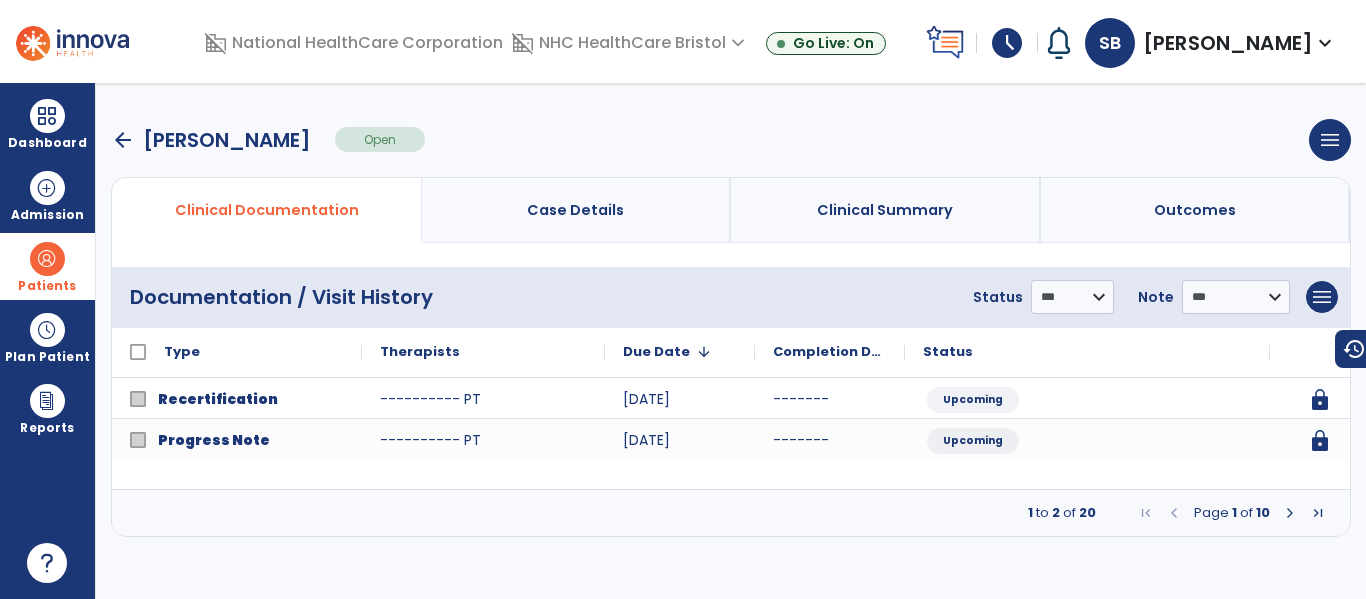 click on "menu   Add New Document   Print Documents   Print Edit History   Delete Document" at bounding box center [1322, 297] 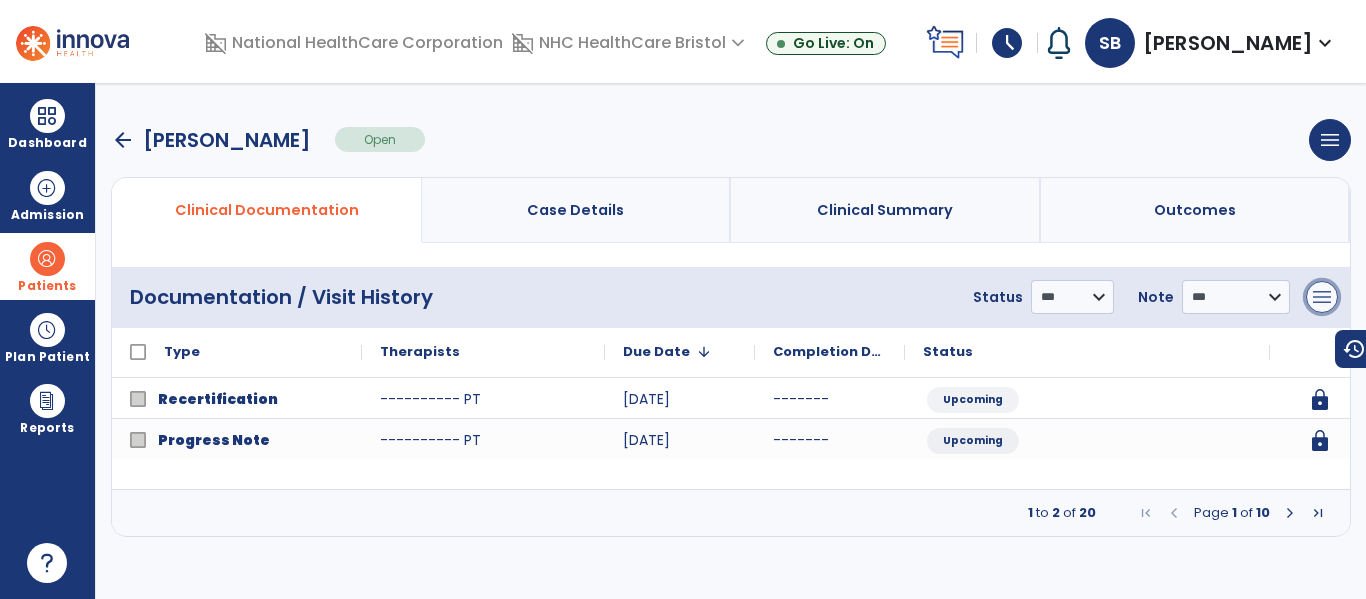 click on "menu" at bounding box center [1322, 297] 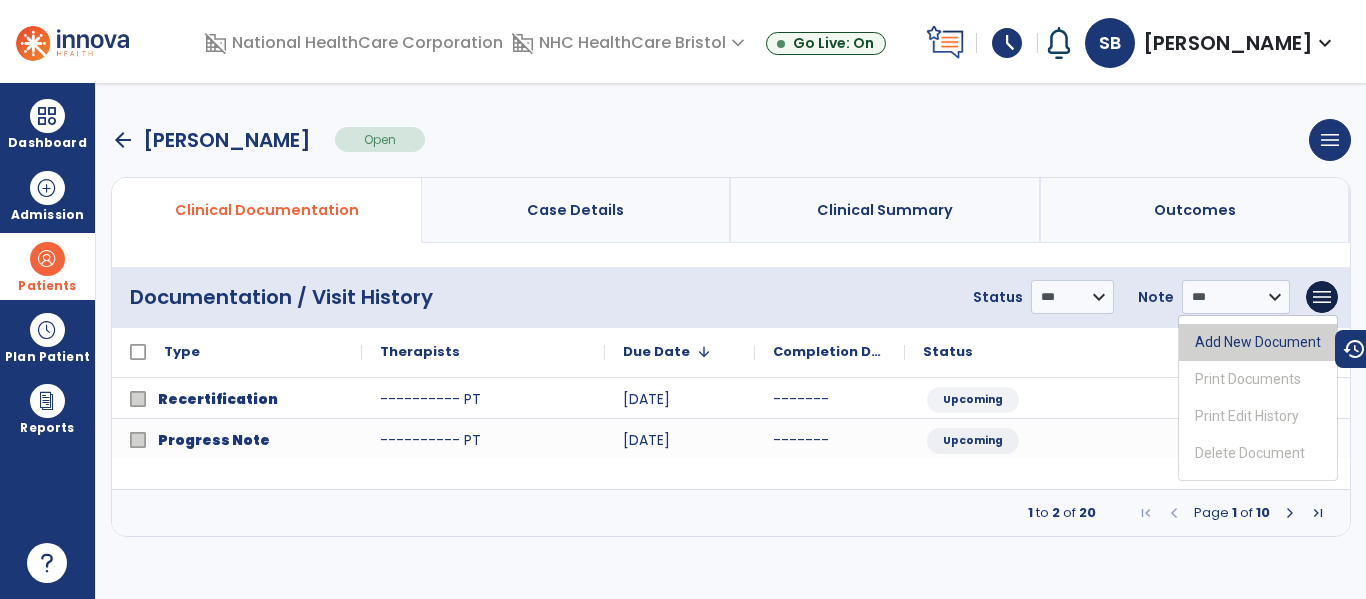 click on "Add New Document" at bounding box center (1258, 342) 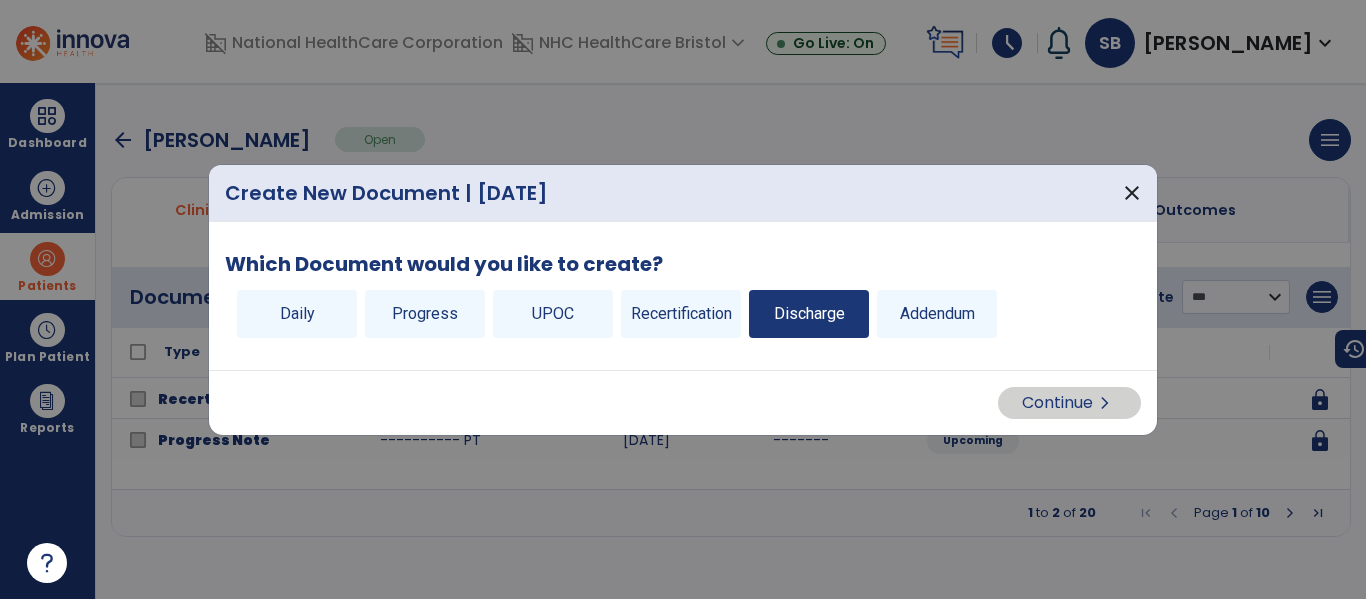 click on "Discharge" at bounding box center (809, 314) 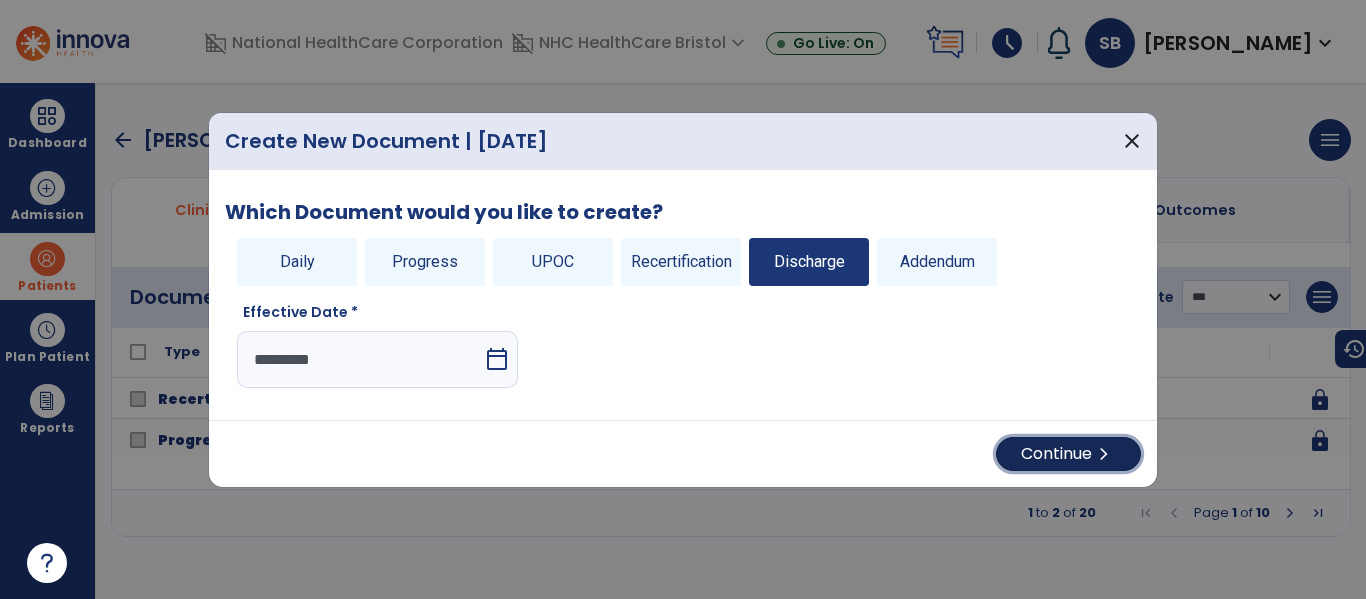 click on "Continue   chevron_right" at bounding box center [1068, 454] 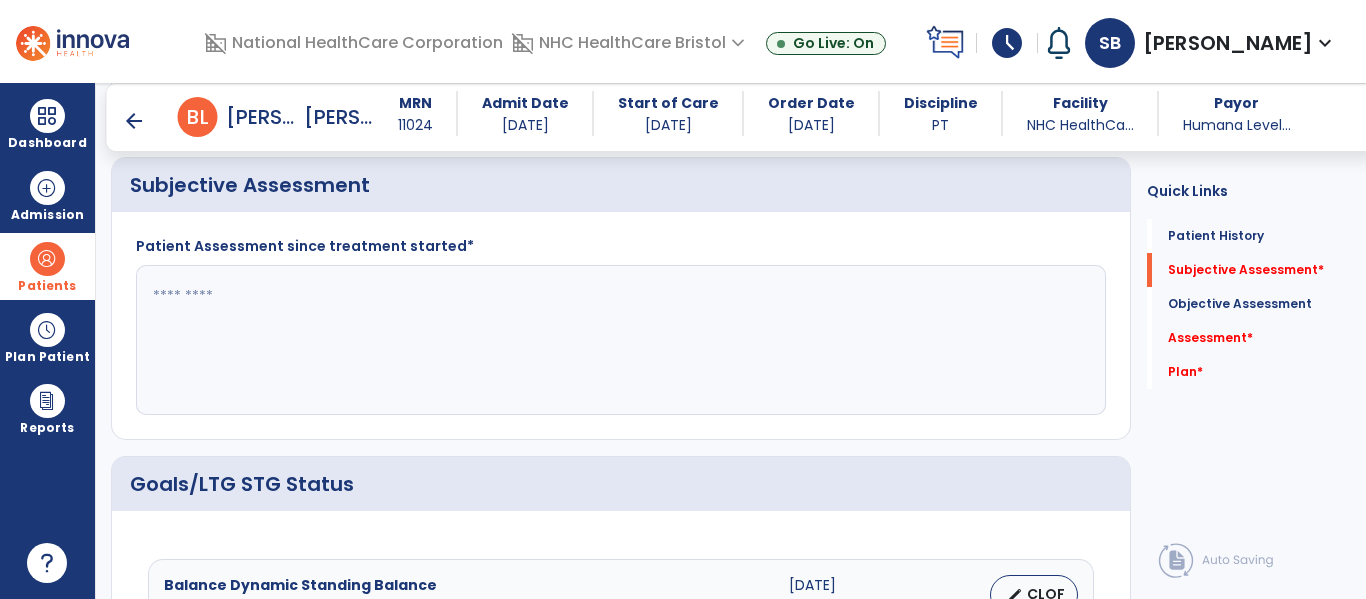 scroll, scrollTop: 400, scrollLeft: 0, axis: vertical 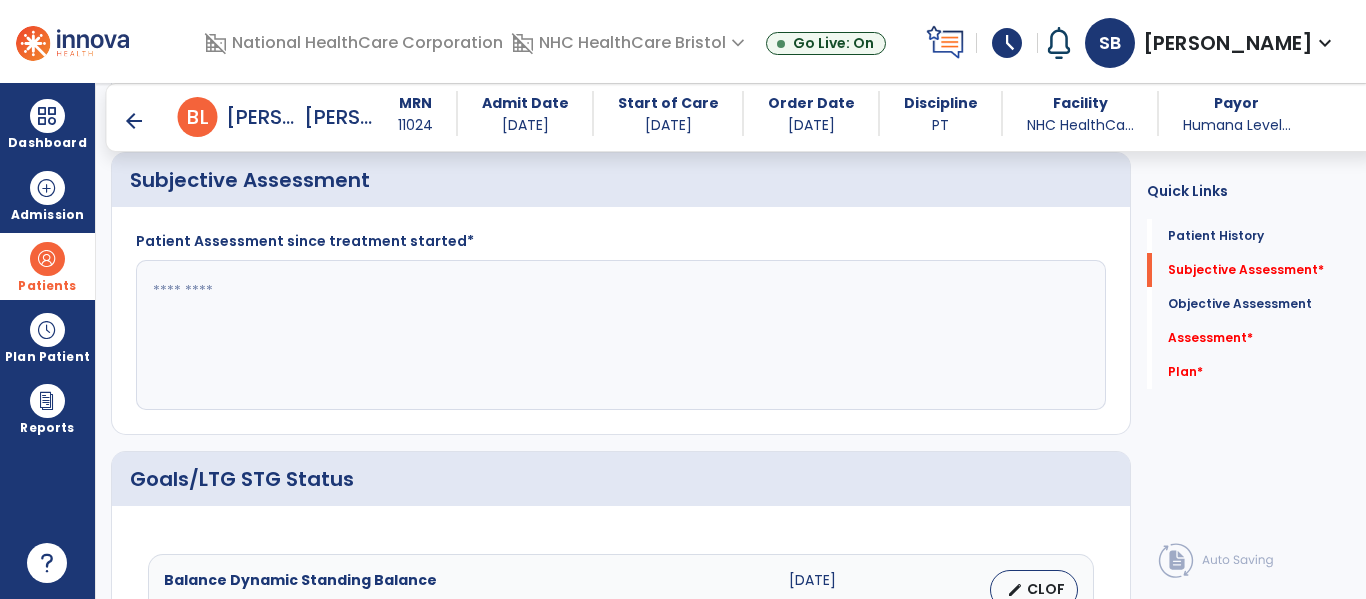 drag, startPoint x: 320, startPoint y: 354, endPoint x: 321, endPoint y: 343, distance: 11.045361 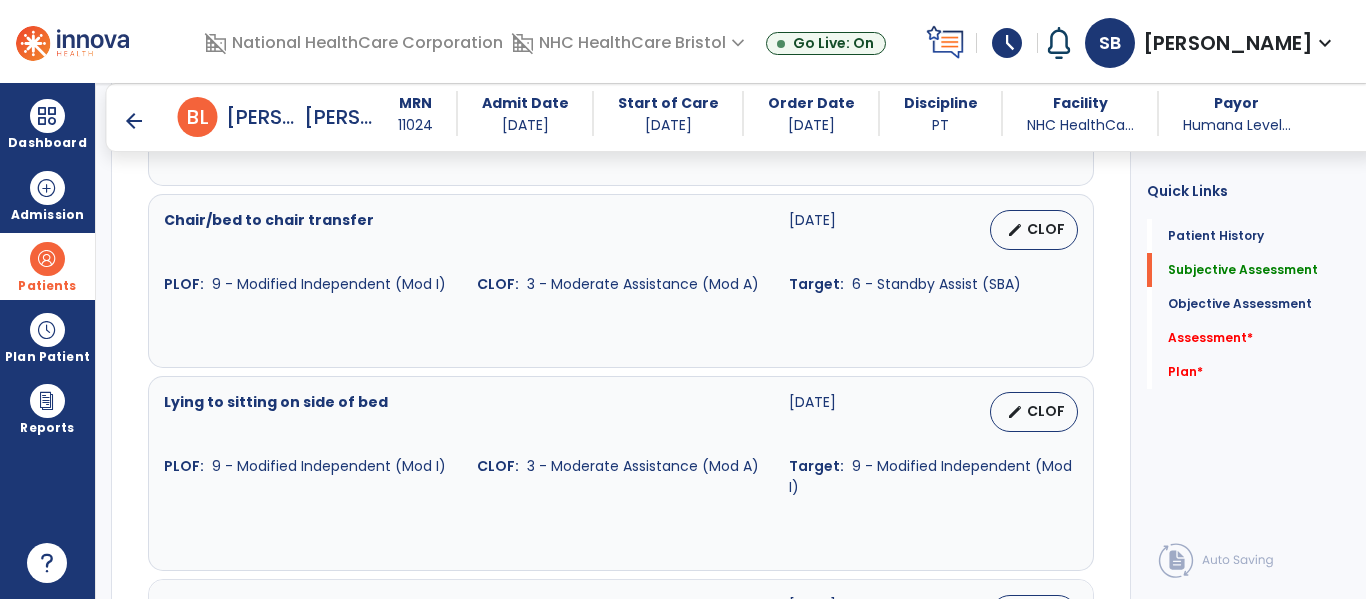 scroll, scrollTop: 1307, scrollLeft: 0, axis: vertical 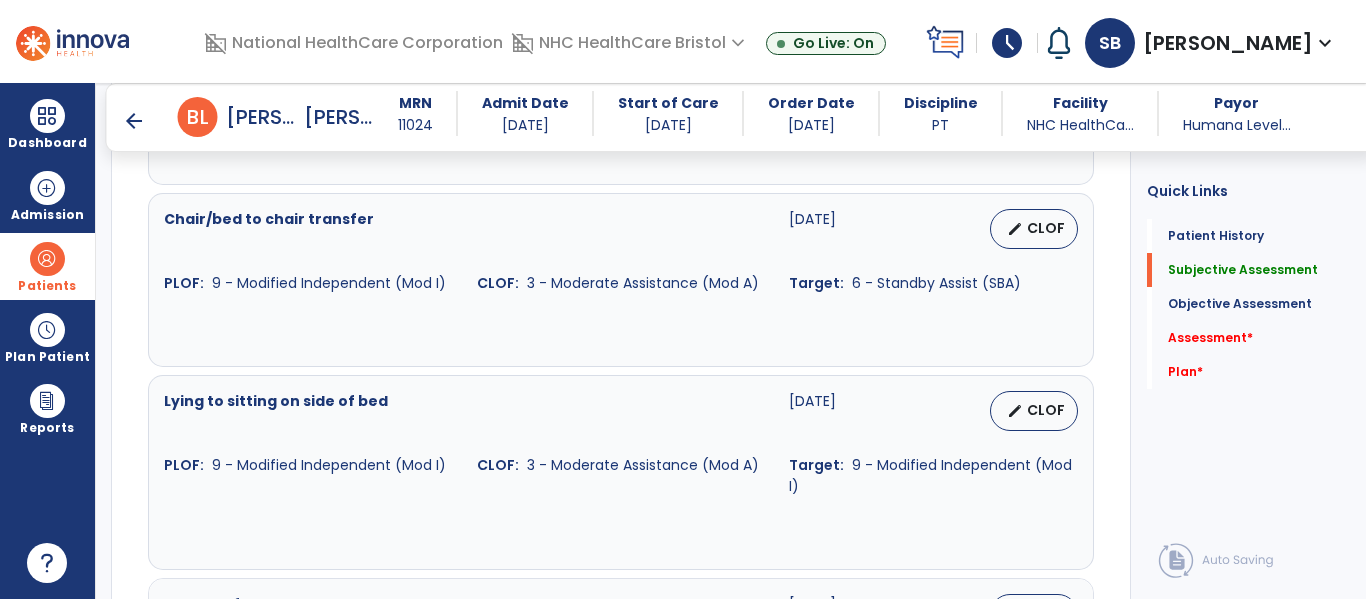 type on "**********" 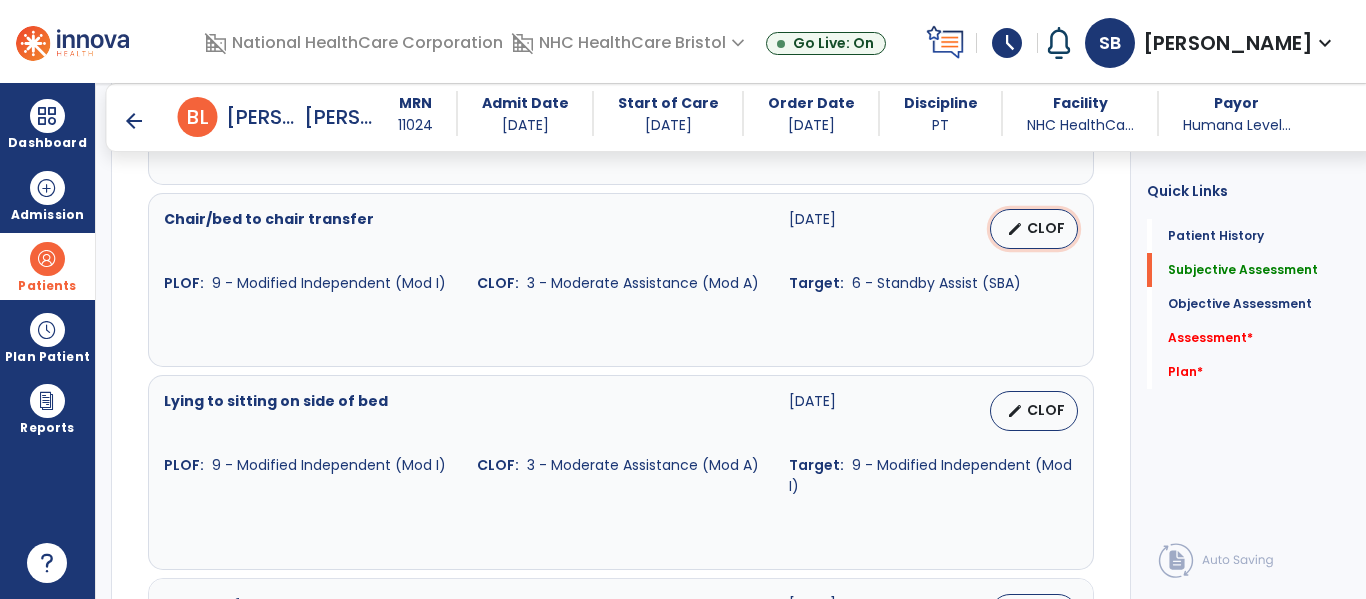 click on "edit   CLOF" at bounding box center (1034, 229) 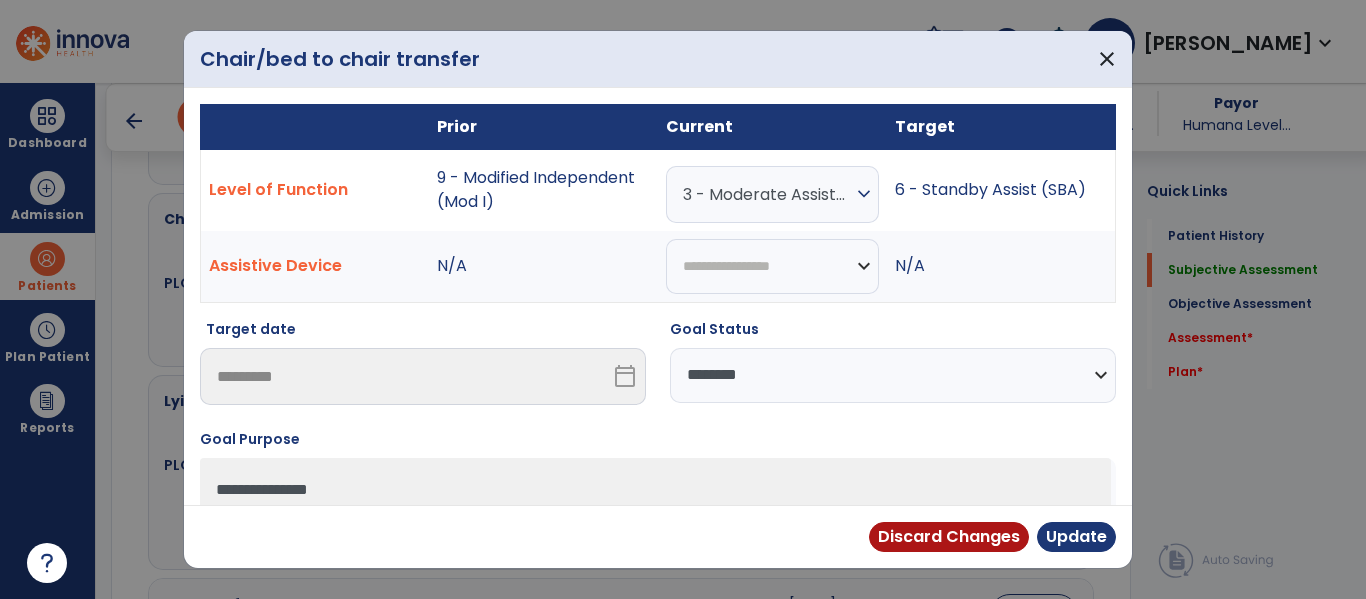 click on "3 - Moderate Assistance (Mod A)" at bounding box center [767, 194] 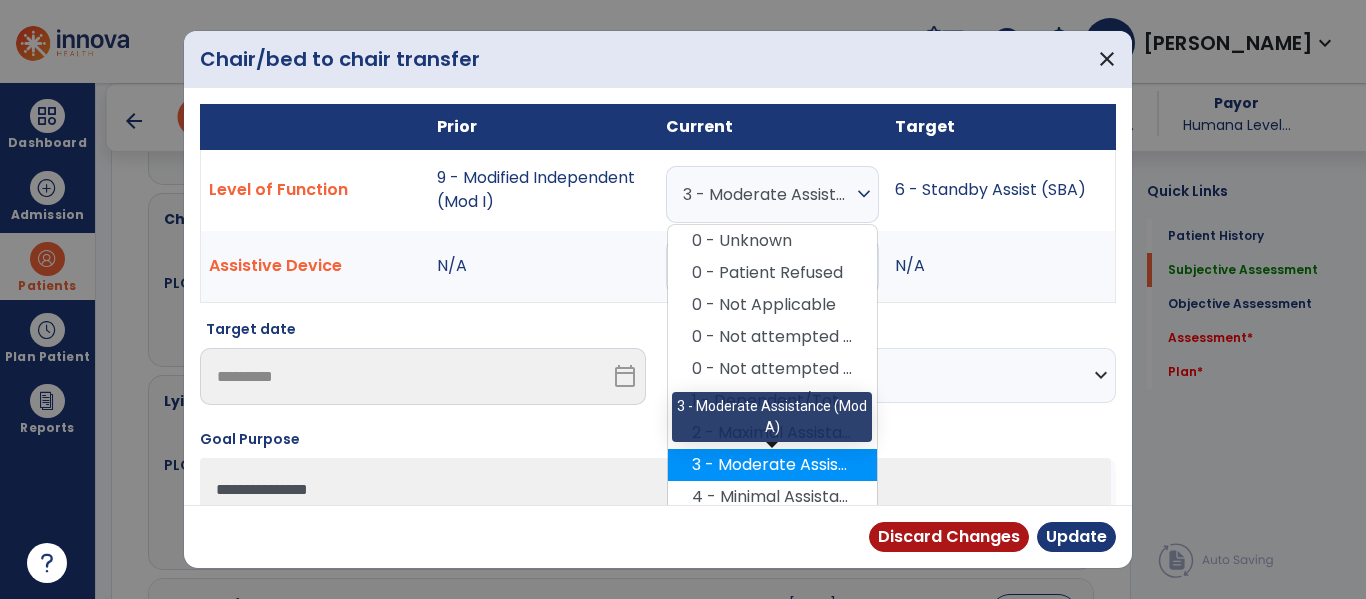 click on "3 - Moderate Assistance (Mod A)" at bounding box center [772, 465] 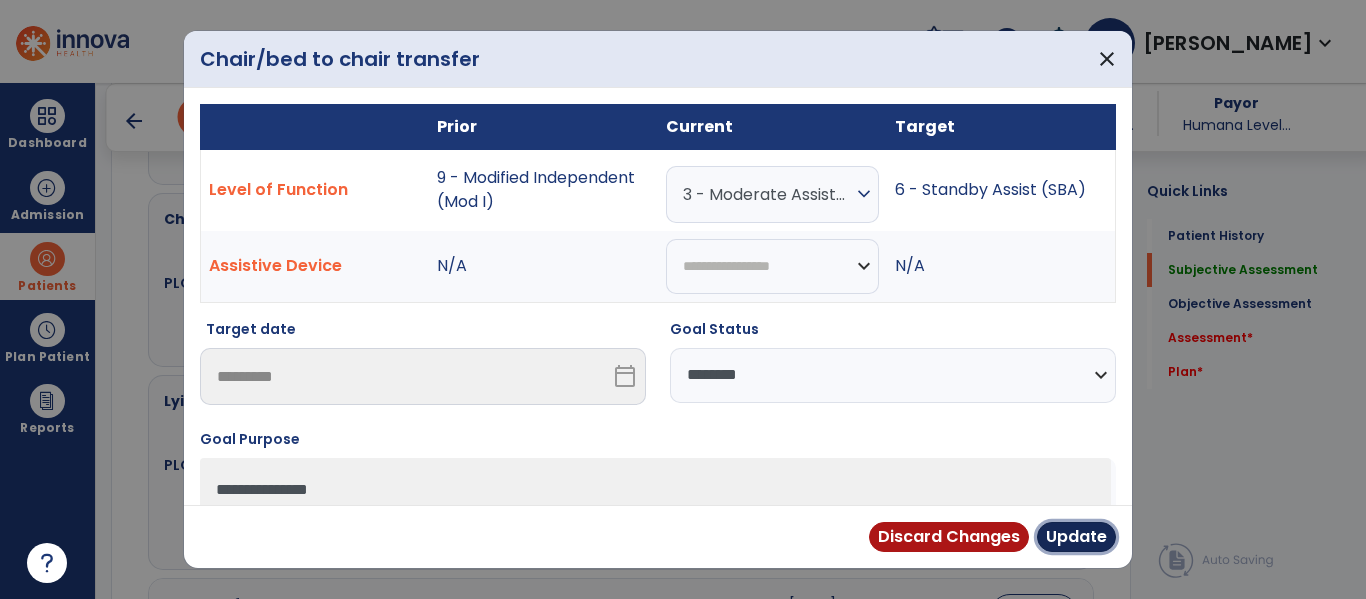 drag, startPoint x: 1094, startPoint y: 535, endPoint x: 1050, endPoint y: 520, distance: 46.486557 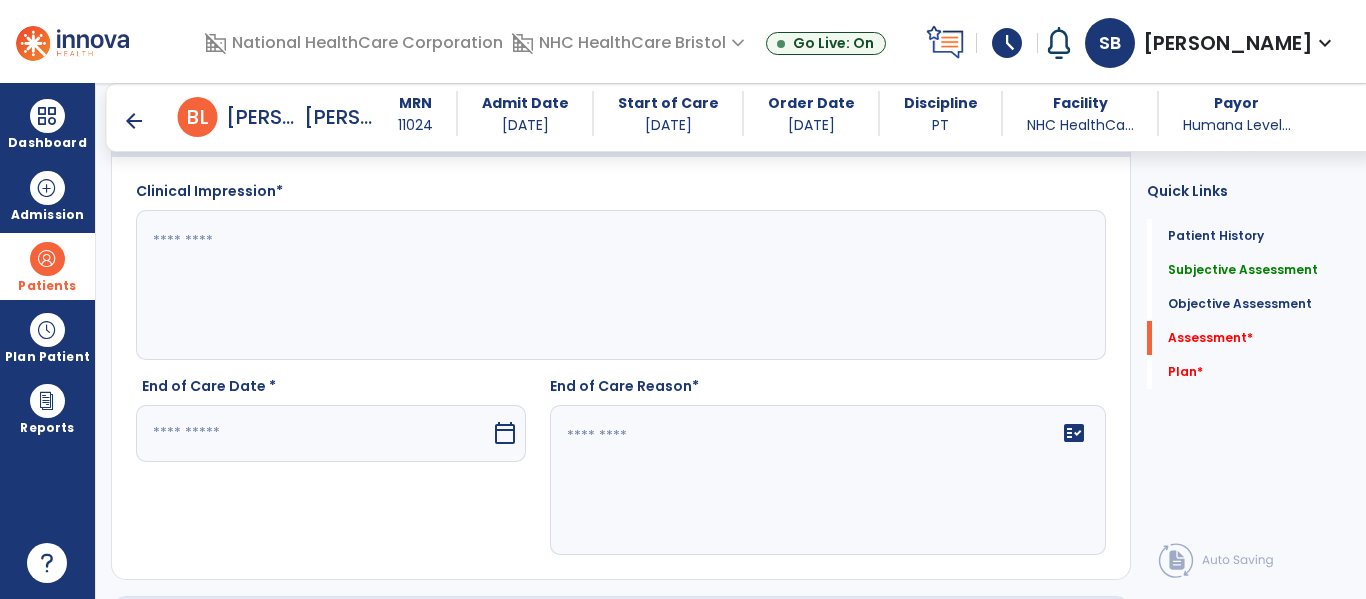 scroll, scrollTop: 2807, scrollLeft: 0, axis: vertical 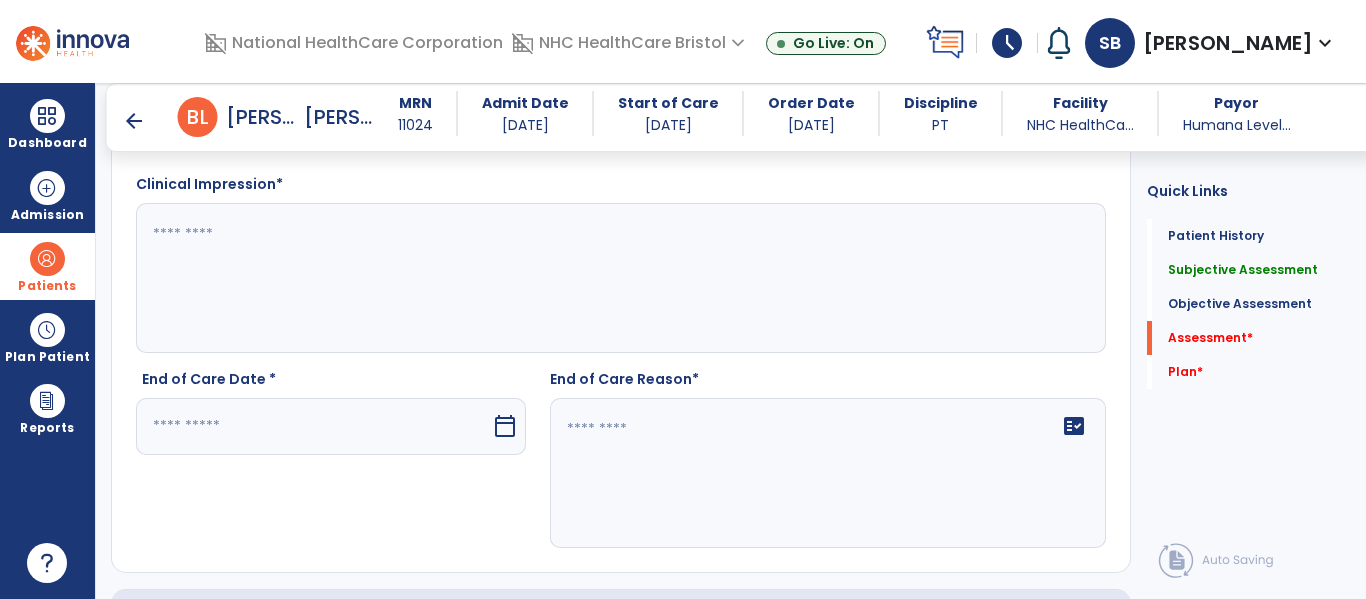 click 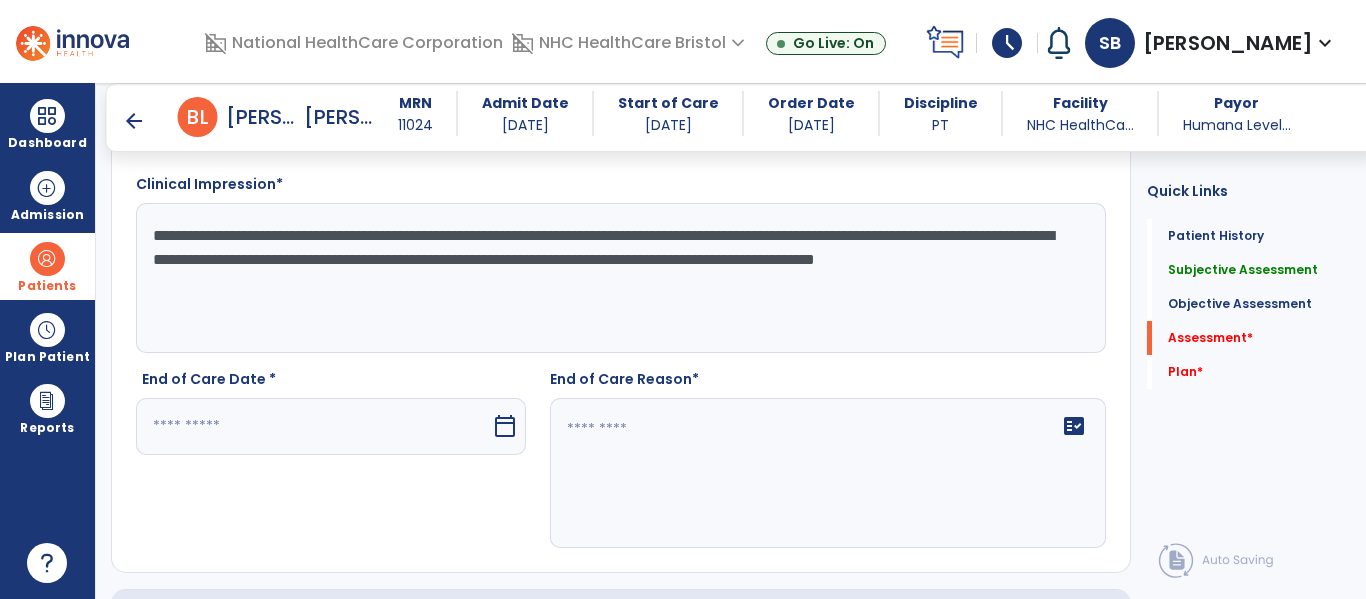 type on "**********" 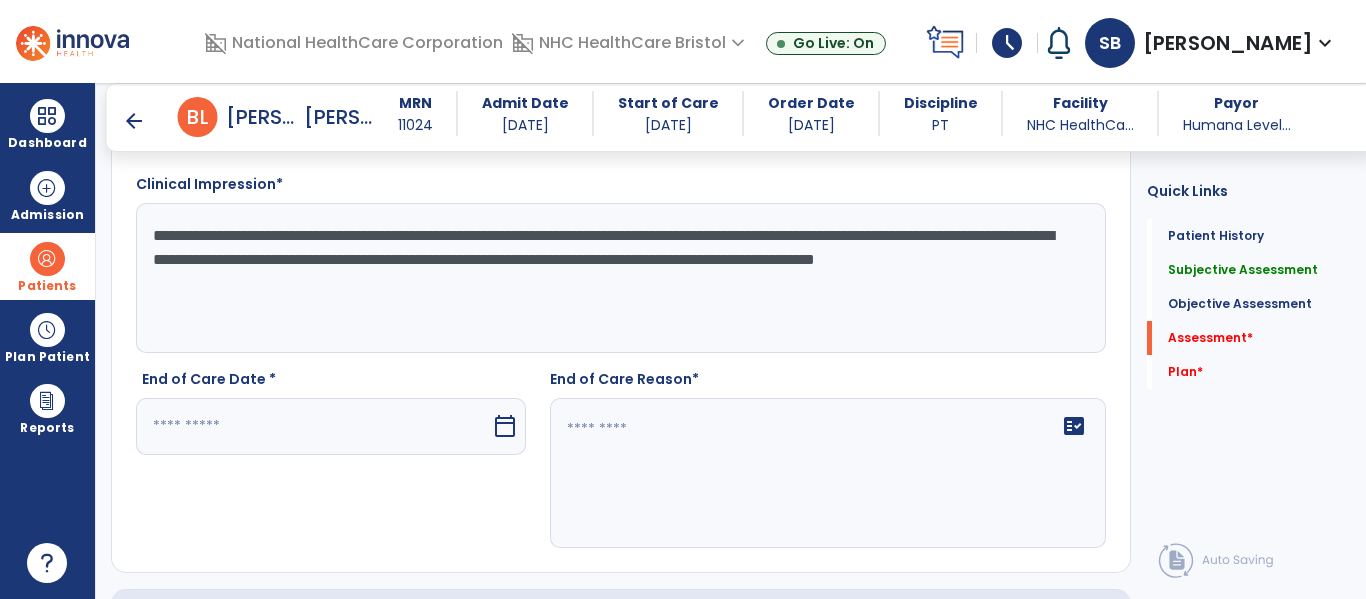 click at bounding box center [313, 426] 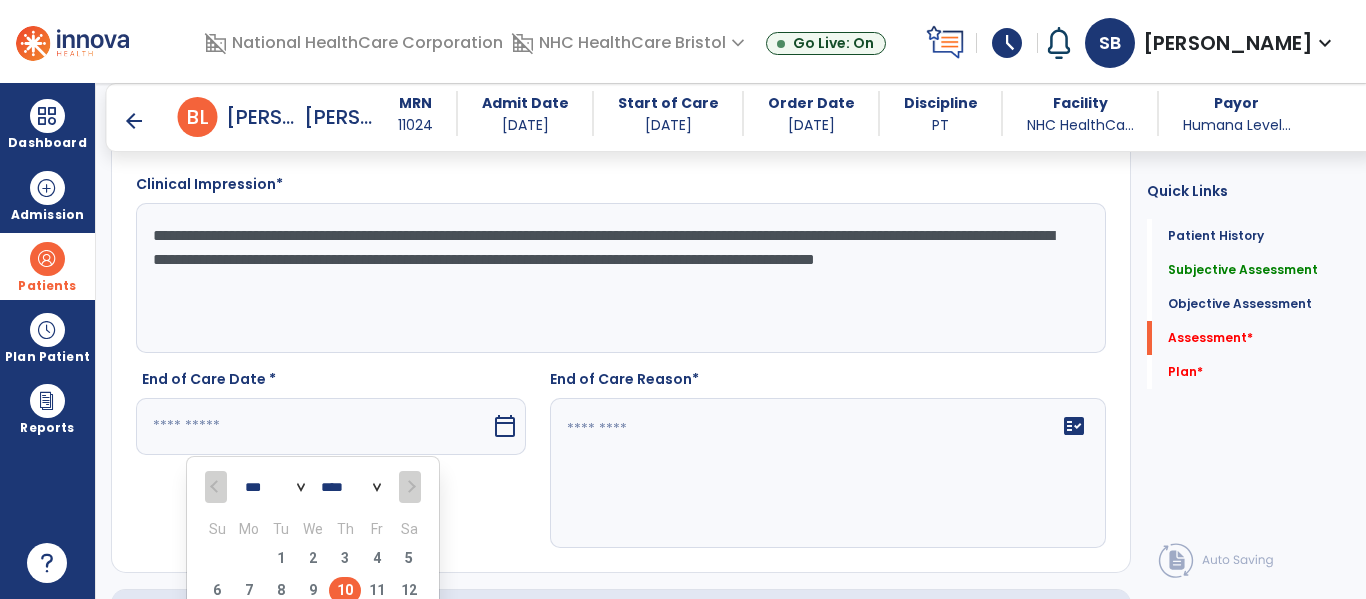 scroll, scrollTop: 2817, scrollLeft: 0, axis: vertical 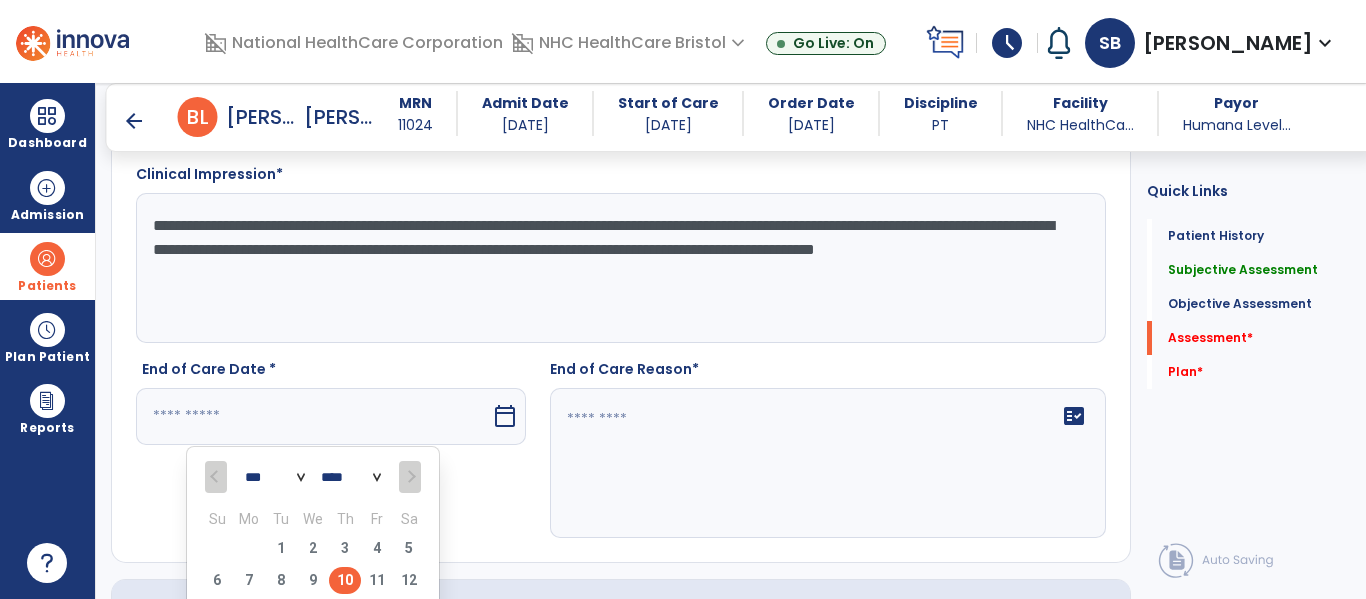 click on "10" at bounding box center (345, 580) 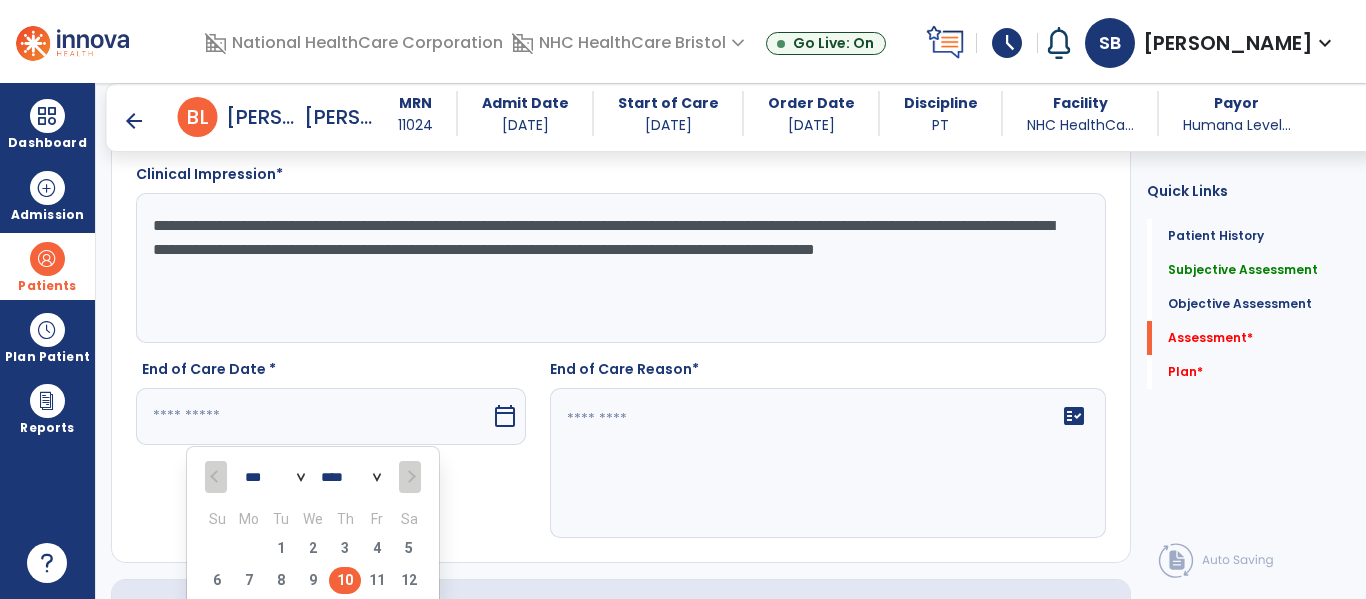 type on "*********" 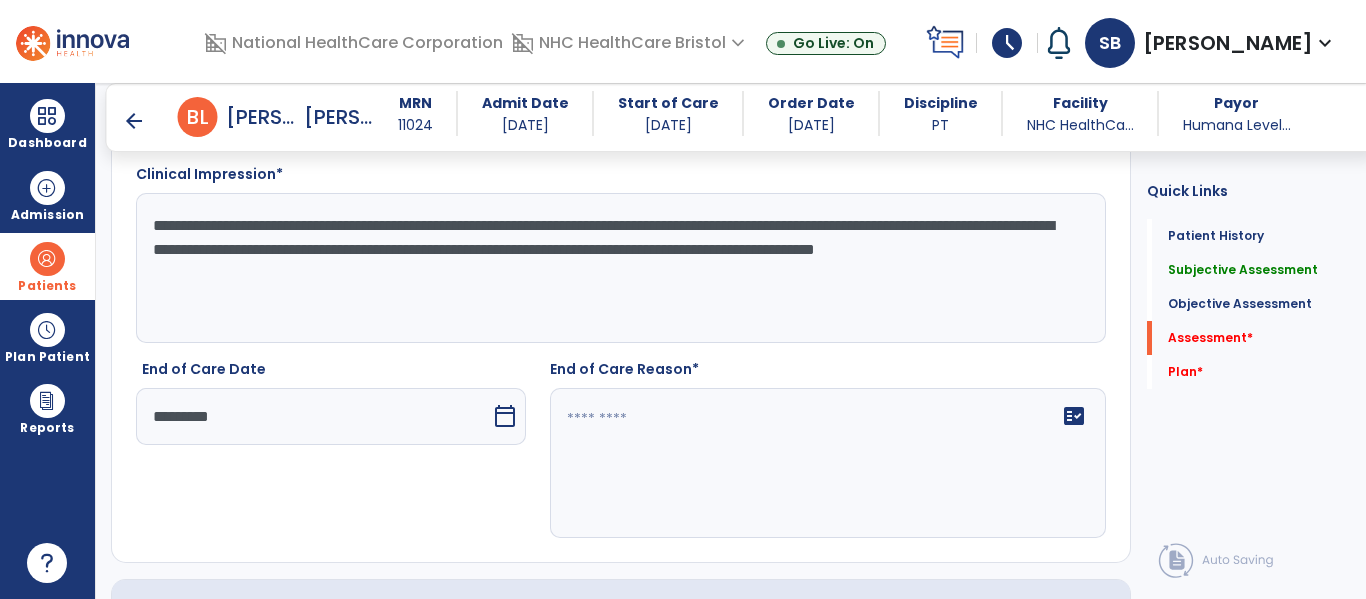 click on "fact_check" 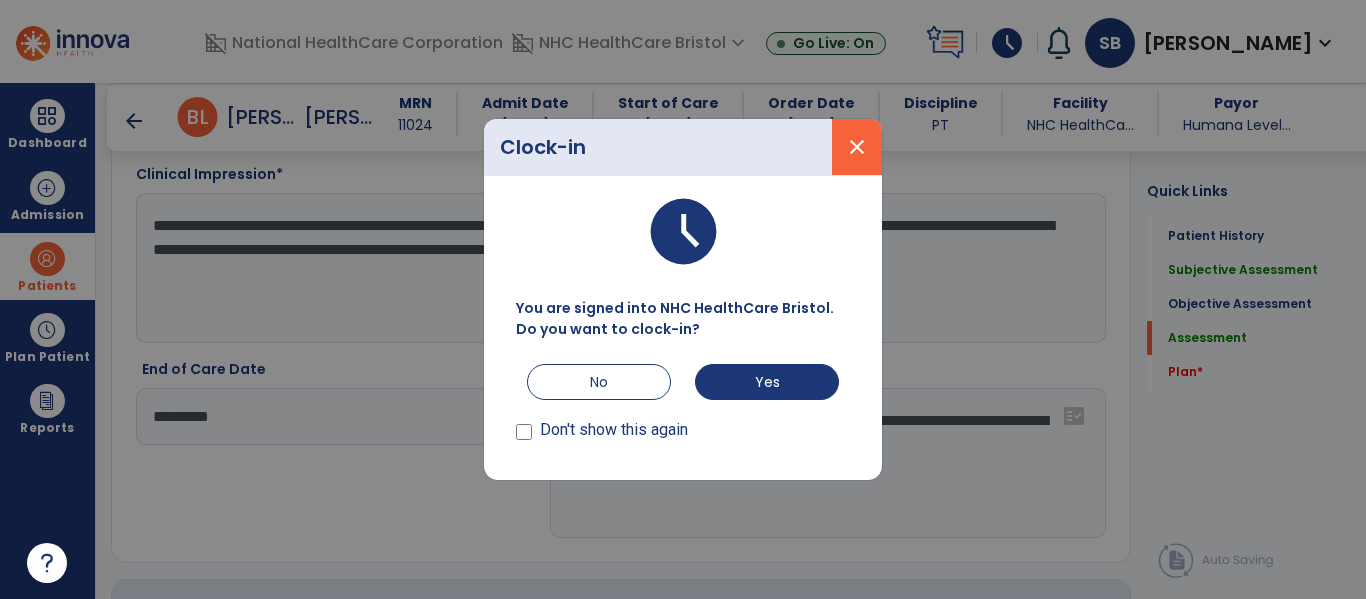 type on "**********" 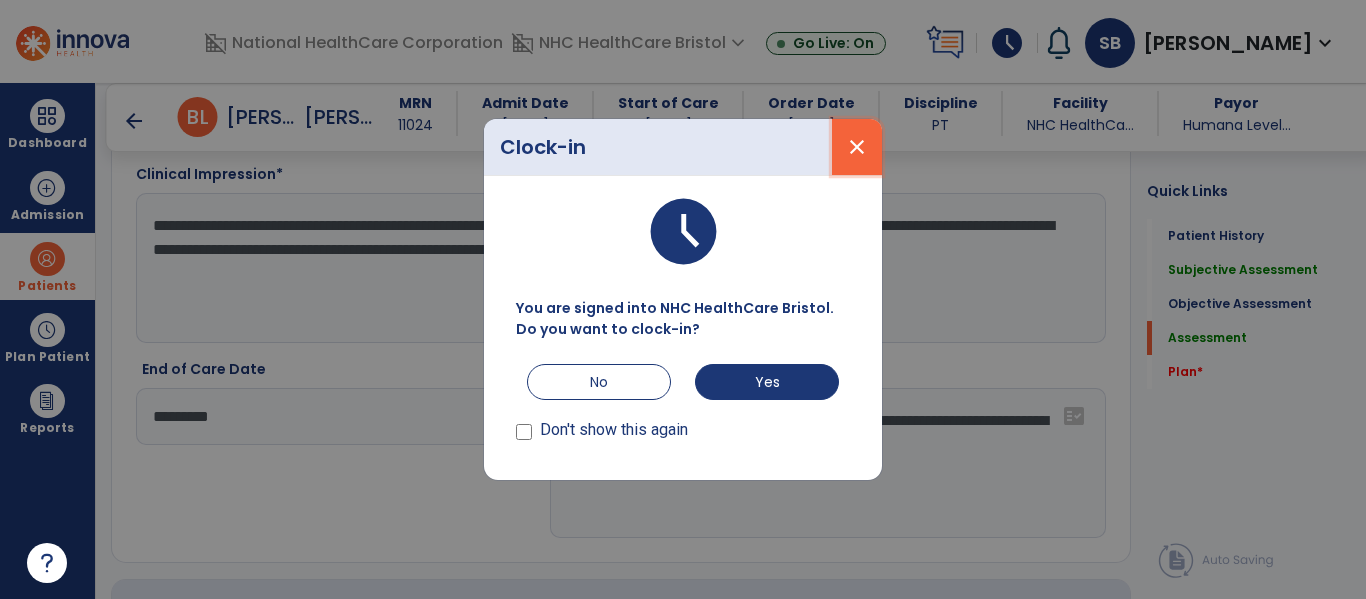 click on "close" at bounding box center (857, 147) 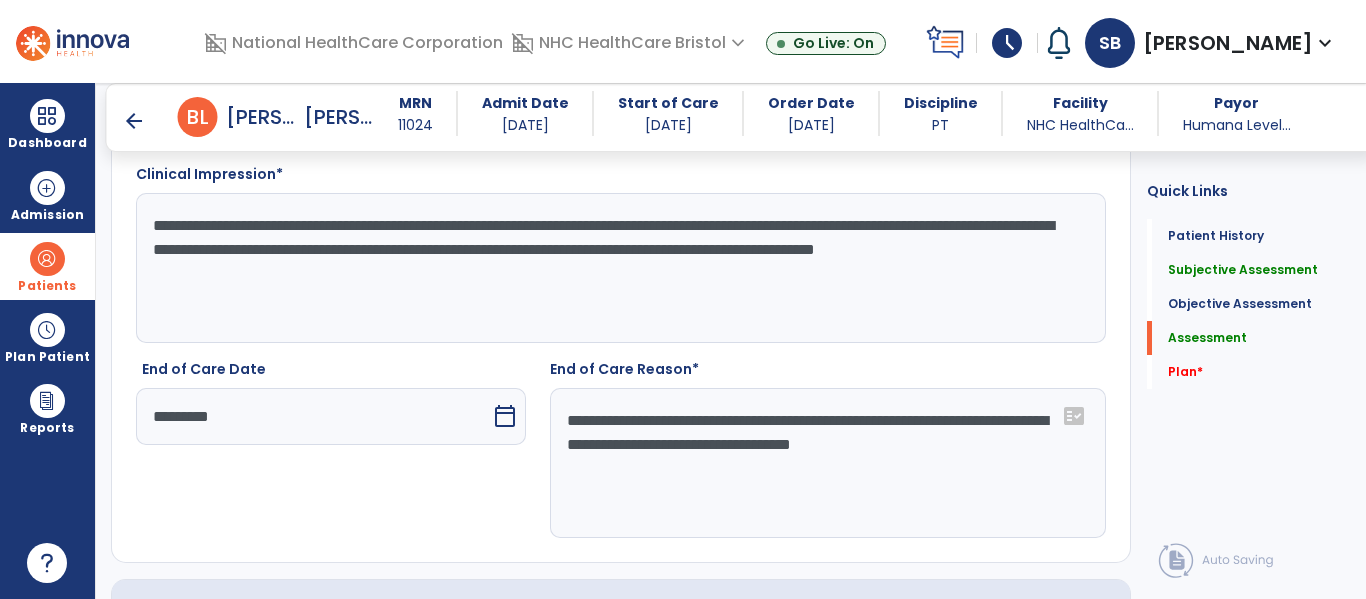 click on "**********" 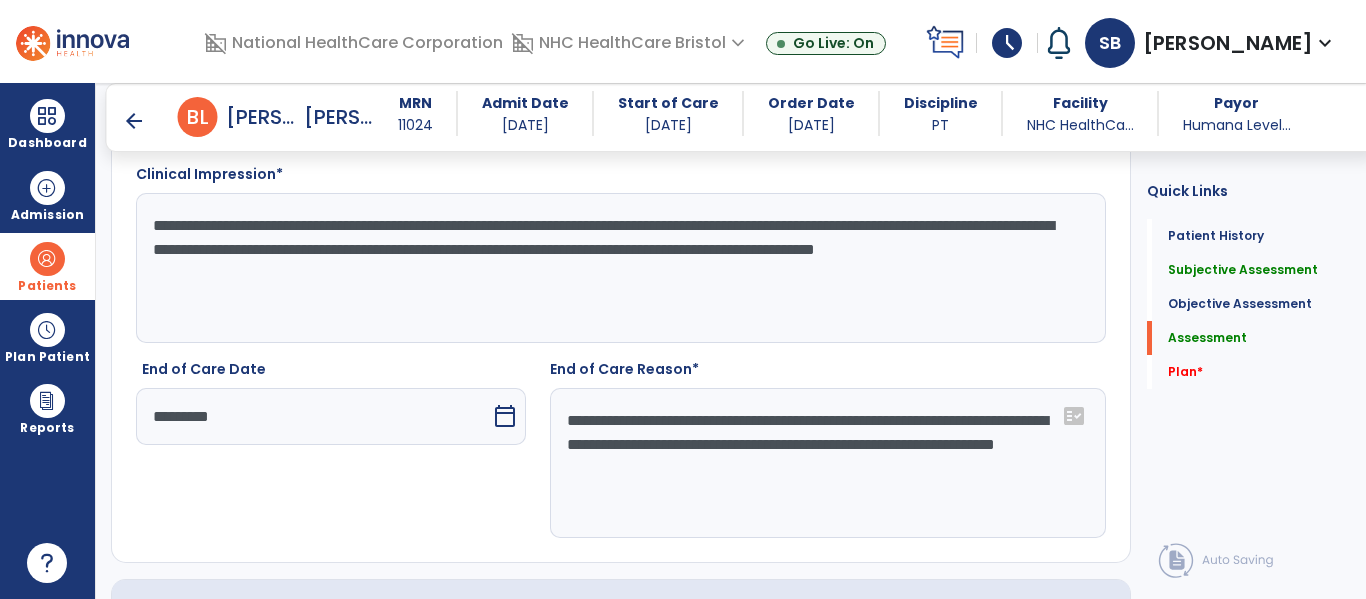 click on "**********" 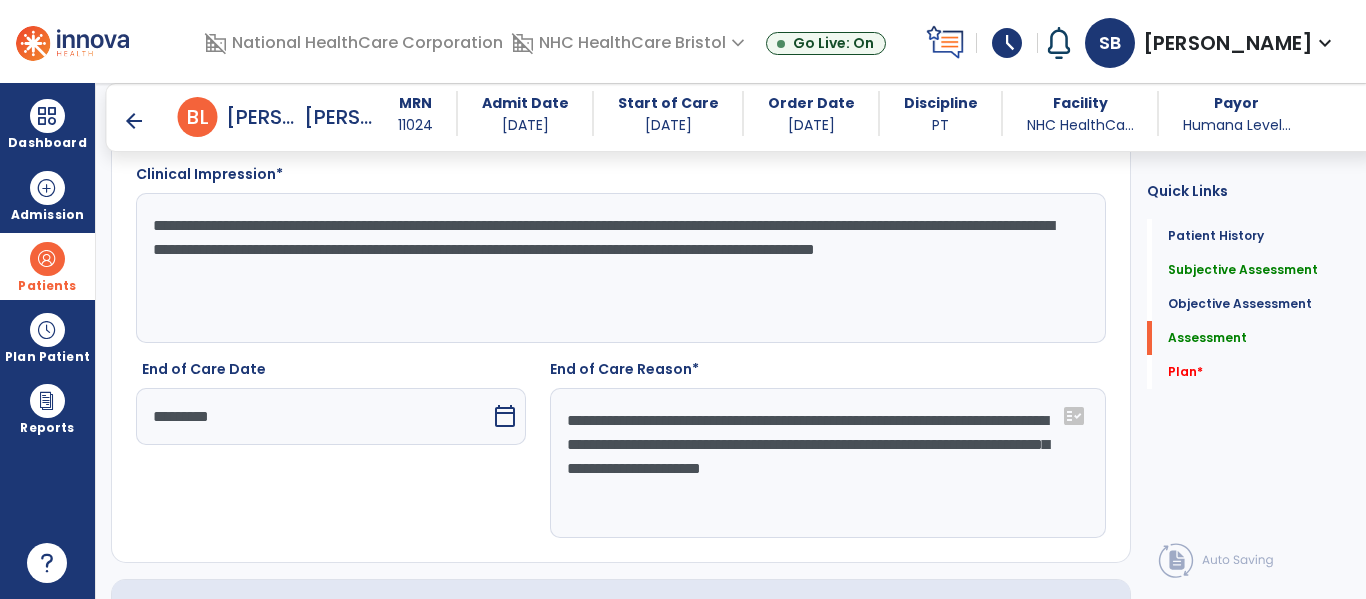 type on "**********" 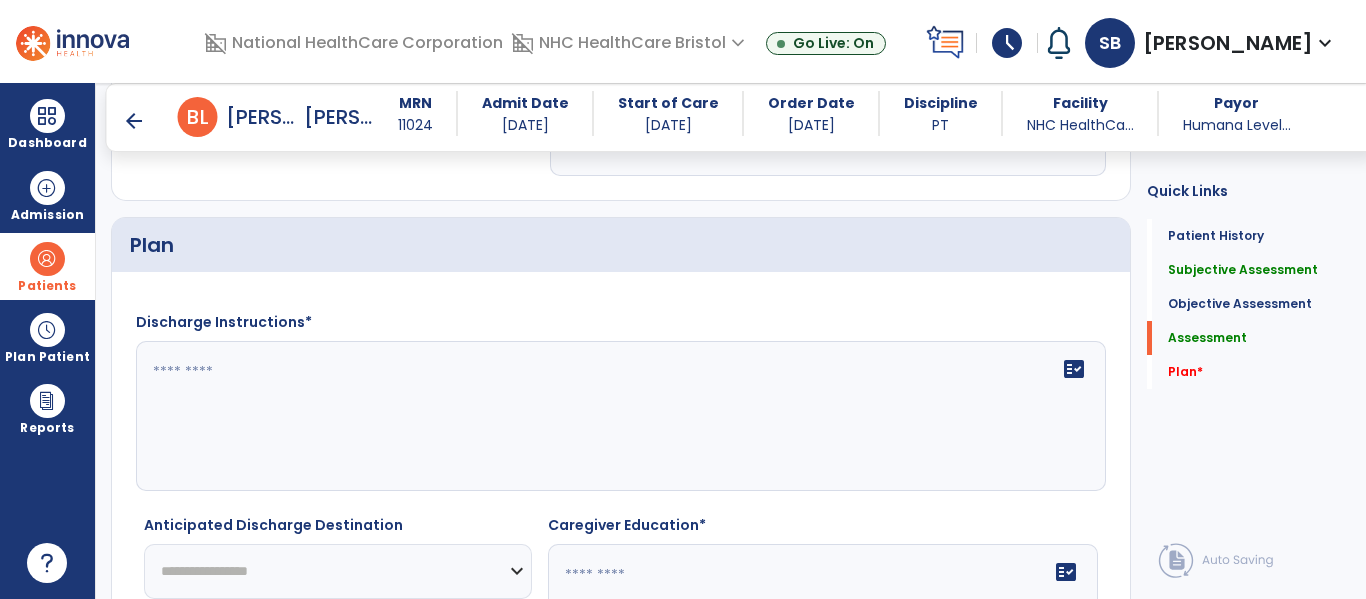 scroll, scrollTop: 3217, scrollLeft: 0, axis: vertical 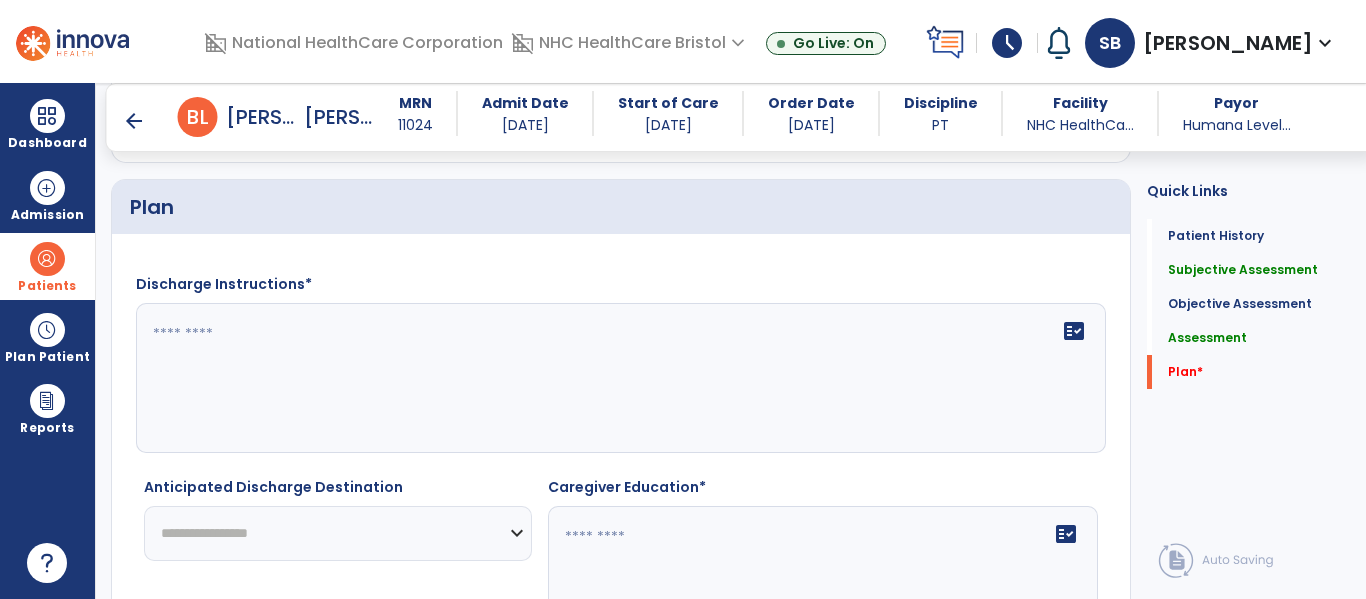 click on "fact_check" 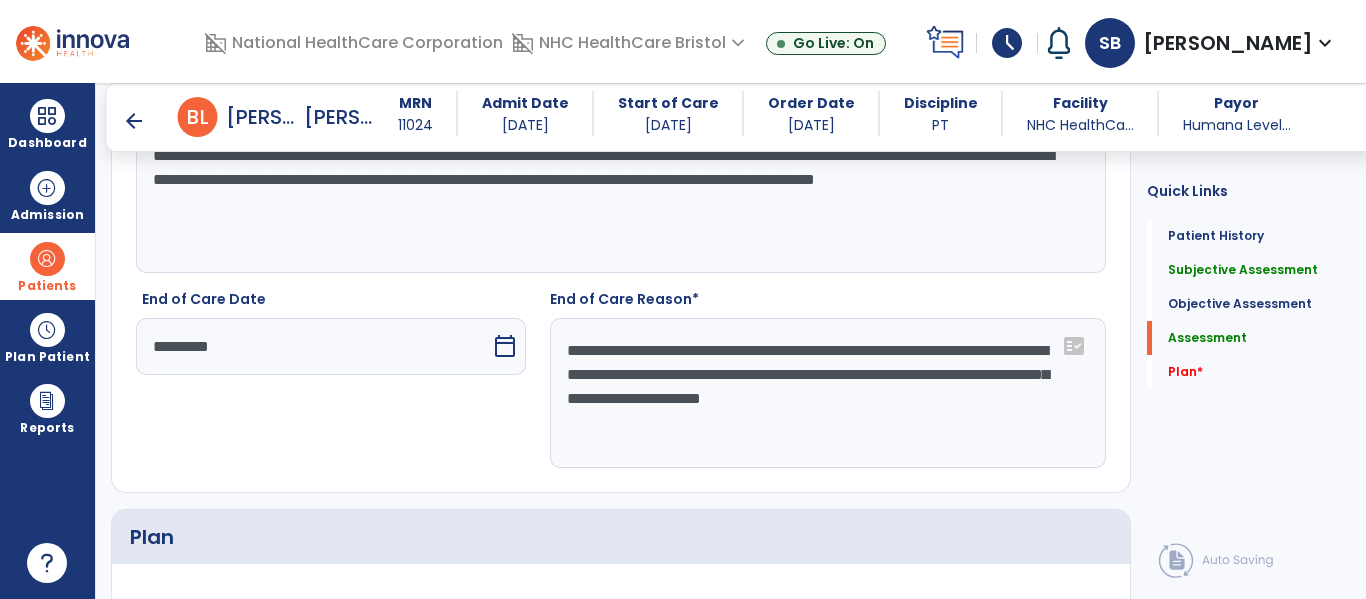 scroll, scrollTop: 2917, scrollLeft: 0, axis: vertical 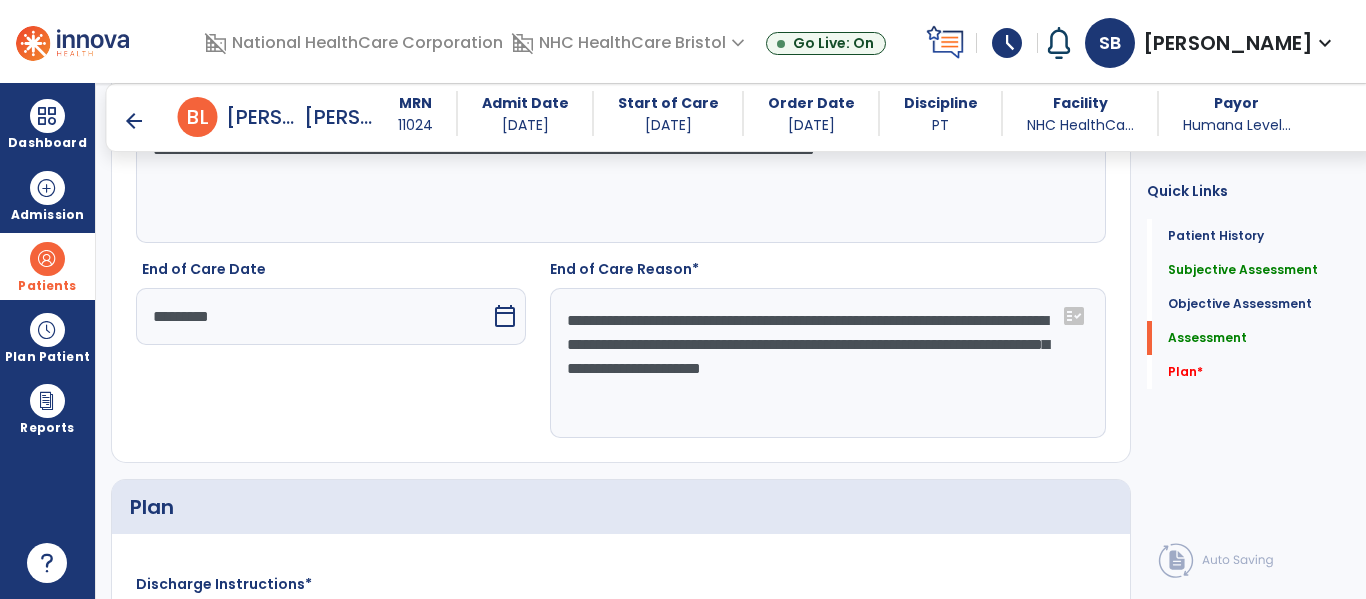type on "**********" 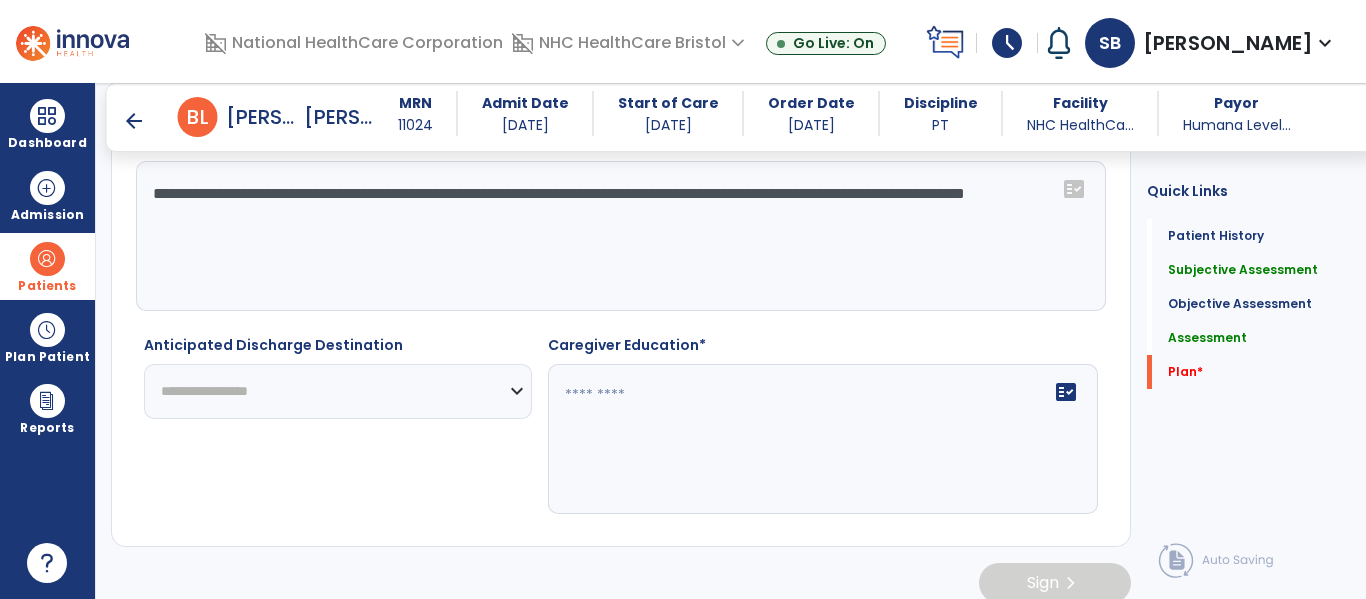 scroll, scrollTop: 3379, scrollLeft: 0, axis: vertical 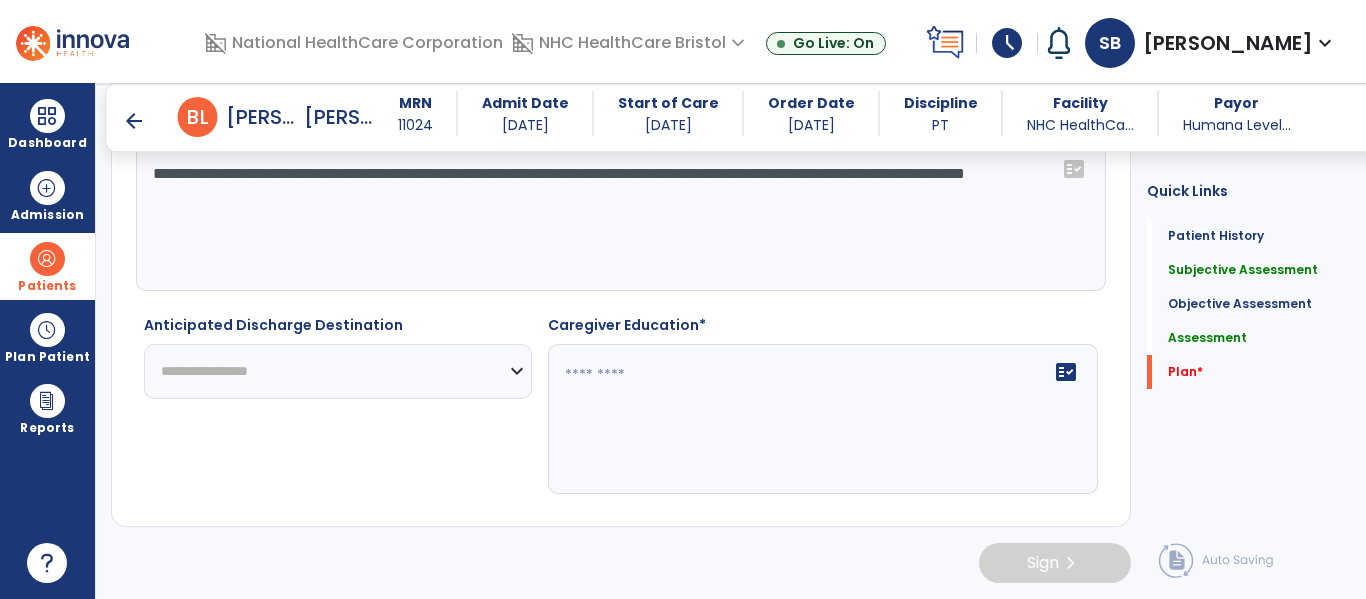 type on "**********" 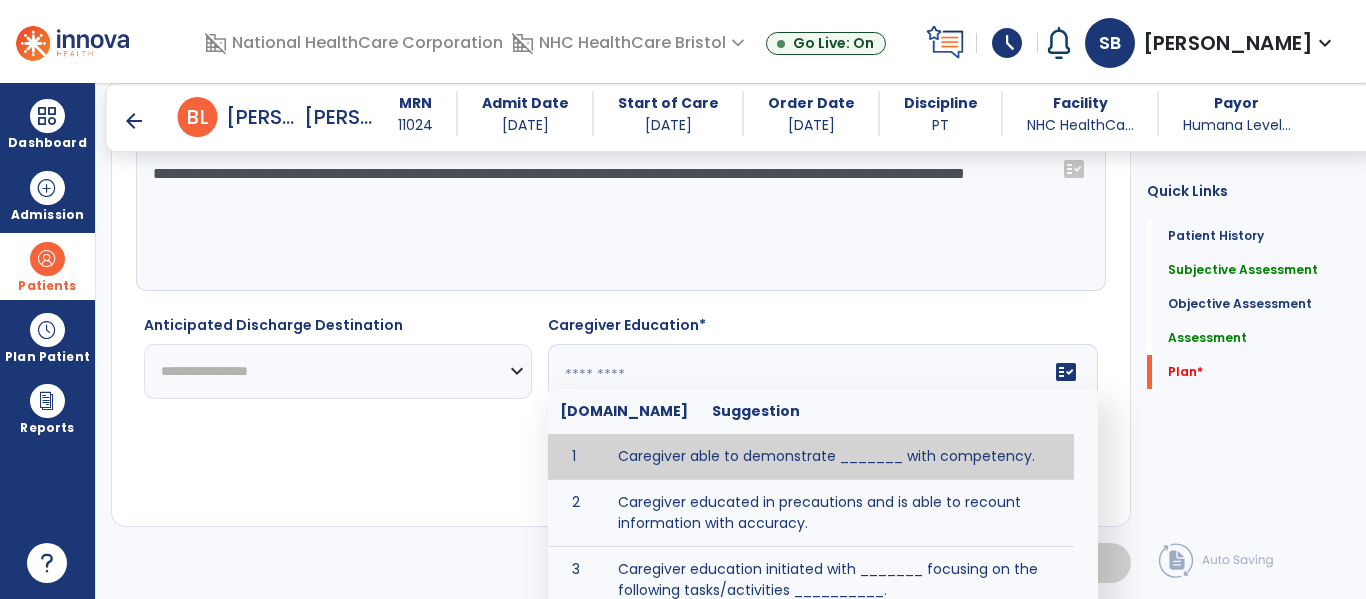 click on "fact_check  [DOMAIN_NAME] Suggestion 1 Caregiver able to demonstrate _______ with competency. 2 Caregiver educated in precautions and is able to recount information with accuracy. 3 Caregiver education initiated with _______ focusing on the following tasks/activities __________. 4 Home exercise program initiated with caregiver focusing on __________. 5 Patient educated in precautions and is able to recount information with [VALUE]% accuracy." 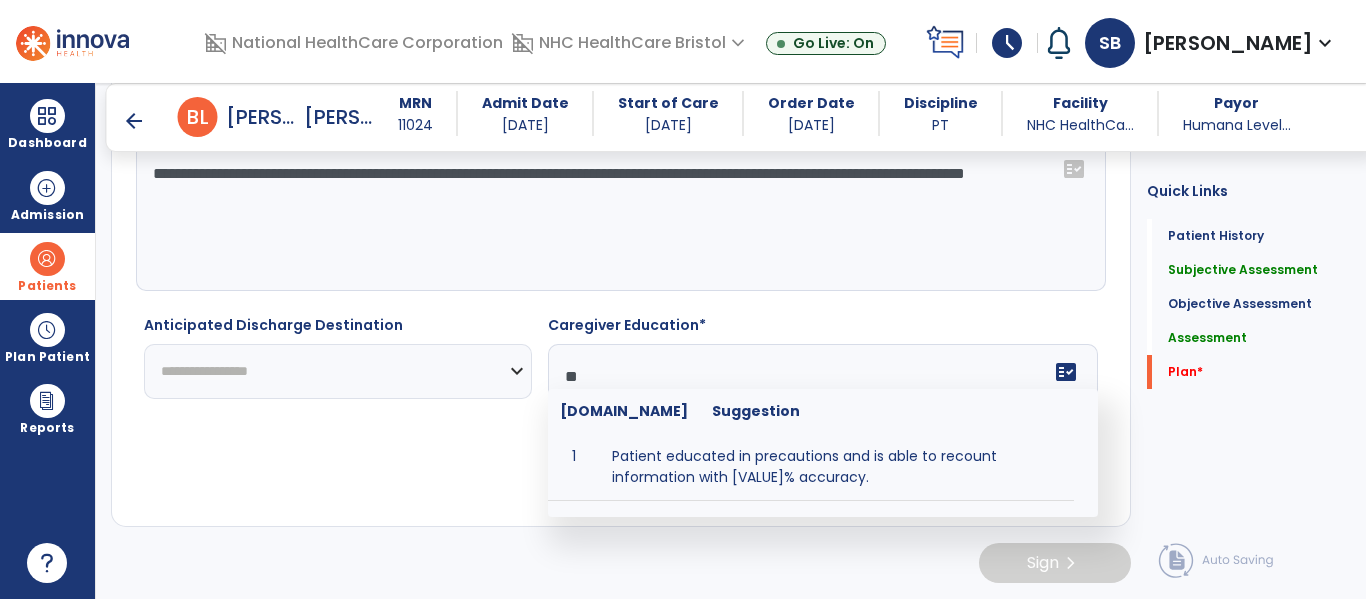 type on "*" 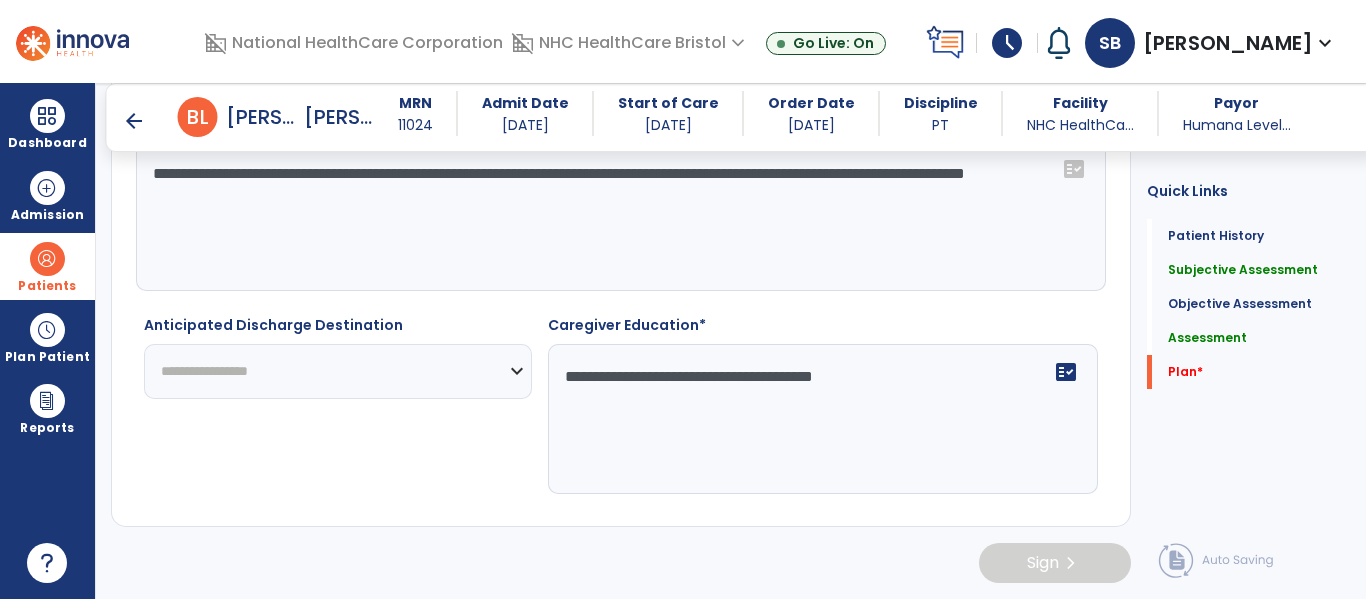 click on "**********" 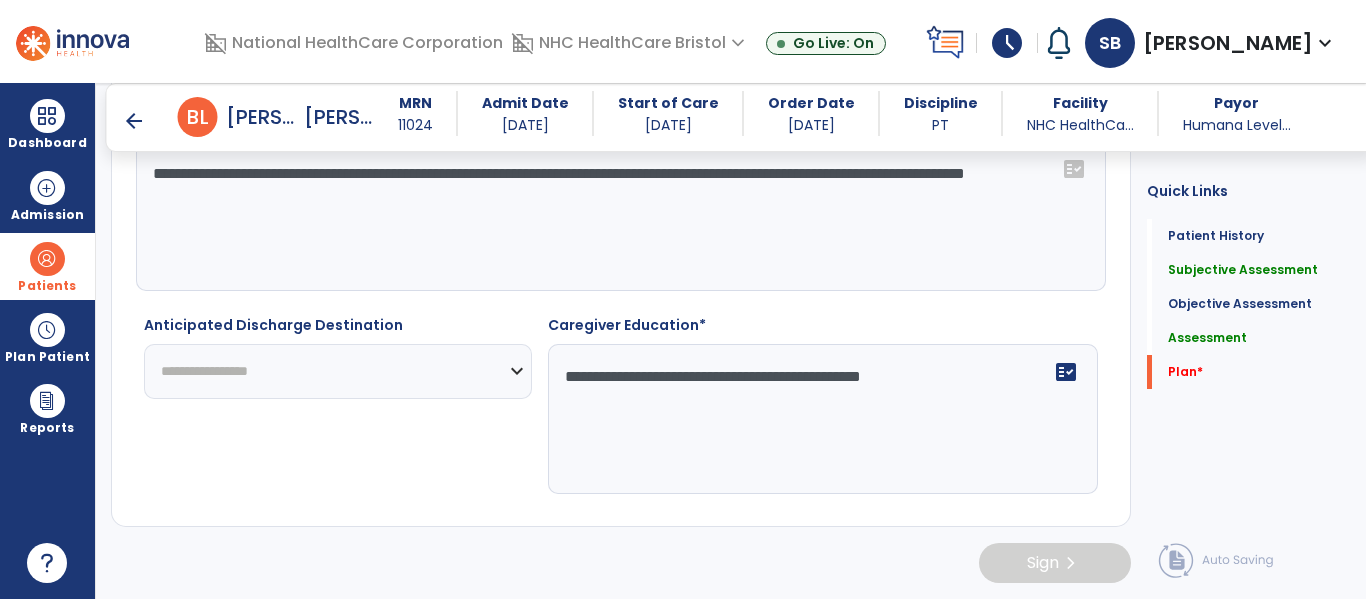drag, startPoint x: 997, startPoint y: 370, endPoint x: 1057, endPoint y: 389, distance: 62.936478 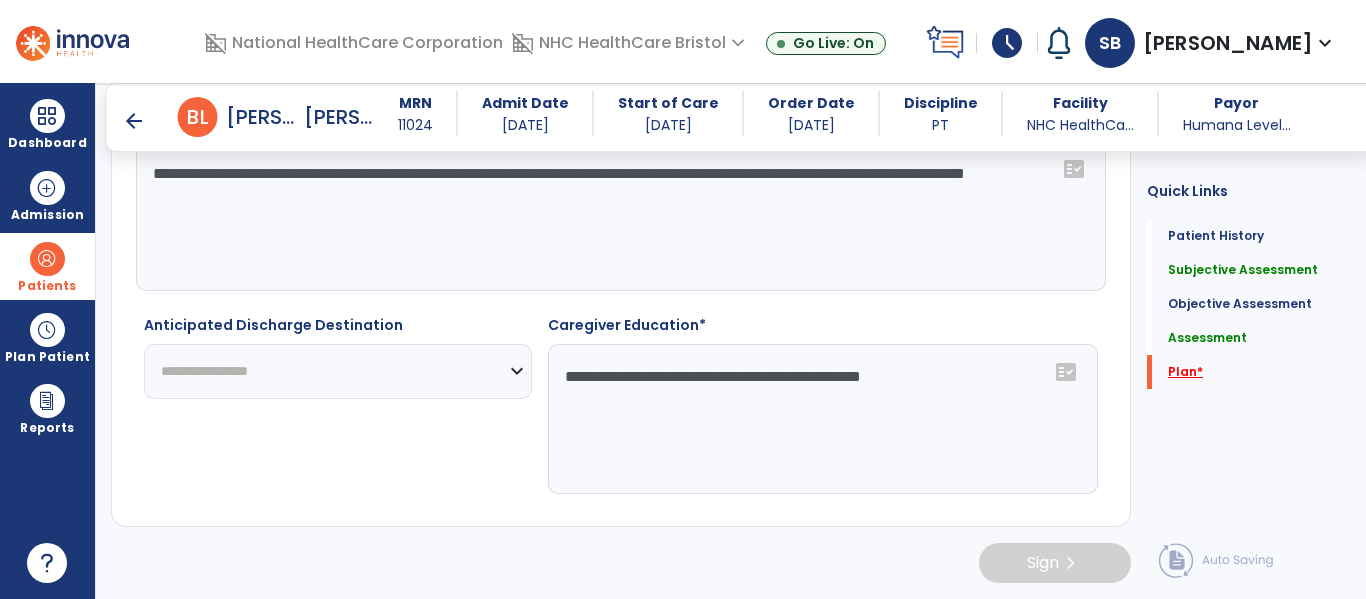 type on "**********" 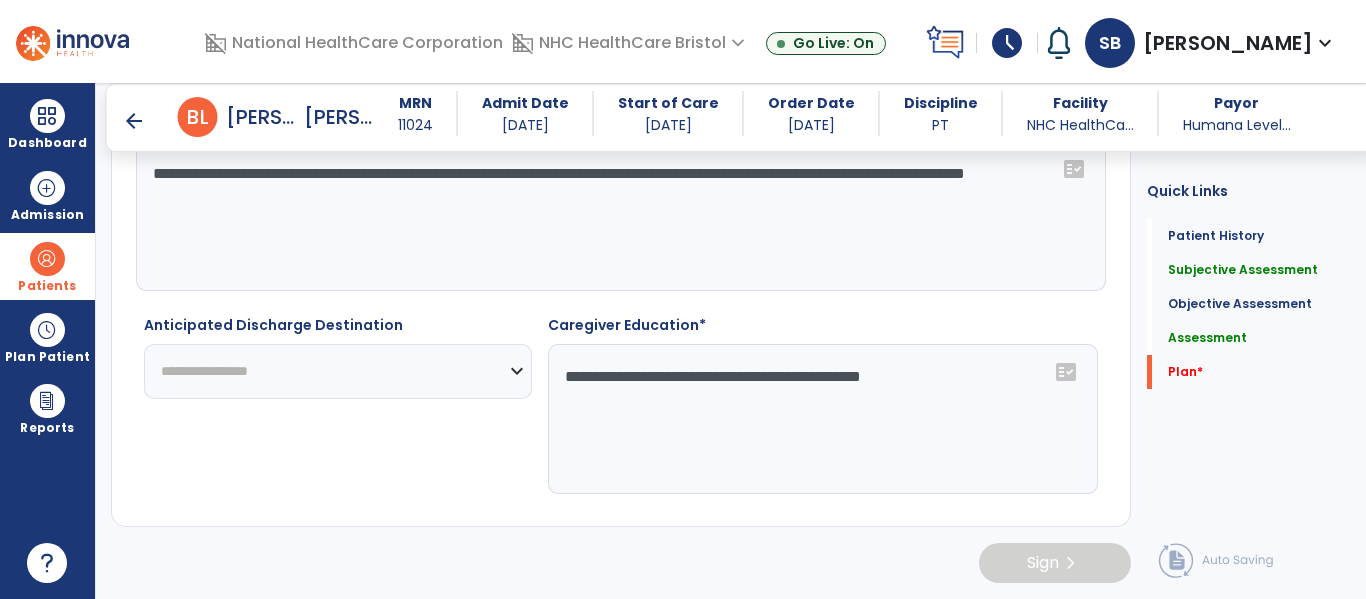 click on "**********" 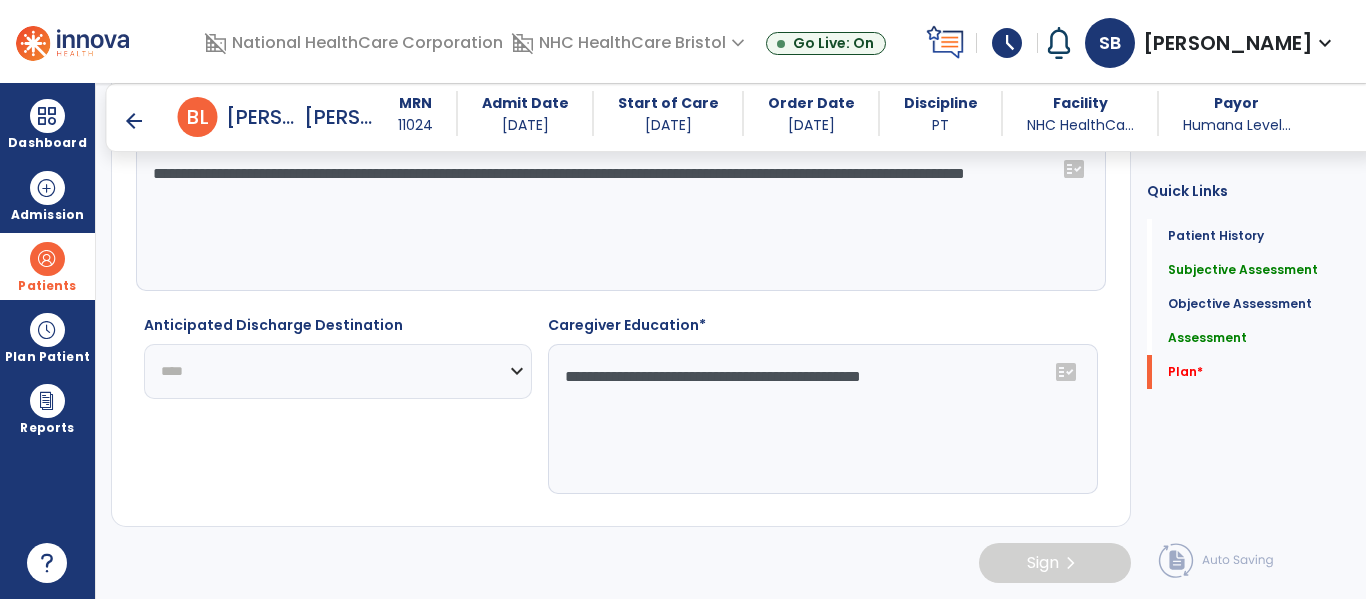 click on "**********" 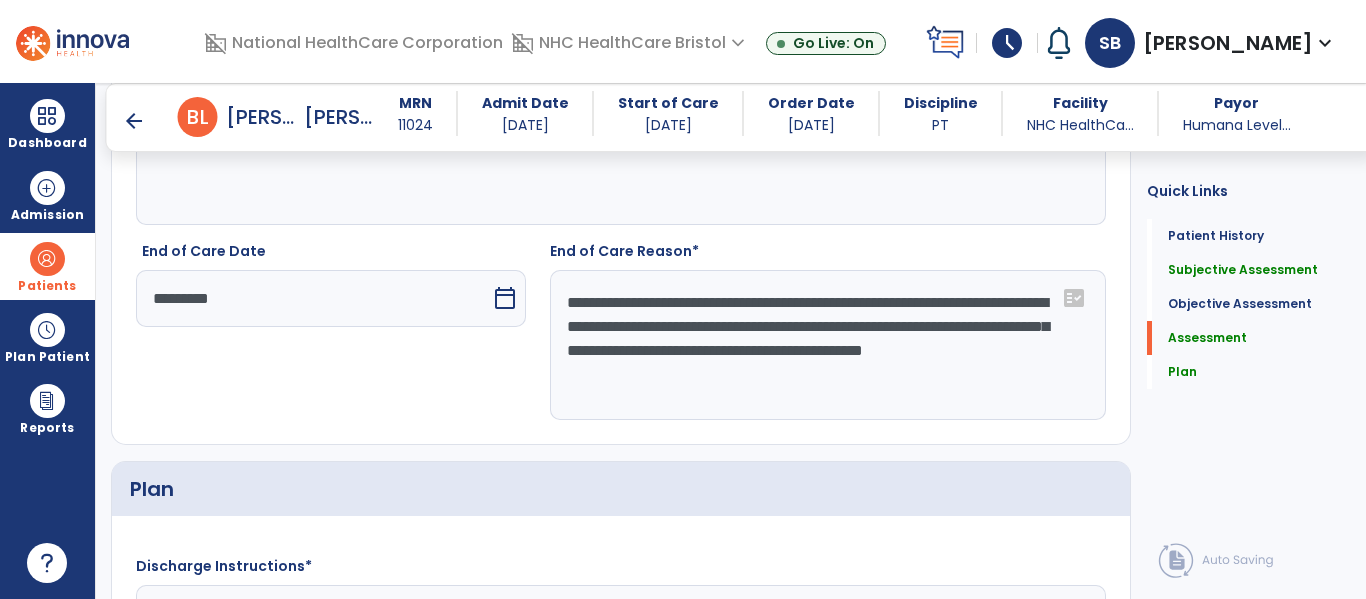 scroll, scrollTop: 2879, scrollLeft: 0, axis: vertical 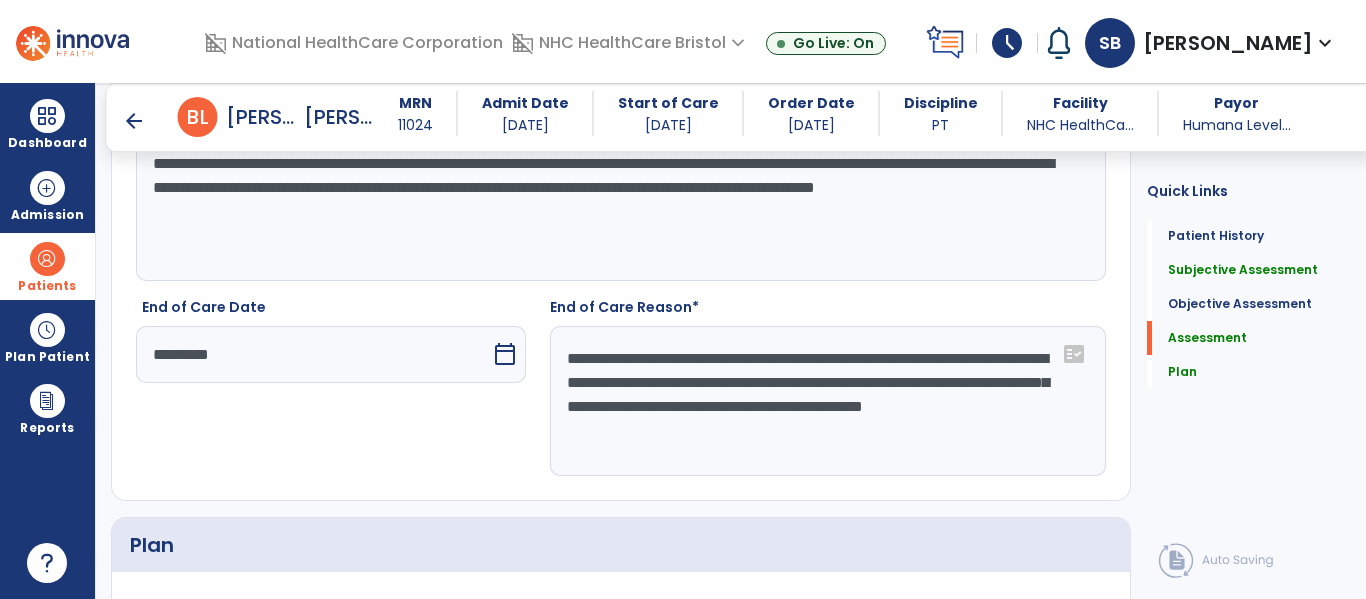 drag, startPoint x: 718, startPoint y: 432, endPoint x: 561, endPoint y: 367, distance: 169.92351 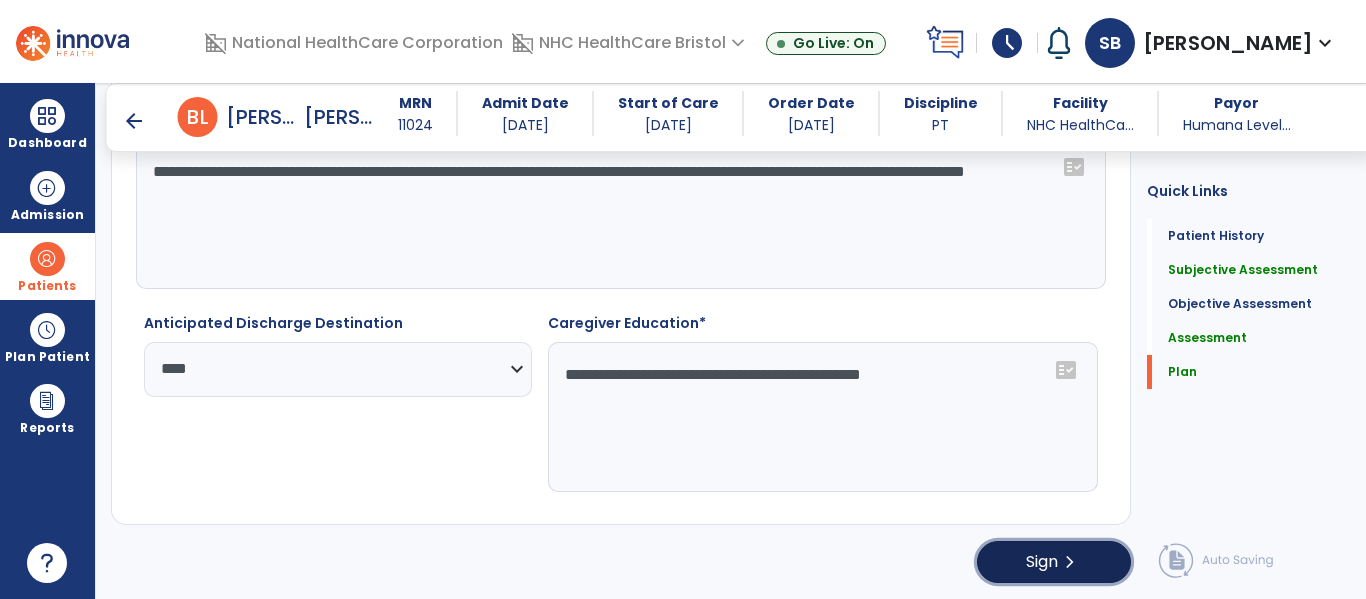 click on "Sign" 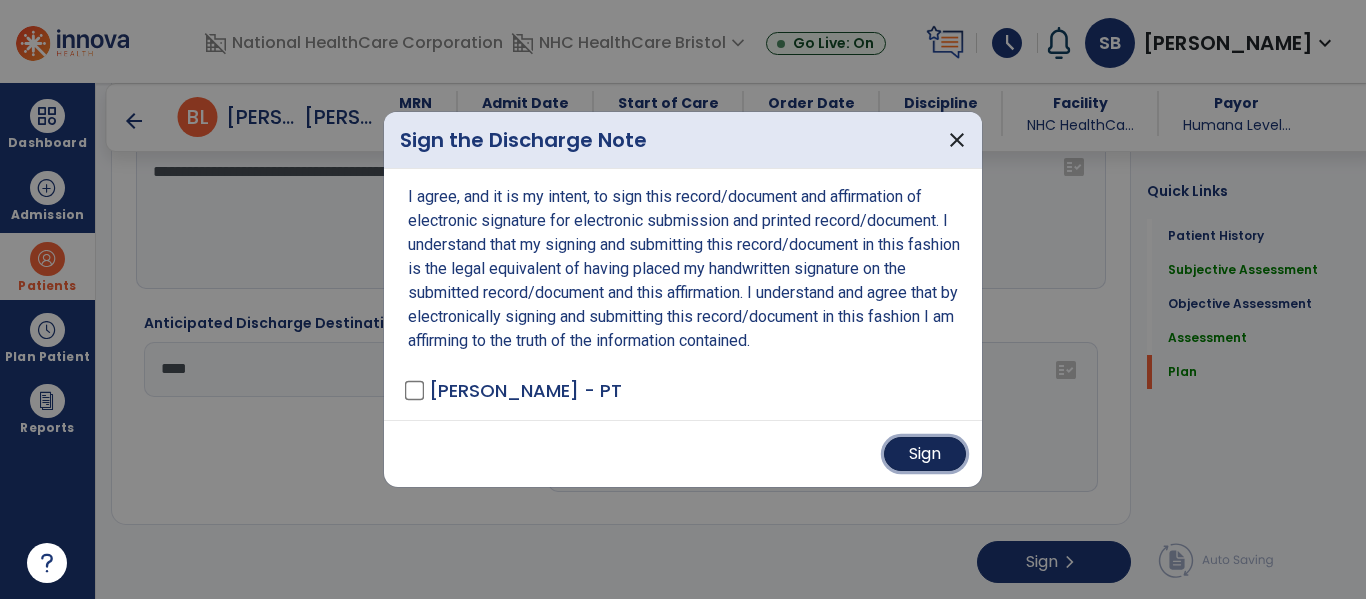 click on "Sign" at bounding box center (925, 454) 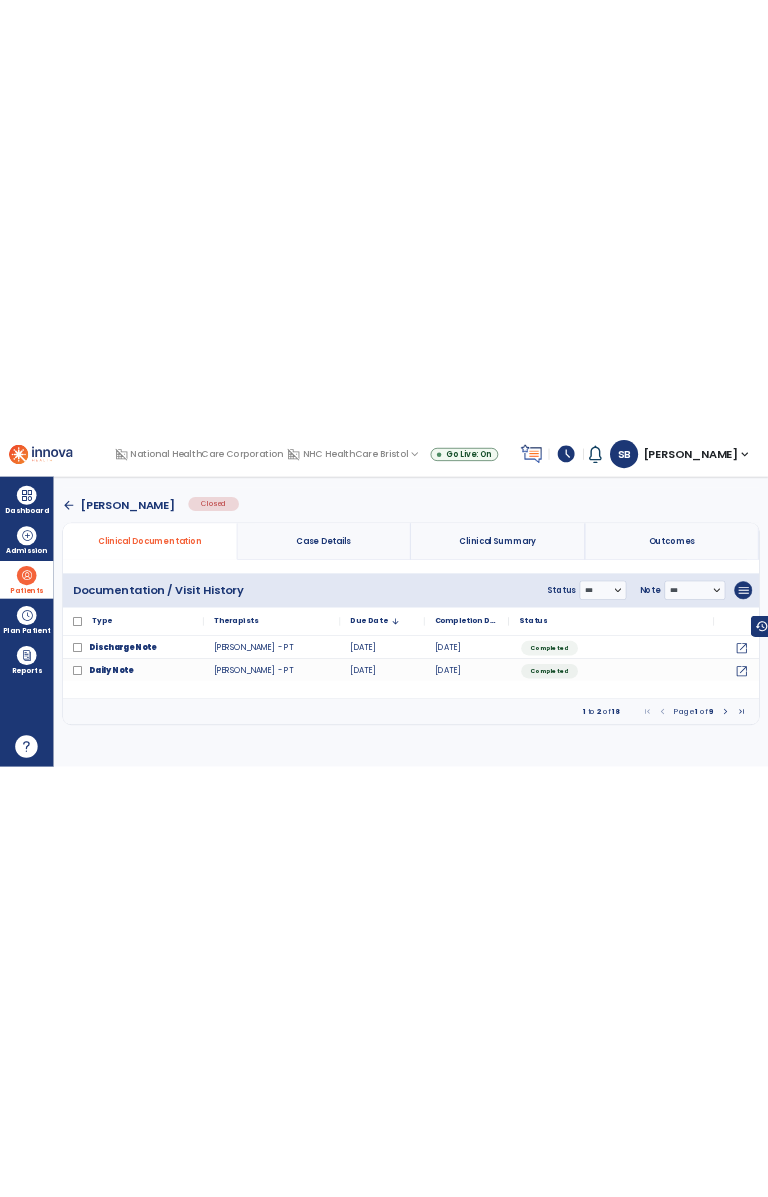 scroll, scrollTop: 0, scrollLeft: 0, axis: both 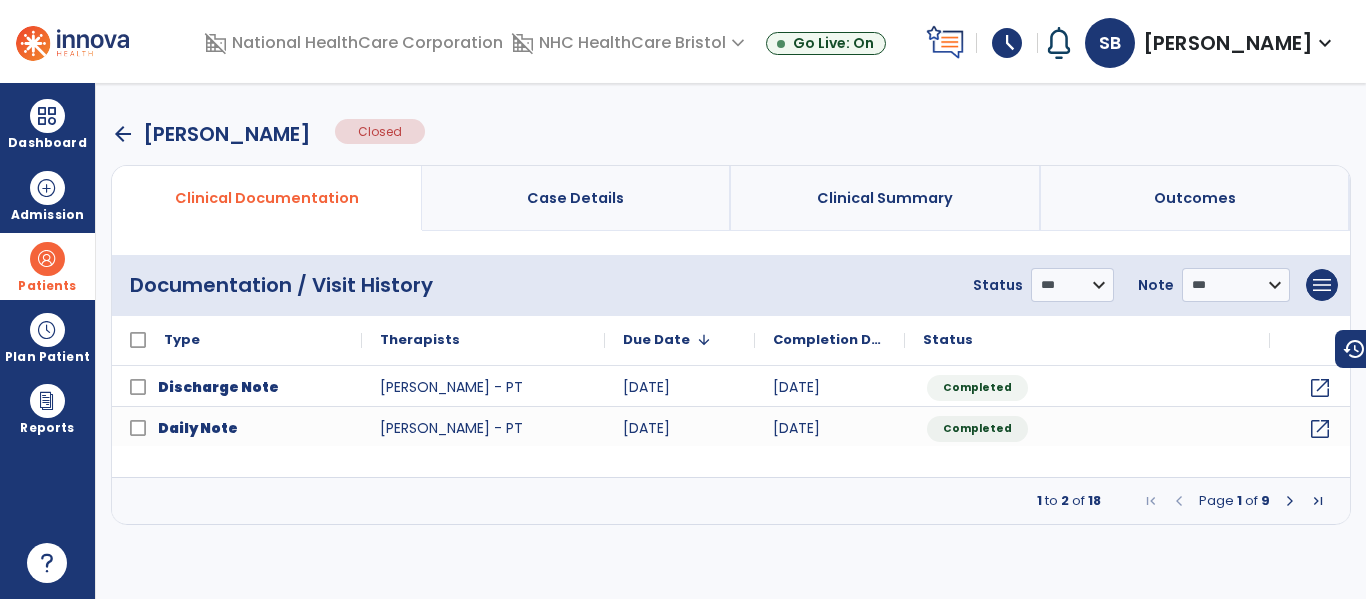 click on "arrow_back" at bounding box center [123, 134] 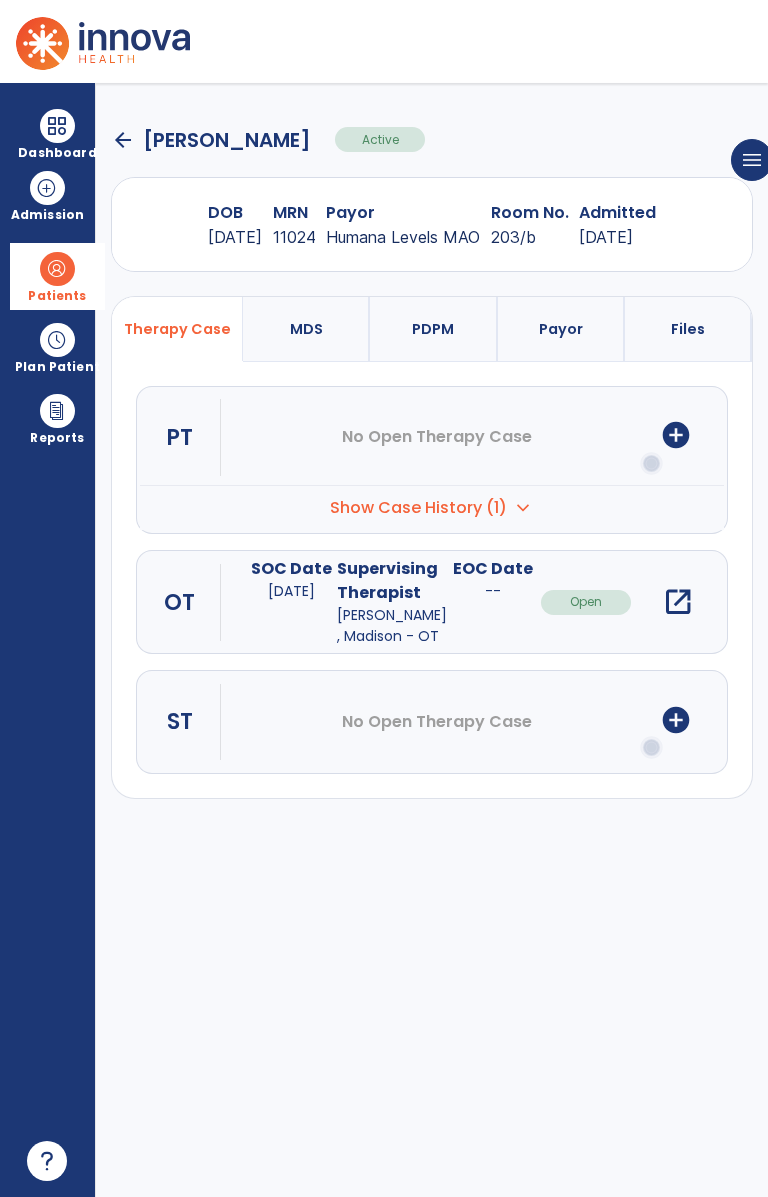 click on "PT No Open Therapy Case  add_circle
Case No.
SOC Date
Supervising Therapist
01" at bounding box center [432, 580] 